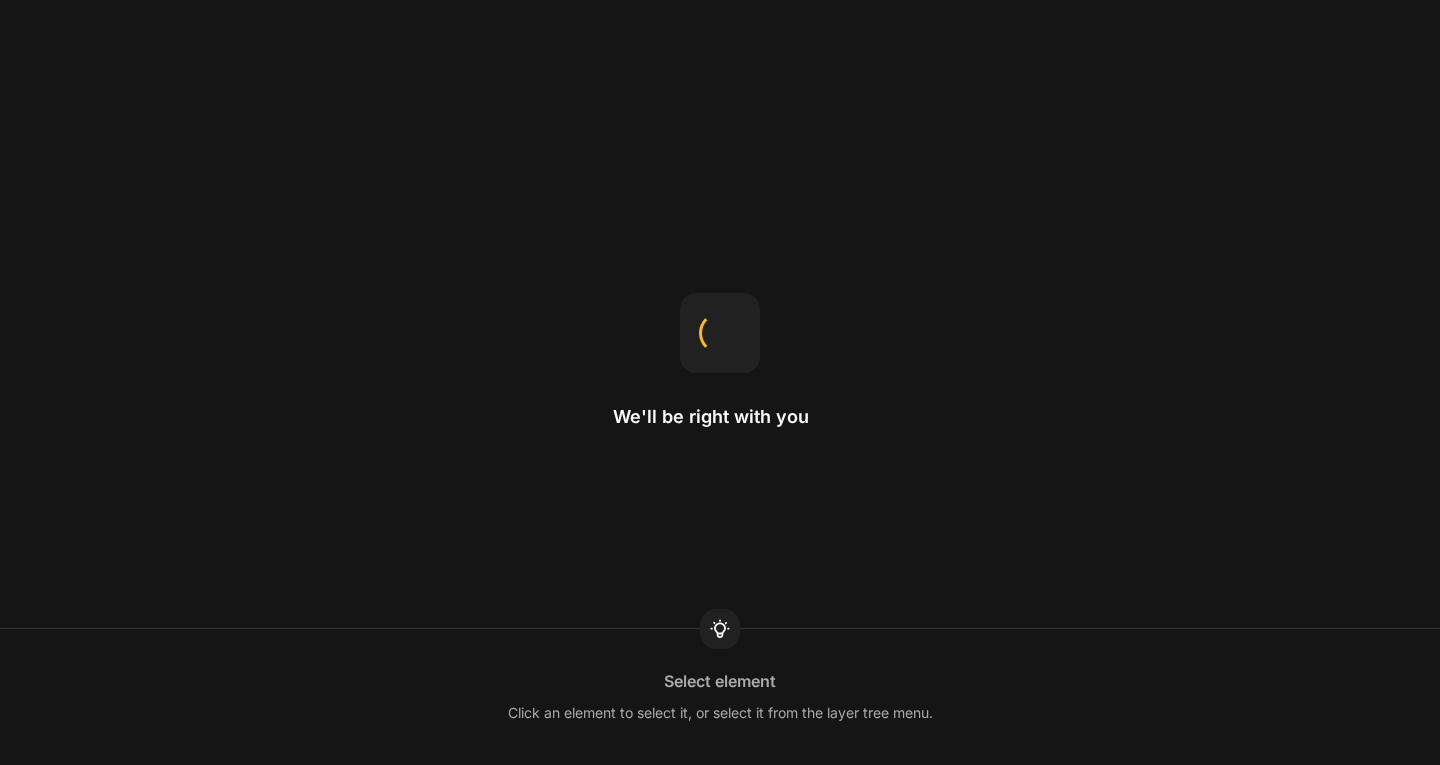 scroll, scrollTop: 0, scrollLeft: 0, axis: both 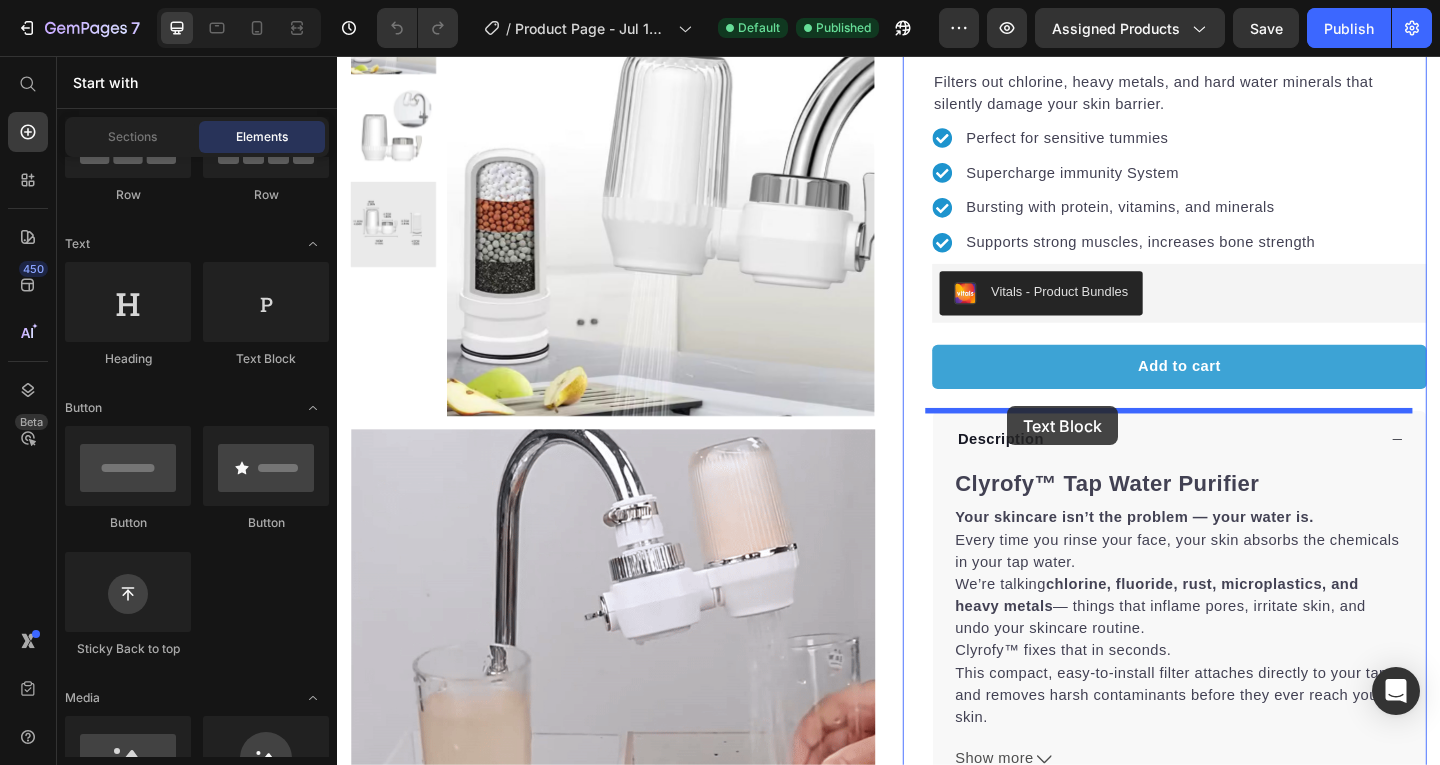 drag, startPoint x: 607, startPoint y: 384, endPoint x: 1066, endPoint y: 437, distance: 462.04977 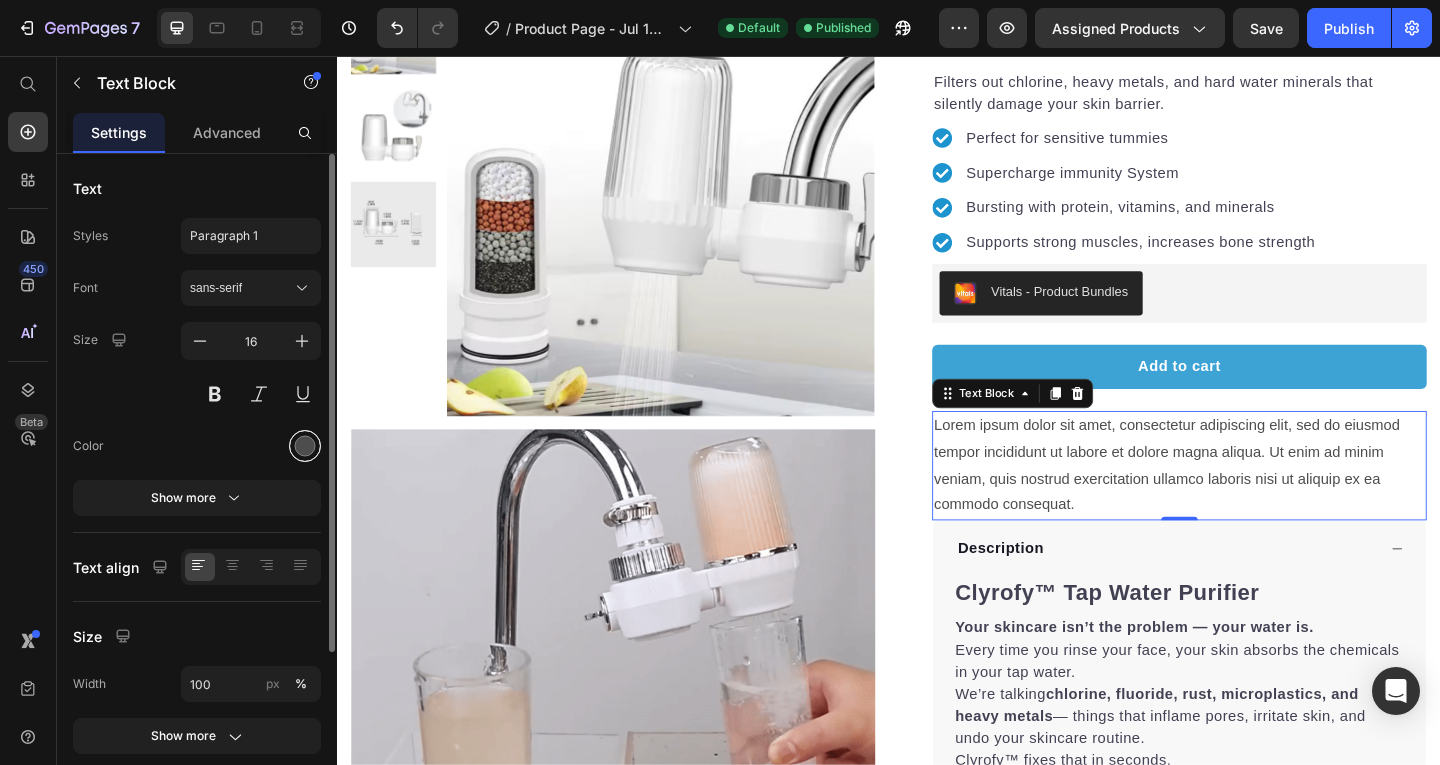 click at bounding box center (305, 446) 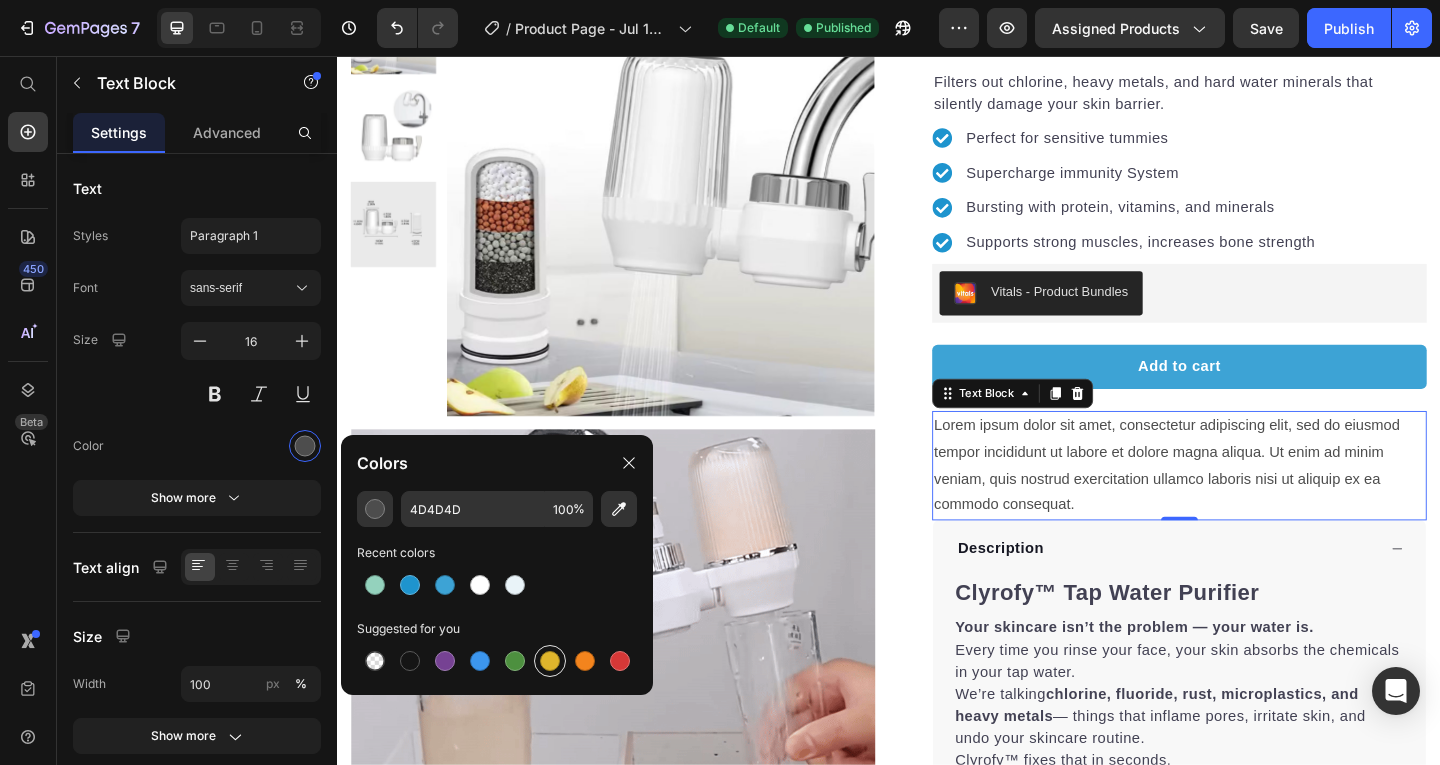 click at bounding box center [550, 661] 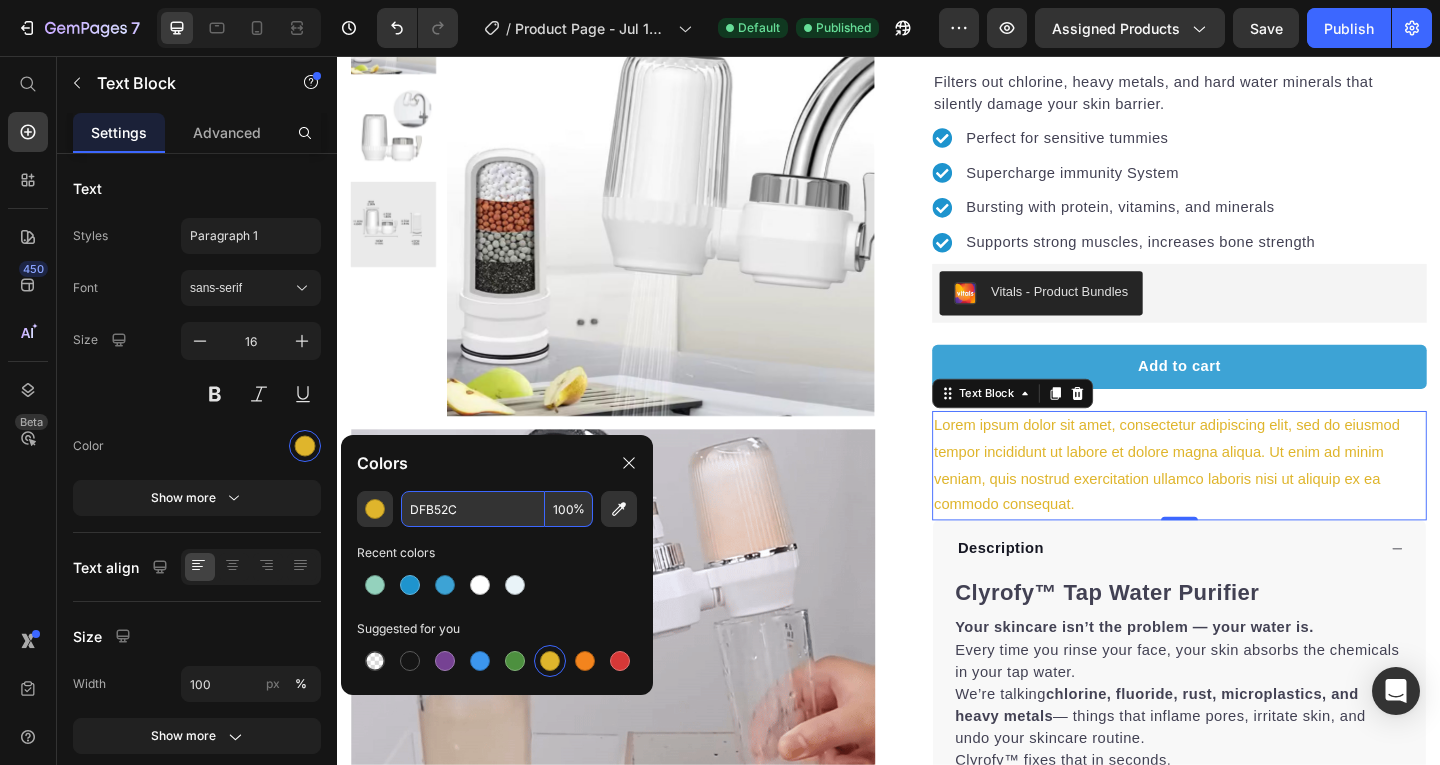 click on "%" at bounding box center [579, 509] 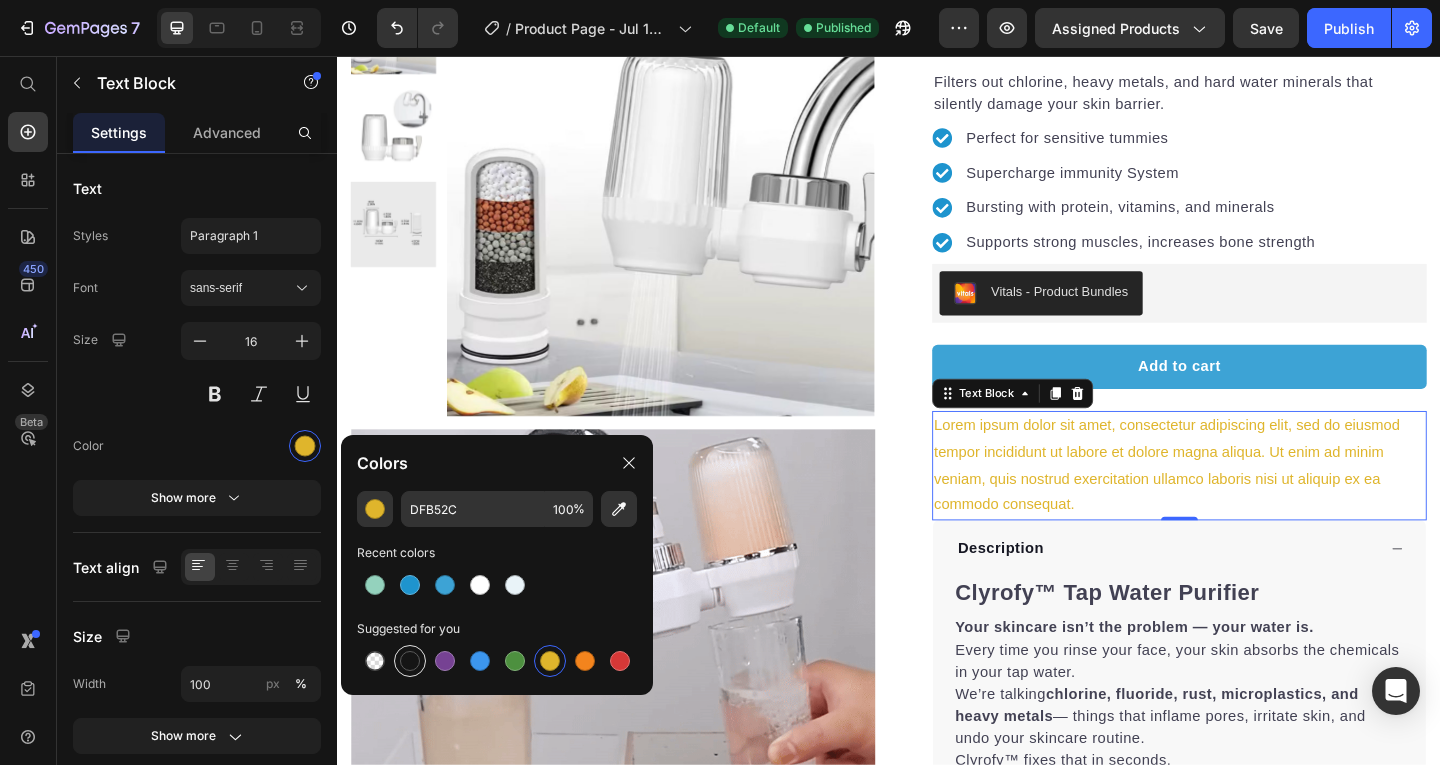 click at bounding box center (410, 661) 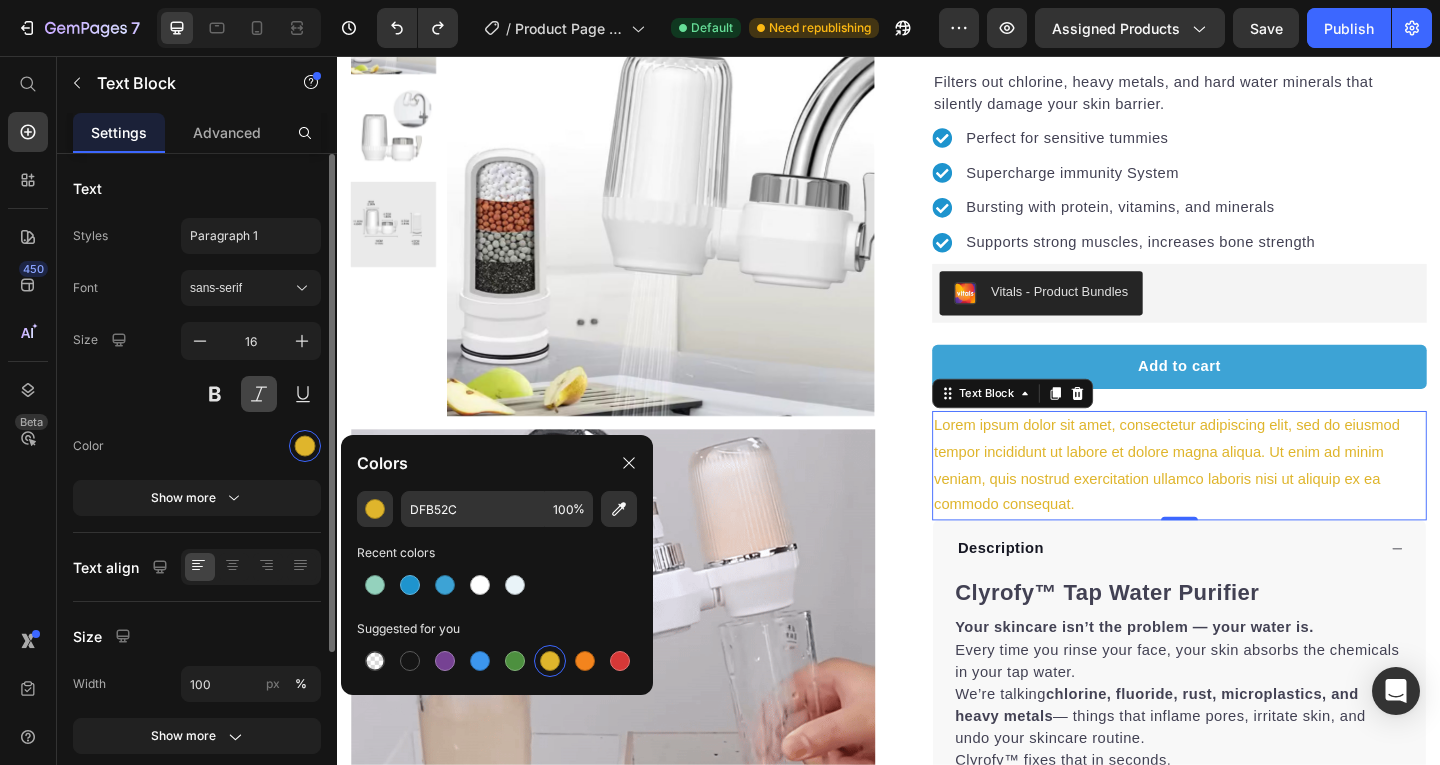 type on "4D4D4D" 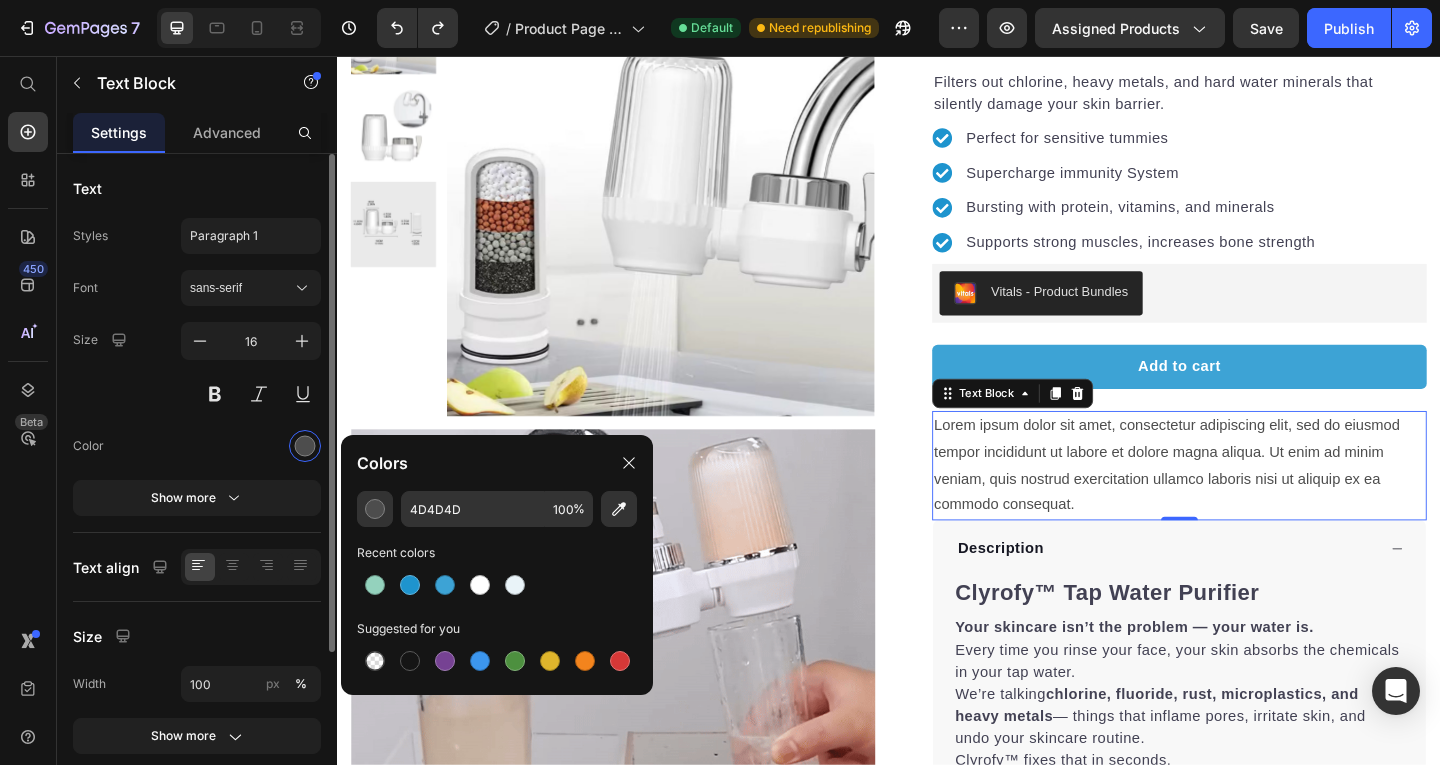 click at bounding box center (251, 446) 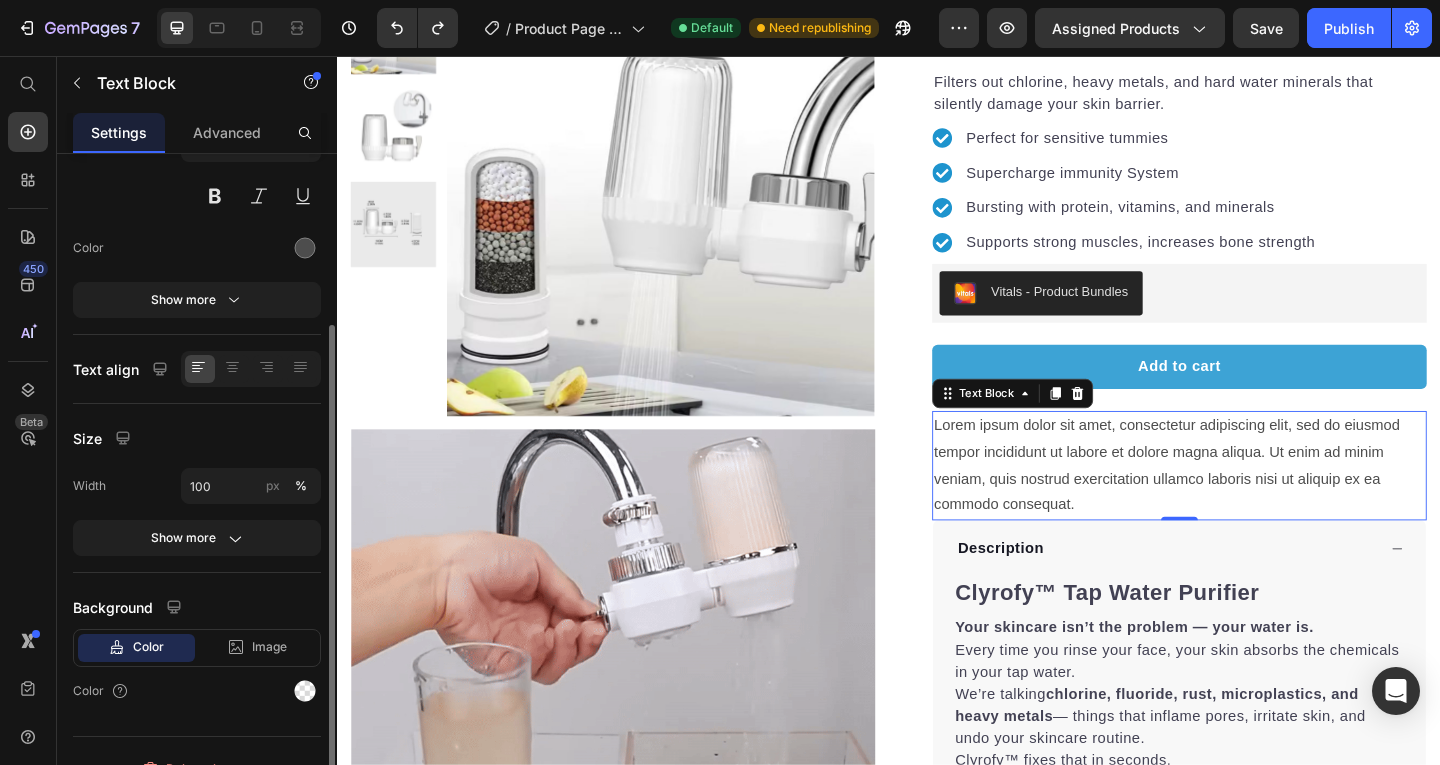 scroll, scrollTop: 227, scrollLeft: 0, axis: vertical 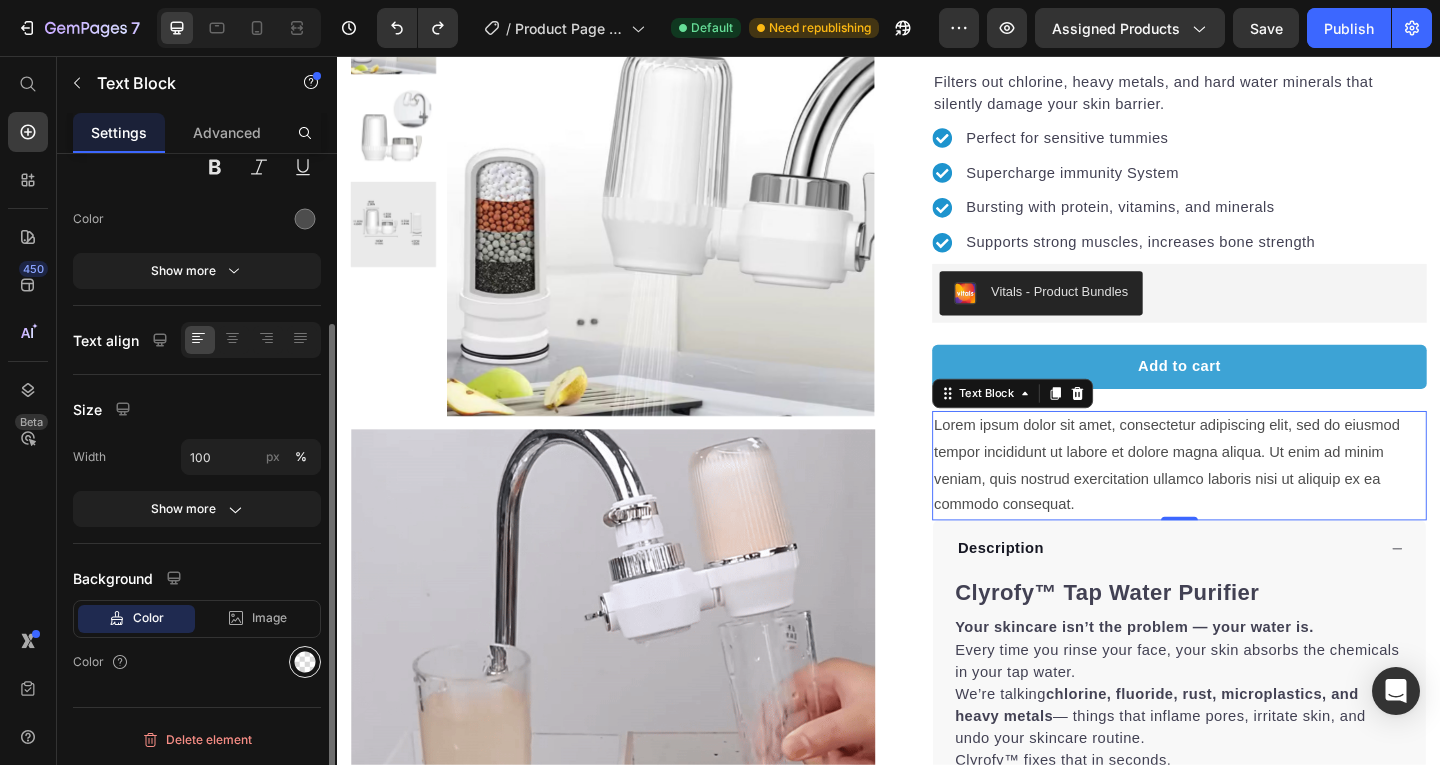 click at bounding box center [305, 662] 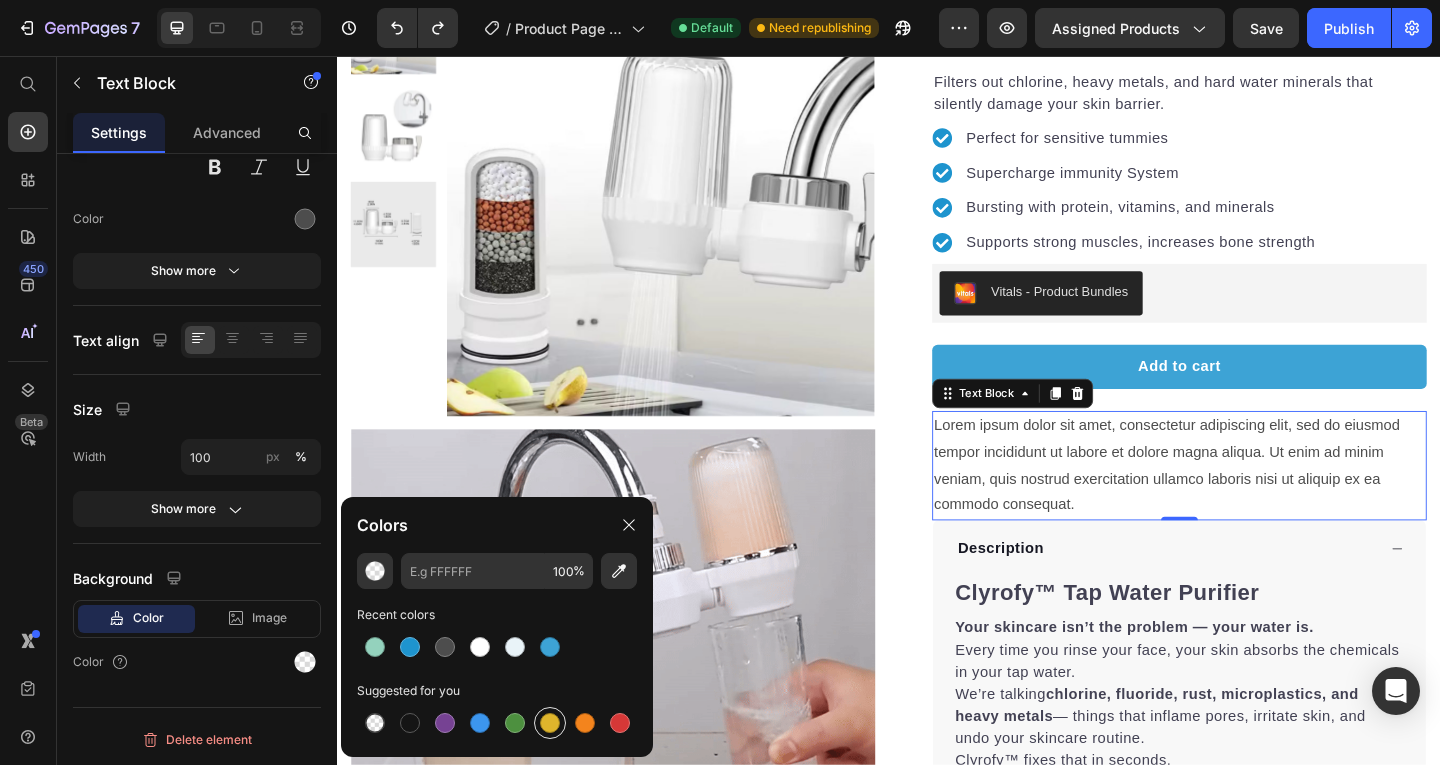 click at bounding box center [550, 723] 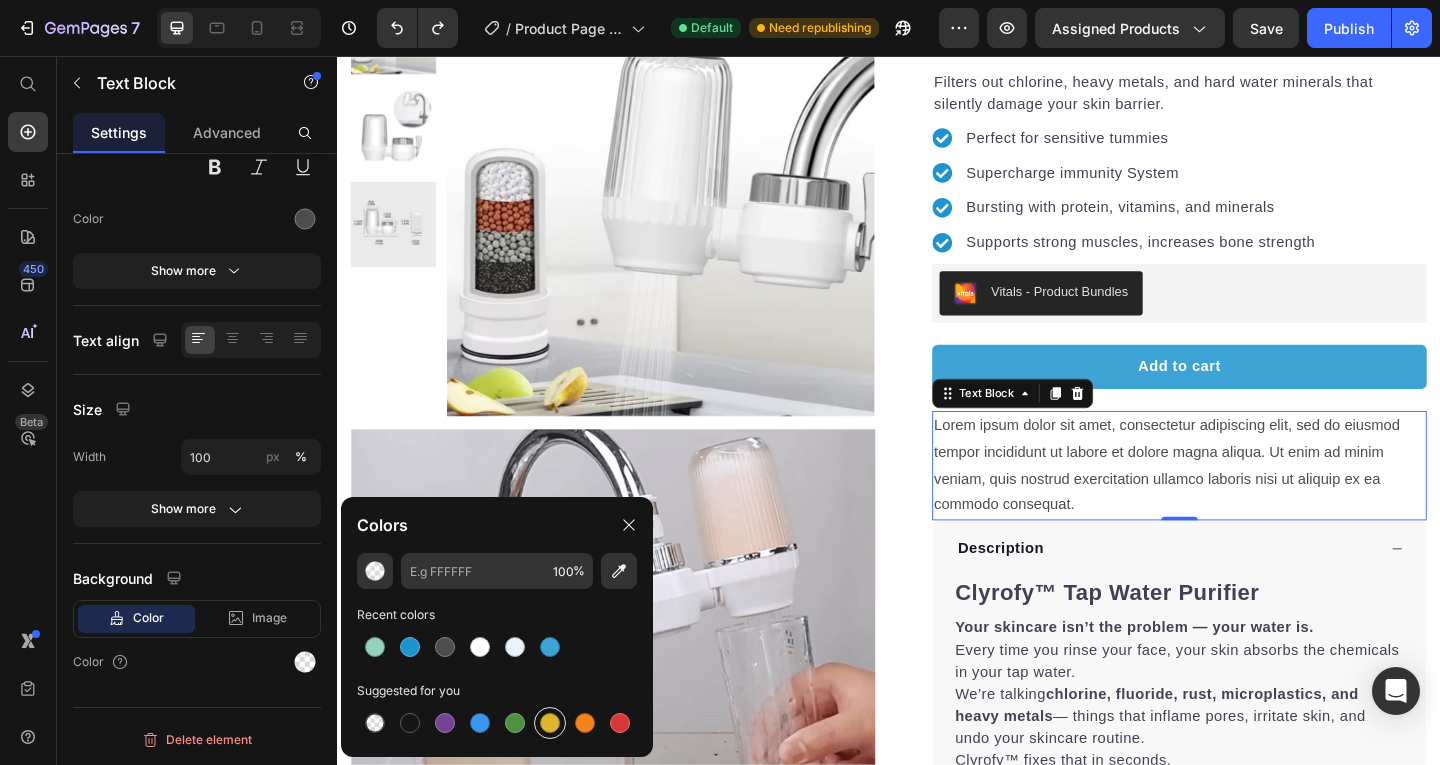 type on "DFB52C" 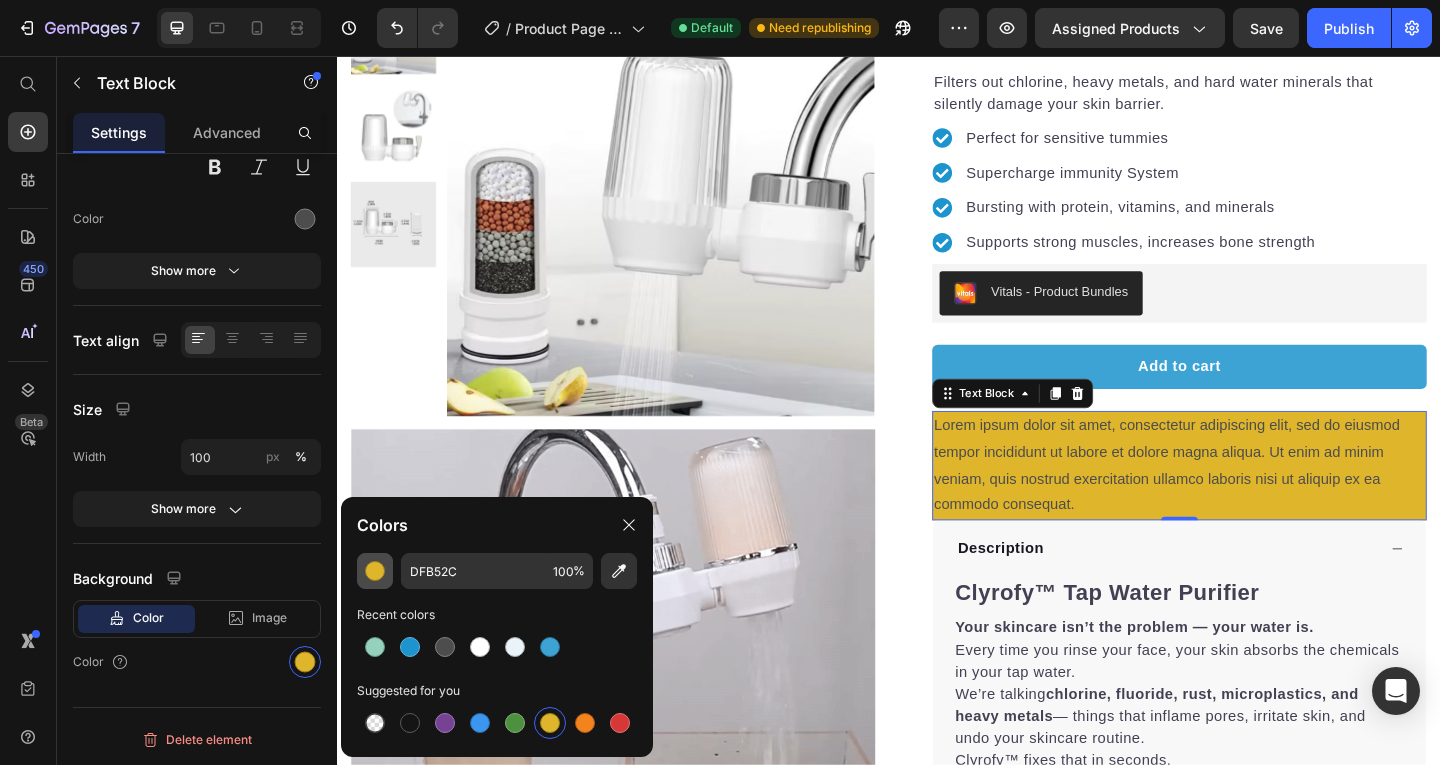 click at bounding box center [375, 571] 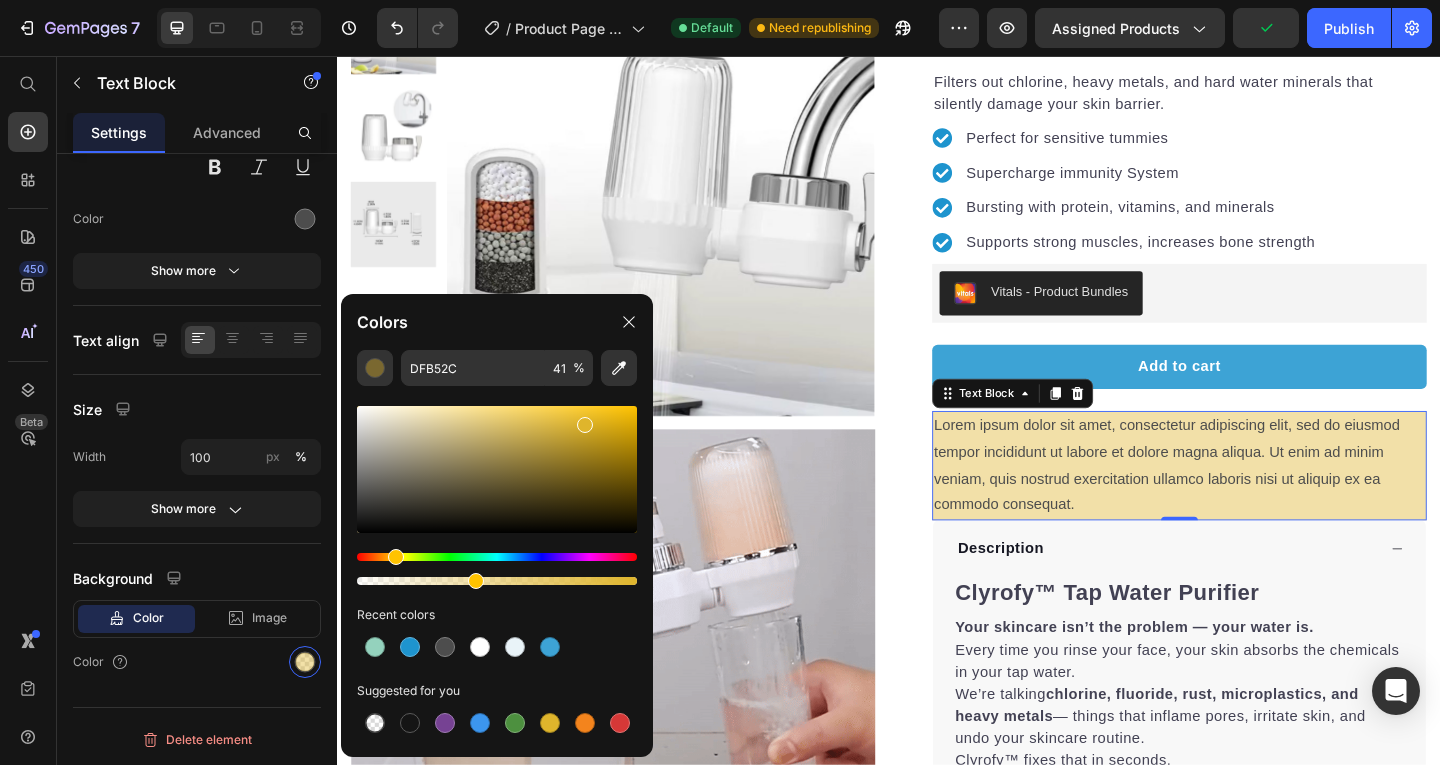 drag, startPoint x: 628, startPoint y: 584, endPoint x: 472, endPoint y: 580, distance: 156.05127 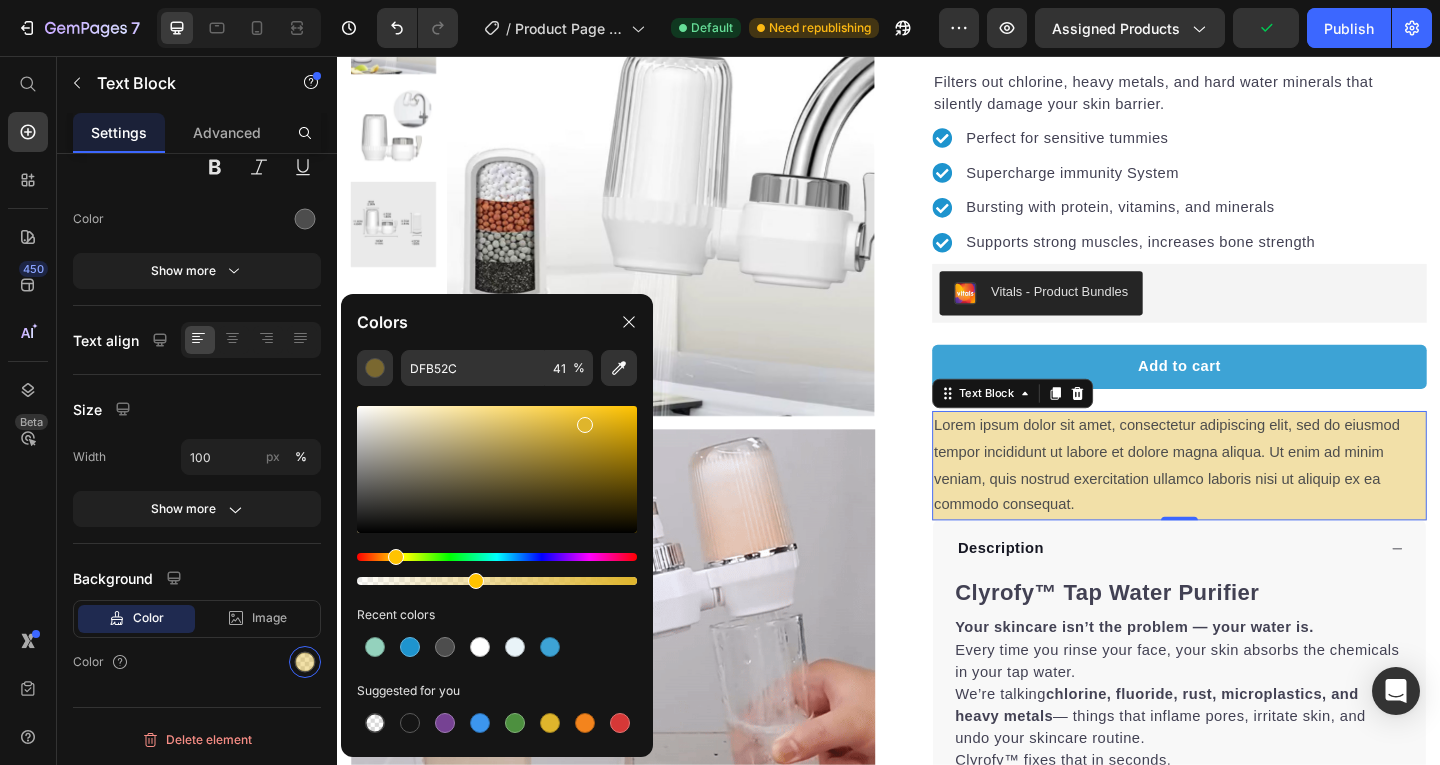 click at bounding box center [476, 581] 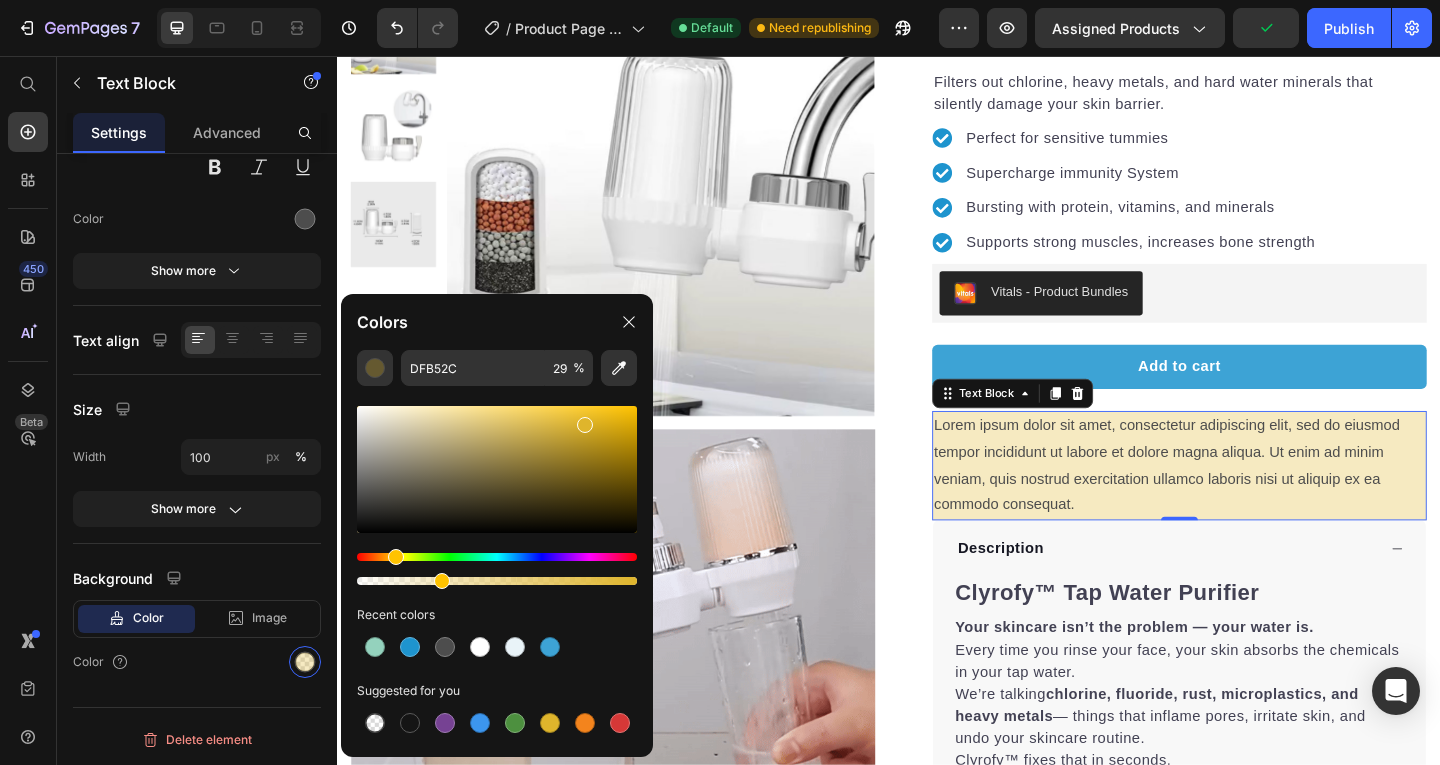 drag, startPoint x: 472, startPoint y: 580, endPoint x: 438, endPoint y: 580, distance: 34 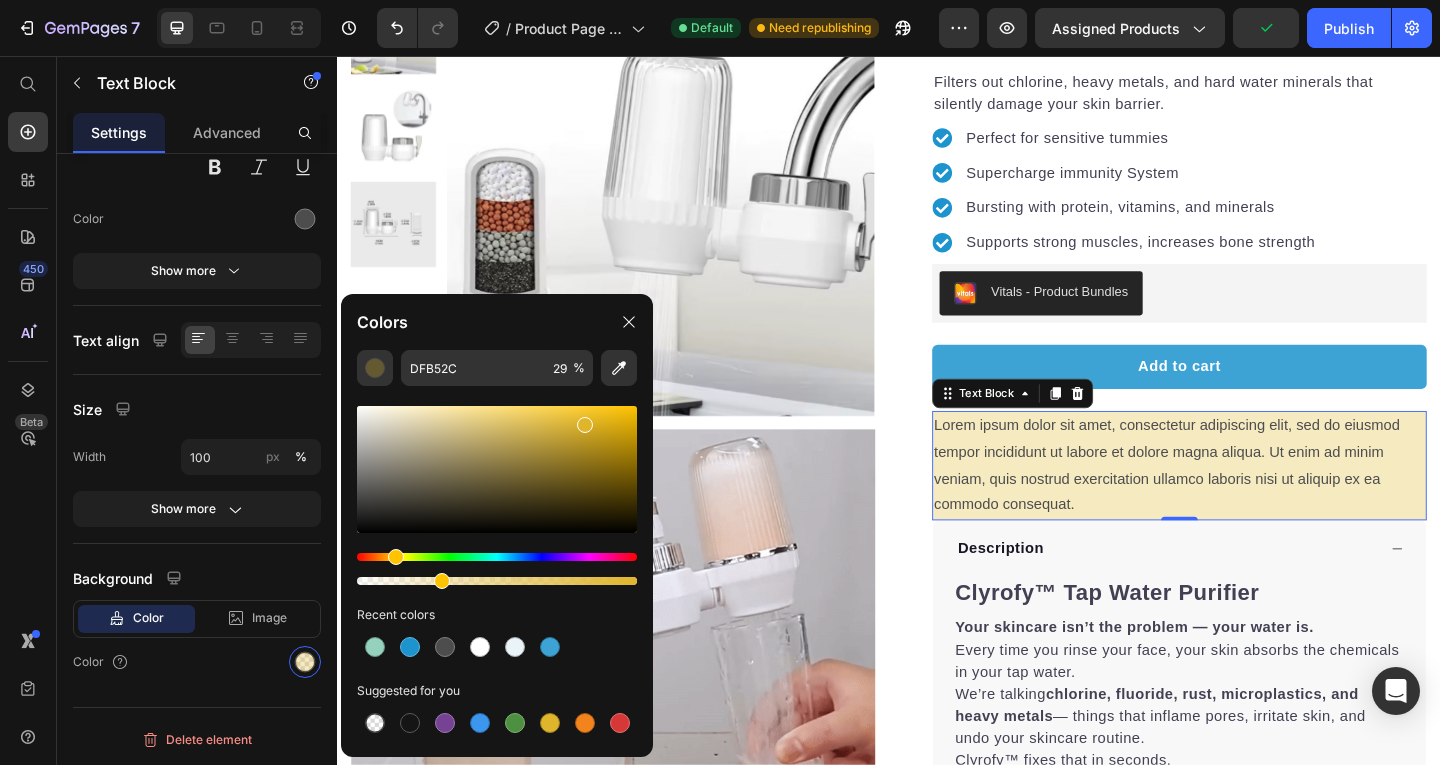 click at bounding box center [442, 581] 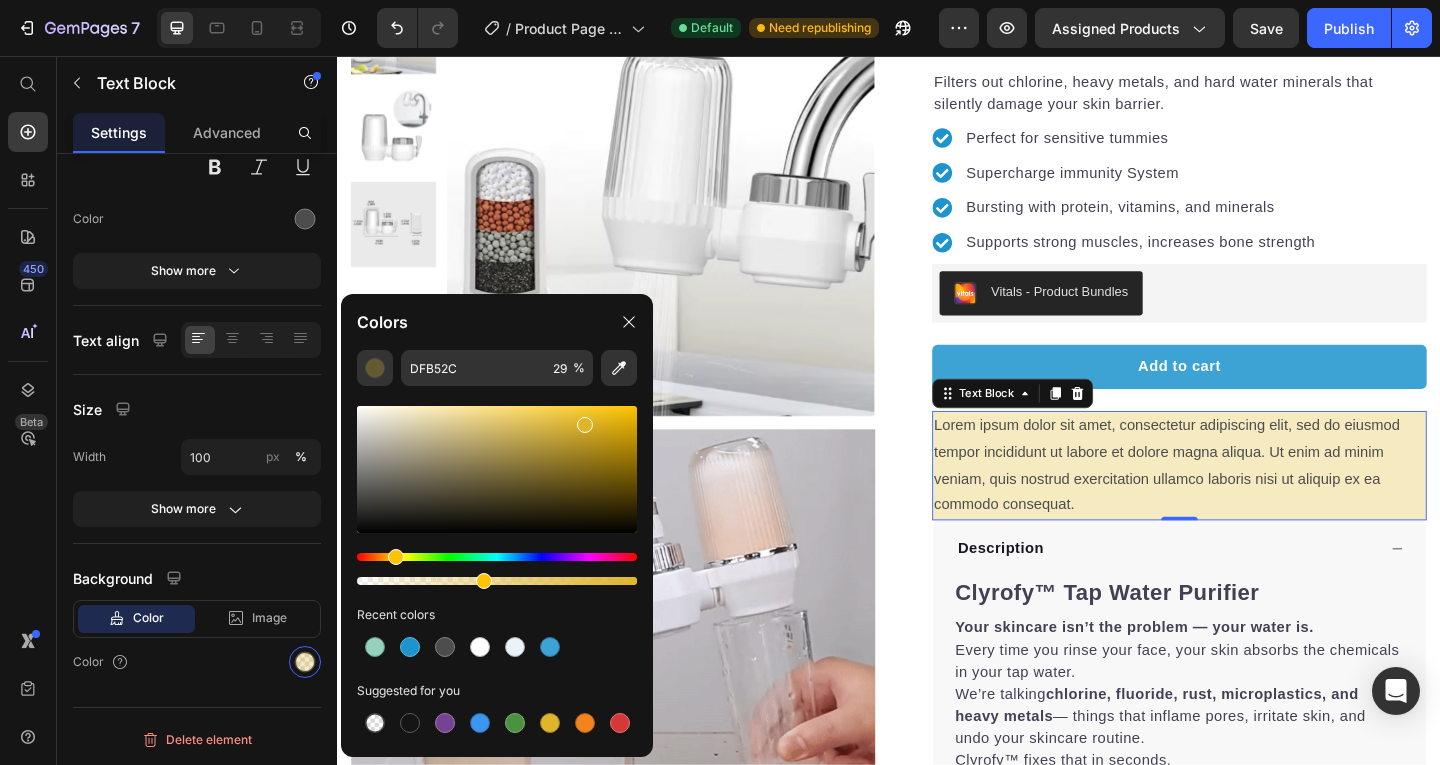 drag, startPoint x: 459, startPoint y: 580, endPoint x: 497, endPoint y: 583, distance: 38.118237 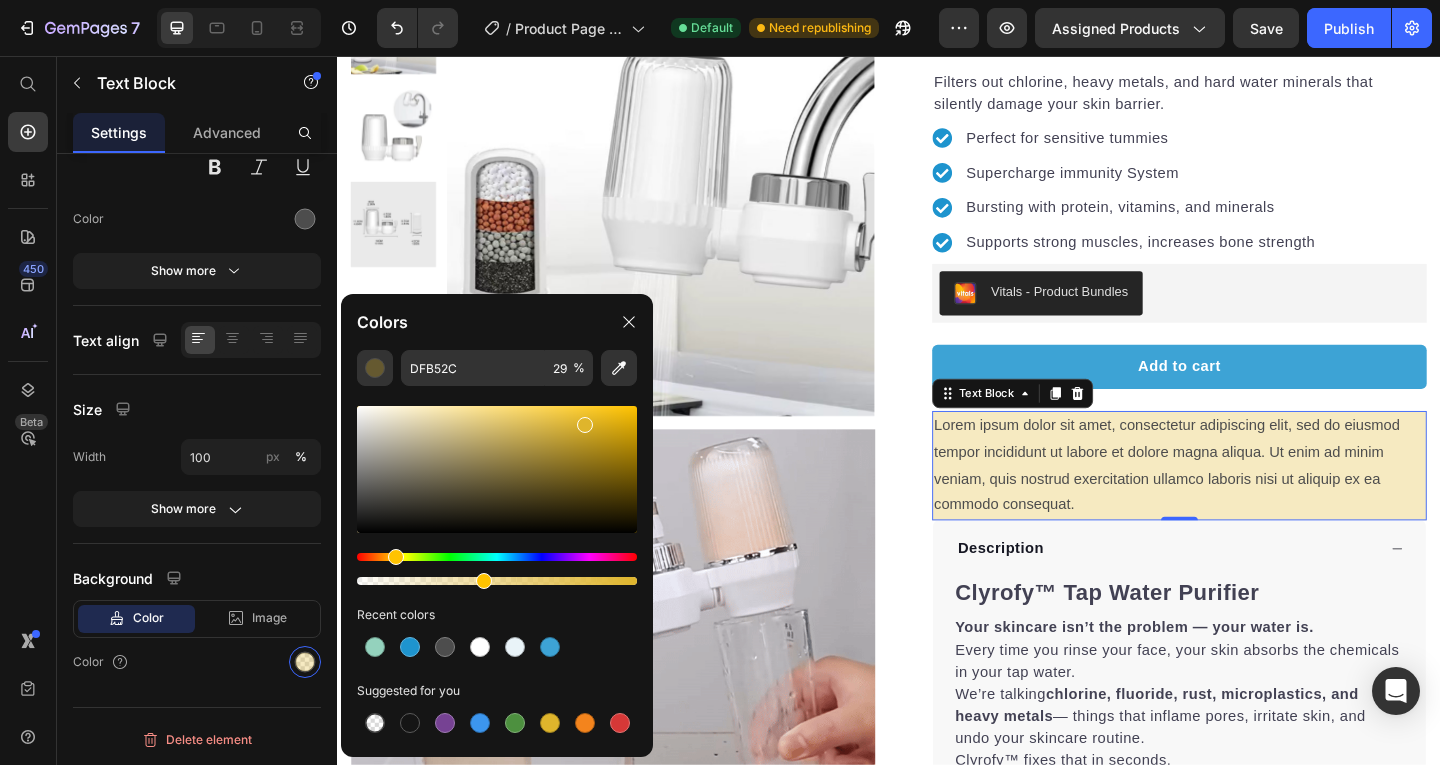 click at bounding box center [484, 581] 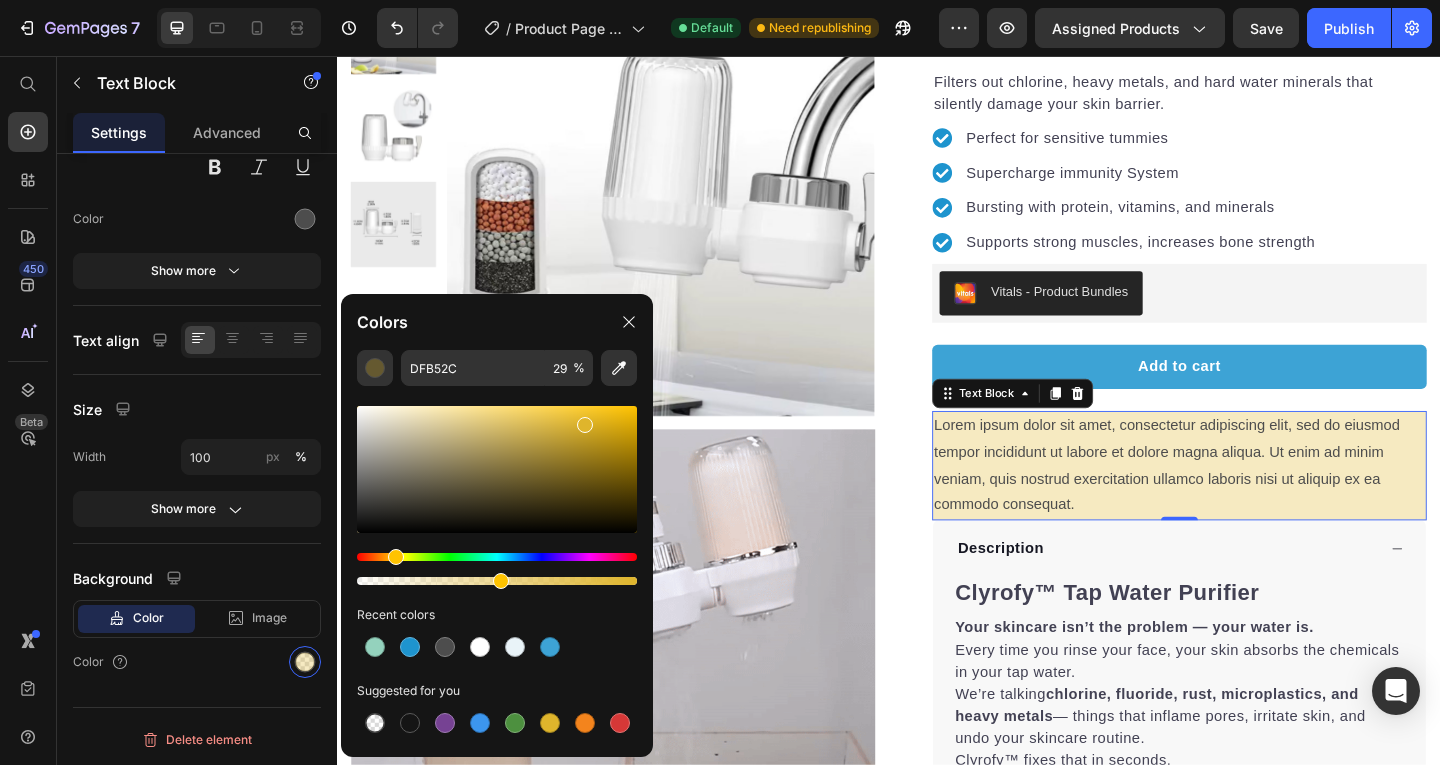 type on "50" 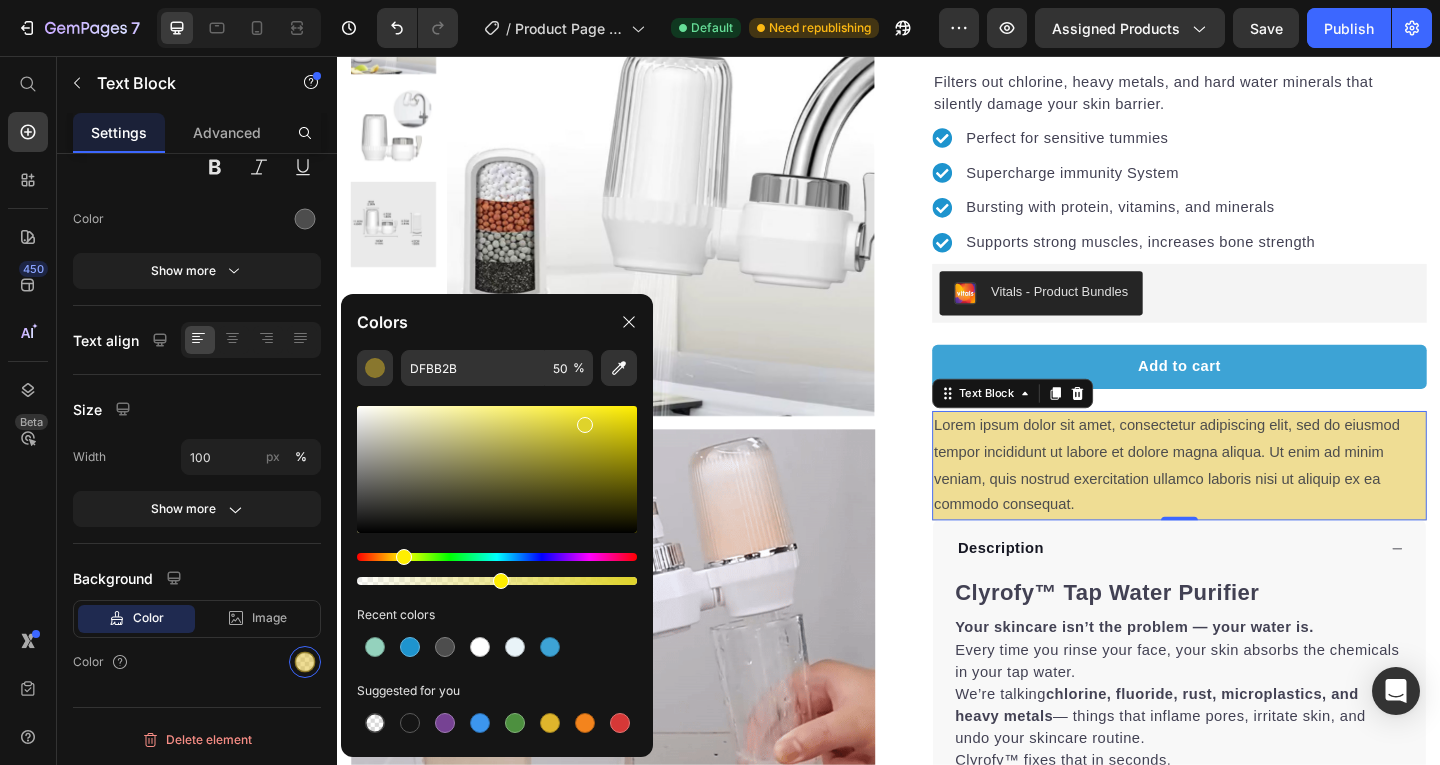 click at bounding box center [404, 557] 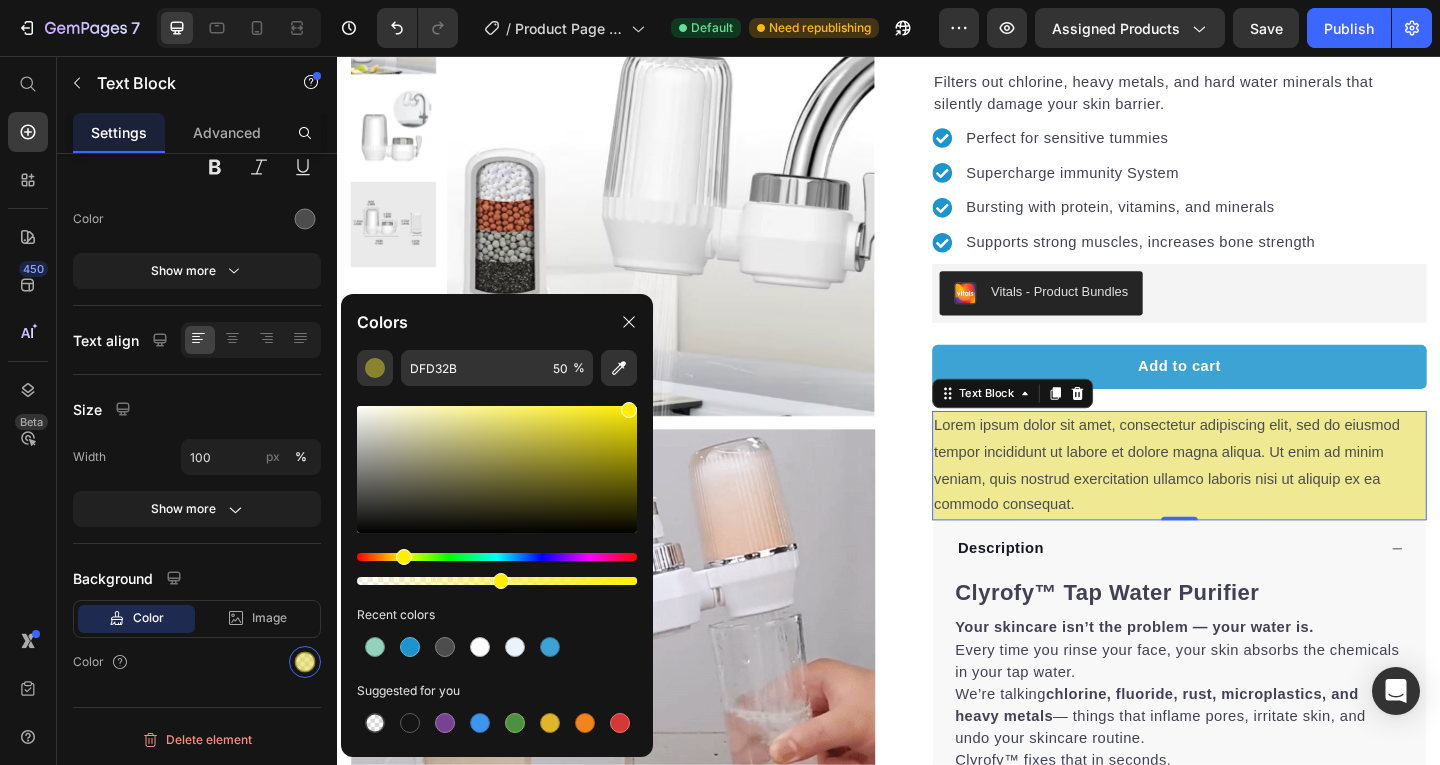 drag, startPoint x: 593, startPoint y: 419, endPoint x: 644, endPoint y: 378, distance: 65.43699 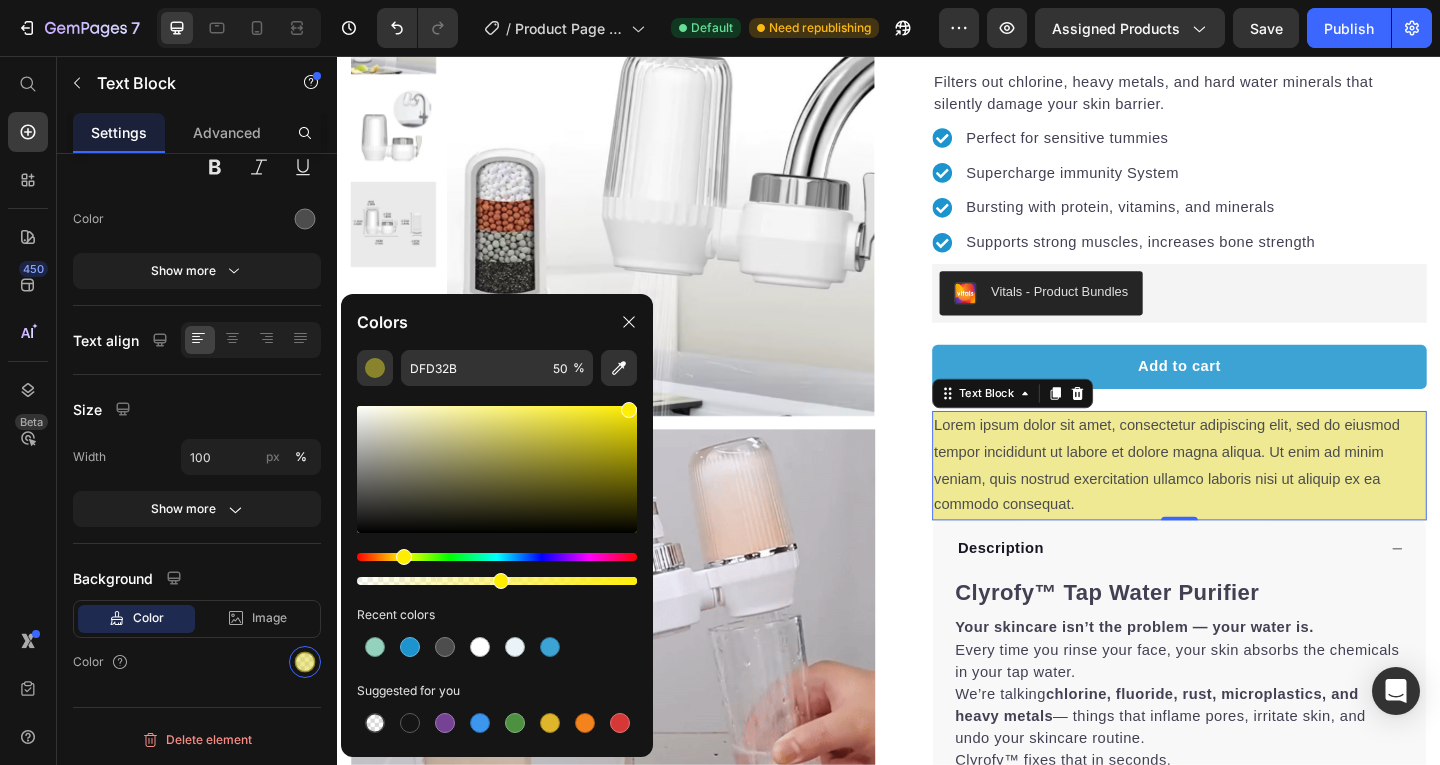 click on "DFD32B 50 % Recent colors Suggested for you" 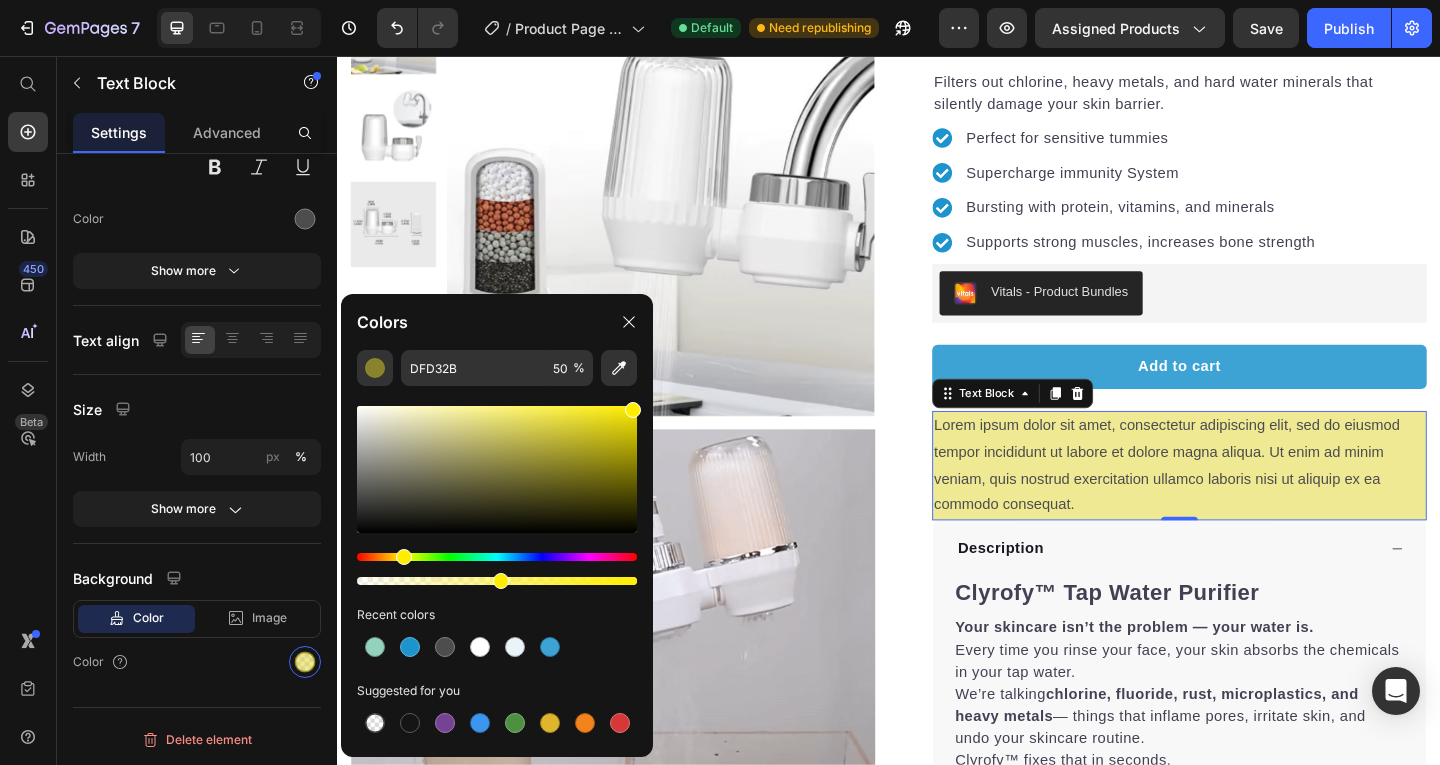 type on "FFEE00" 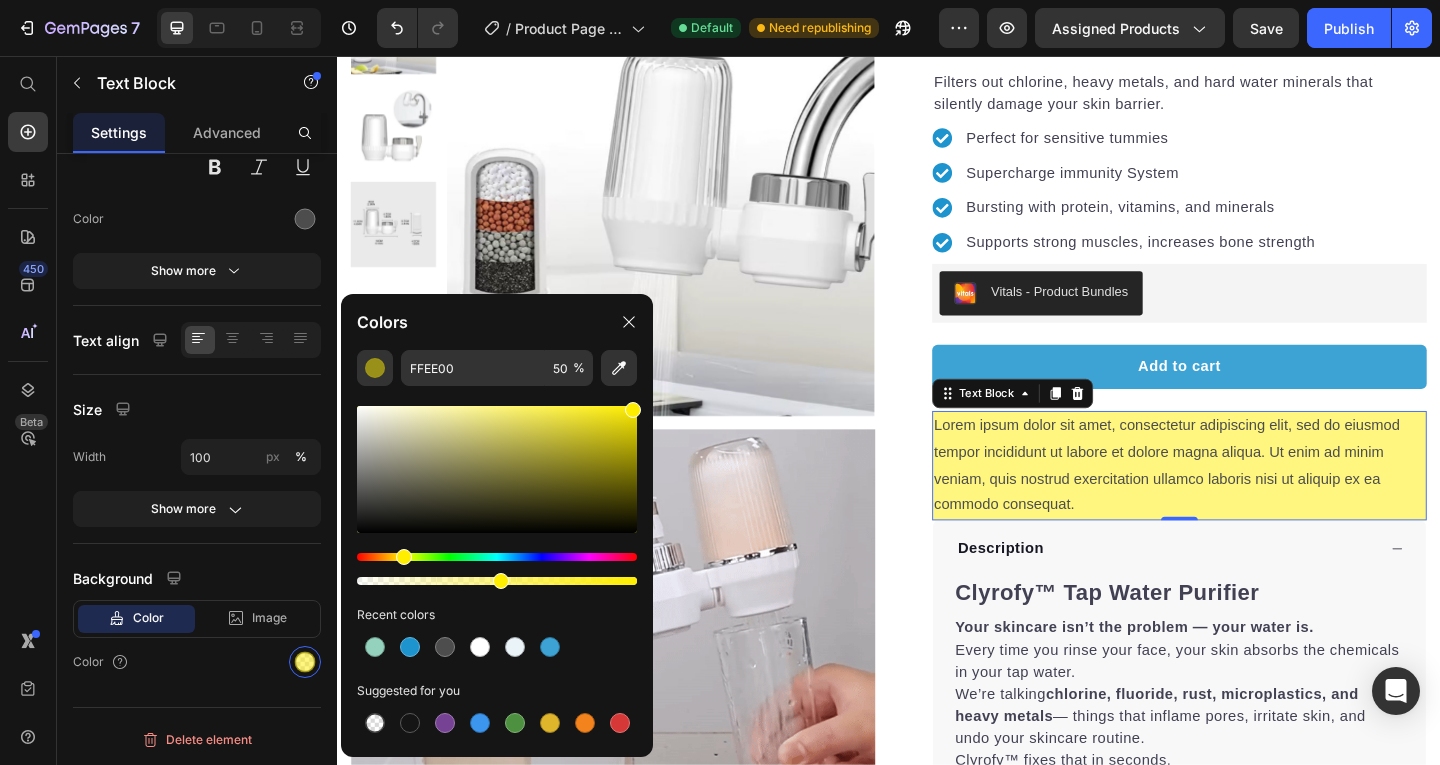 click on "Lorem ipsum dolor sit amet, consectetur adipiscing elit, sed do eiusmod tempor incididunt ut labore et dolore magna aliqua. Ut enim ad minim veniam, quis nostrud exercitation ullamco laboris nisi ut aliquip ex ea commodo consequat." at bounding box center (1253, 501) 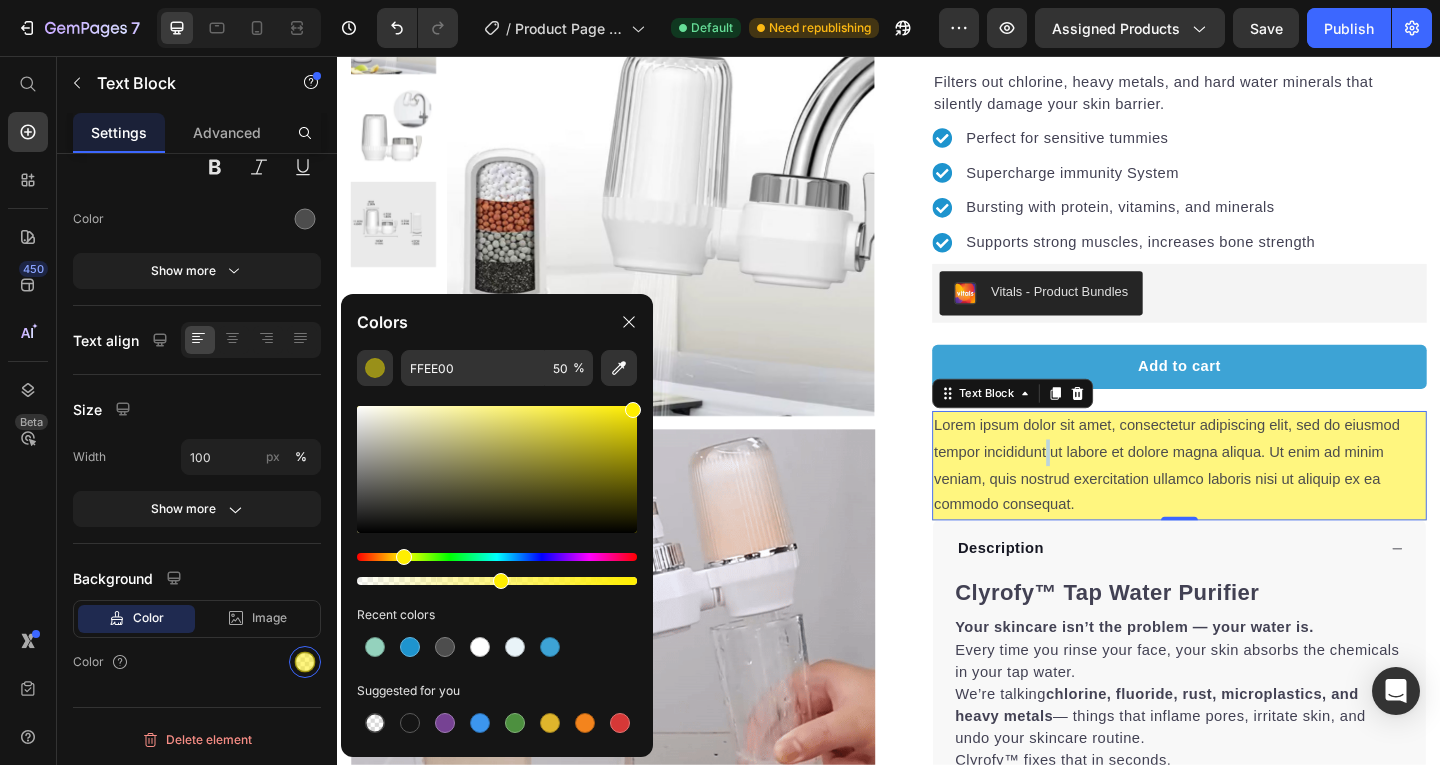 click on "Lorem ipsum dolor sit amet, consectetur adipiscing elit, sed do eiusmod tempor incididunt ut labore et dolore magna aliqua. Ut enim ad minim veniam, quis nostrud exercitation ullamco laboris nisi ut aliquip ex ea commodo consequat." at bounding box center (1253, 501) 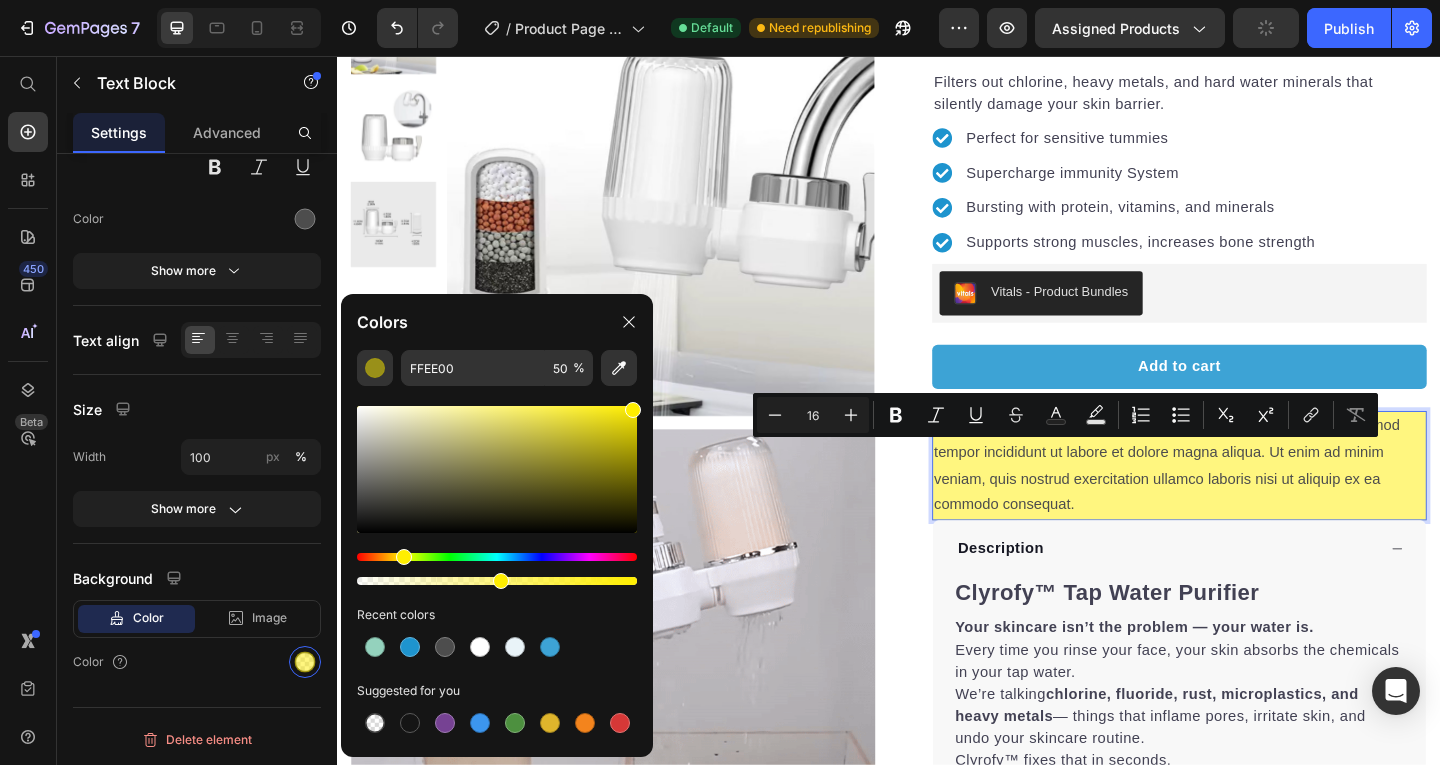 click on "Lorem ipsum dolor sit amet, consectetur adipiscing elit, sed do eiusmod tempor incididunt ut labore et dolore magna aliqua. Ut enim ad minim veniam, quis nostrud exercitation ullamco laboris nisi ut aliquip ex ea commodo consequat." at bounding box center (1253, 501) 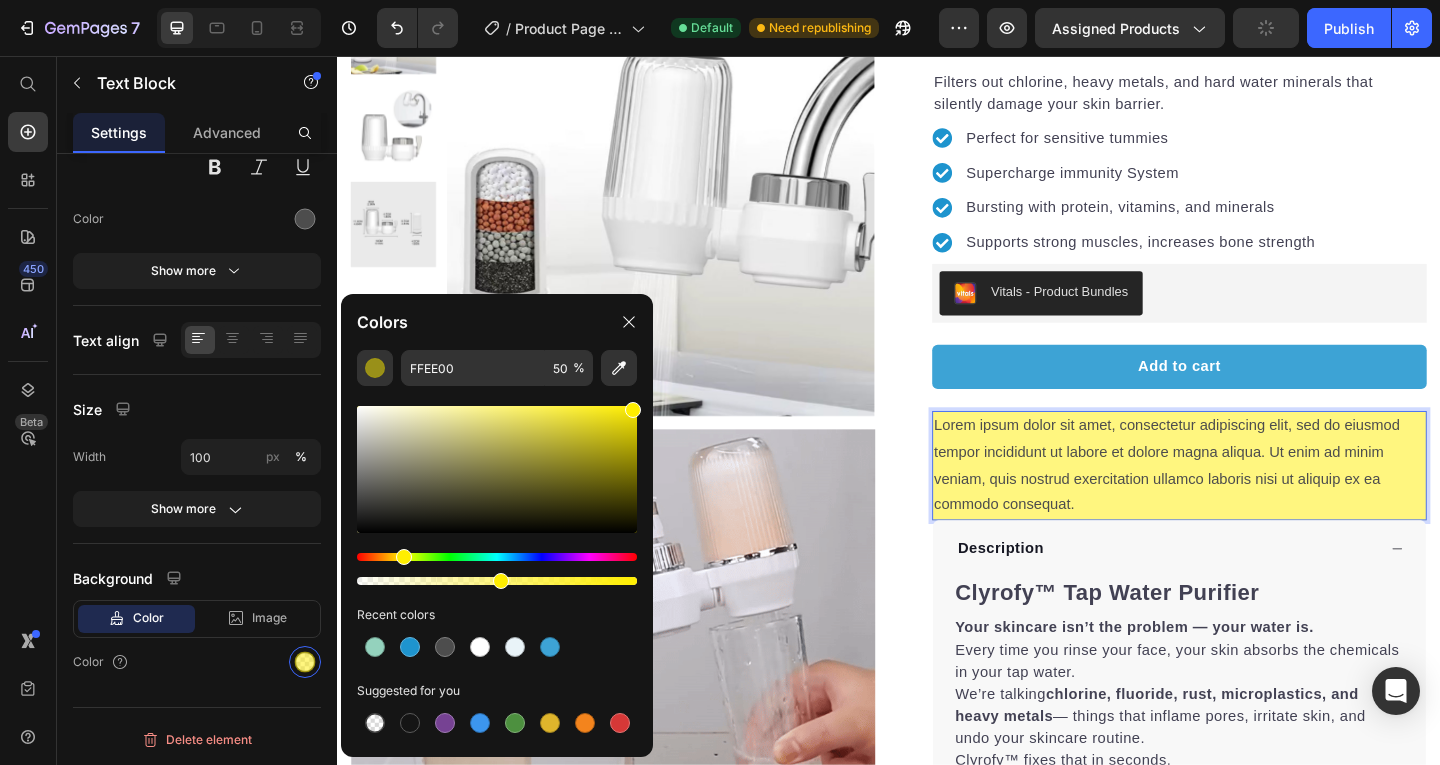 click on "Lorem ipsum dolor sit amet, consectetur adipiscing elit, sed do eiusmod tempor incididunt ut labore et dolore magna aliqua. Ut enim ad minim veniam, quis nostrud exercitation ullamco laboris nisi ut aliquip ex ea commodo consequat." at bounding box center (1253, 501) 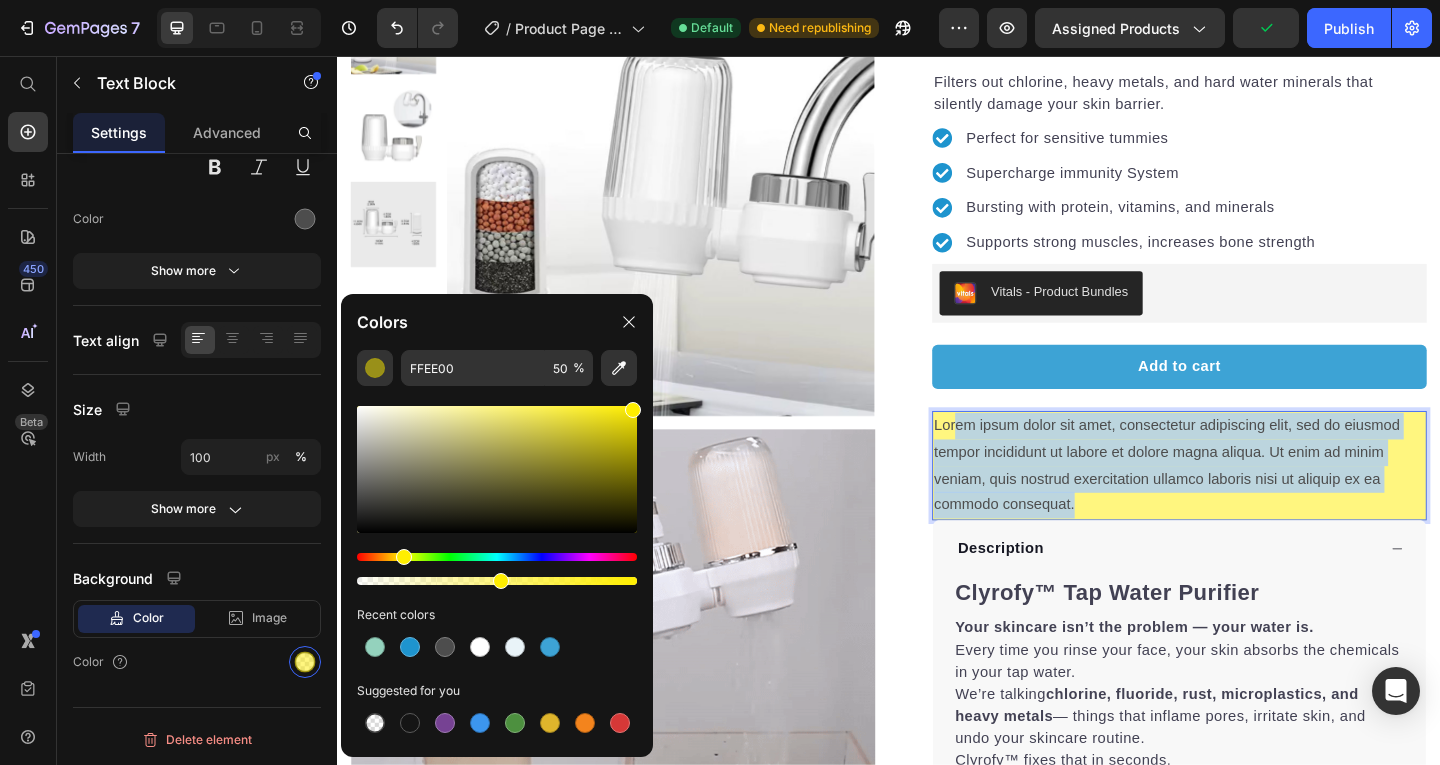 drag, startPoint x: 1142, startPoint y: 547, endPoint x: 1003, endPoint y: 455, distance: 166.68834 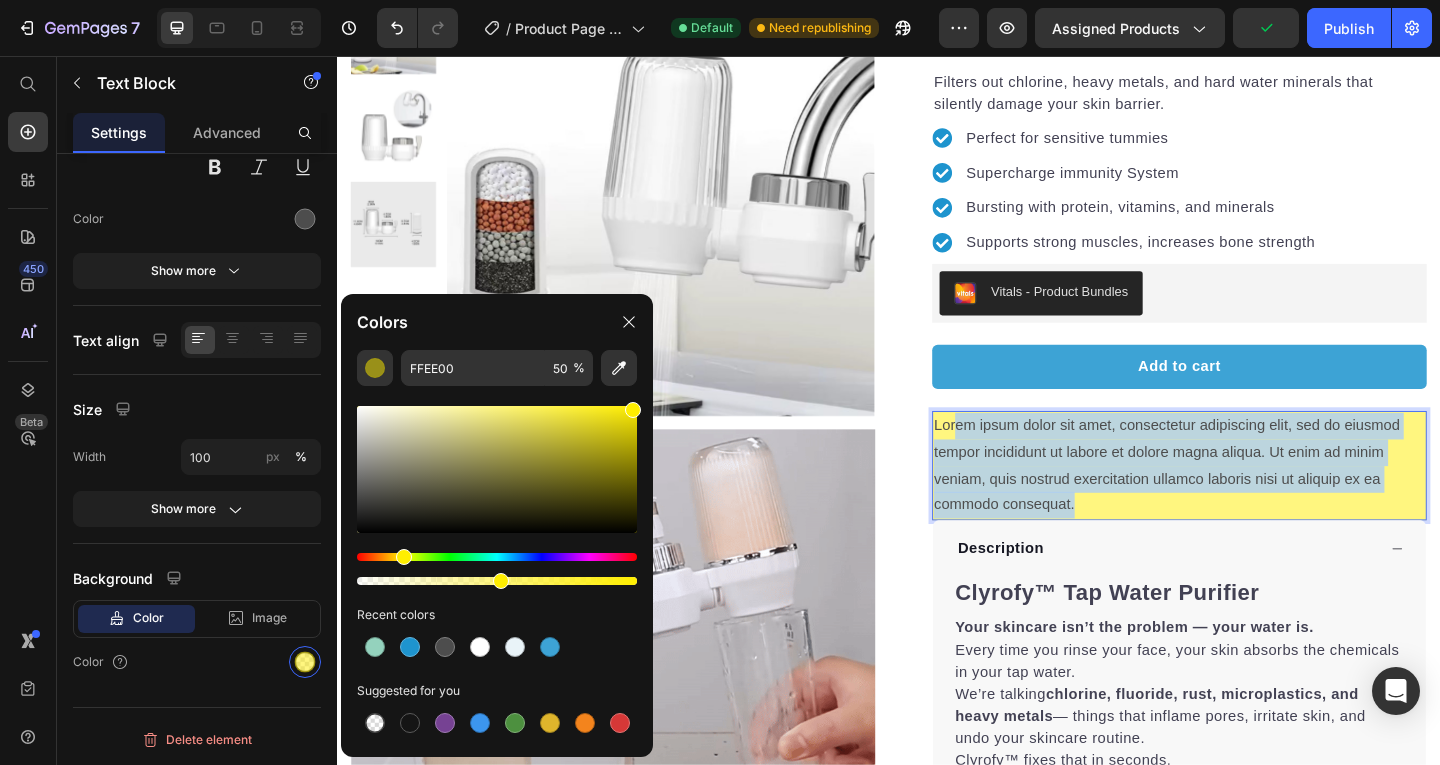 click on "Lorem ipsum dolor sit amet, consectetur adipiscing elit, sed do eiusmod tempor incididunt ut labore et dolore magna aliqua. Ut enim ad minim veniam, quis nostrud exercitation ullamco laboris nisi ut aliquip ex ea commodo consequat." at bounding box center (1253, 501) 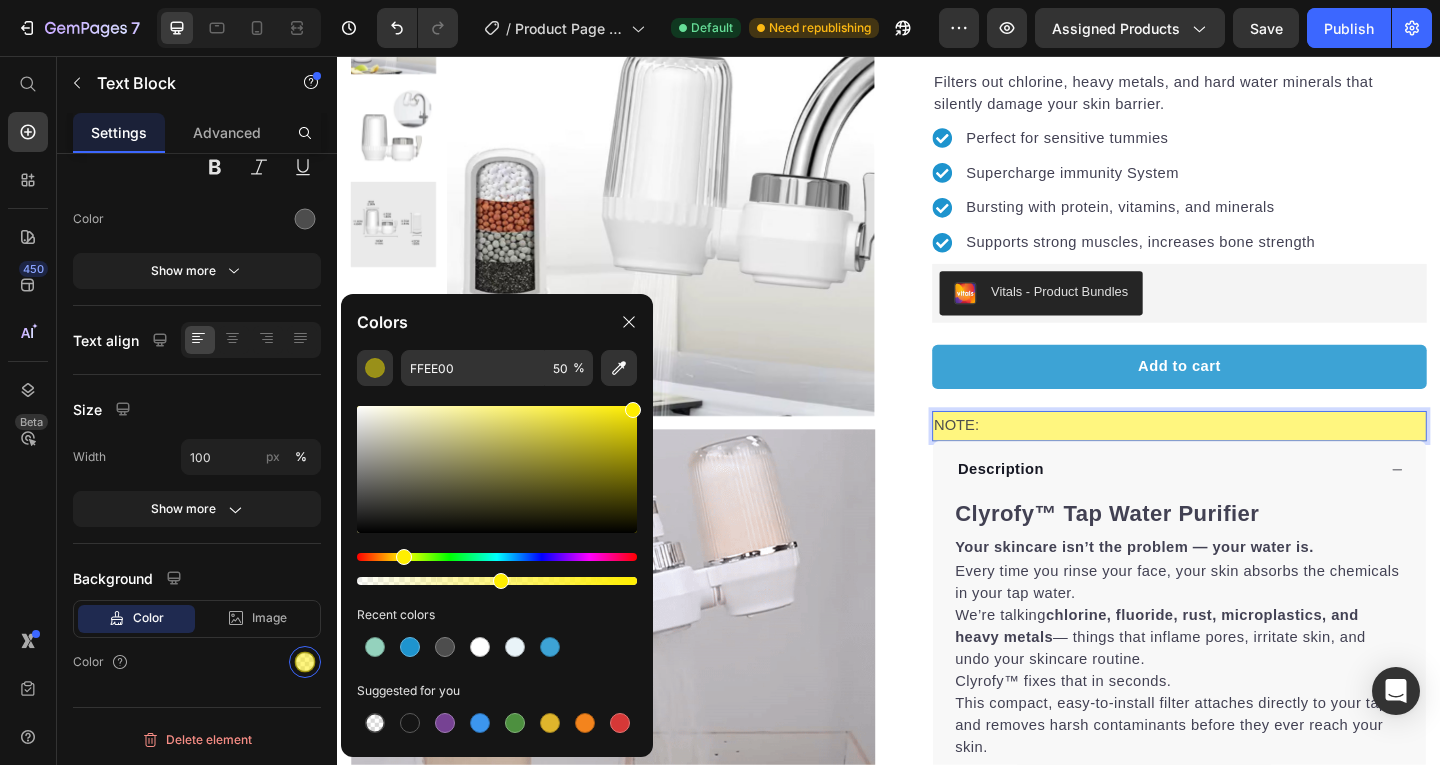 click on "NOTE:" at bounding box center [1253, 458] 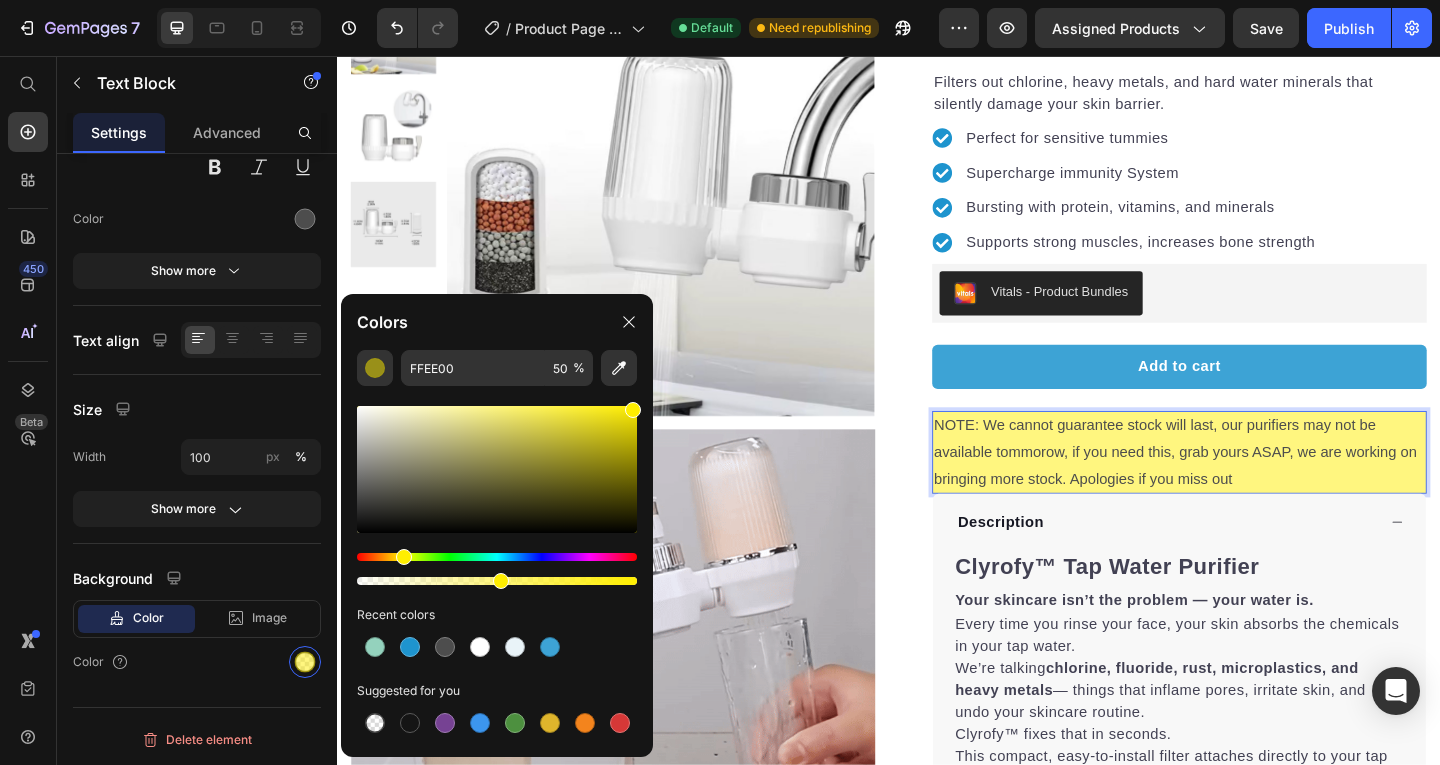click on "NOTE: We cannot guarantee stock will last, our purifiers may not be available tommorow, if you need this, grab yours ASAP, we are working on bringing more stock. Apologies if you miss out" at bounding box center [1253, 487] 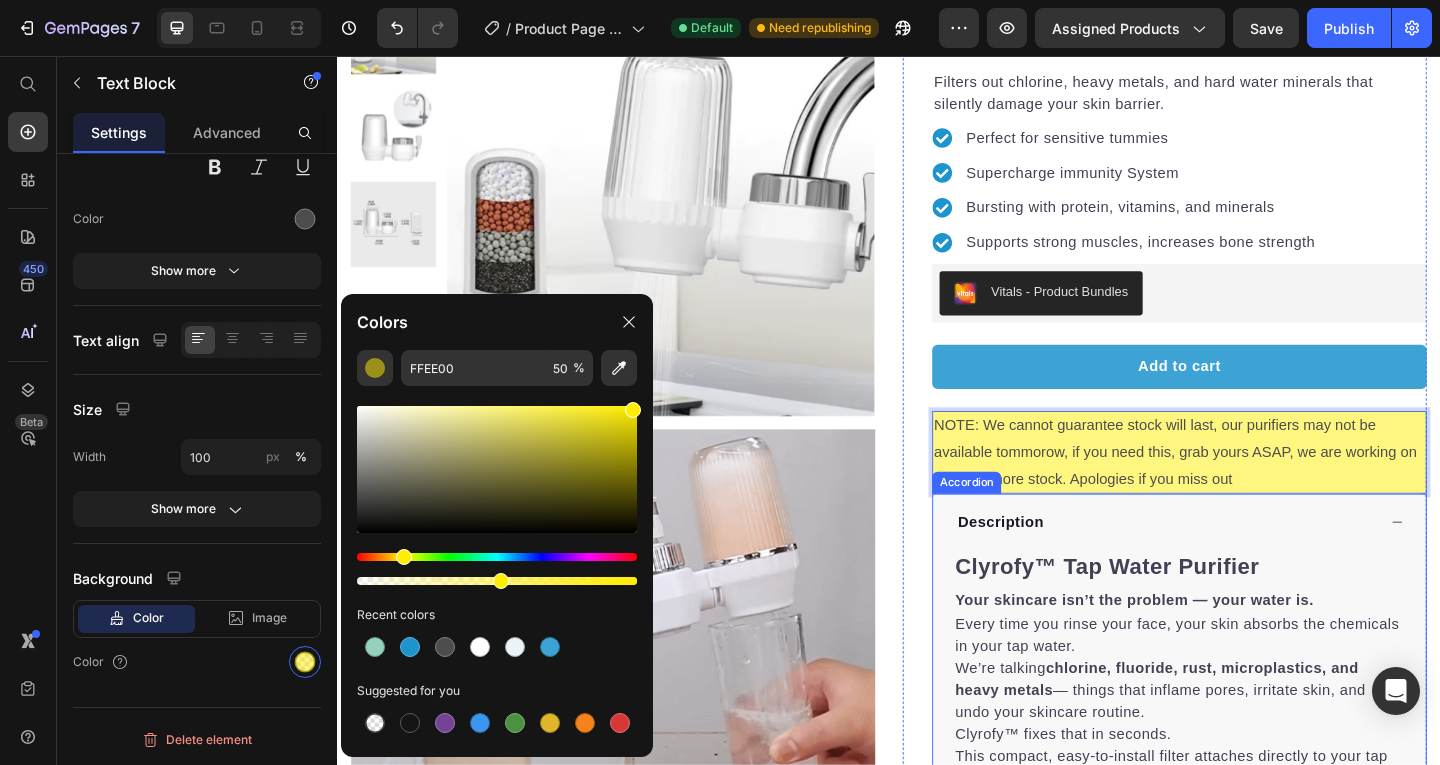 click on "Clyrofy™ Tap Water Purifier" at bounding box center [1174, 610] 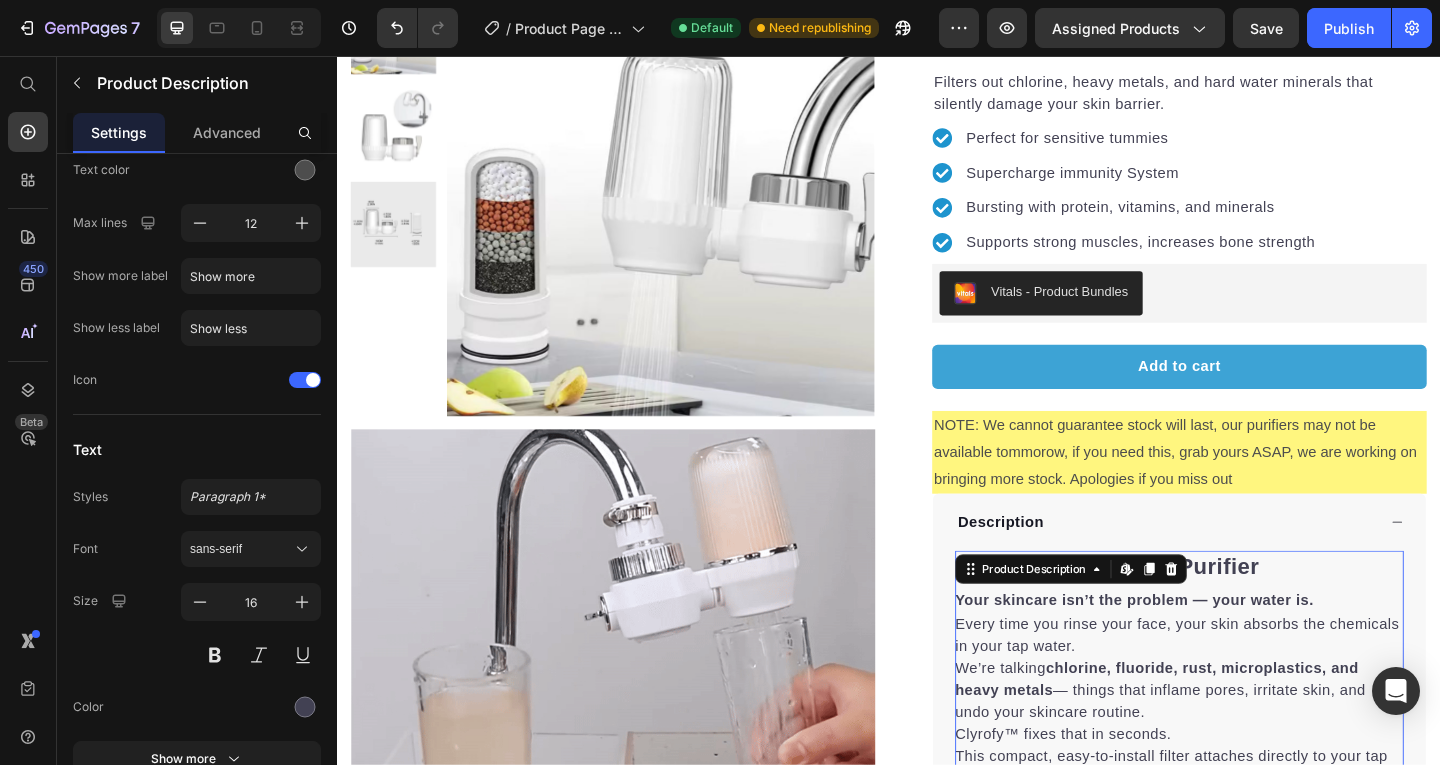scroll, scrollTop: 0, scrollLeft: 0, axis: both 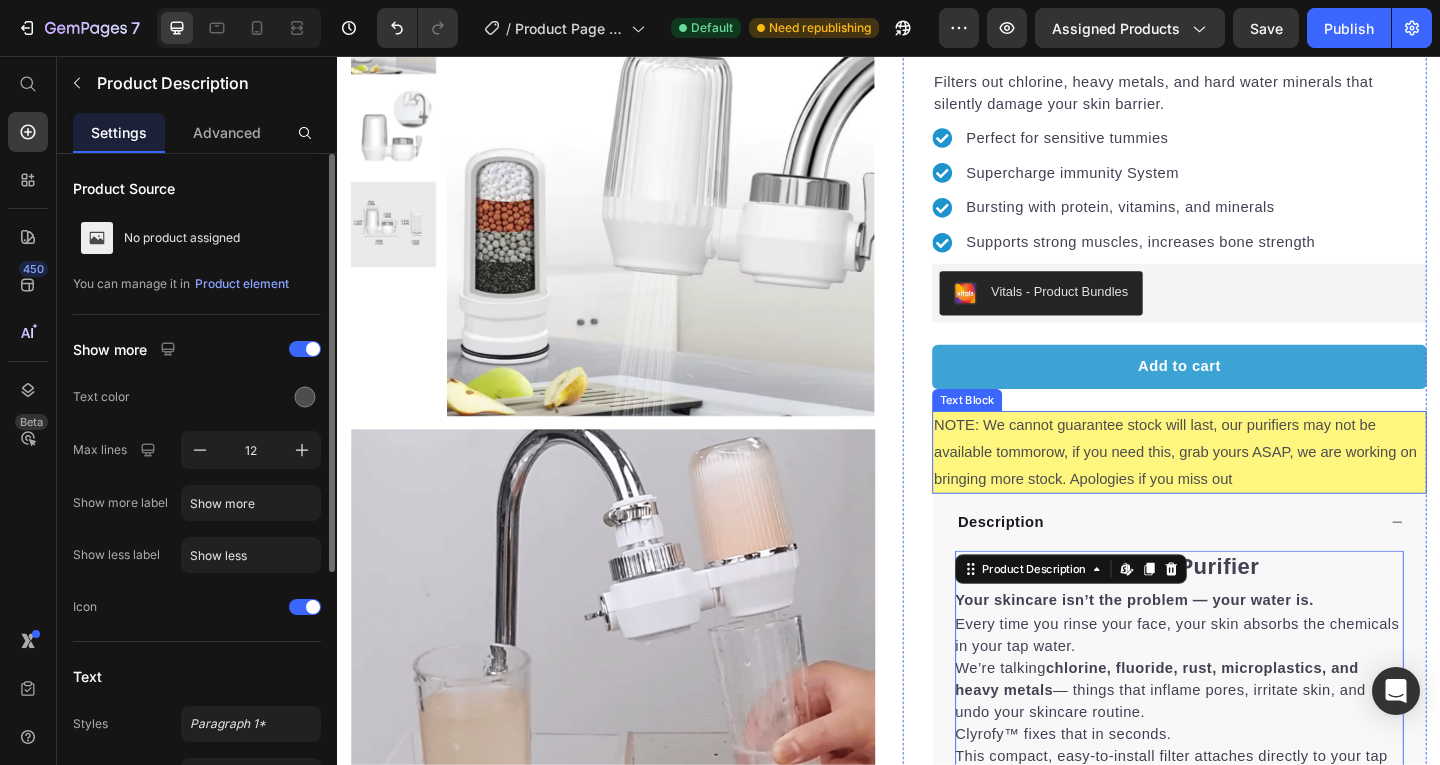 click on "NOTE: We cannot guarantee stock will last, our purifiers may not be available tommorow, if you need this, grab yours ASAP, we are working on bringing more stock. Apologies if you miss out" at bounding box center [1253, 487] 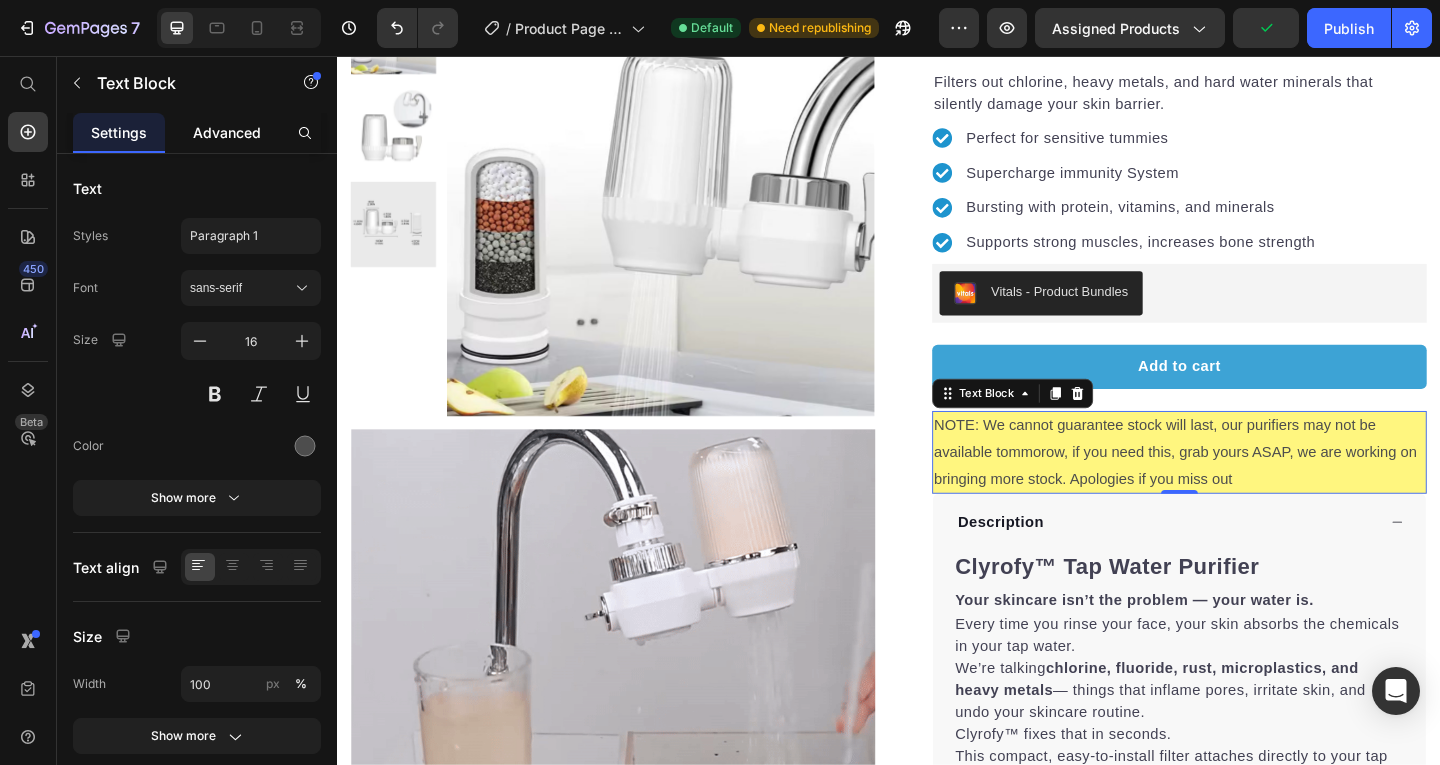 click on "Advanced" at bounding box center [227, 132] 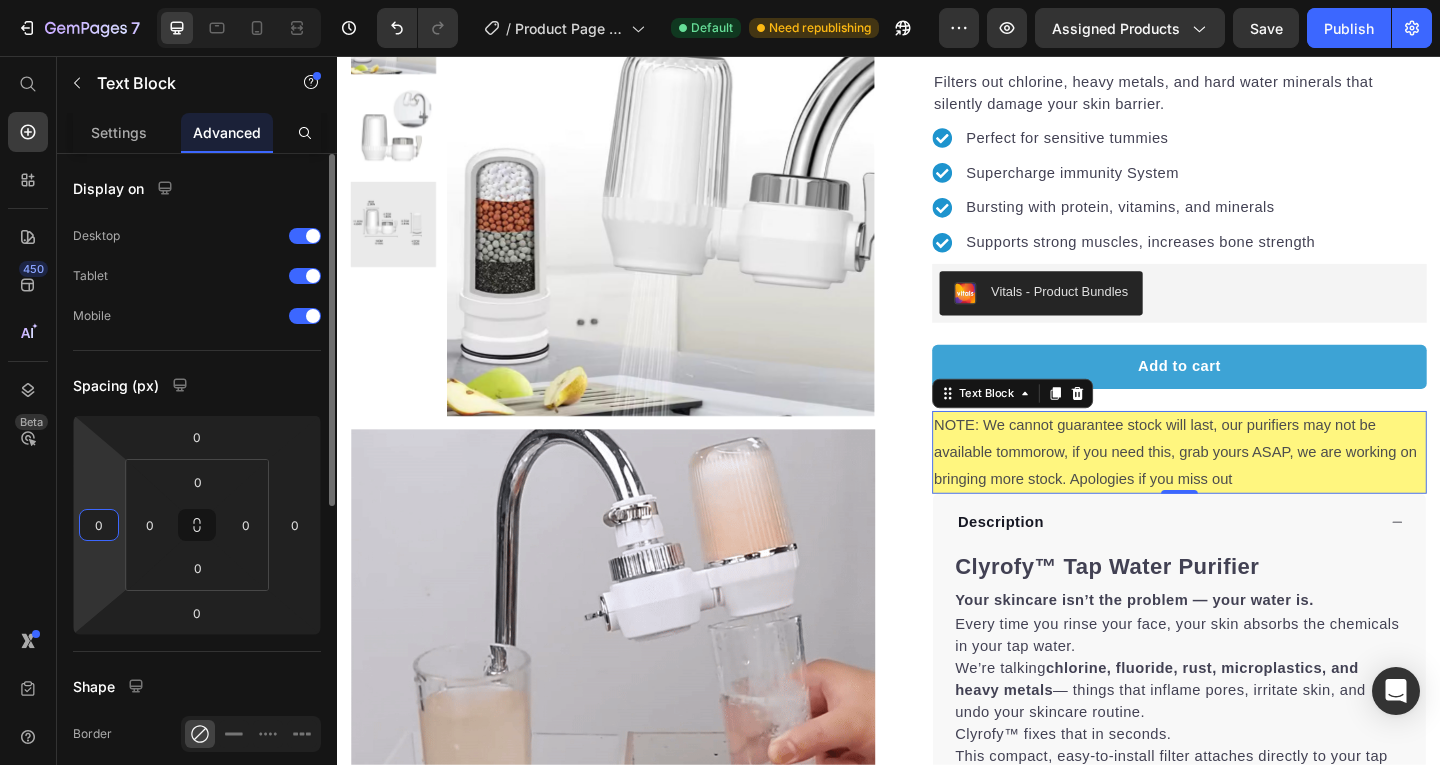 click on "0" at bounding box center (99, 525) 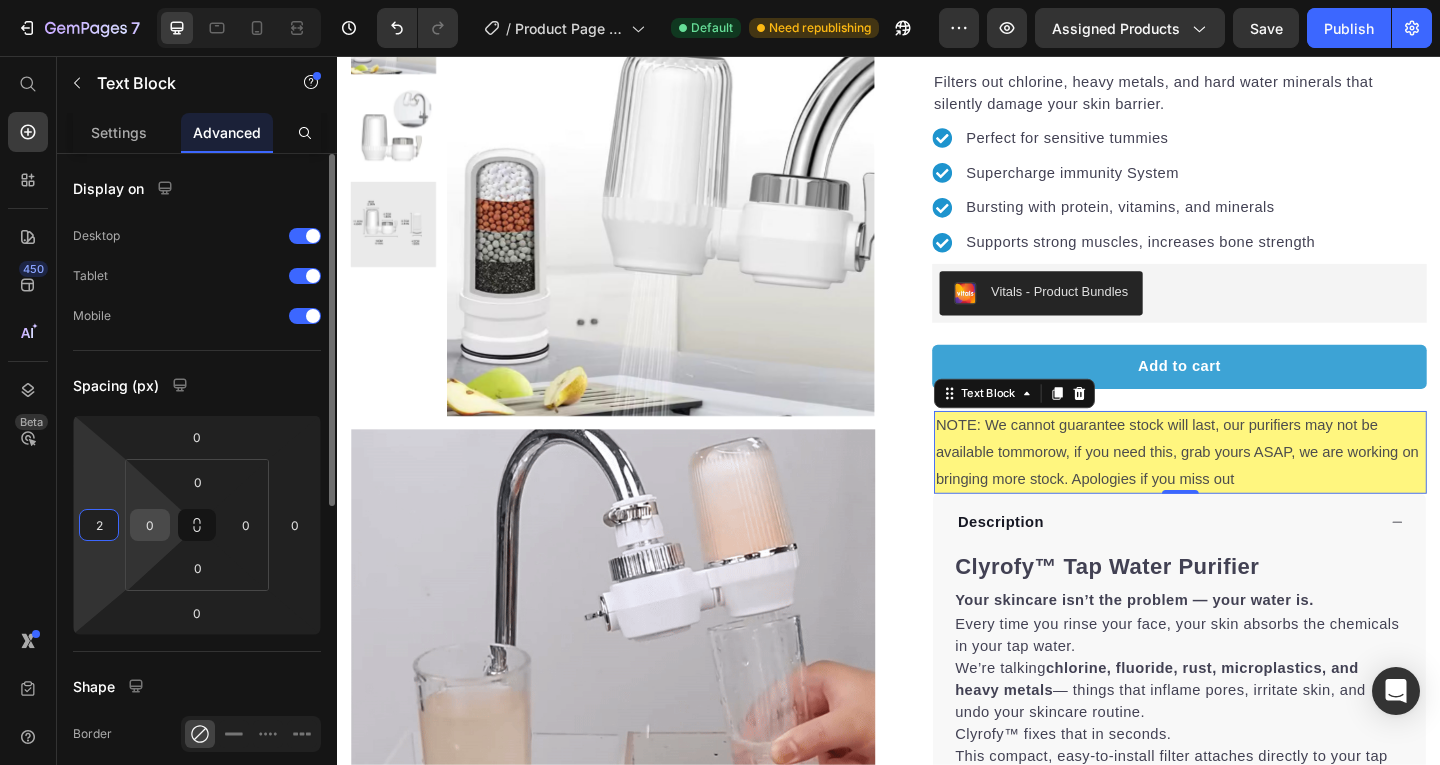 type on "2" 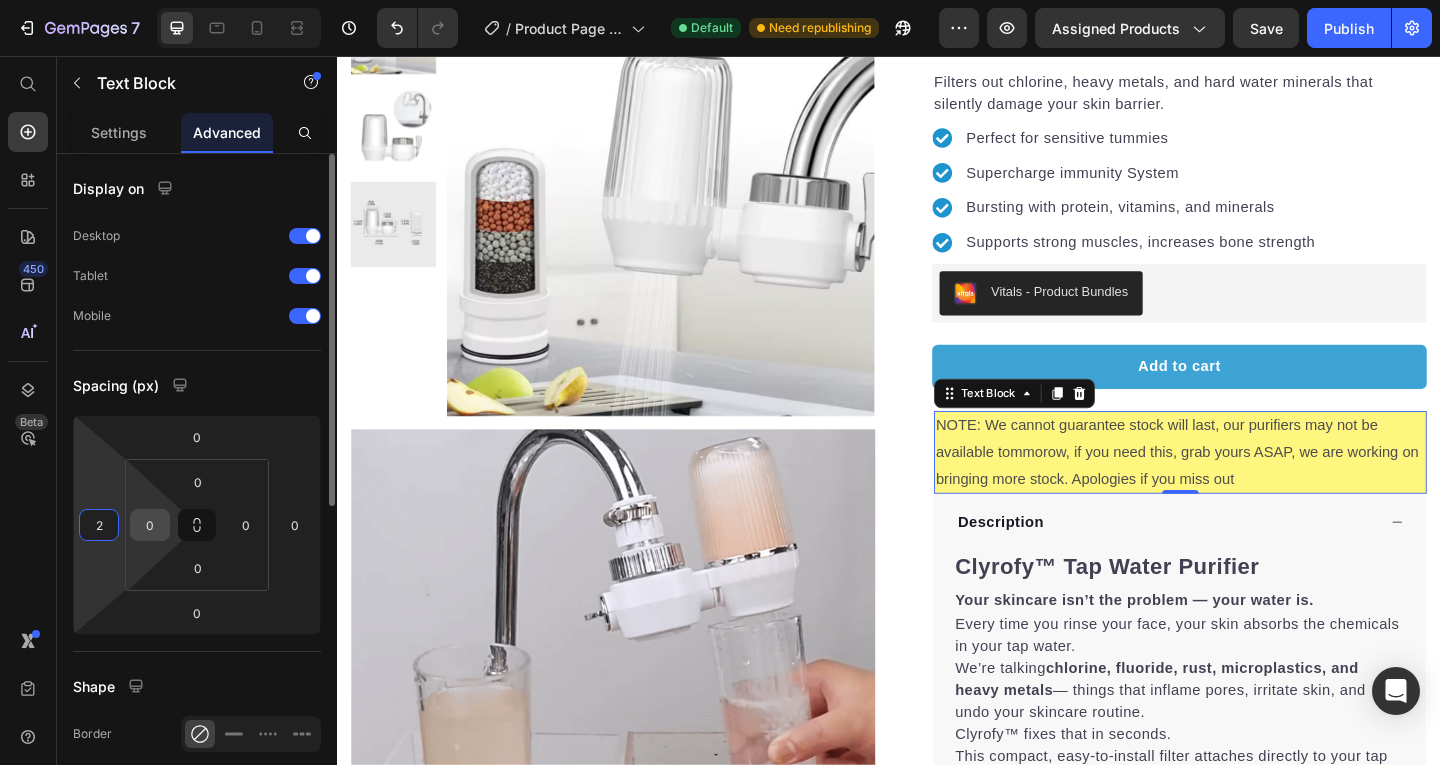 click on "0" at bounding box center (150, 525) 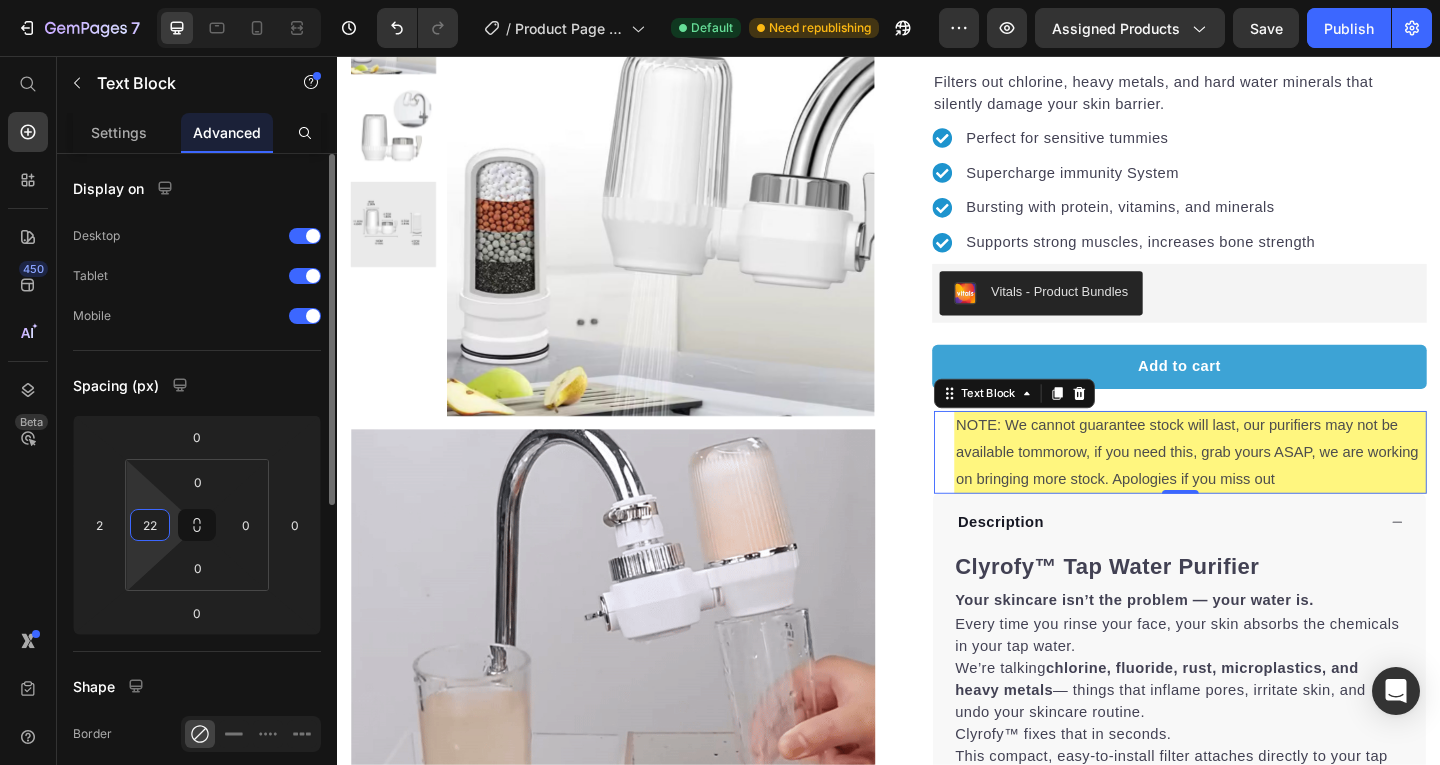 type on "2" 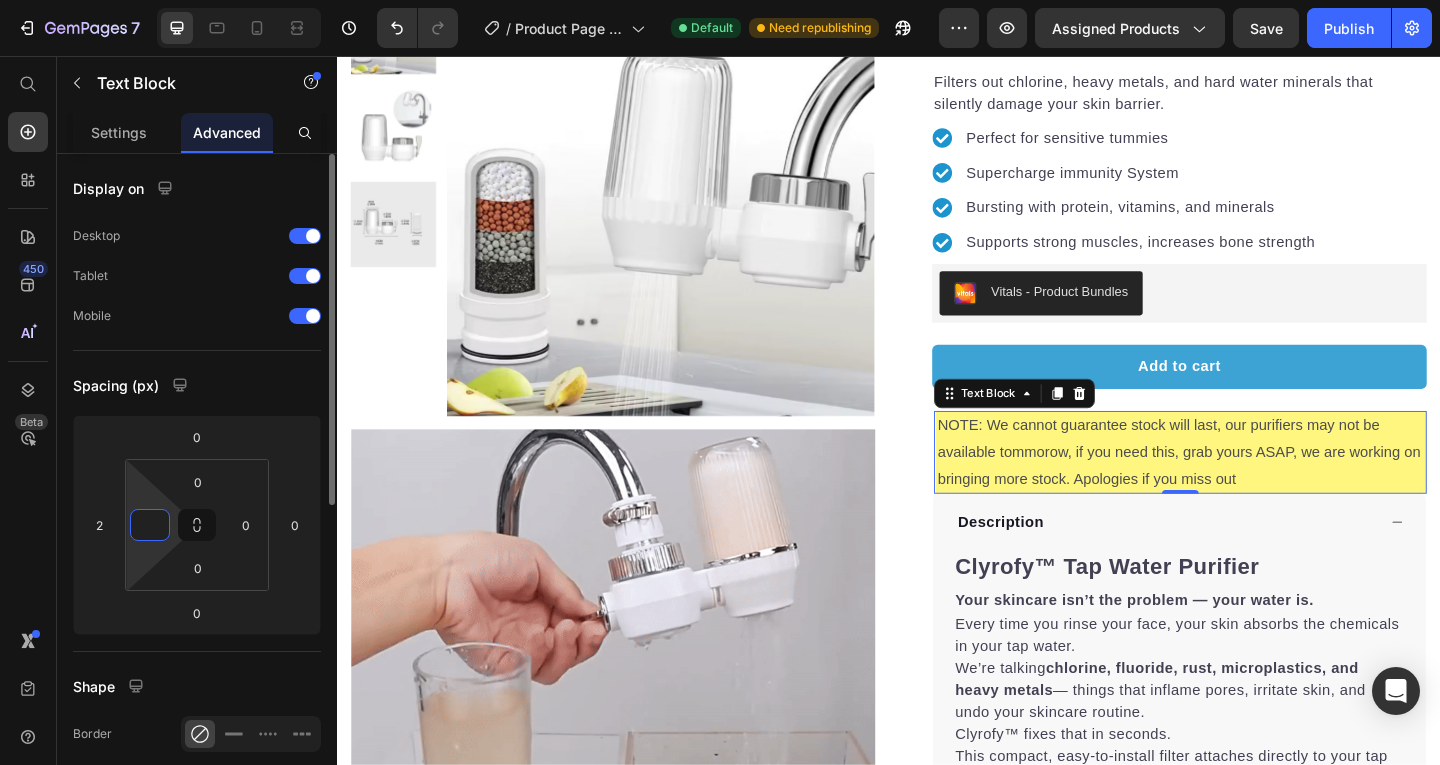 type on "3" 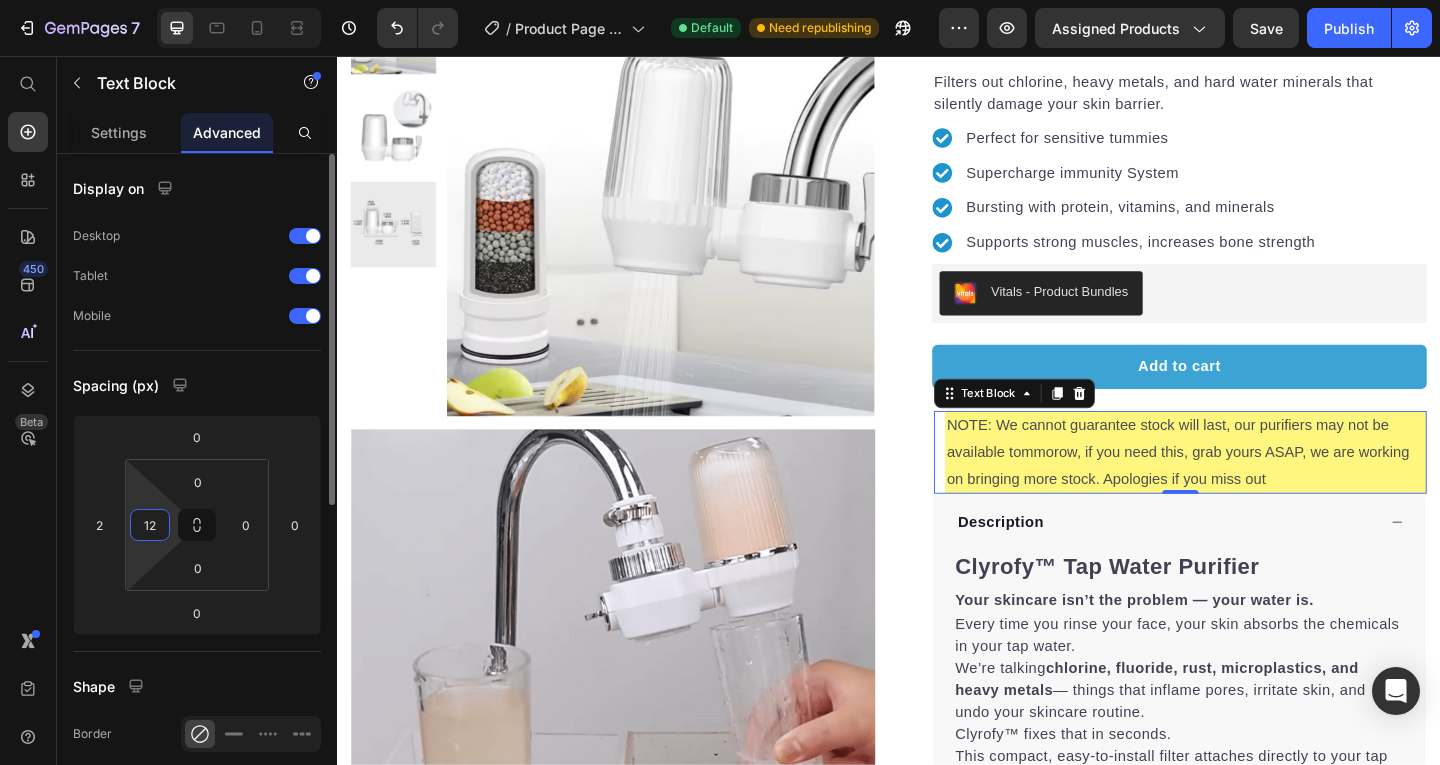 type on "1" 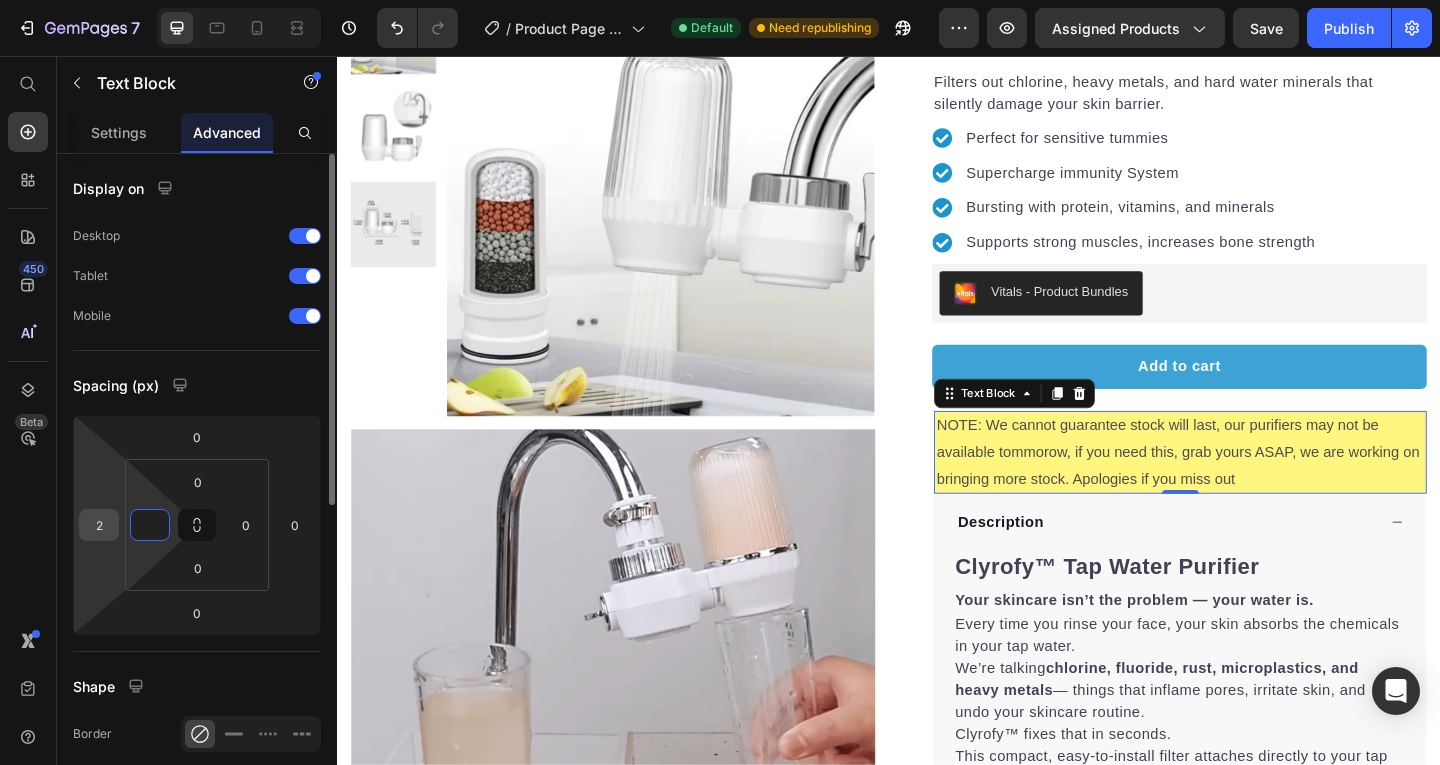 type on "0" 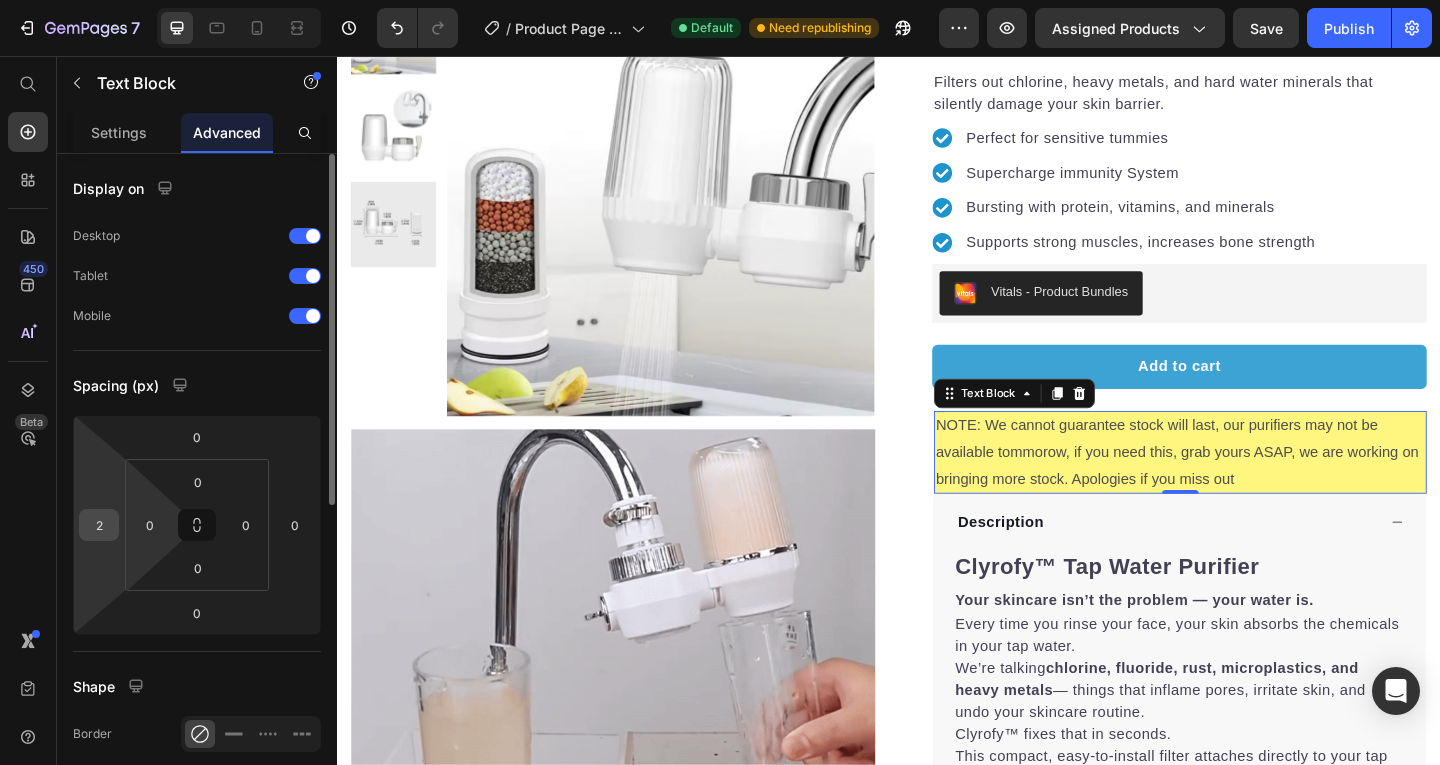 click on "2" at bounding box center (99, 525) 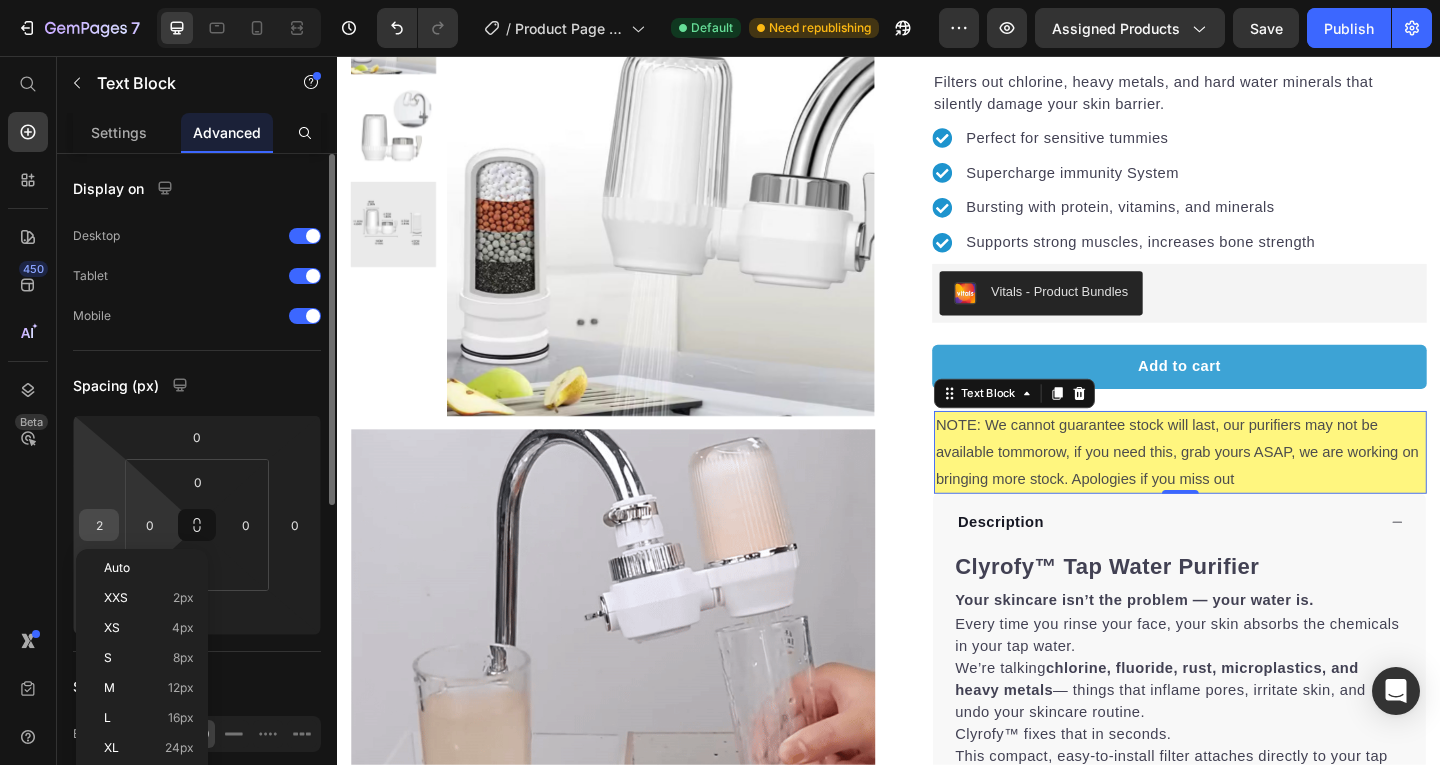 click on "2" at bounding box center (99, 525) 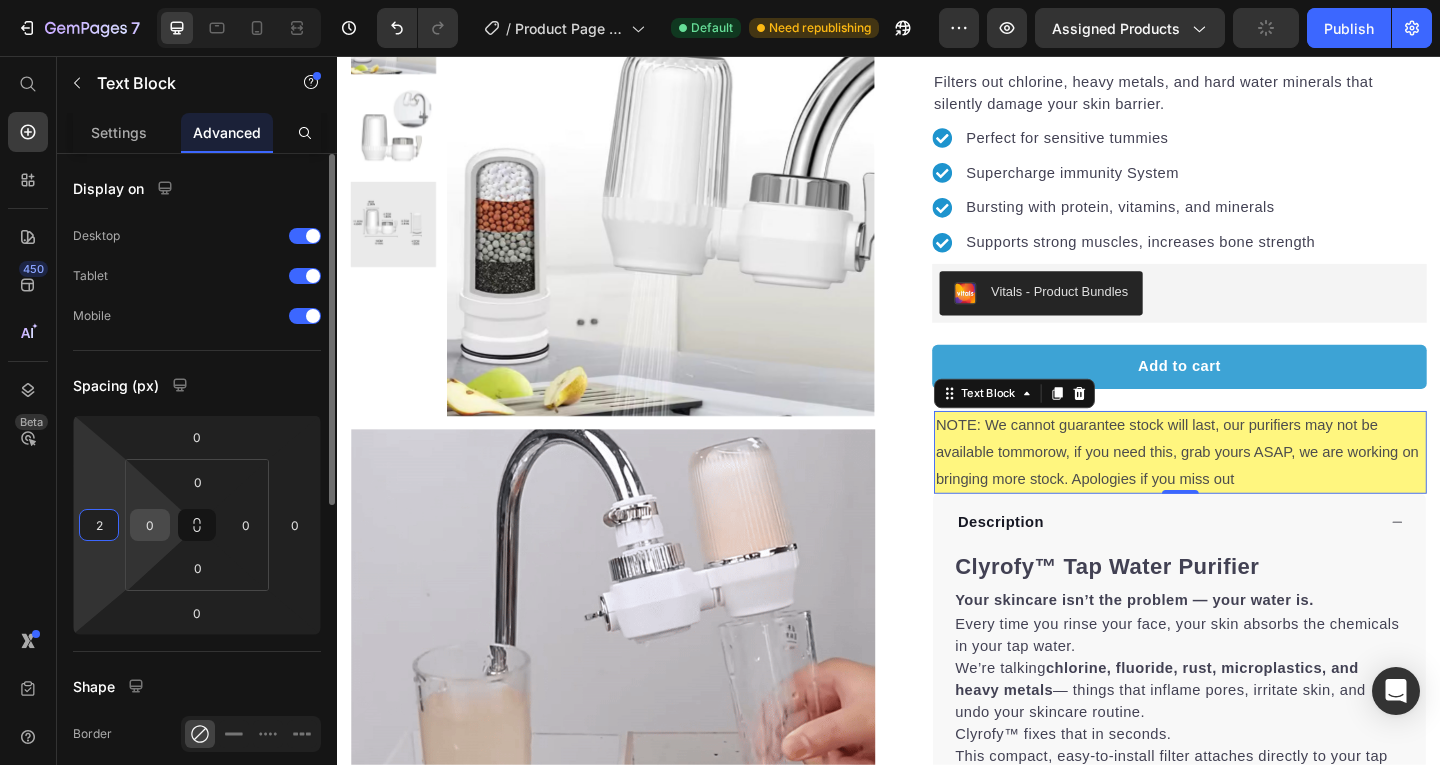 click on "0" at bounding box center [150, 525] 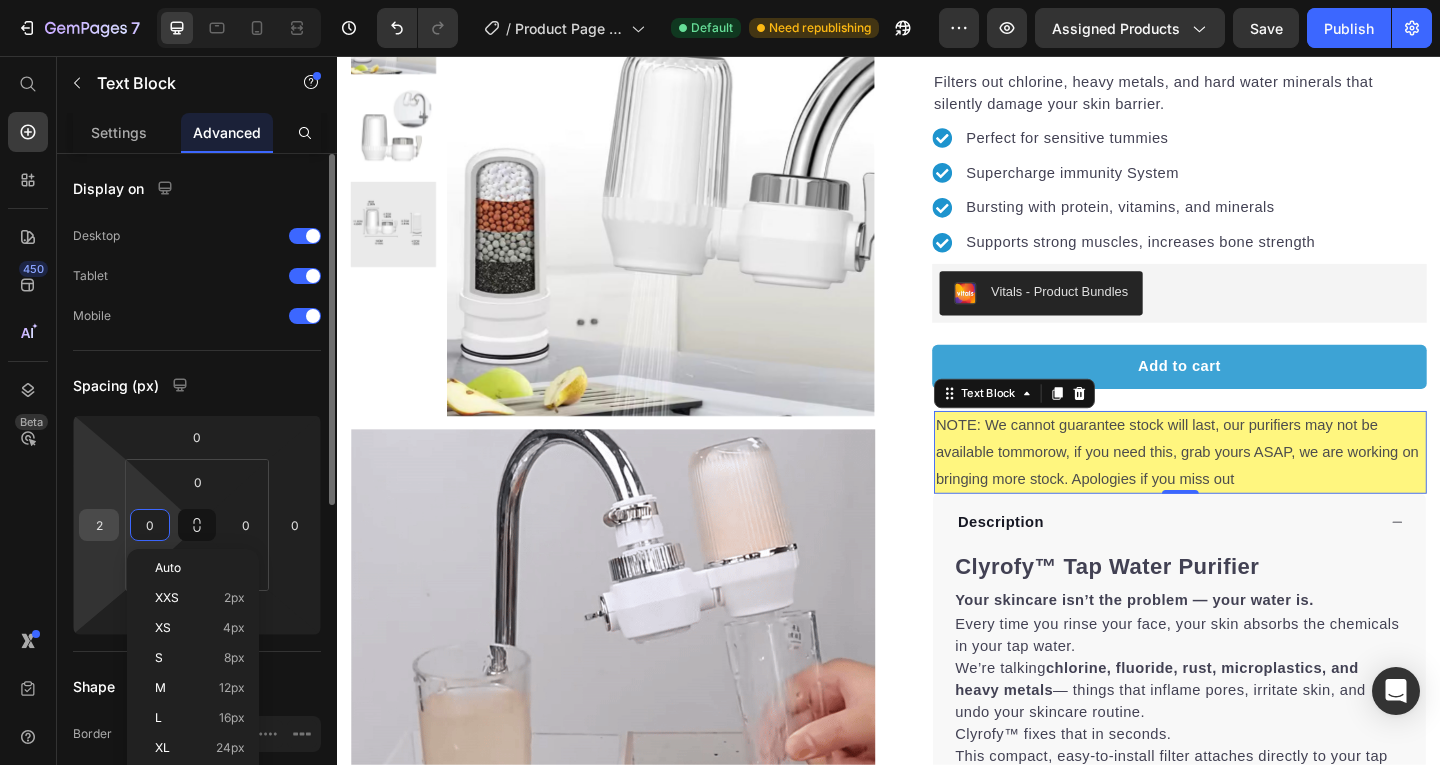click on "2" at bounding box center (99, 525) 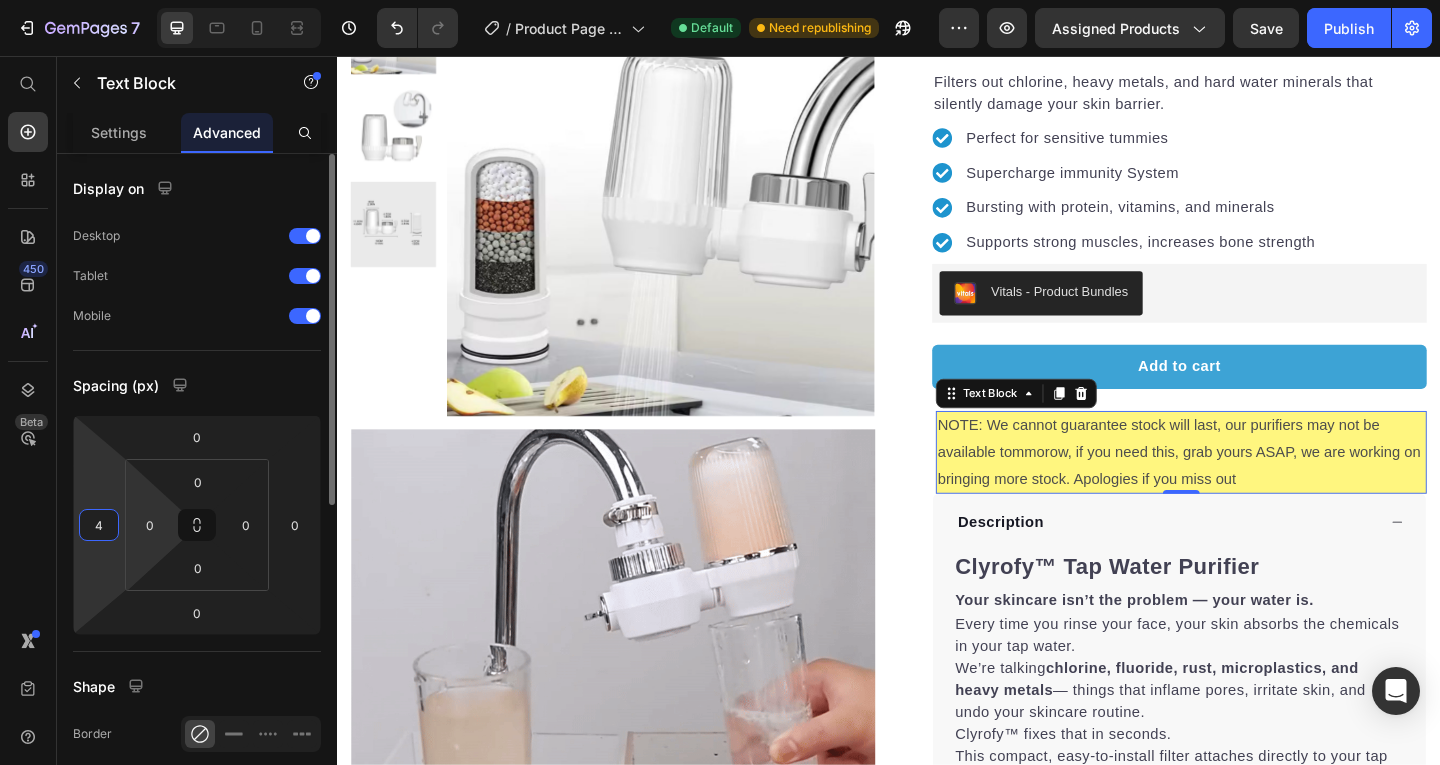type on "4" 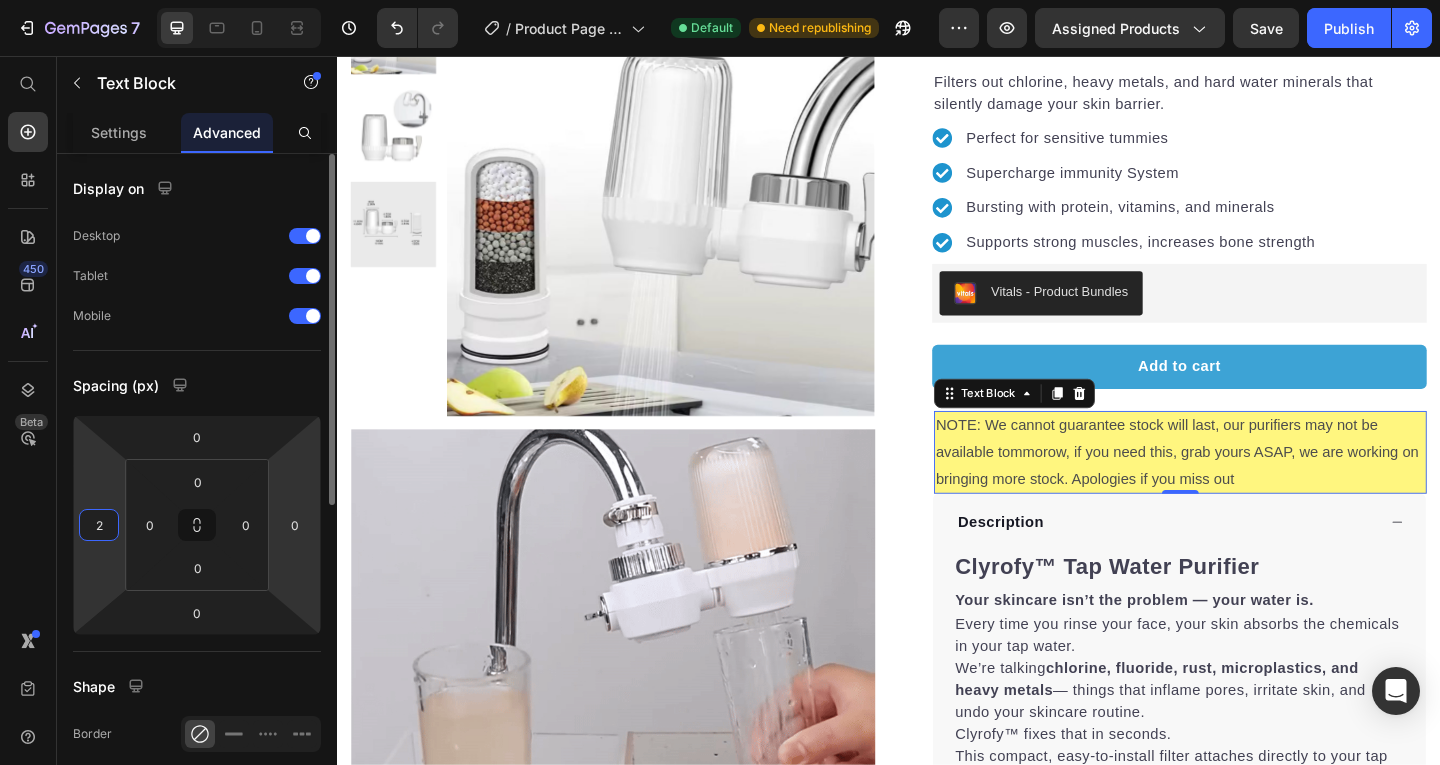 type on "2" 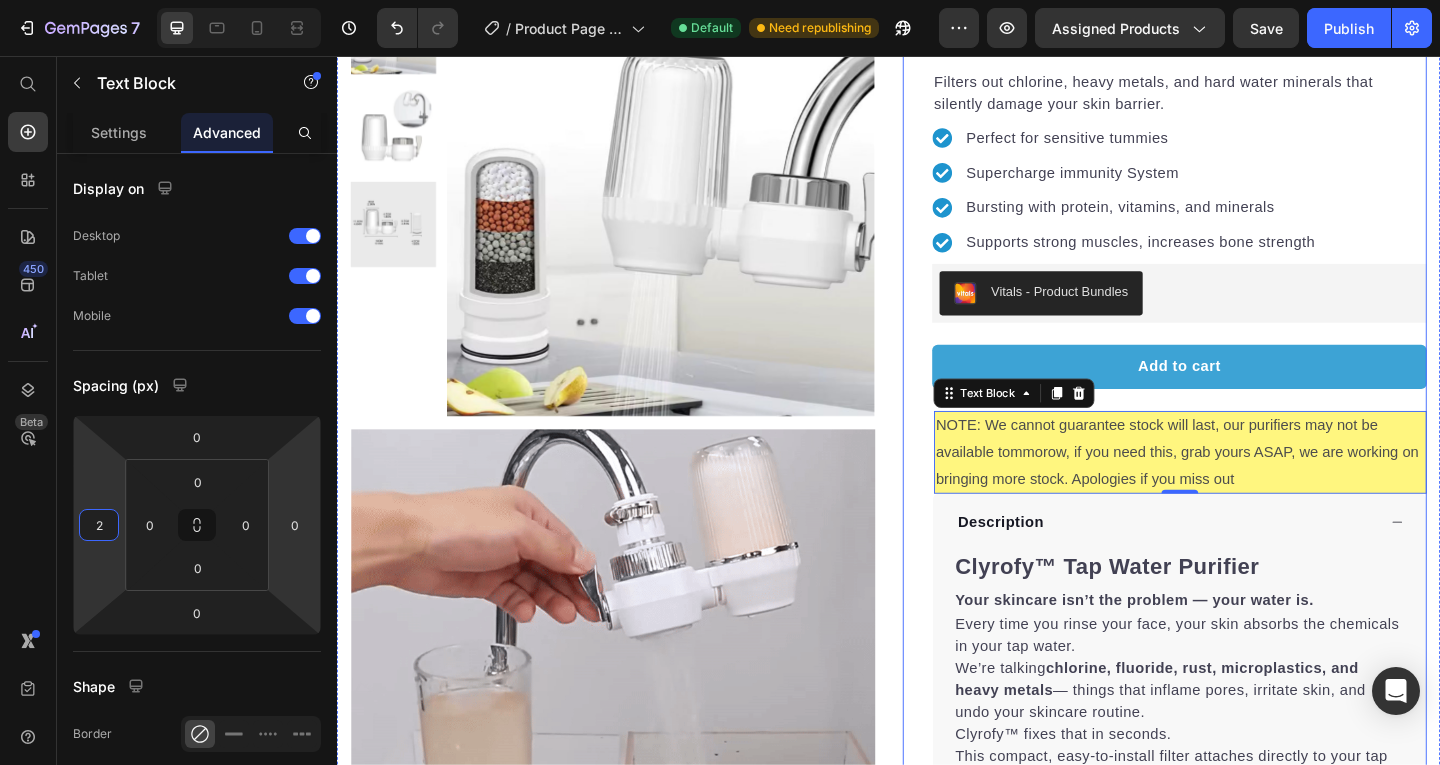 click on "Icon Icon Icon Icon Icon Icon List Hoz 22,500+ Happy Customers Text block Row Clyrofy™ Tap Water Purifier Product Title Filters out chlorine, heavy metals, and hard water minerals that silently damage your skin barrier. Text block Perfect for sensitive tummies Supercharge immunity System Bursting with protein, vitamins, and minerals Supports strong muscles, increases bone strength Item list Vitals - Product Bundles Vitals Add to cart Product Cart Button NOTE: We cannot guarantee stock will last, our purifiers may not be available tommorow, if you need this, grab yours ASAP, we are working on bringing more stock. Apologies if you miss out  Text Block   0 Safe for sensitive skin Filters chlorine, heavy metals & bacteria Helps restore skin barrier health Works with all standard bathroom taps Item list
Description Clyrofy™ Tap Water Purifier
Your skincare isn’t the problem — your water is.
Every time you rinse your face, your skin absorbs the chemicals in your tap water." at bounding box center (1237, 499) 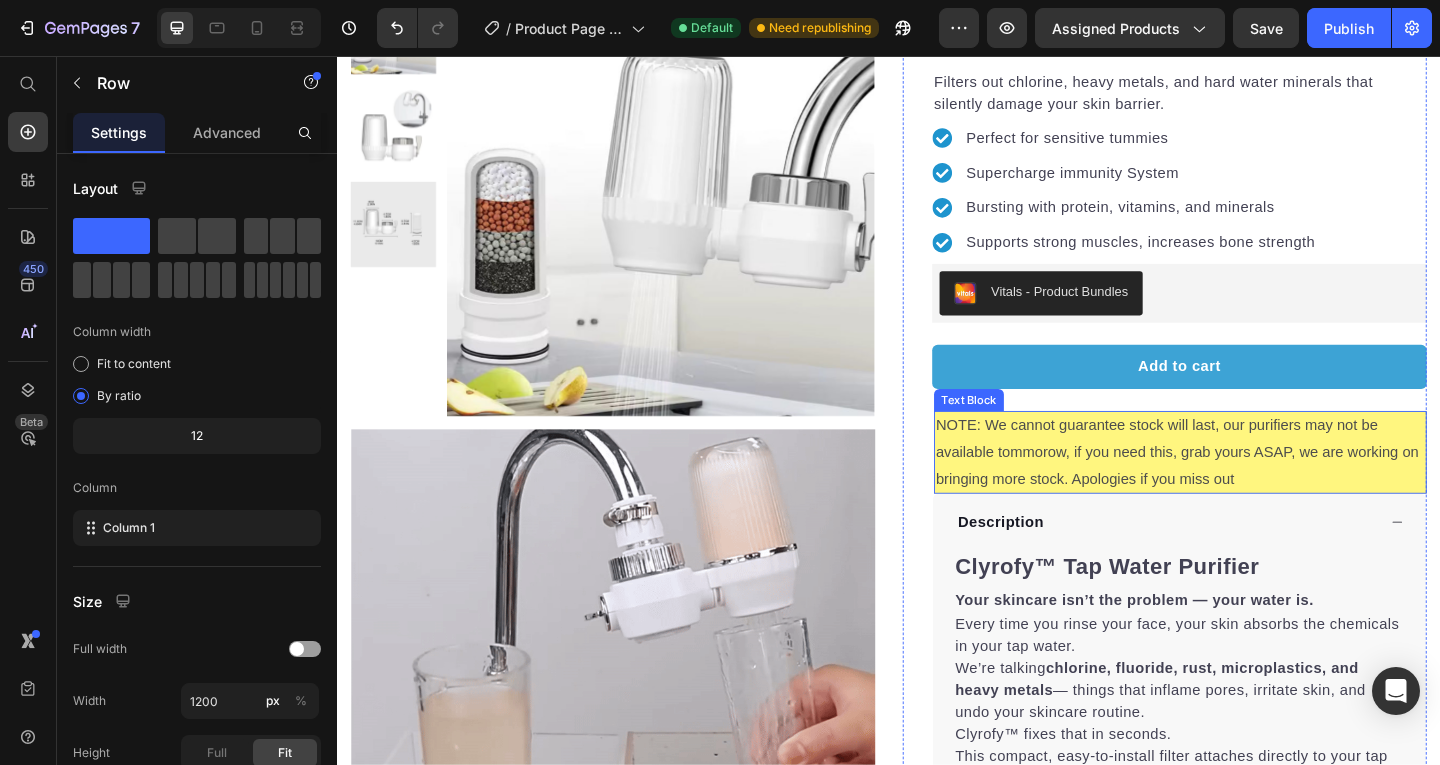 click on "NOTE: We cannot guarantee stock will last, our purifiers may not be available tommorow, if you need this, grab yours ASAP, we are working on bringing more stock. Apologies if you miss out" at bounding box center [1254, 487] 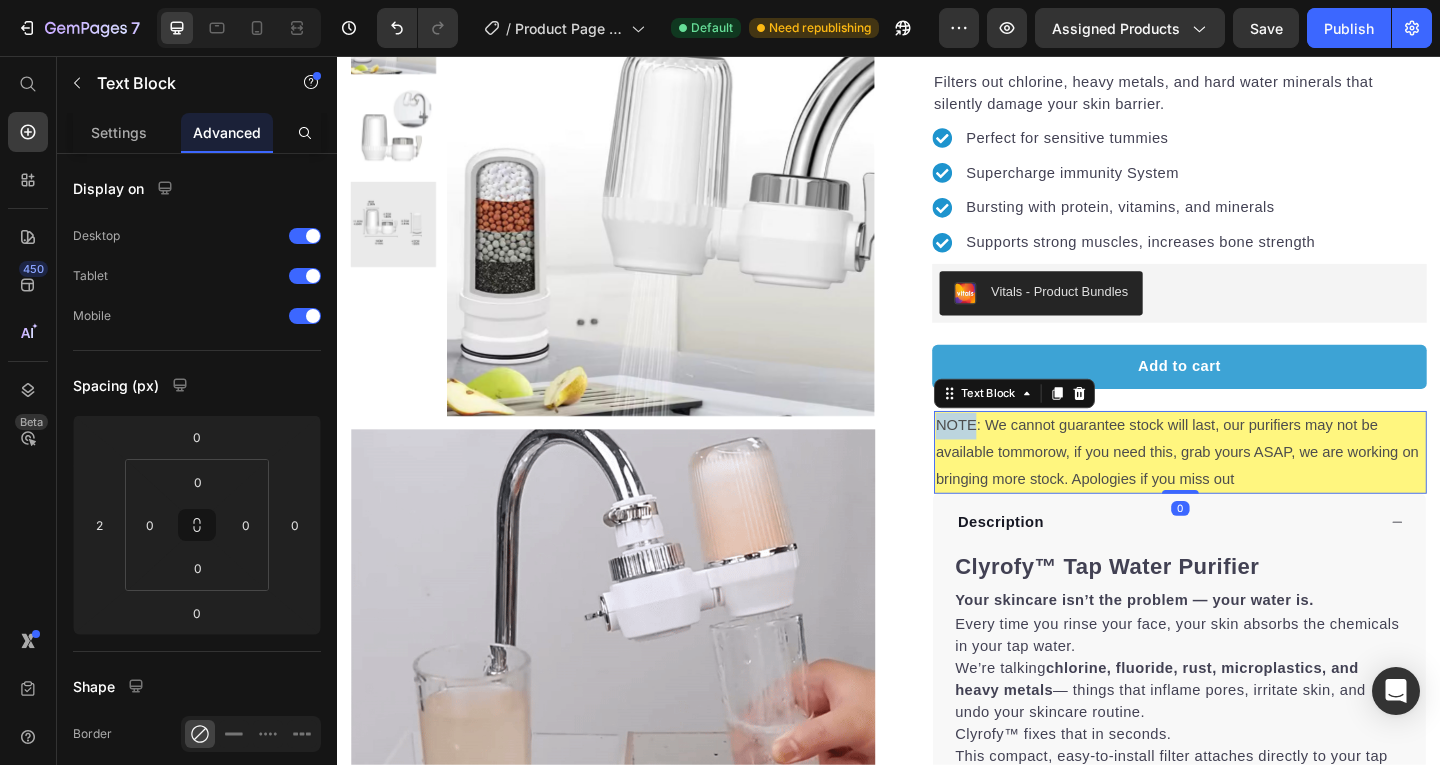 click on "NOTE: We cannot guarantee stock will last, our purifiers may not be available tommorow, if you need this, grab yours ASAP, we are working on bringing more stock. Apologies if you miss out" at bounding box center (1254, 487) 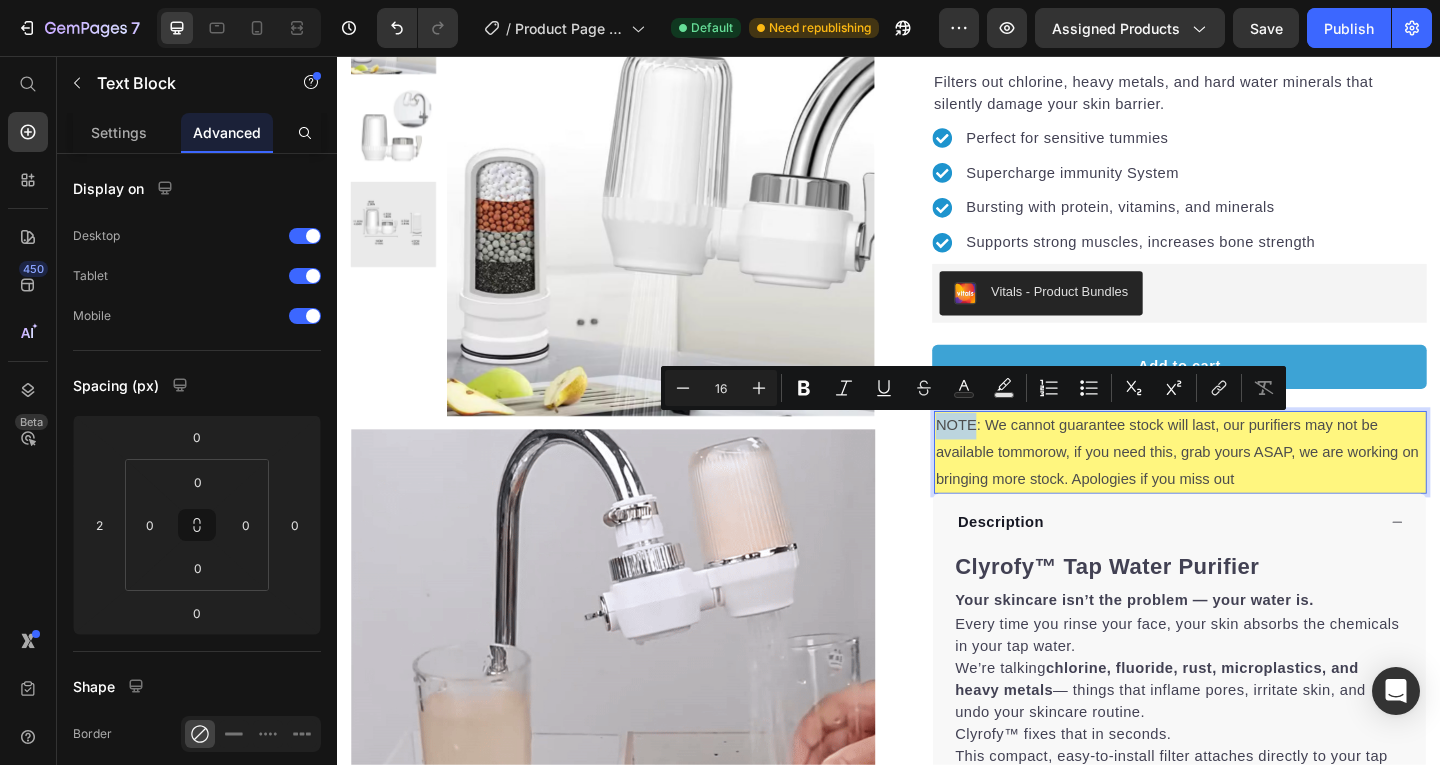 click on "NOTE: We cannot guarantee stock will last, our purifiers may not be available tommorow, if you need this, grab yours ASAP, we are working on bringing more stock. Apologies if you miss out" at bounding box center [1254, 487] 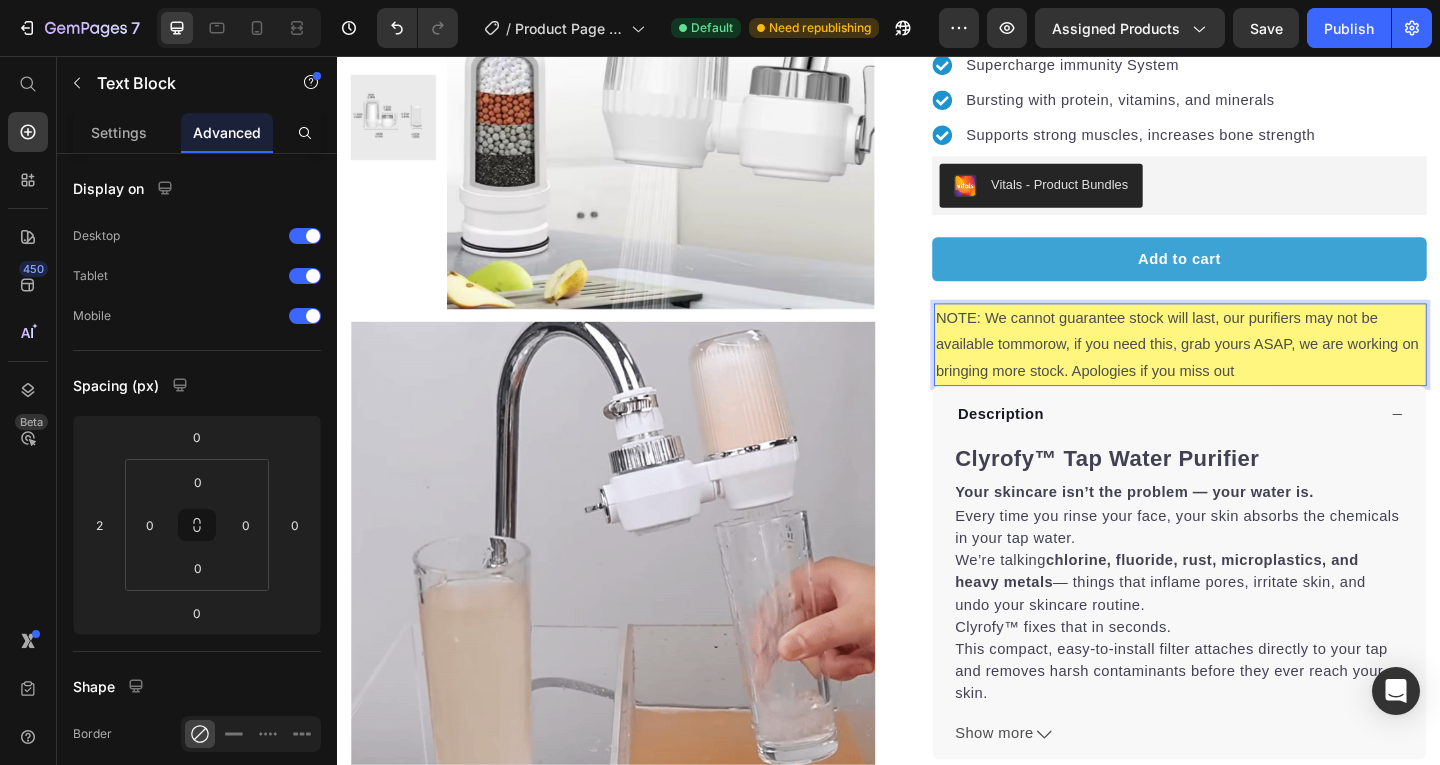 type 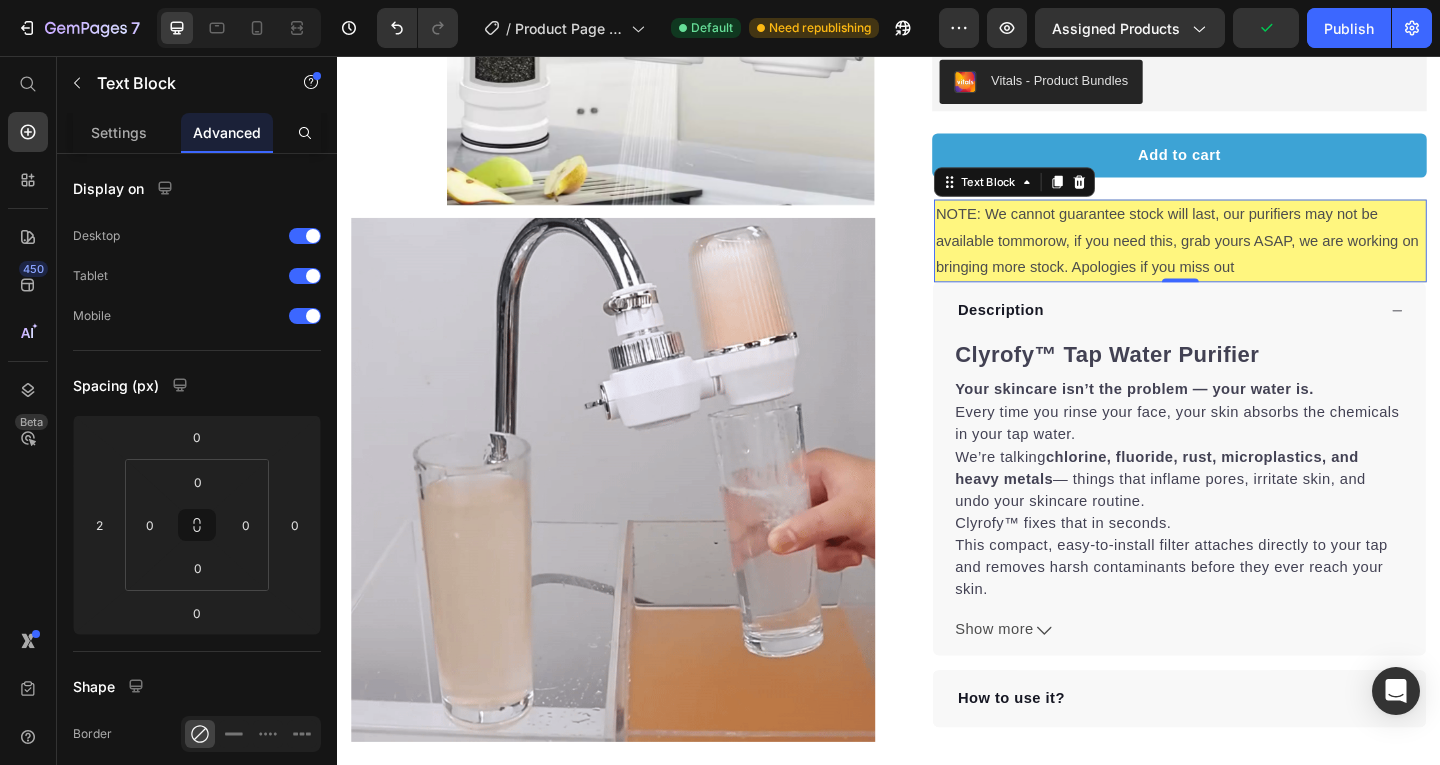 scroll, scrollTop: 388, scrollLeft: 0, axis: vertical 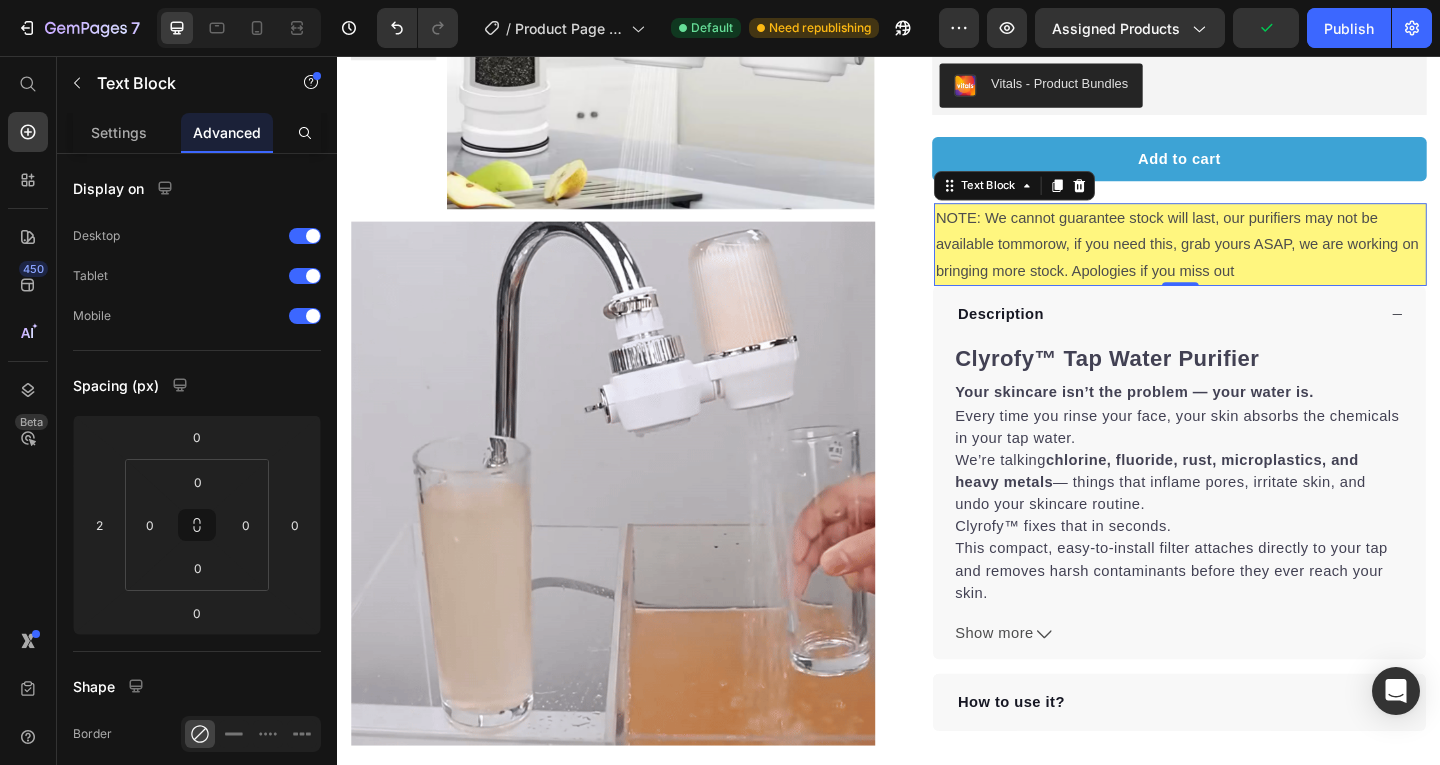 click on "NOTE: We cannot guarantee stock will last, our purifiers may not be available tommorow, if you need this, grab yours ASAP, we are working on bringing more stock. Apologies if you miss out" at bounding box center [1254, 261] 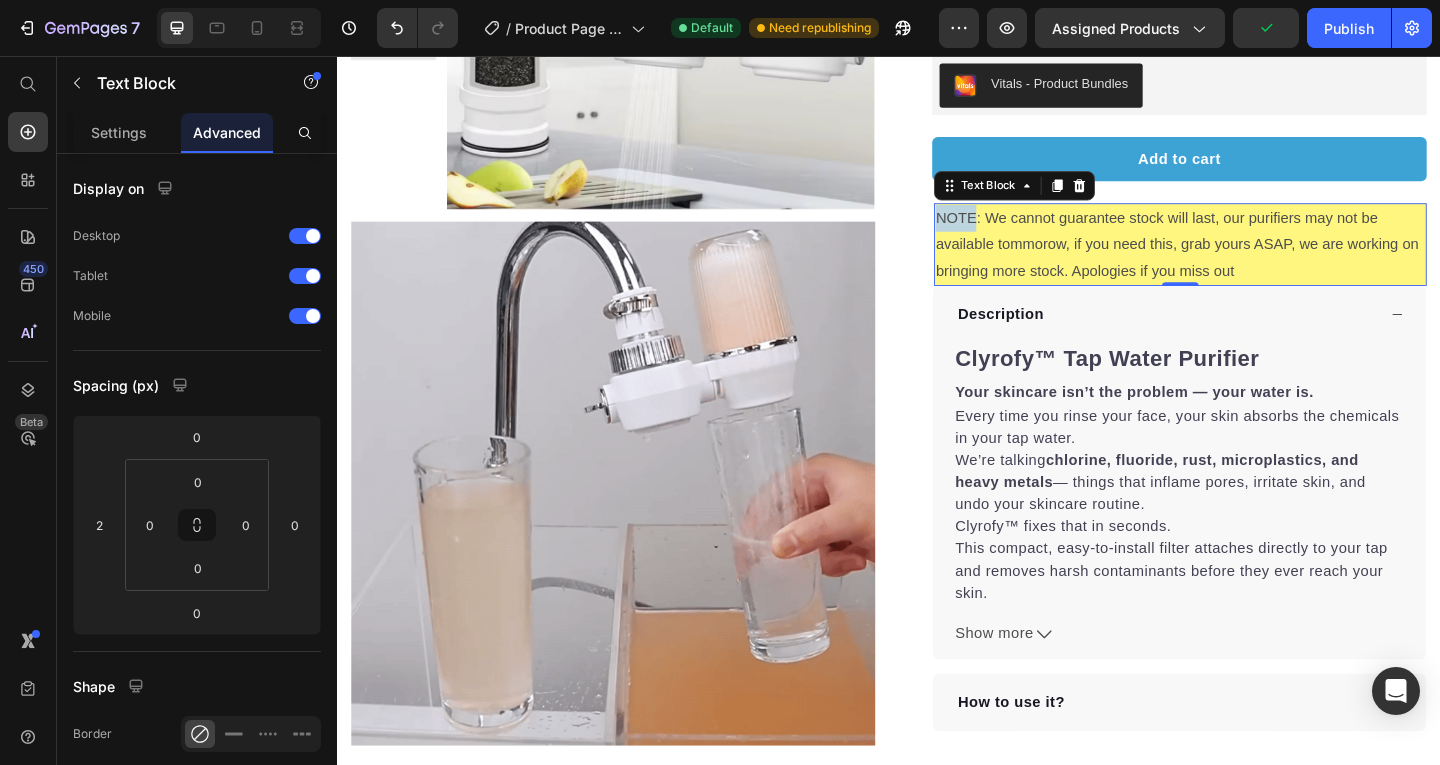 click on "NOTE: We cannot guarantee stock will last, our purifiers may not be available tommorow, if you need this, grab yours ASAP, we are working on bringing more stock. Apologies if you miss out" at bounding box center (1254, 261) 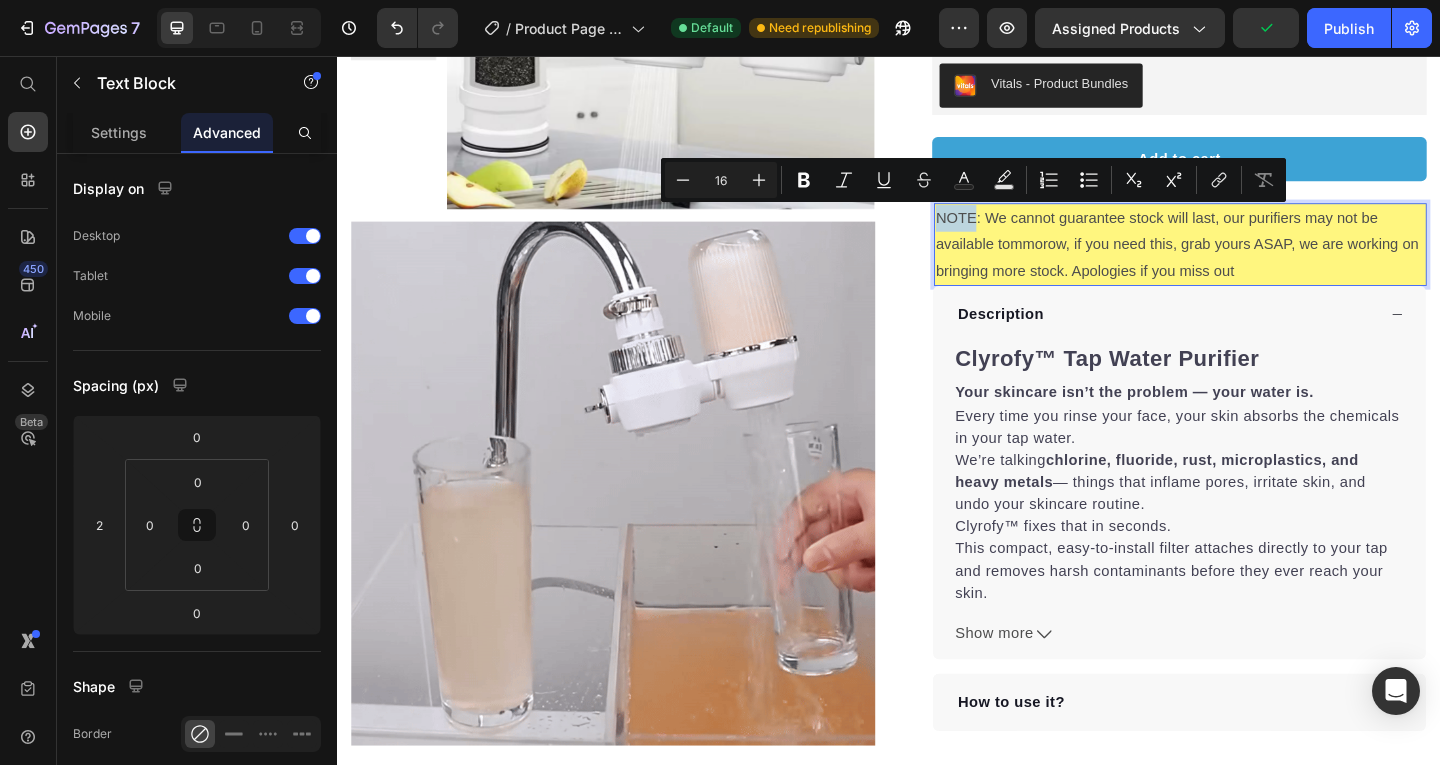 click on "NOTE: We cannot guarantee stock will last, our purifiers may not be available tommorow, if you need this, grab yours ASAP, we are working on bringing more stock. Apologies if you miss out" at bounding box center [1254, 261] 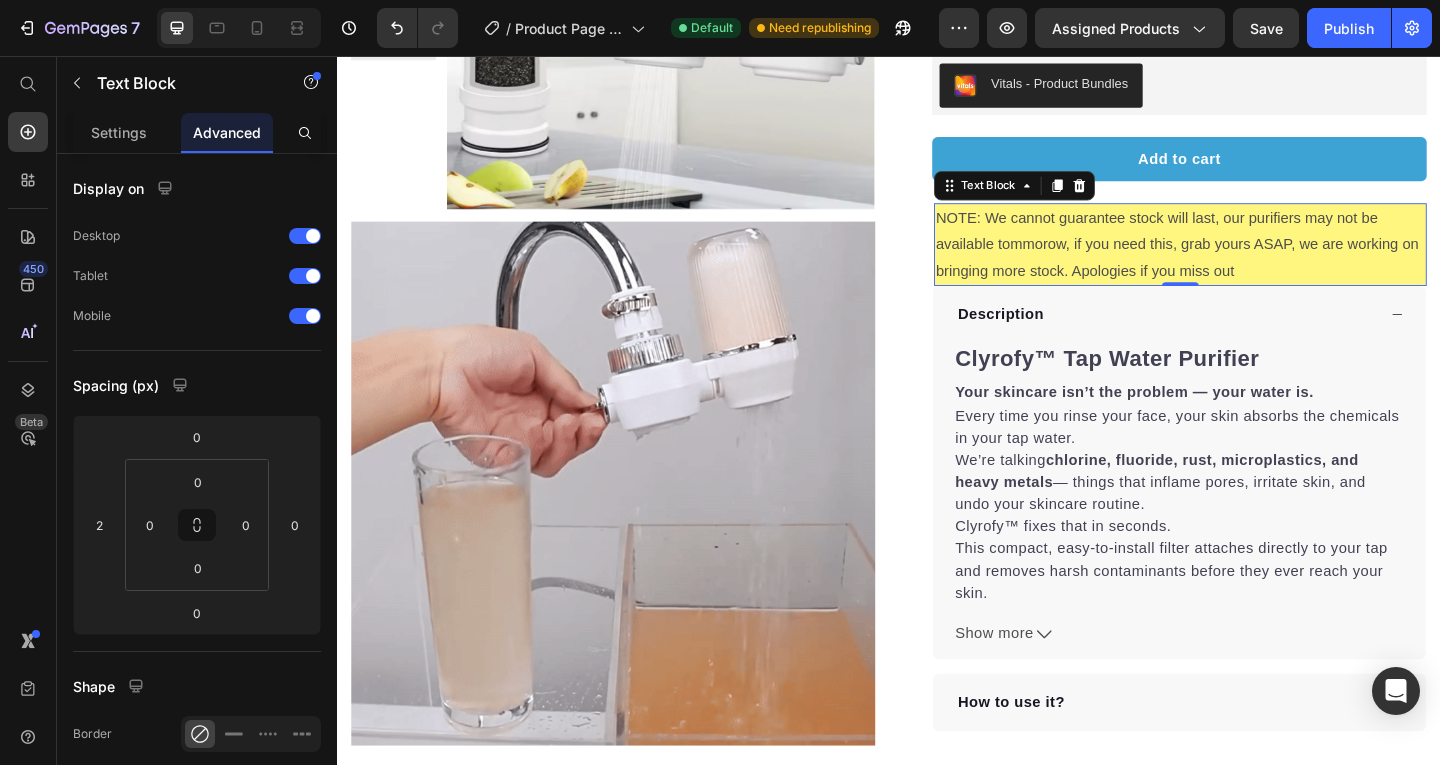 click on "NOTE: We cannot guarantee stock will last, our purifiers may not be available tommorow, if you need this, grab yours ASAP, we are working on bringing more stock. Apologies if you miss out" at bounding box center (1254, 261) 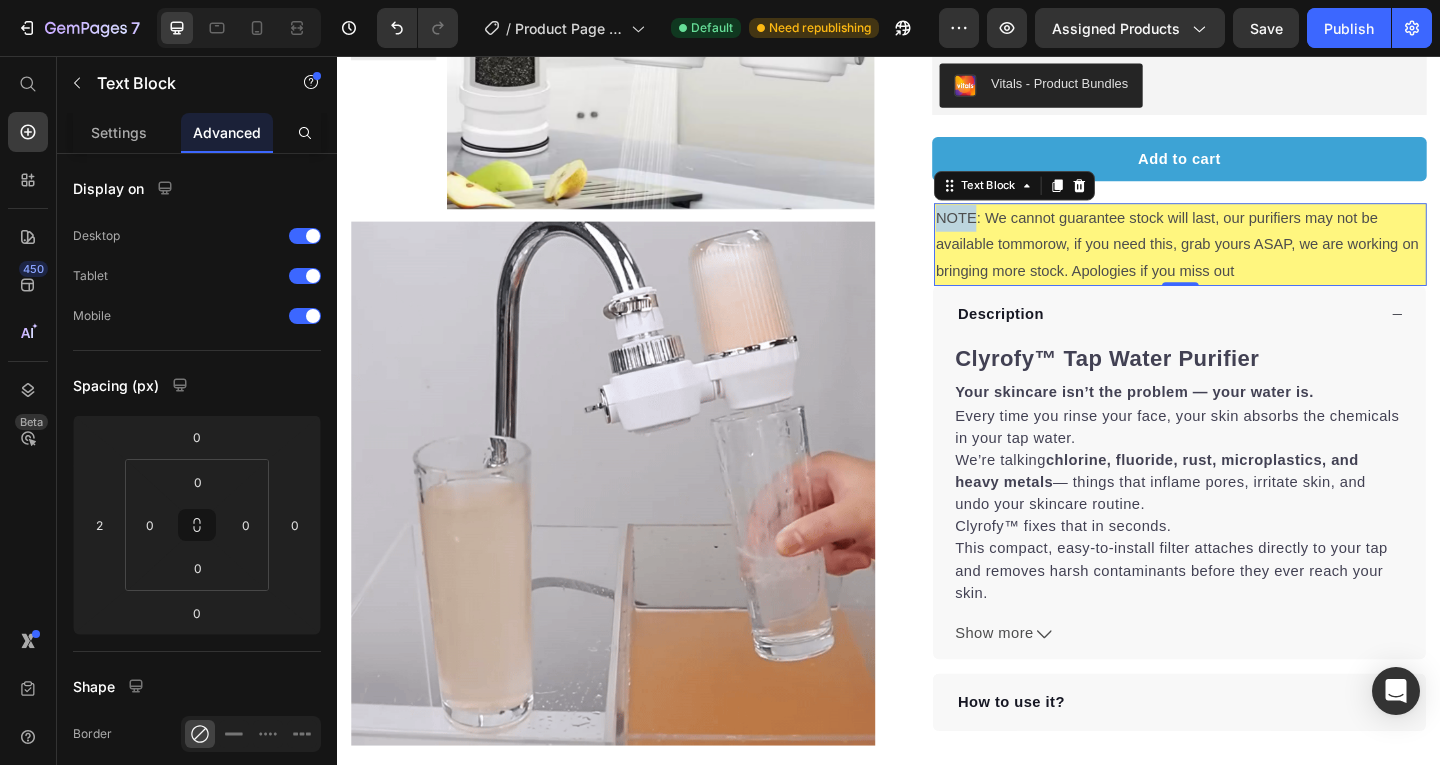 click on "NOTE: We cannot guarantee stock will last, our purifiers may not be available tommorow, if you need this, grab yours ASAP, we are working on bringing more stock. Apologies if you miss out" at bounding box center [1254, 261] 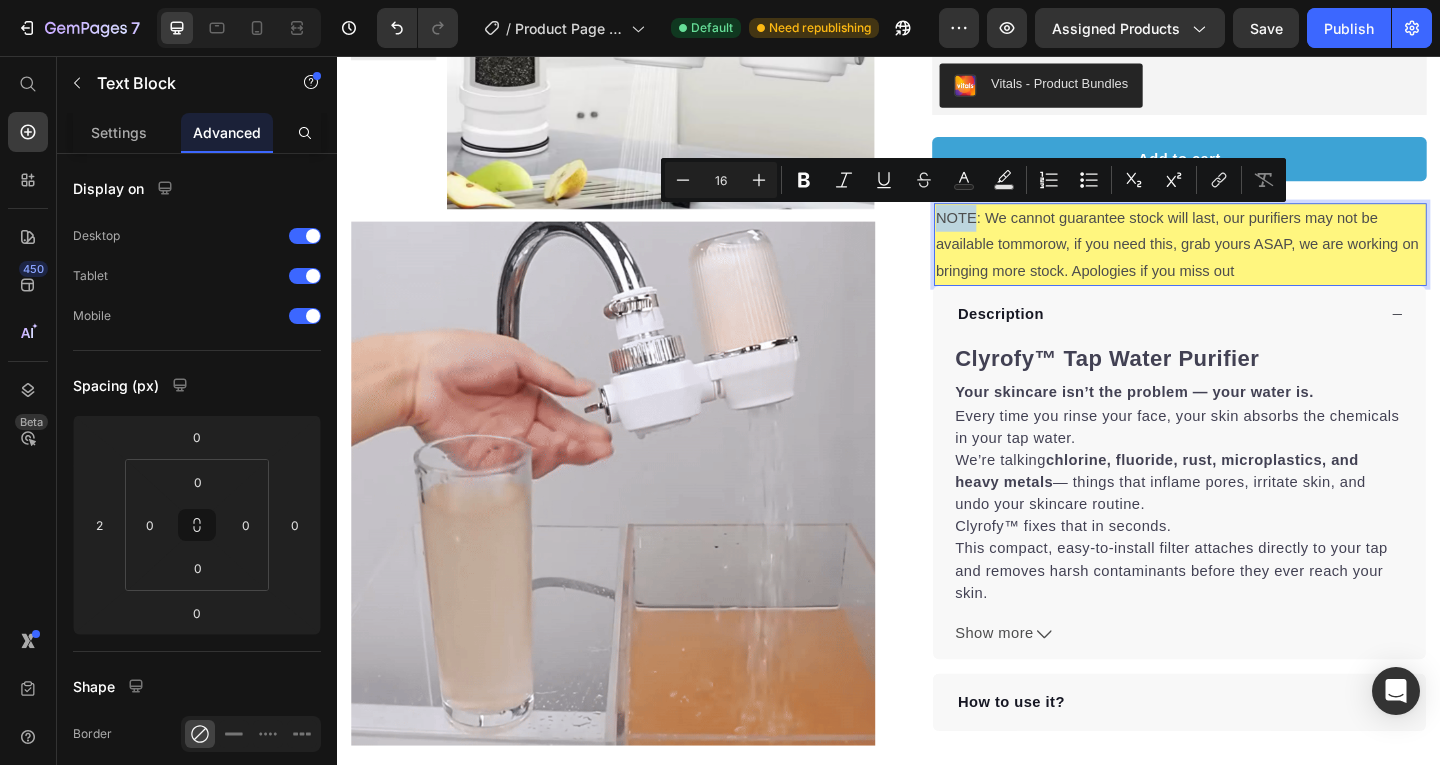 click on "NOTE: We cannot guarantee stock will last, our purifiers may not be available tommorow, if you need this, grab yours ASAP, we are working on bringing more stock. Apologies if you miss out" at bounding box center (1254, 261) 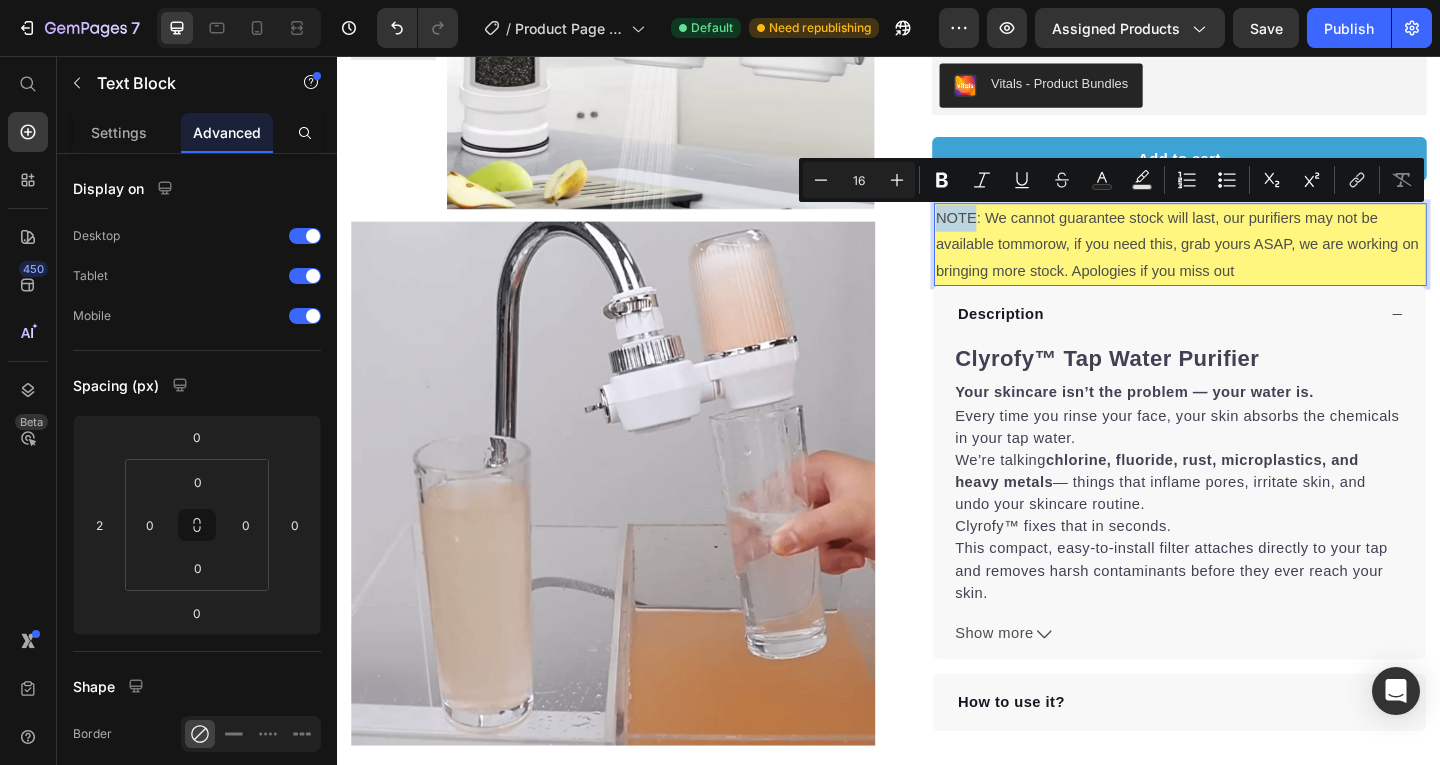 click on "NOTE: We cannot guarantee stock will last, our purifiers may not be available tommorow, if you need this, grab yours ASAP, we are working on bringing more stock. Apologies if you miss out" at bounding box center [1254, 261] 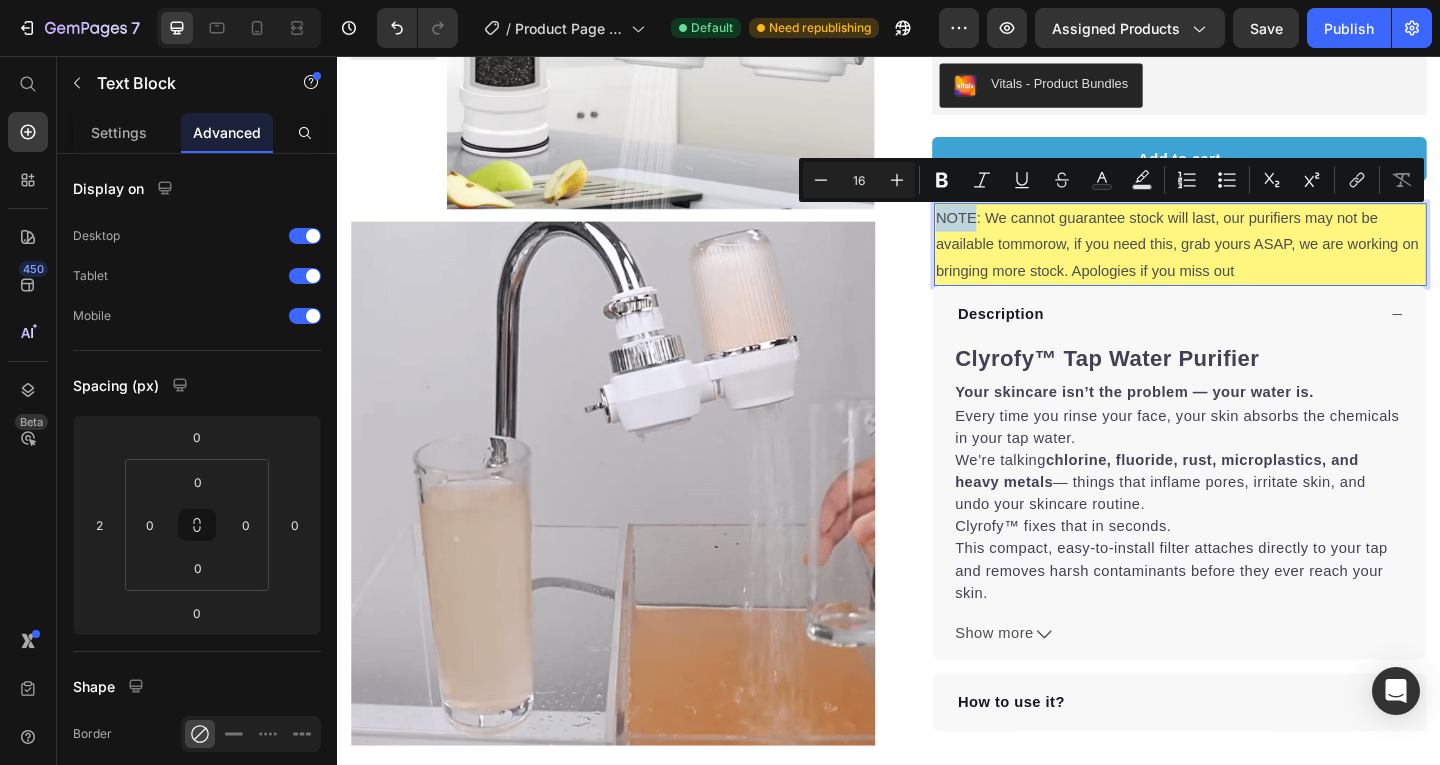 click on "NOTE: We cannot guarantee stock will last, our purifiers may not be available tommorow, if you need this, grab yours ASAP, we are working on bringing more stock. Apologies if you miss out" at bounding box center (1254, 261) 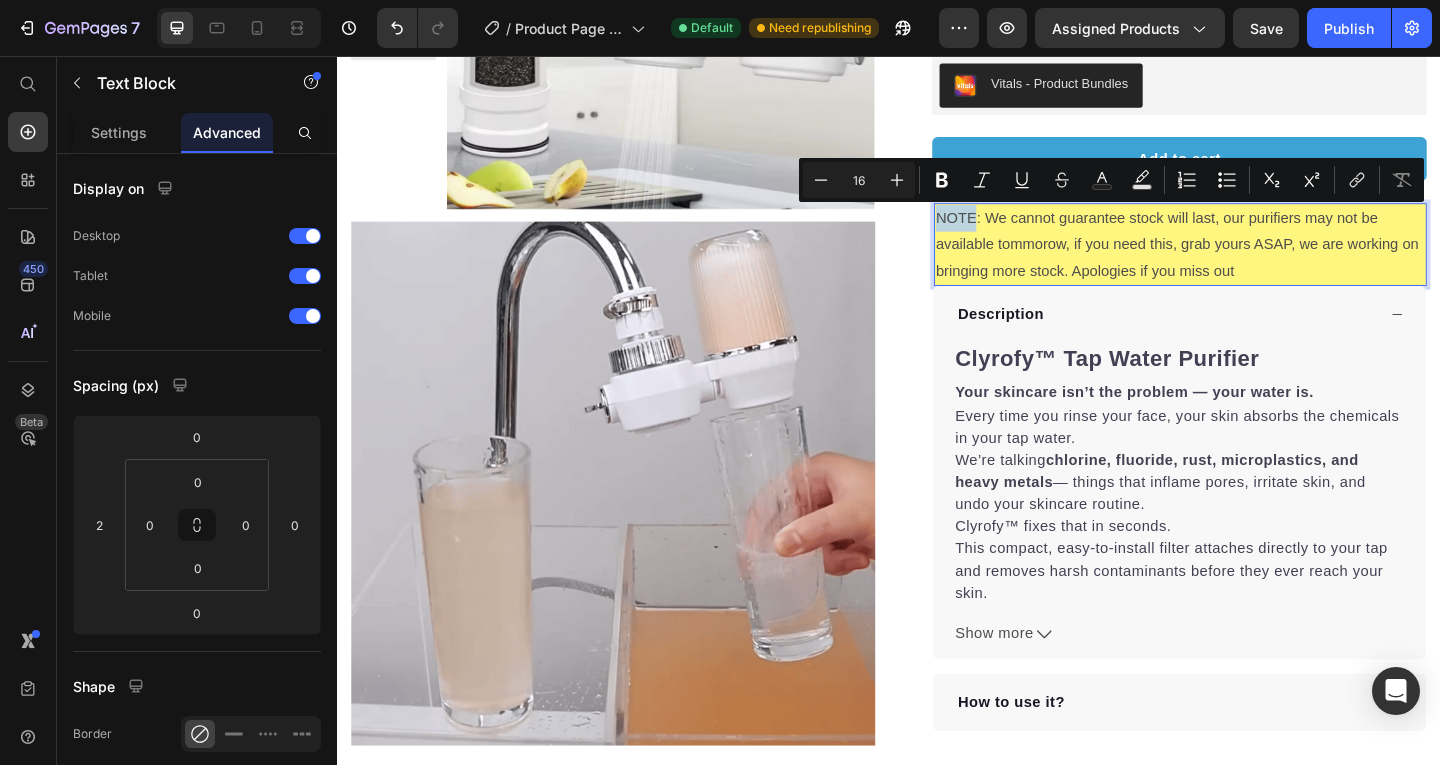 click on "NOTE: We cannot guarantee stock will last, our purifiers may not be available tommorow, if you need this, grab yours ASAP, we are working on bringing more stock. Apologies if you miss out" at bounding box center (1254, 261) 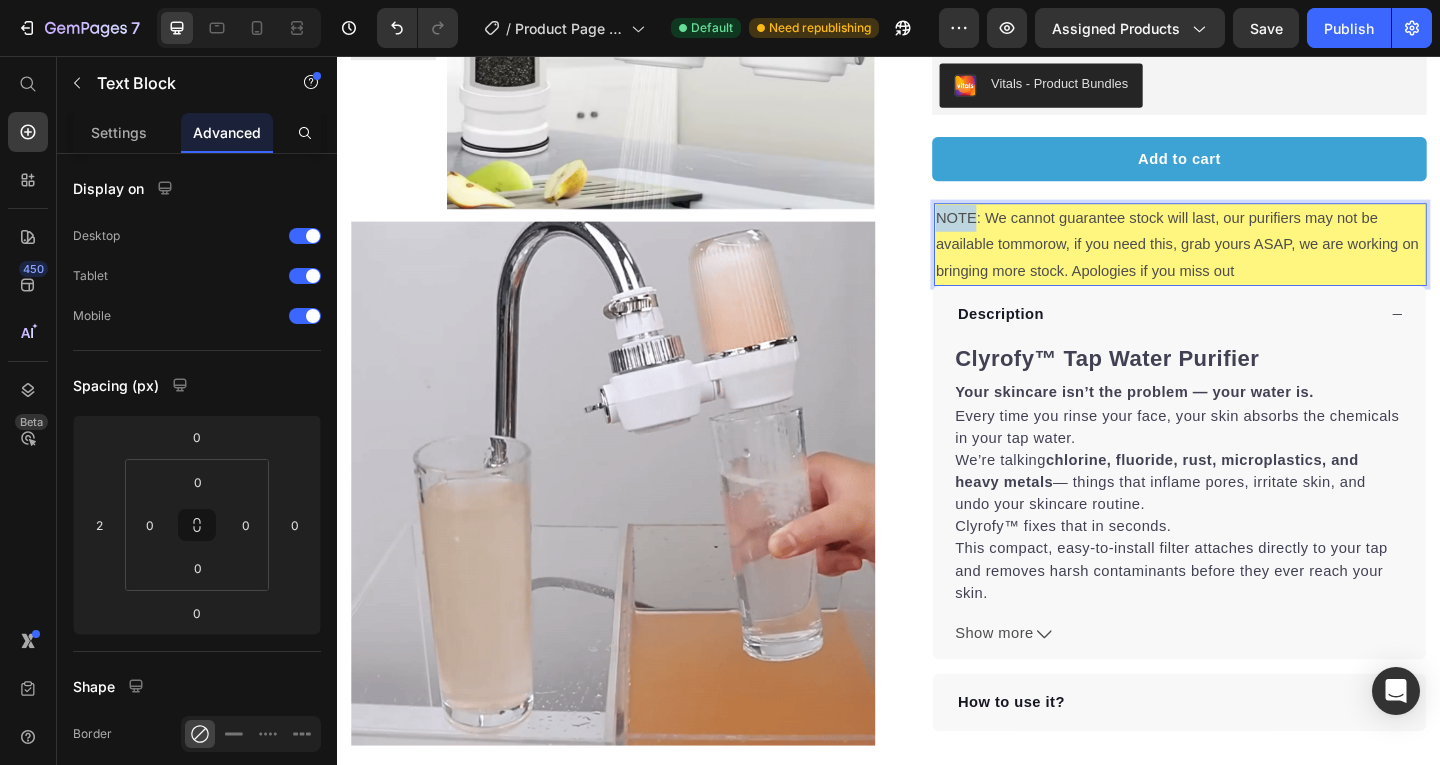 click on "NOTE: We cannot guarantee stock will last, our purifiers may not be available tommorow, if you need this, grab yours ASAP, we are working on bringing more stock. Apologies if you miss out" at bounding box center [1254, 261] 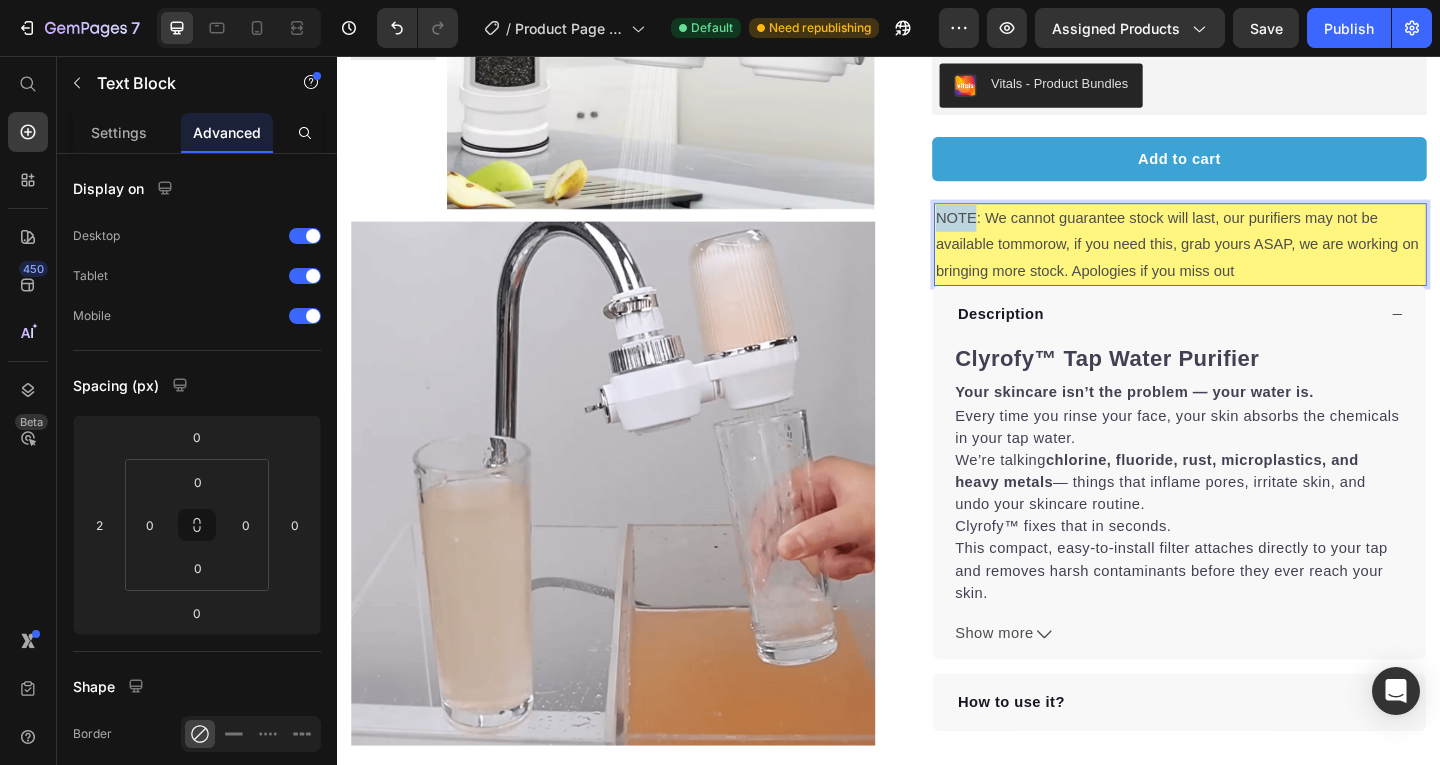 click on "NOTE: We cannot guarantee stock will last, our purifiers may not be available tommorow, if you need this, grab yours ASAP, we are working on bringing more stock. Apologies if you miss out" at bounding box center [1254, 261] 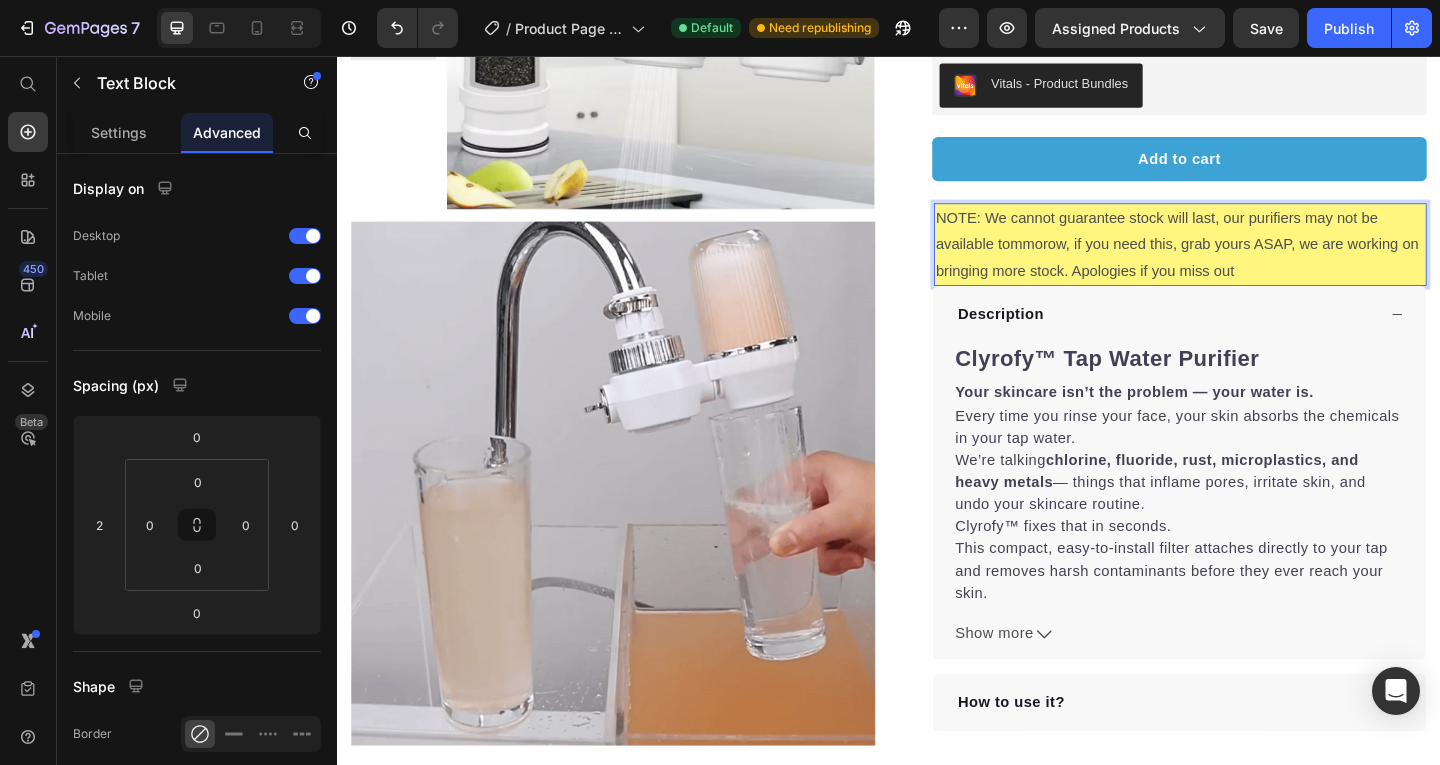 click on "NOTE: We cannot guarantee stock will last, our purifiers may not be available tommorow, if you need this, grab yours ASAP, we are working on bringing more stock. Apologies if you miss out" at bounding box center (1254, 261) 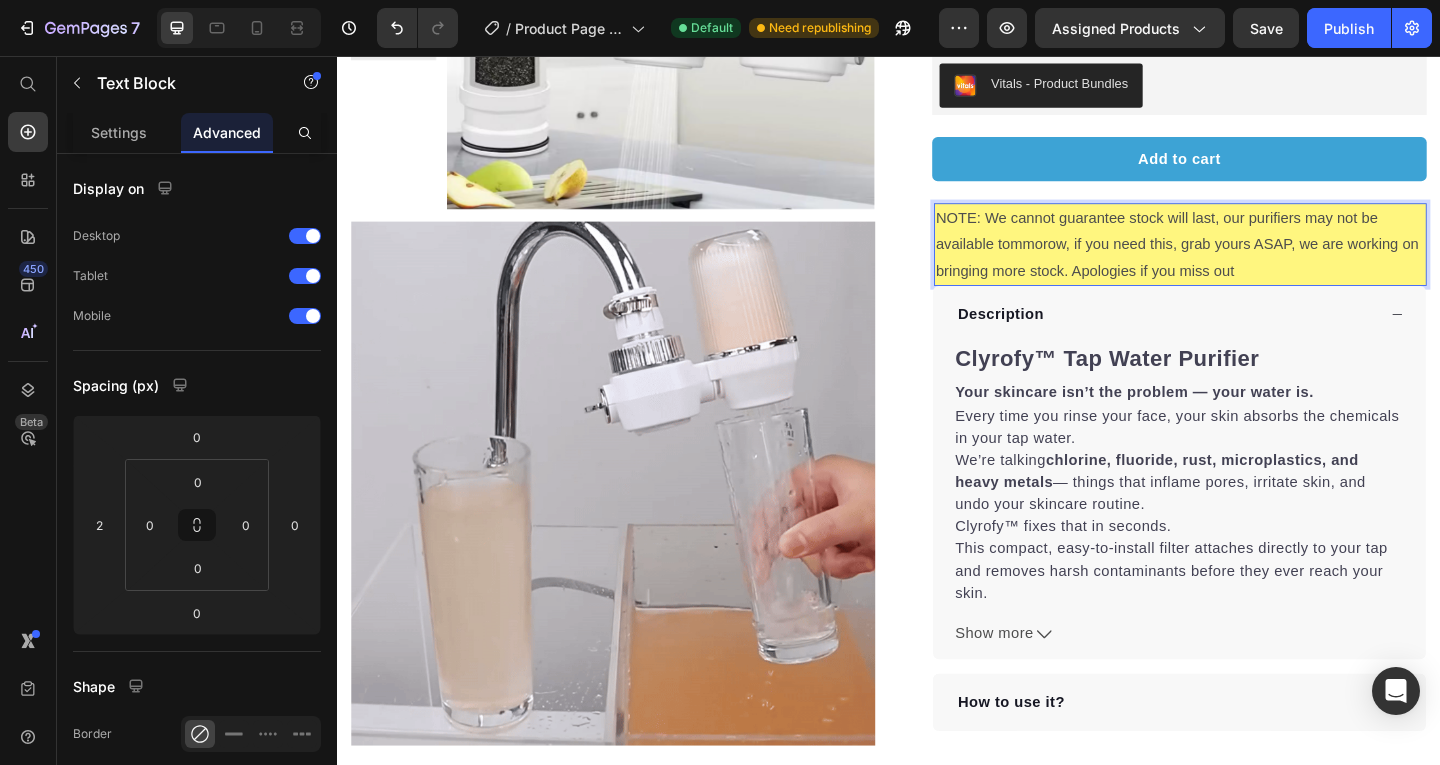 click on "NOTE: We cannot guarantee stock will last, our purifiers may not be available tommorow, if you need this, grab yours ASAP, we are working on bringing more stock. Apologies if you miss out" at bounding box center (1254, 261) 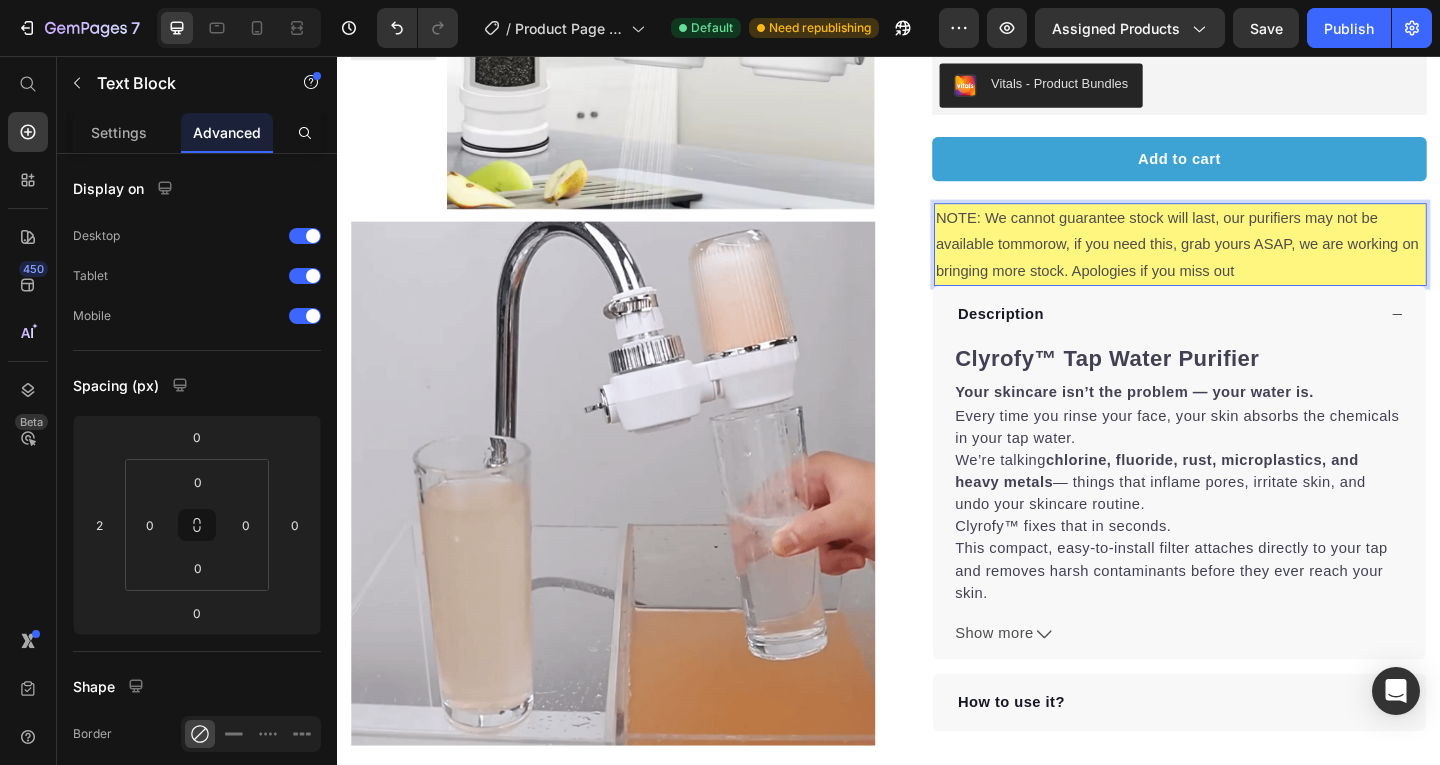 click on "NOTE: We cannot guarantee stock will last, our purifiers may not be available tommorow, if you need this, grab yours ASAP, we are working on bringing more stock. Apologies if you miss out" at bounding box center (1254, 261) 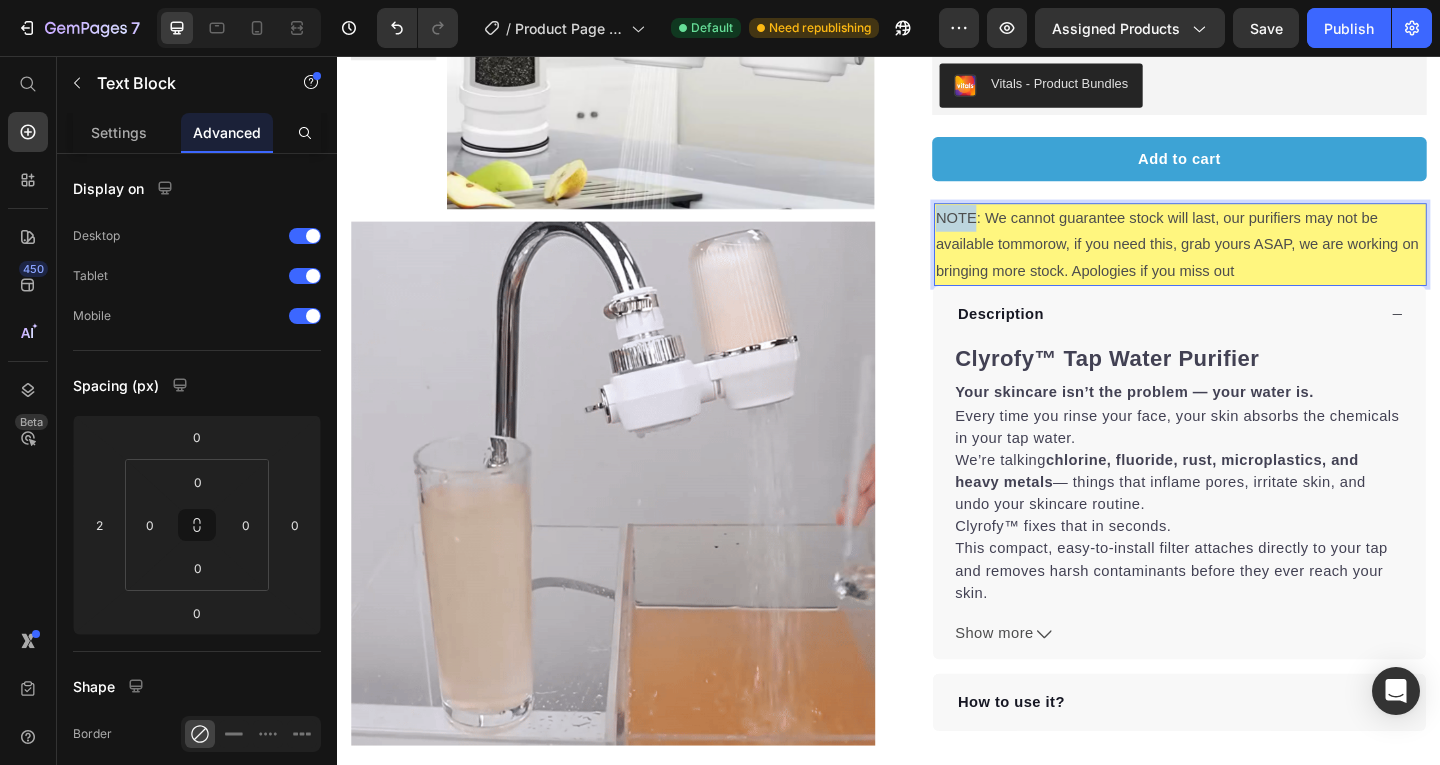 click on "NOTE: We cannot guarantee stock will last, our purifiers may not be available tommorow, if you need this, grab yours ASAP, we are working on bringing more stock. Apologies if you miss out" at bounding box center (1254, 261) 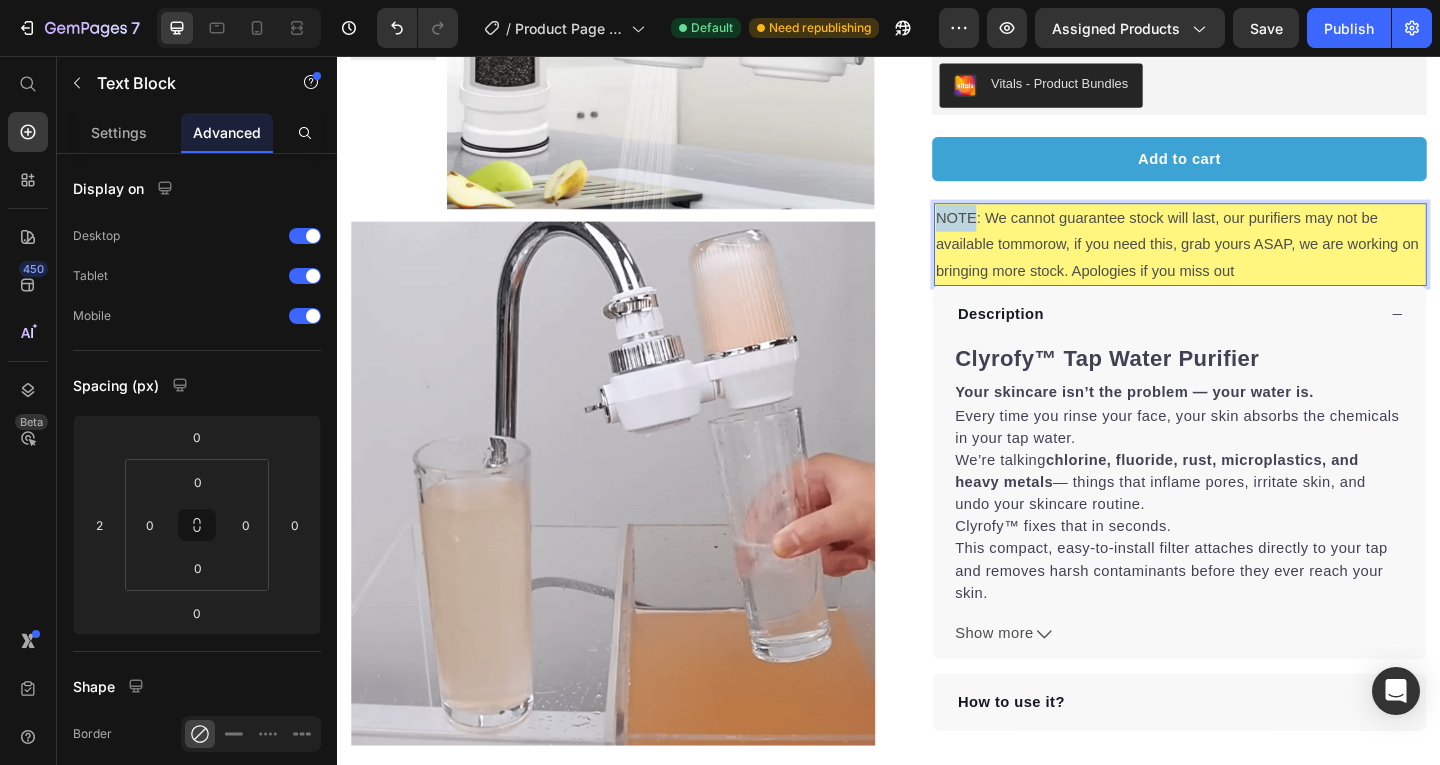 click on "NOTE: We cannot guarantee stock will last, our purifiers may not be available tommorow, if you need this, grab yours ASAP, we are working on bringing more stock. Apologies if you miss out" at bounding box center [1254, 261] 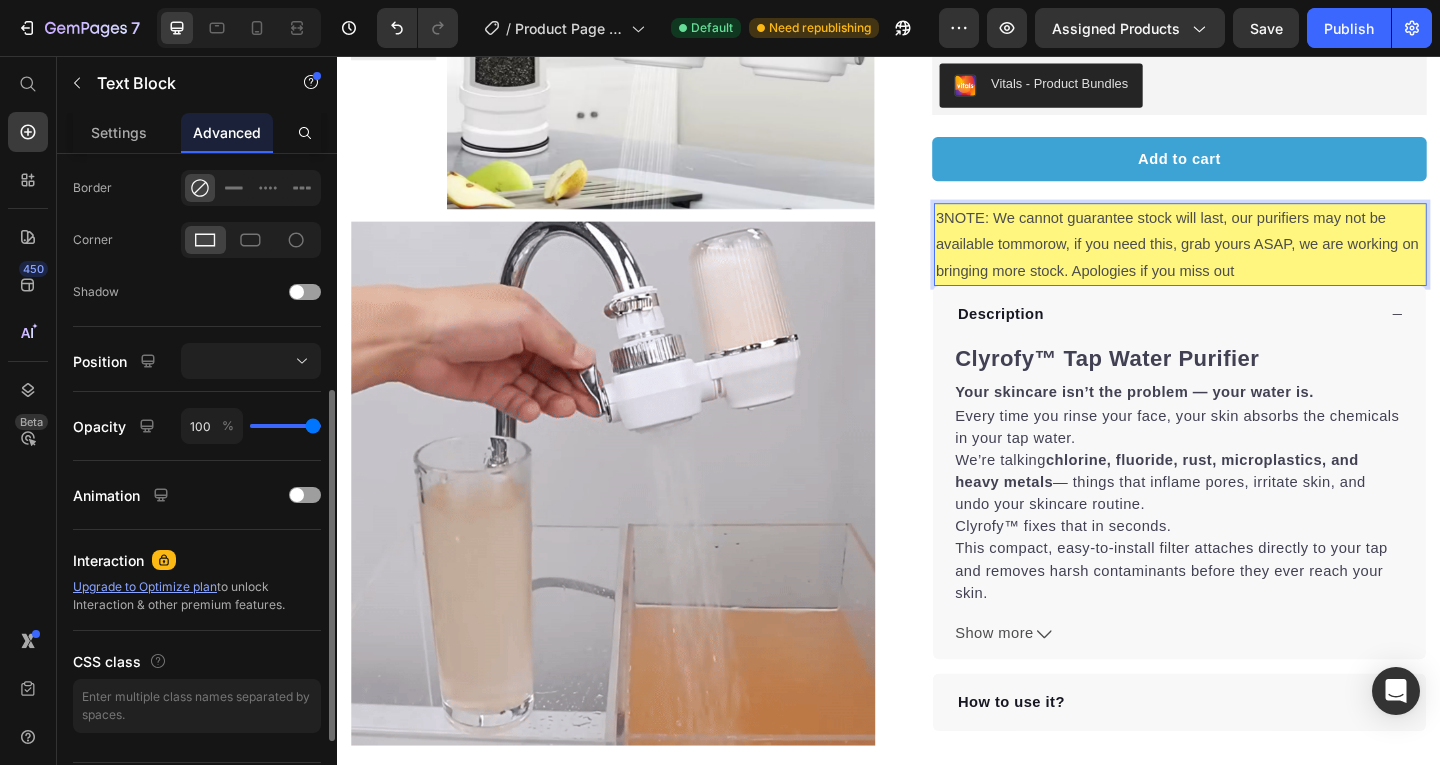 scroll, scrollTop: 601, scrollLeft: 0, axis: vertical 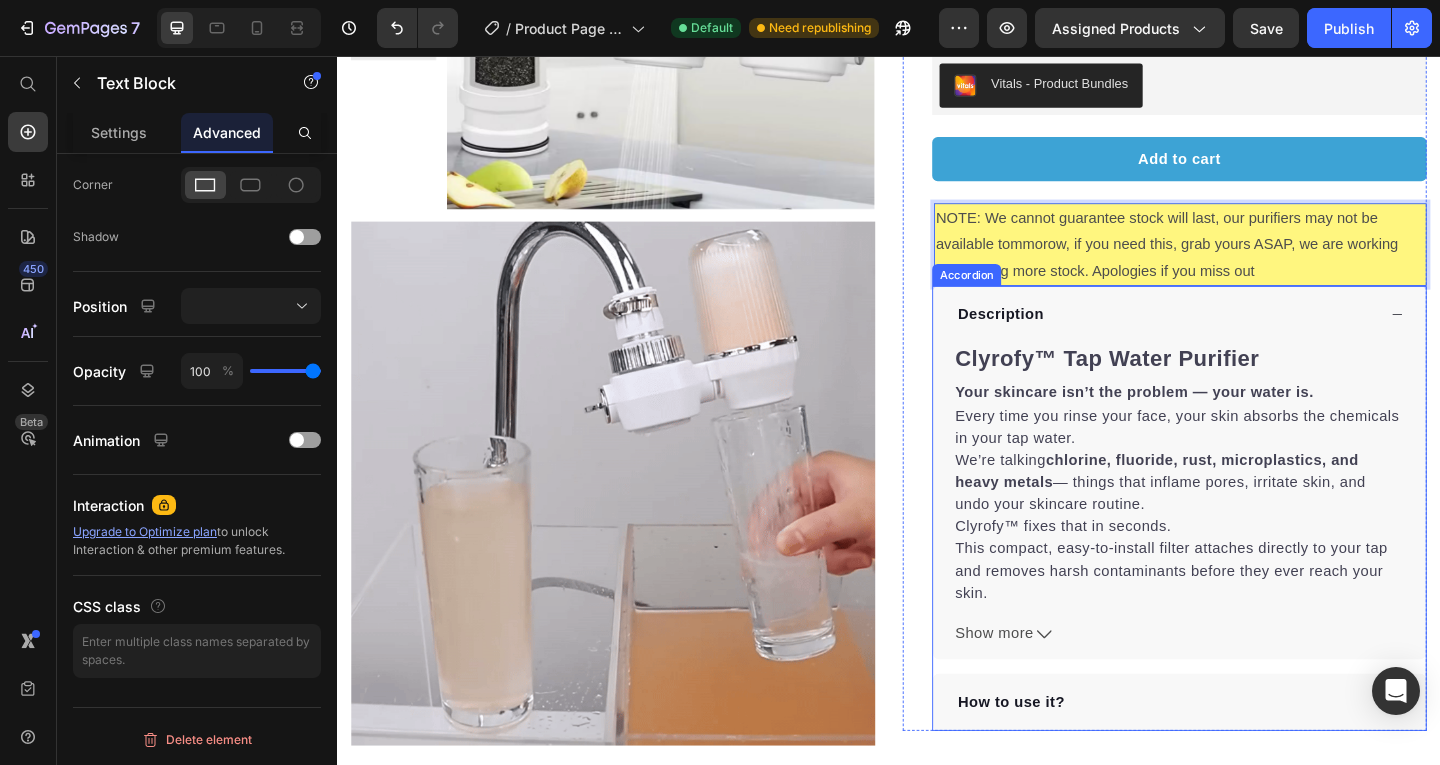 click on "NOTE: We cannot guarantee stock will last, our purifiers may not be available tommorow, if you need this, grab yours ASAP, we are working on bringing more stock. Apologies if you miss out  Text Block Safe for sensitive skin Filters chlorine, heavy metals & bacteria Helps restore skin barrier health Works with all standard bathroom taps Item list
Description Clyrofy™ Tap Water Purifier
Your skincare isn’t the problem — your water is.
We’re talking  chlorine, fluoride, rust, microplastics, and heavy metals" at bounding box center (1253, 540) 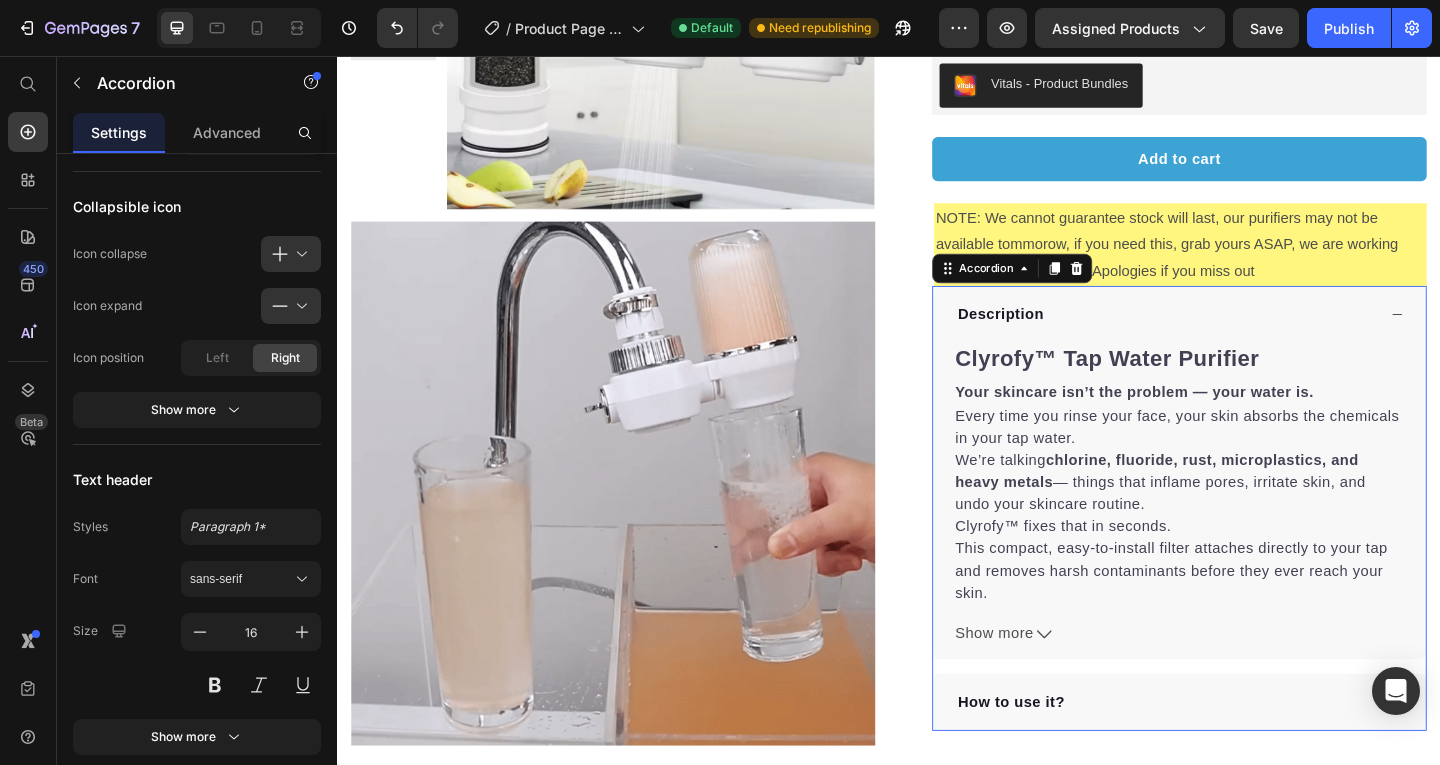 scroll, scrollTop: 0, scrollLeft: 0, axis: both 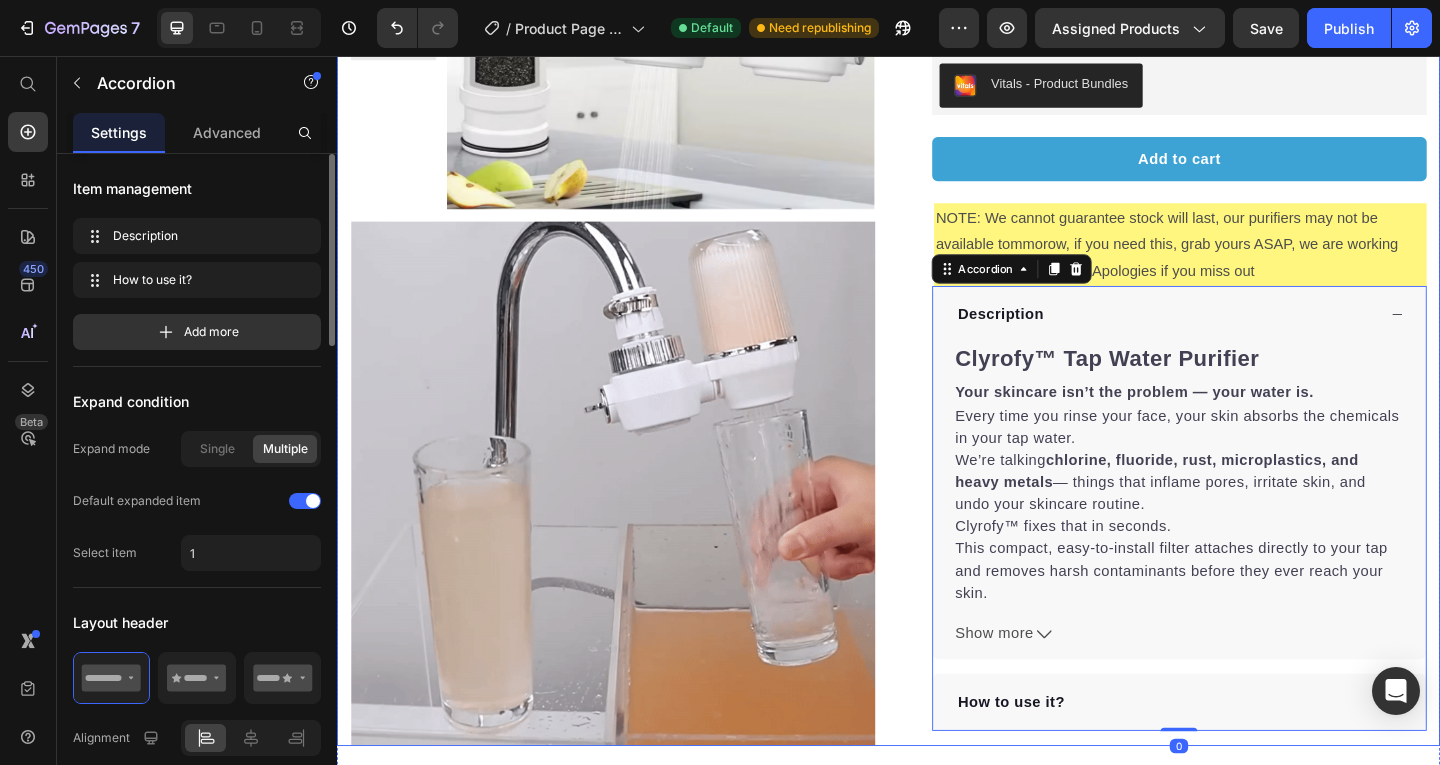 click on "Product Images Image Row Icon Icon Icon Icon Icon Icon List Hoz 22,500+ Happy Customers Text block Row Clyrofy™ Tap Water Purifier Product Title Filters out chlorine, heavy metals, and hard water minerals that silently damage your skin barrier. Text block Perfect for sensitive tummies Supercharge immunity System Bursting with protein, vitamins, and minerals Supports strong muscles, increases bone strength Item list Vitals - Product Bundles Vitals Add to cart Product Cart Button     NOTE: We cannot guarantee stock will last, our purifiers may not be         available tommorow, if you need this, grab yours ASAP, we are working     on bringing more stock. Apologies if you miss out  Text Block Safe for sensitive skin Filters chlorine, heavy metals & bacteria Helps restore skin barrier health Works with all standard bathroom taps Item list
Description Clyrofy™ Tap Water Purifier
Your skincare isn’t the problem — your water is.
We’re talking
✅ What’s Inside" at bounding box center (937, 281) 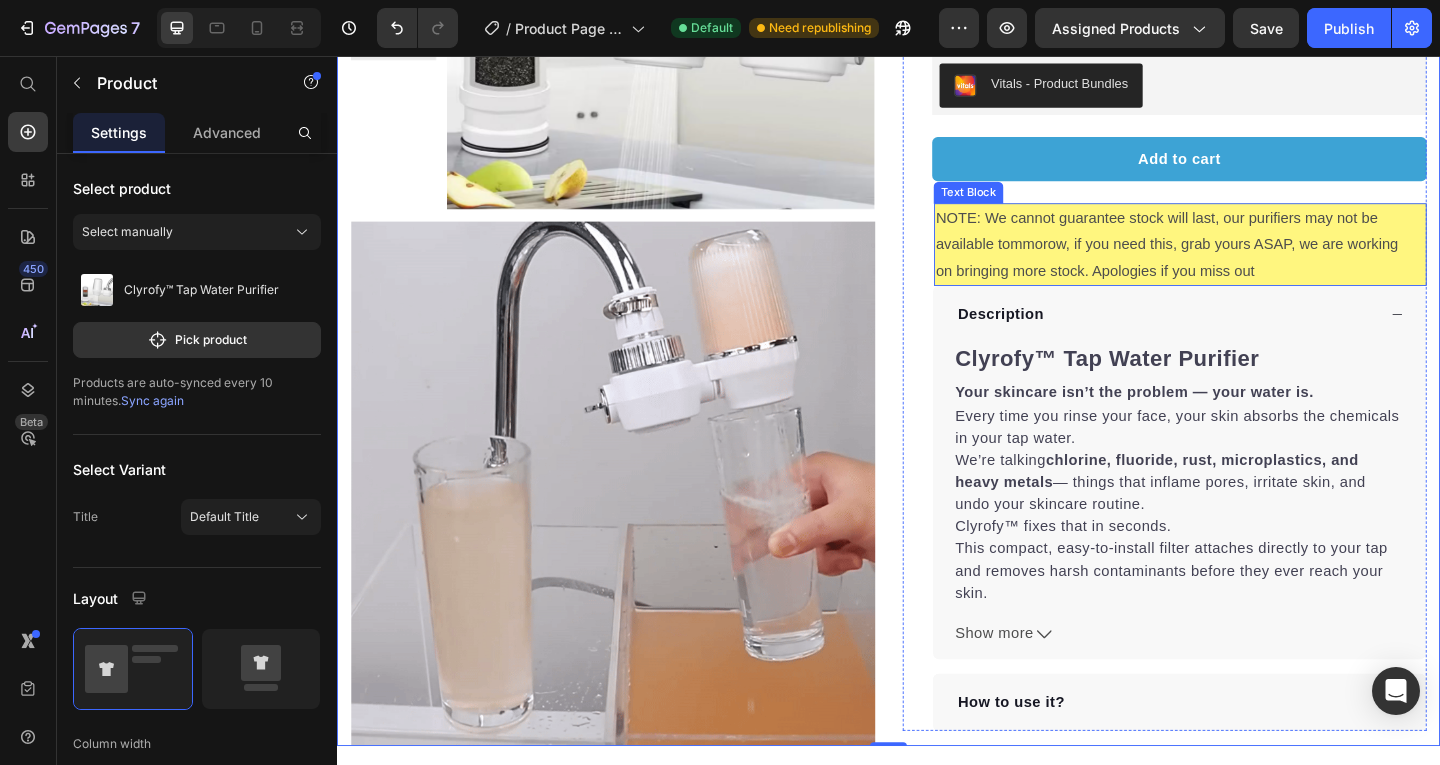 click on "NOTE: We cannot guarantee stock will last, our purifiers may not be         available tommorow, if you need this, grab yours ASAP, we are working     on bringing more stock. Apologies if you miss out" at bounding box center (1254, 261) 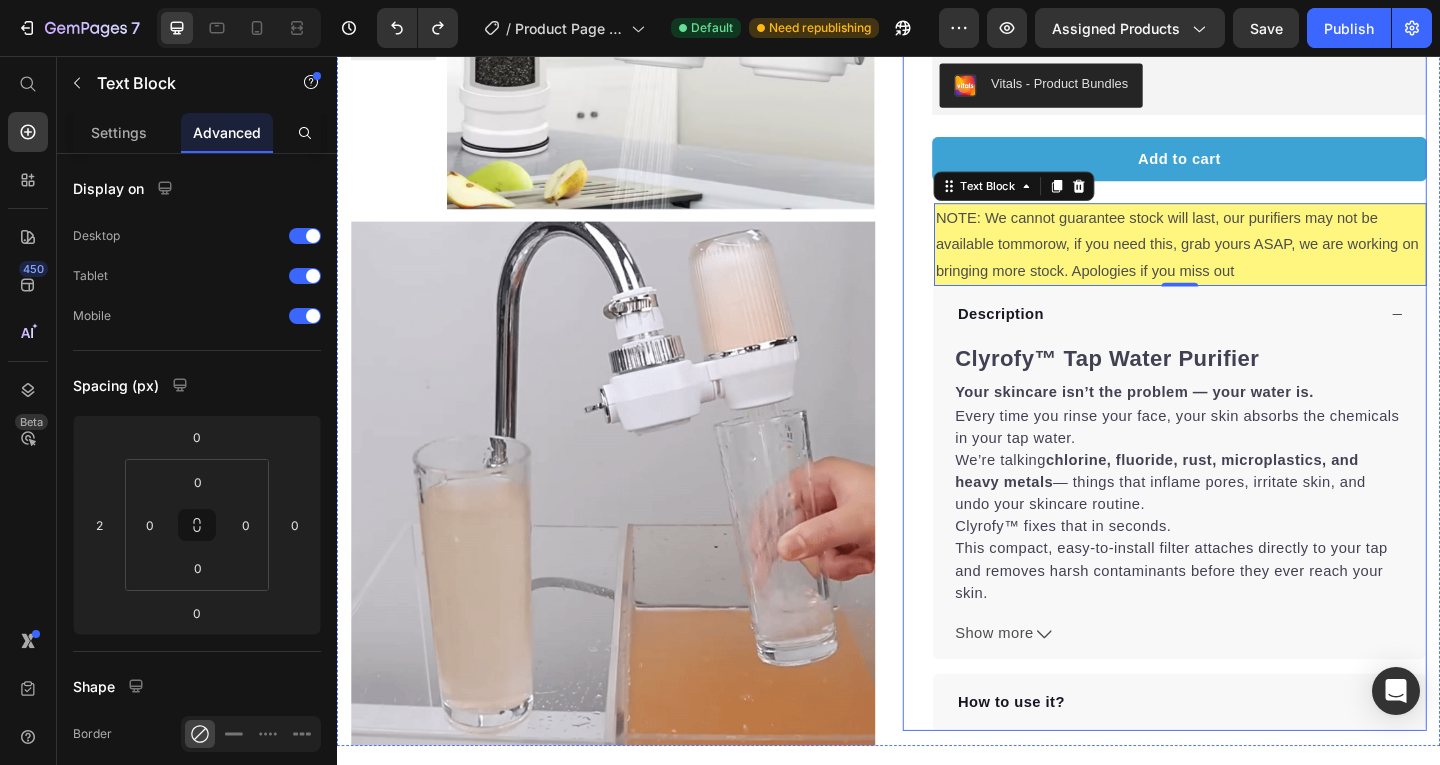 click on "Icon Icon Icon Icon Icon Icon List Hoz 22,500+ Happy Customers Text block Row Clyrofy™ Tap Water Purifier Product Title Filters out chlorine, heavy metals, and hard water minerals that silently damage your skin barrier. Text block Perfect for sensitive tummies Supercharge immunity System Bursting with protein, vitamins, and minerals Supports strong muscles, increases bone strength Item list Vitals - Product Bundles Vitals Add to cart Product Cart Button NOTE: We cannot guarantee stock will last, our purifiers may not be available tommorow, if you need this, grab yours ASAP, we are working on bringing more stock. Apologies if you miss out  Text Block   0 Safe for sensitive skin Filters chlorine, heavy metals & bacteria Helps restore skin barrier health Works with all standard bathroom taps Item list
Description Clyrofy™ Tap Water Purifier
Your skincare isn’t the problem — your water is.
Every time you rinse your face, your skin absorbs the chemicals in your tap water." at bounding box center (1237, 273) 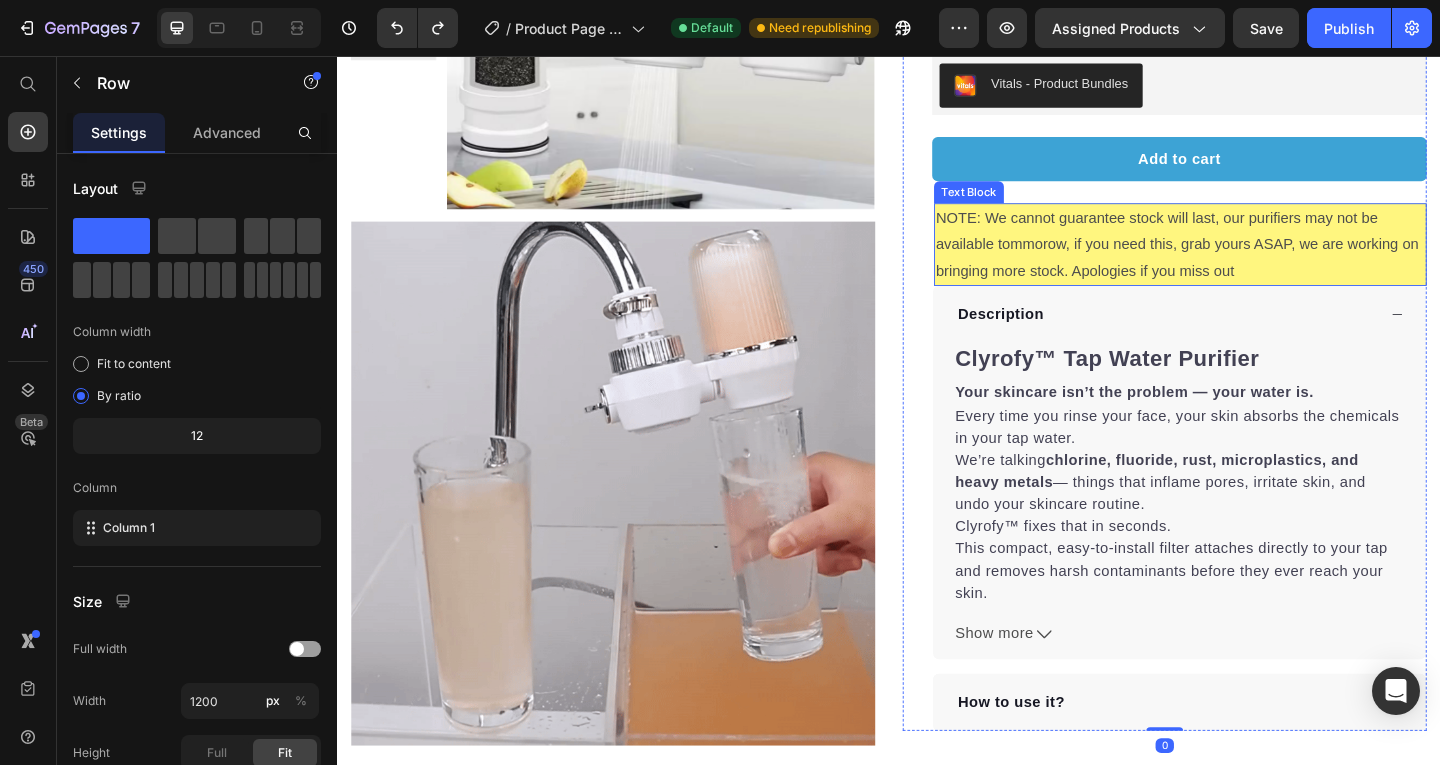 click on "NOTE: We cannot guarantee stock will last, our purifiers may not be available tommorow, if you need this, grab yours ASAP, we are working on bringing more stock. Apologies if you miss out" at bounding box center [1254, 261] 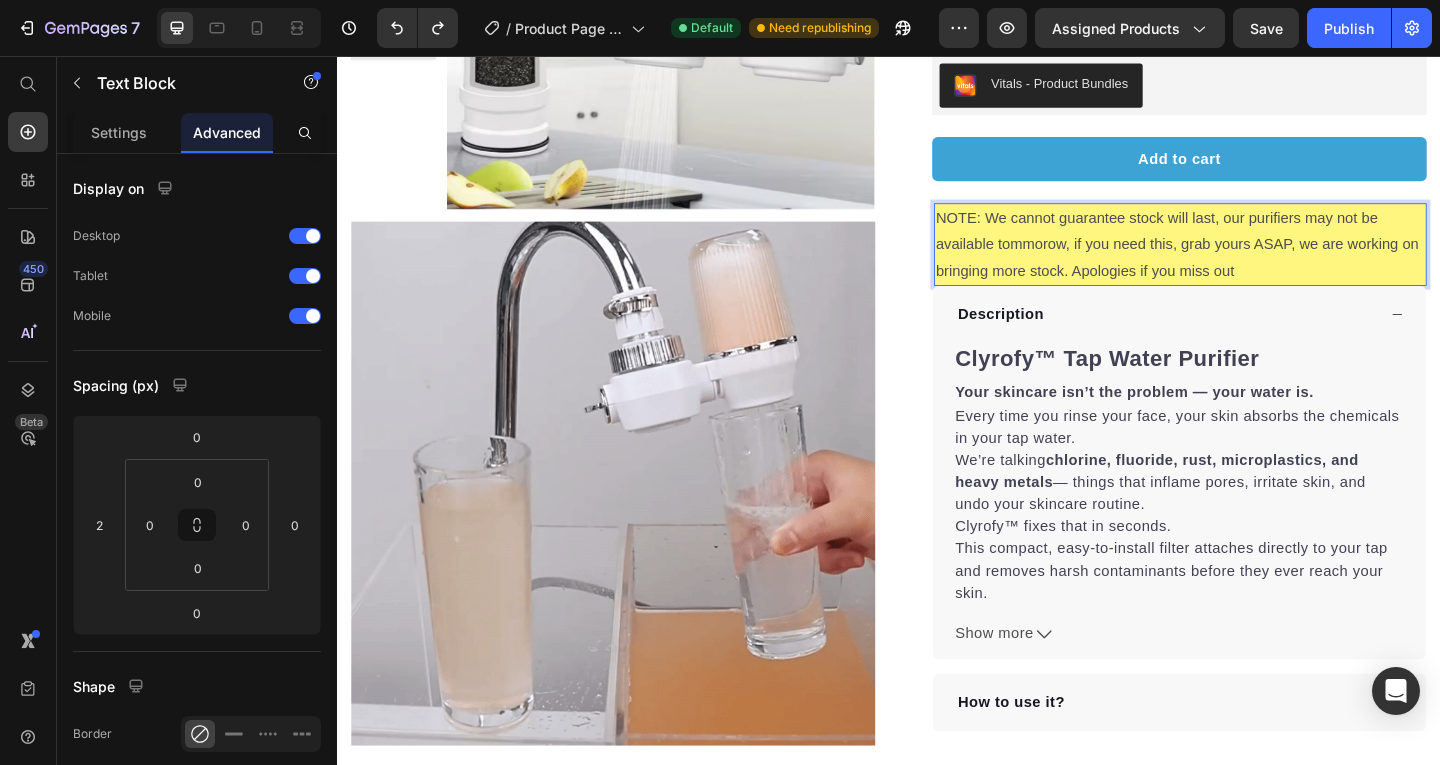 click on "NOTE: We cannot guarantee stock will last, our purifiers may not be available tommorow, if you need this, grab yours ASAP, we are working on bringing more stock. Apologies if you miss out" at bounding box center (1254, 261) 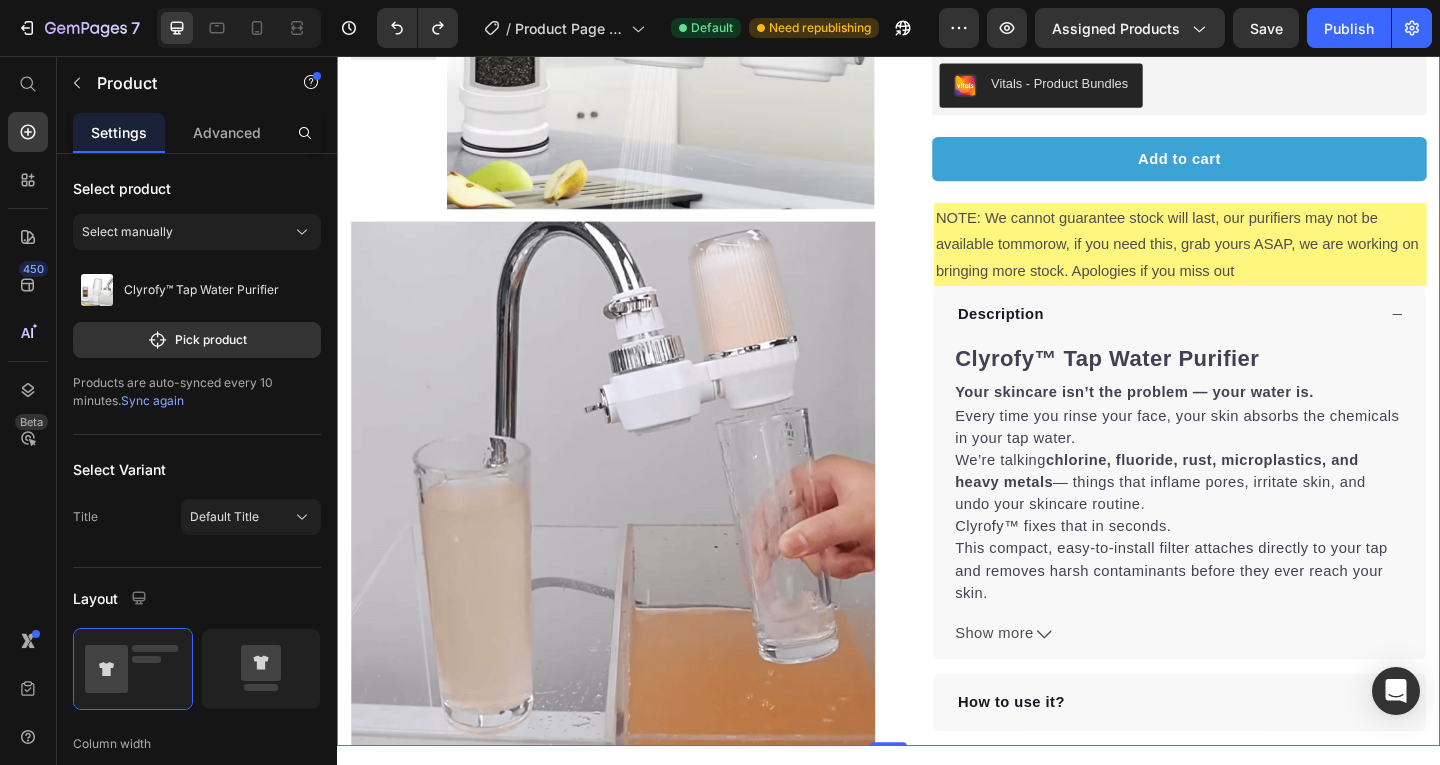 click on "NOTE: We cannot guarantee stock will last, our purifiers may not be available tommorow, if you need this, grab yours ASAP, we are working on bringing more stock. Apologies if you miss out  Text Block Safe for sensitive skin Filters chlorine, heavy metals & bacteria Helps restore skin barrier health Works with all standard bathroom taps Item list
Description Clyrofy™ Tap Water Purifier
Your skincare isn’t the problem — your water is.
We’re talking  chlorine, fluoride, rust, microplastics, and heavy metals" at bounding box center [937, 281] 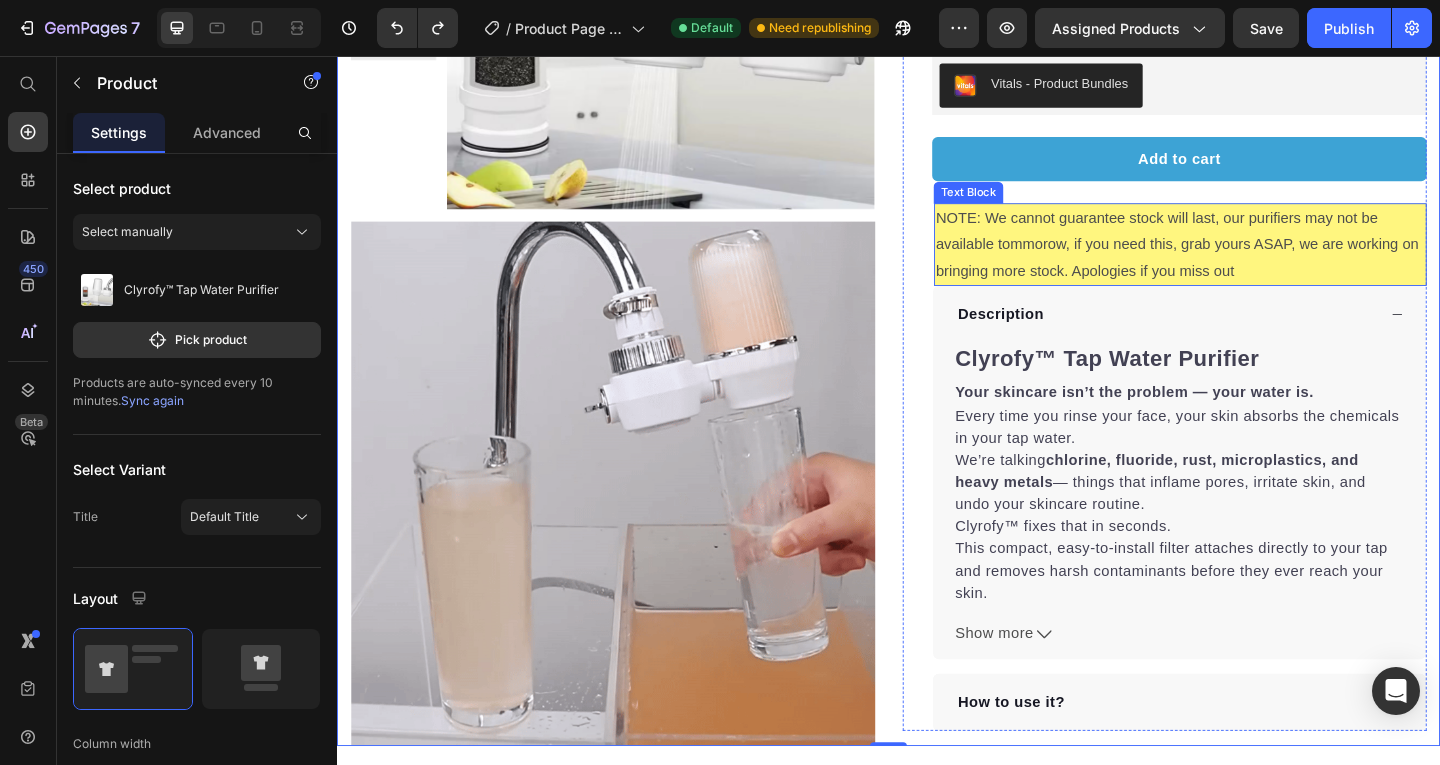 click on "NOTE: We cannot guarantee stock will last, our purifiers may not be available tommorow, if you need this, grab yours ASAP, we are working on bringing more stock. Apologies if you miss out" at bounding box center [1254, 261] 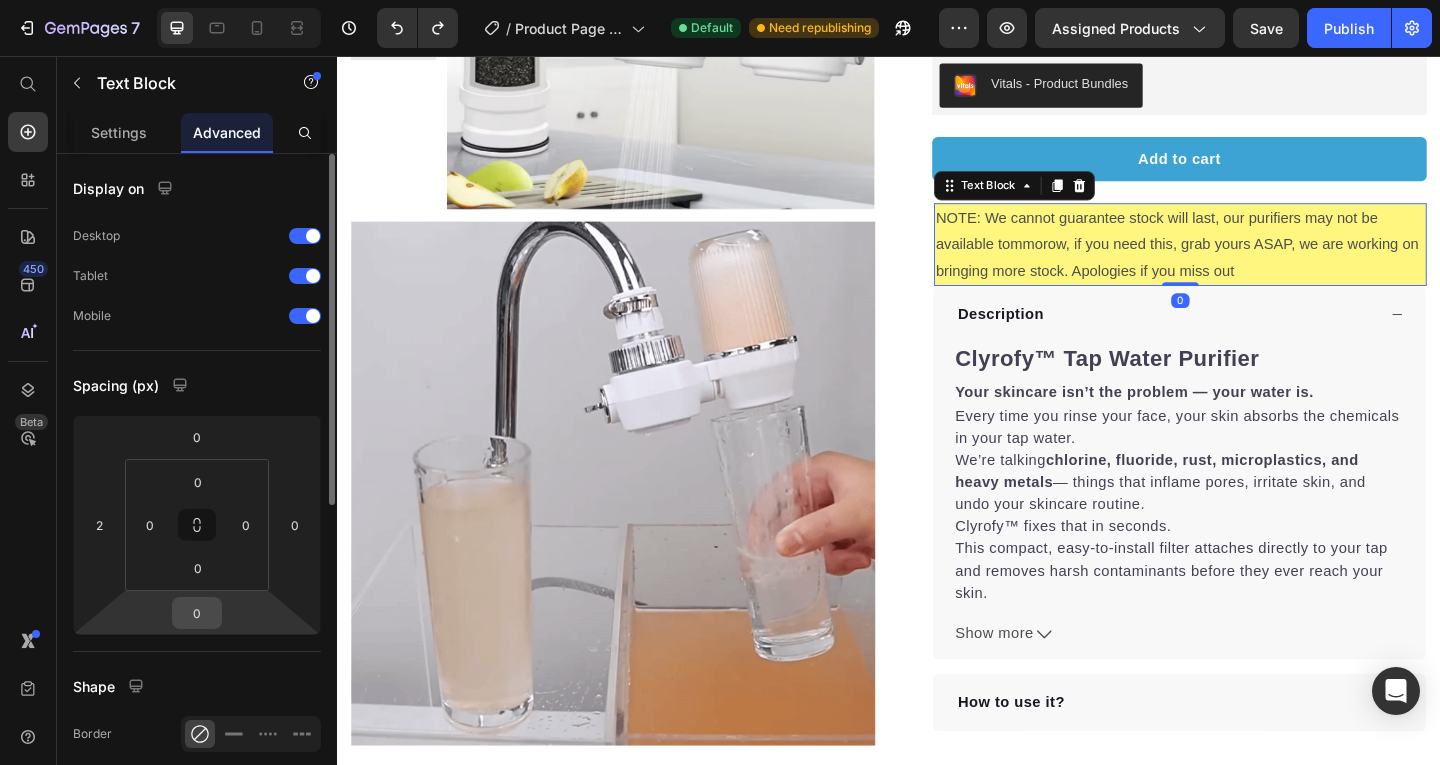 click on "0" at bounding box center [197, 613] 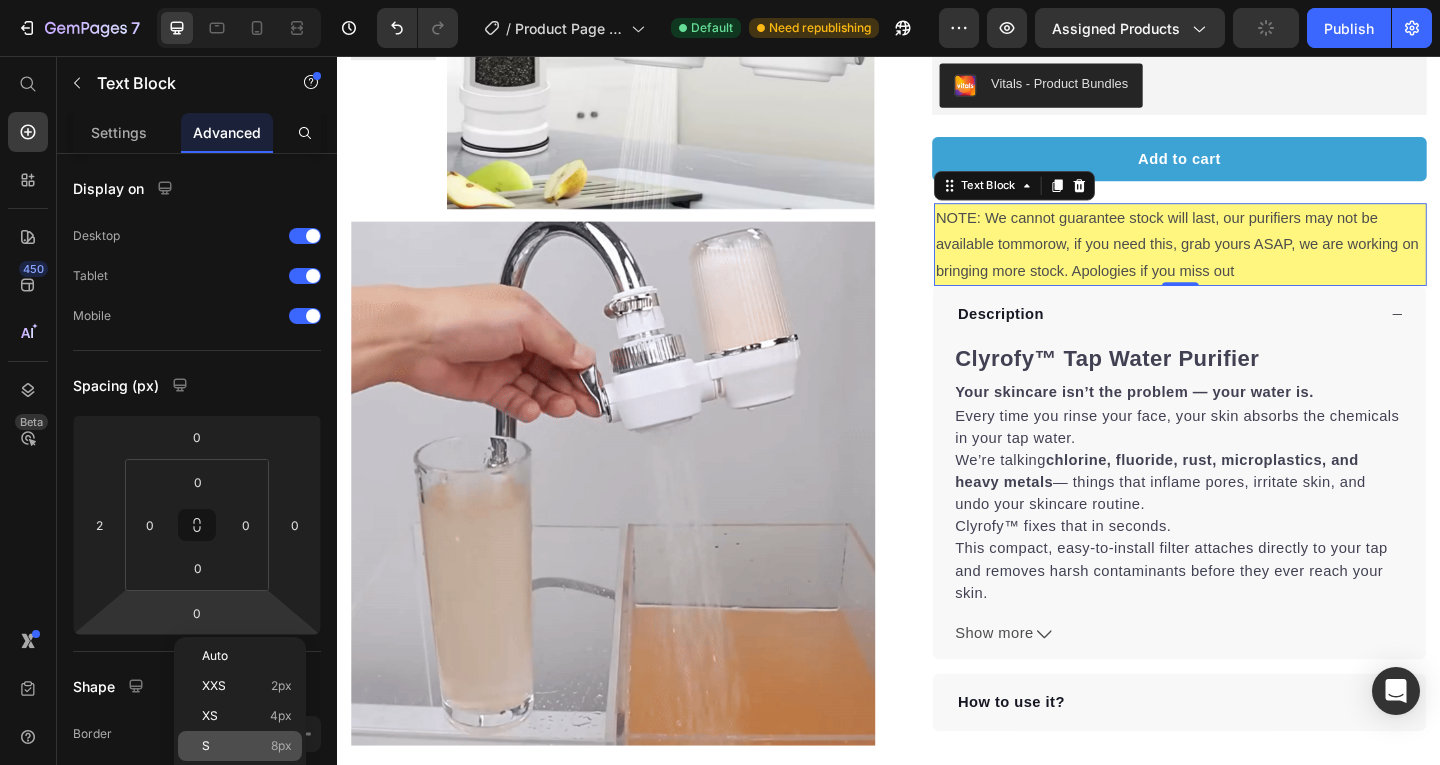 click on "S 8px" 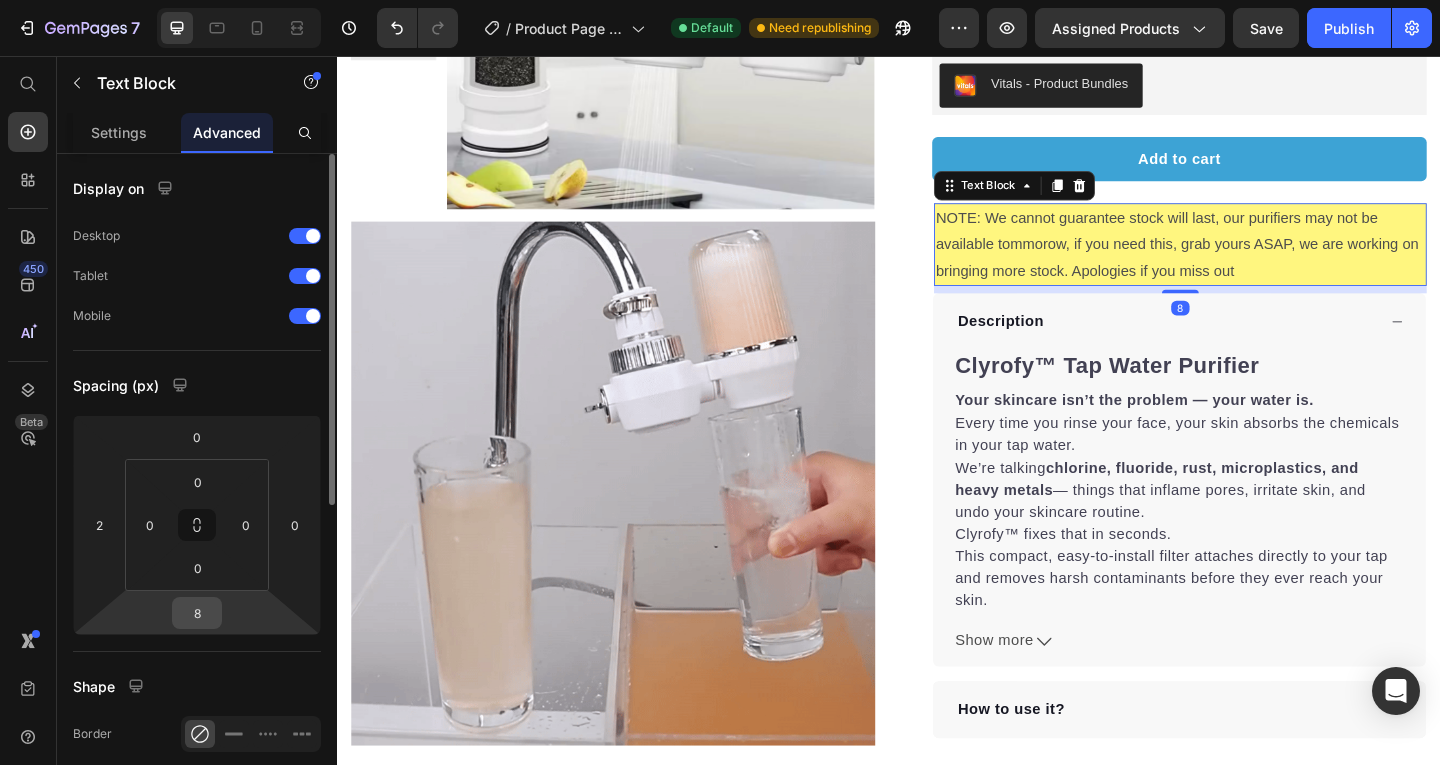 click on "8" at bounding box center (197, 613) 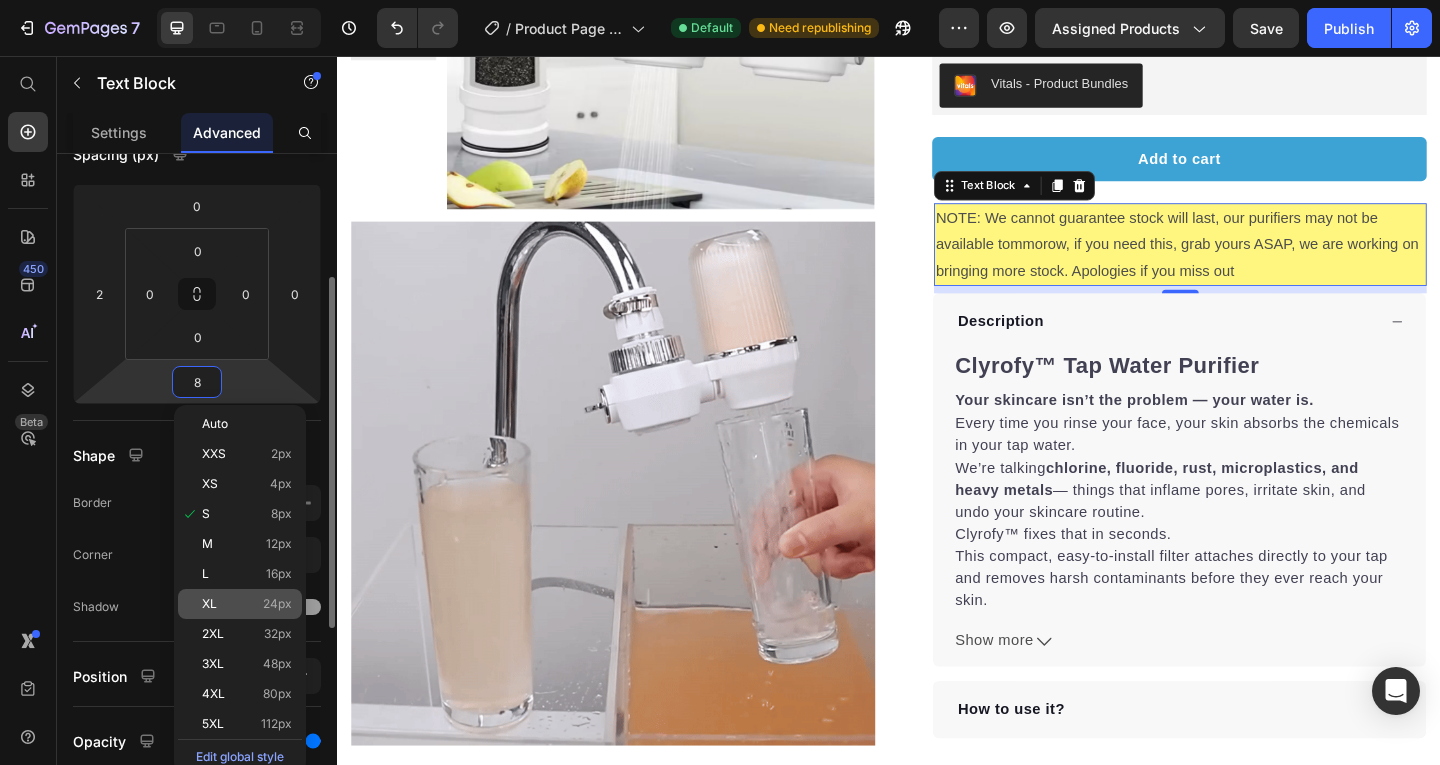 scroll, scrollTop: 232, scrollLeft: 0, axis: vertical 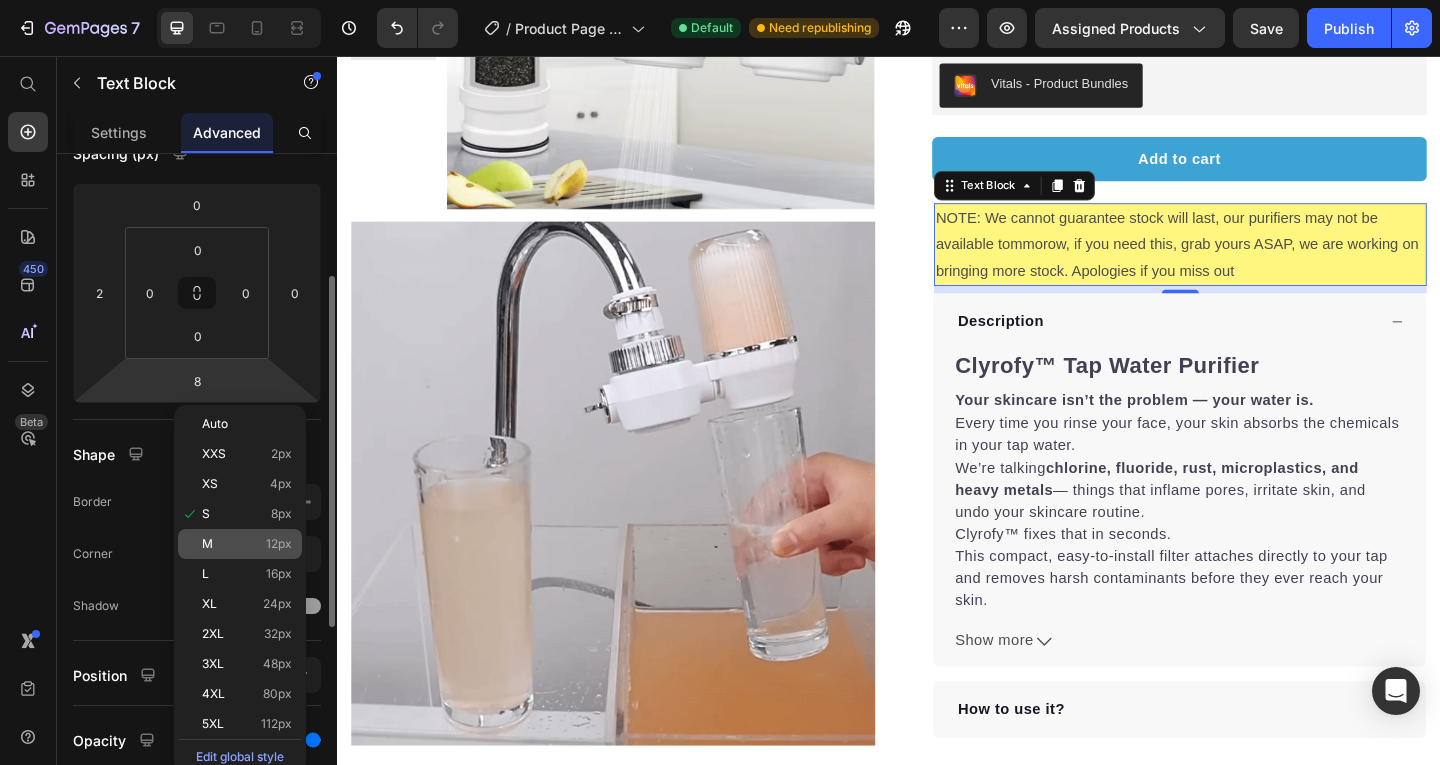 click on "M 12px" 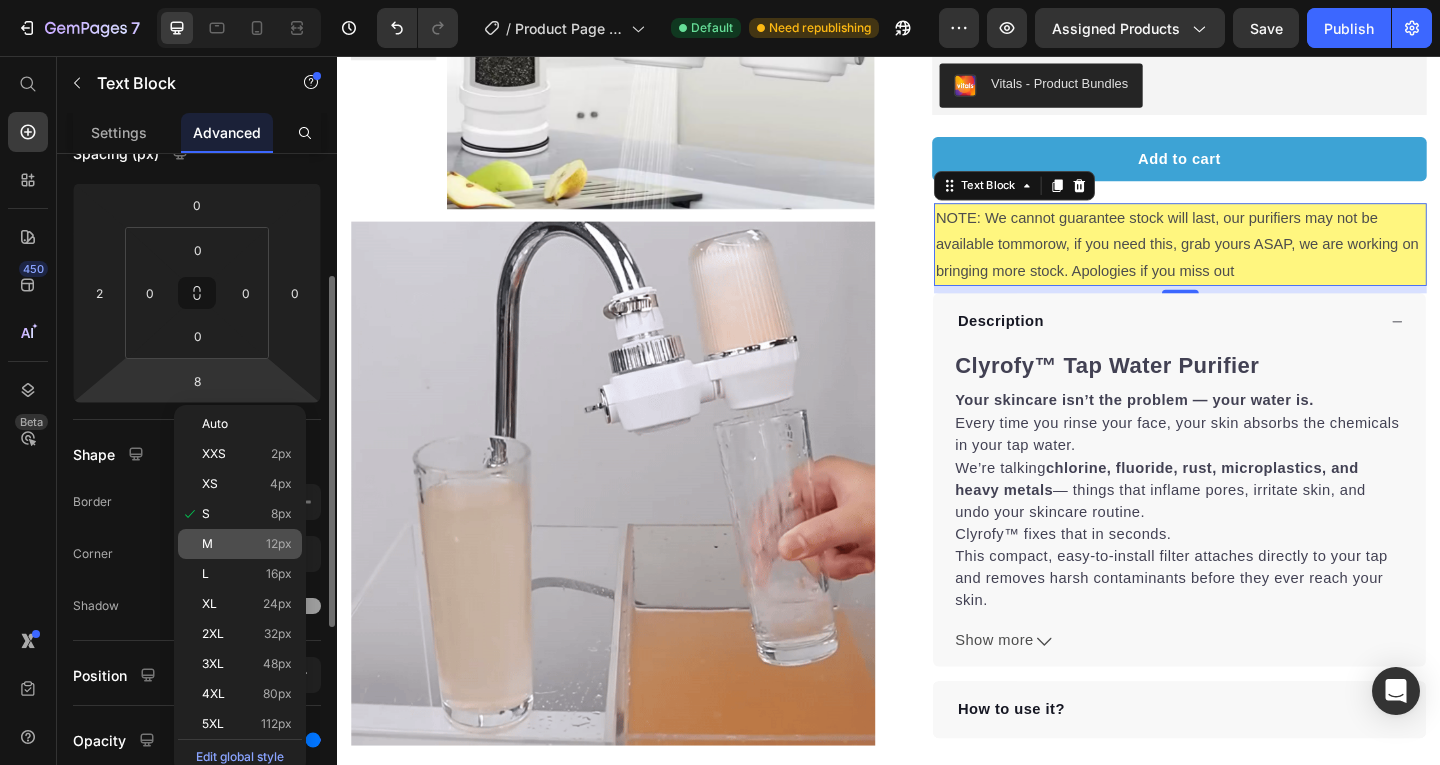 type on "12" 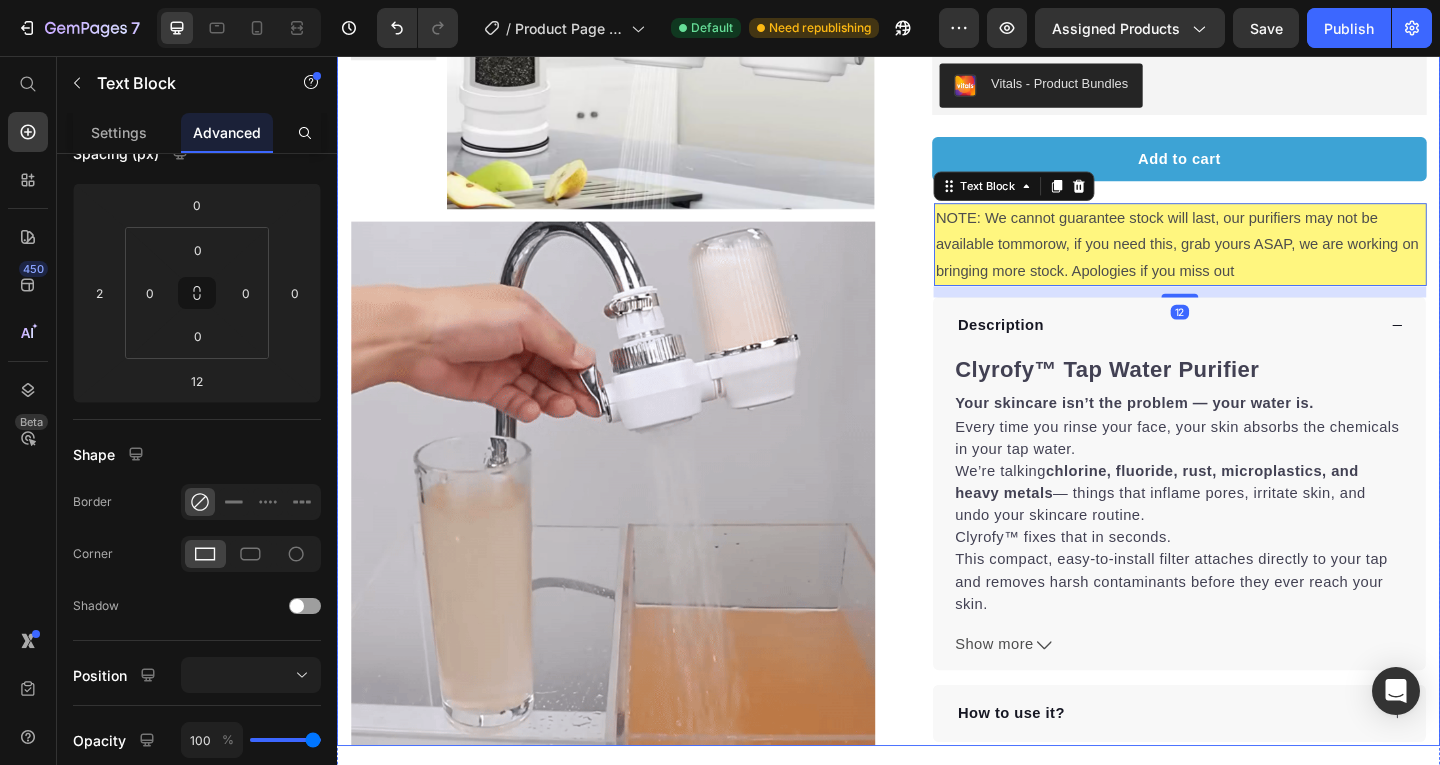 click on "Product Images Image Row Icon Icon Icon Icon Icon Icon List Hoz 22,500+ Happy Customers Text block Row Clyrofy™ Tap Water Purifier Product Title Filters out chlorine, heavy metals, and hard water minerals that silently damage your skin barrier. Text block Perfect for sensitive tummies Supercharge immunity System Bursting with protein, vitamins, and minerals Supports strong muscles, increases bone strength Item list Vitals - Product Bundles Vitals Add to cart Product Cart Button NOTE: We cannot guarantee stock will last, our purifiers may not be available tommorow, if you need this, grab yours ASAP, we are working on bringing more stock. Apologies if you miss out  Text Block   12 Safe for sensitive skin Filters chlorine, heavy metals & bacteria Helps restore skin barrier health Works with all standard bathroom taps Item list
Description Clyrofy™ Tap Water Purifier
Your skincare isn’t the problem — your water is.
We’re talking  chlorine, fluoride, rust, microplastics, and heavy metals" at bounding box center [937, 281] 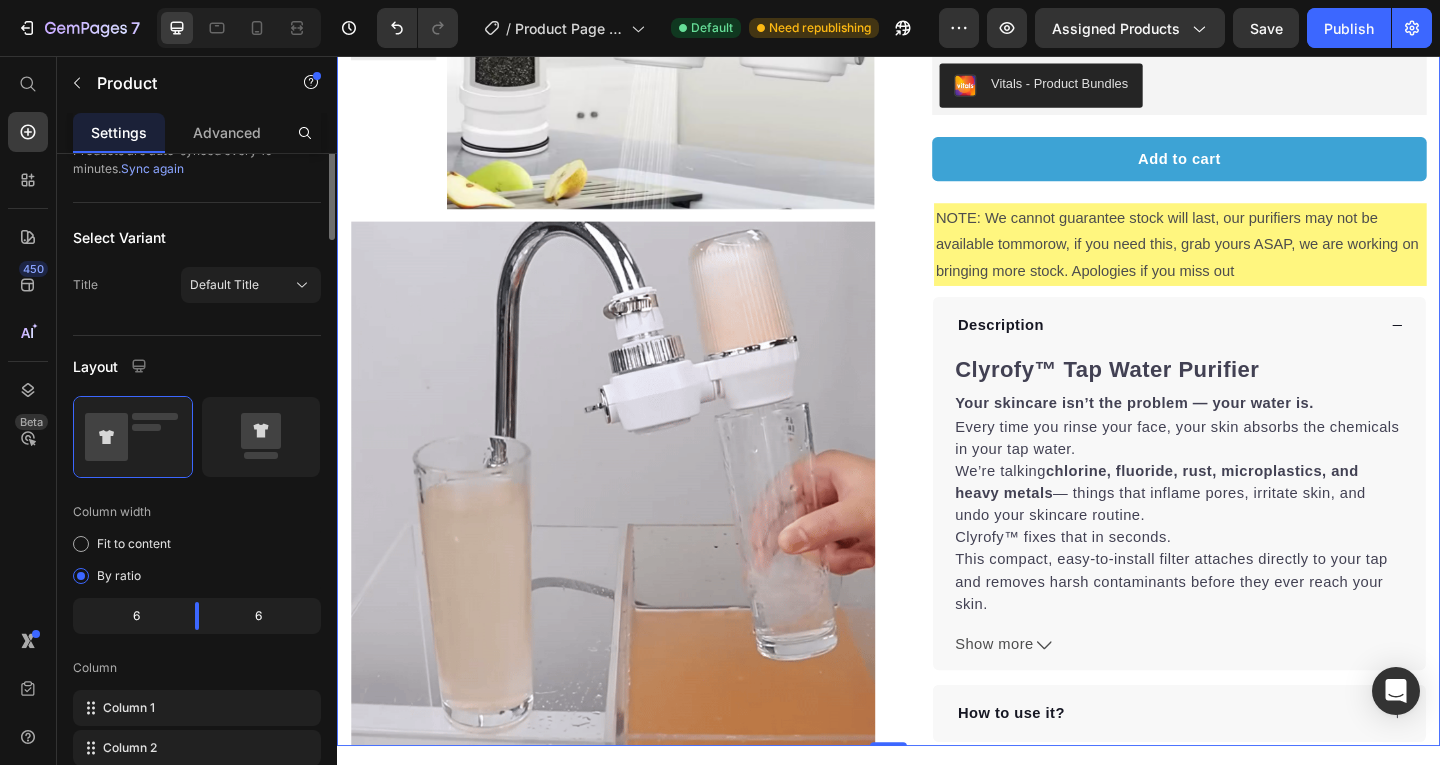scroll, scrollTop: 0, scrollLeft: 0, axis: both 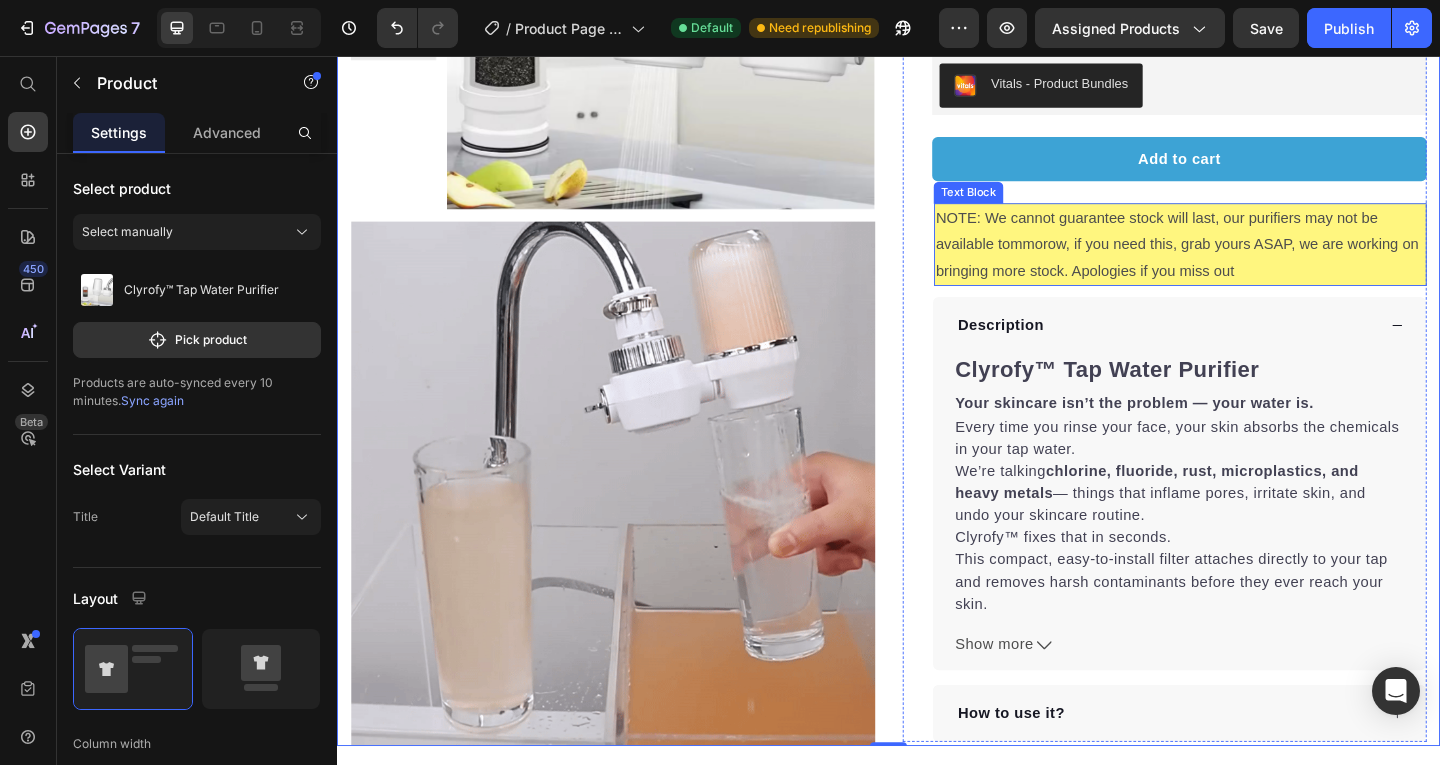 click on "NOTE: We cannot guarantee stock will last, our purifiers may not be available tommorow, if you need this, grab yours ASAP, we are working on bringing more stock. Apologies if you miss out" at bounding box center (1254, 261) 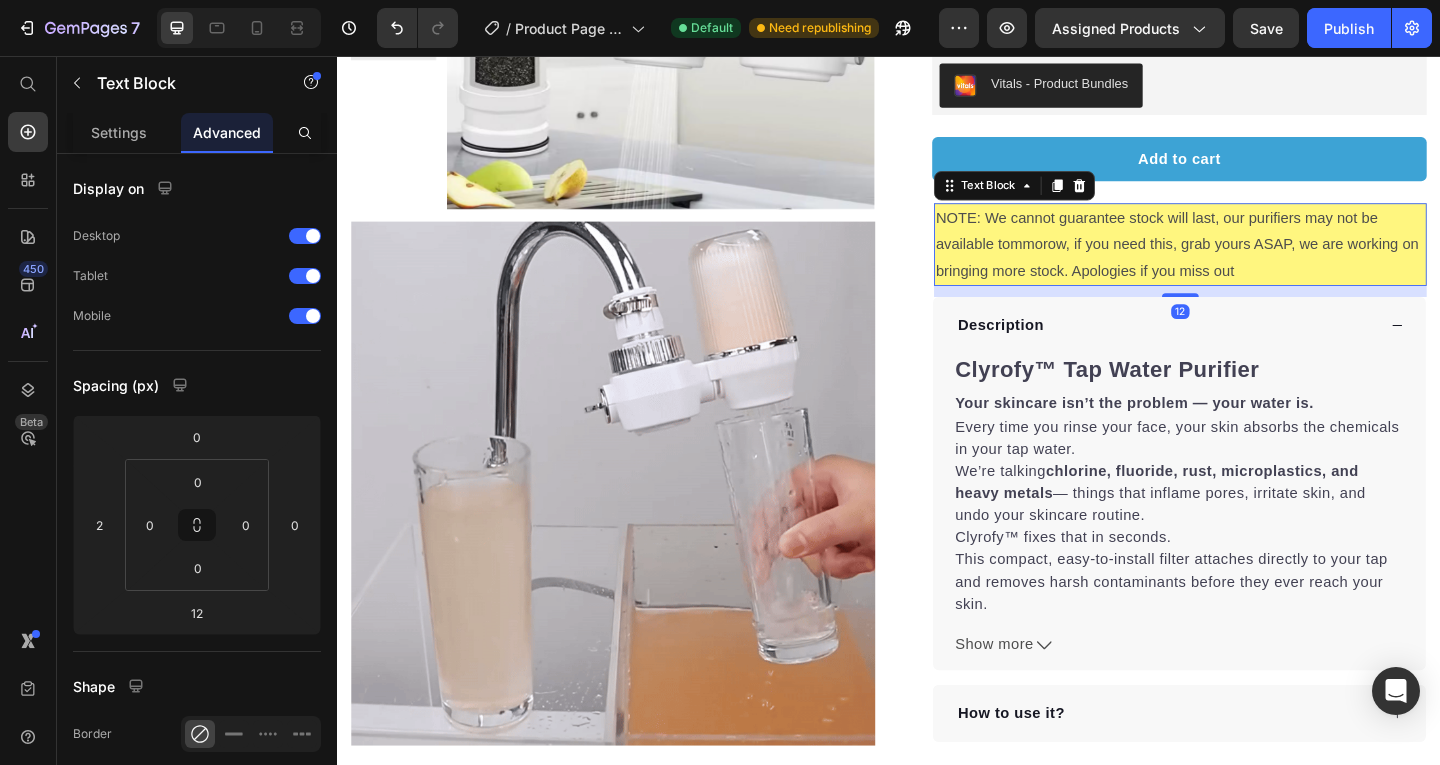 click on "Add to cart Product Cart Button" at bounding box center [1253, 168] 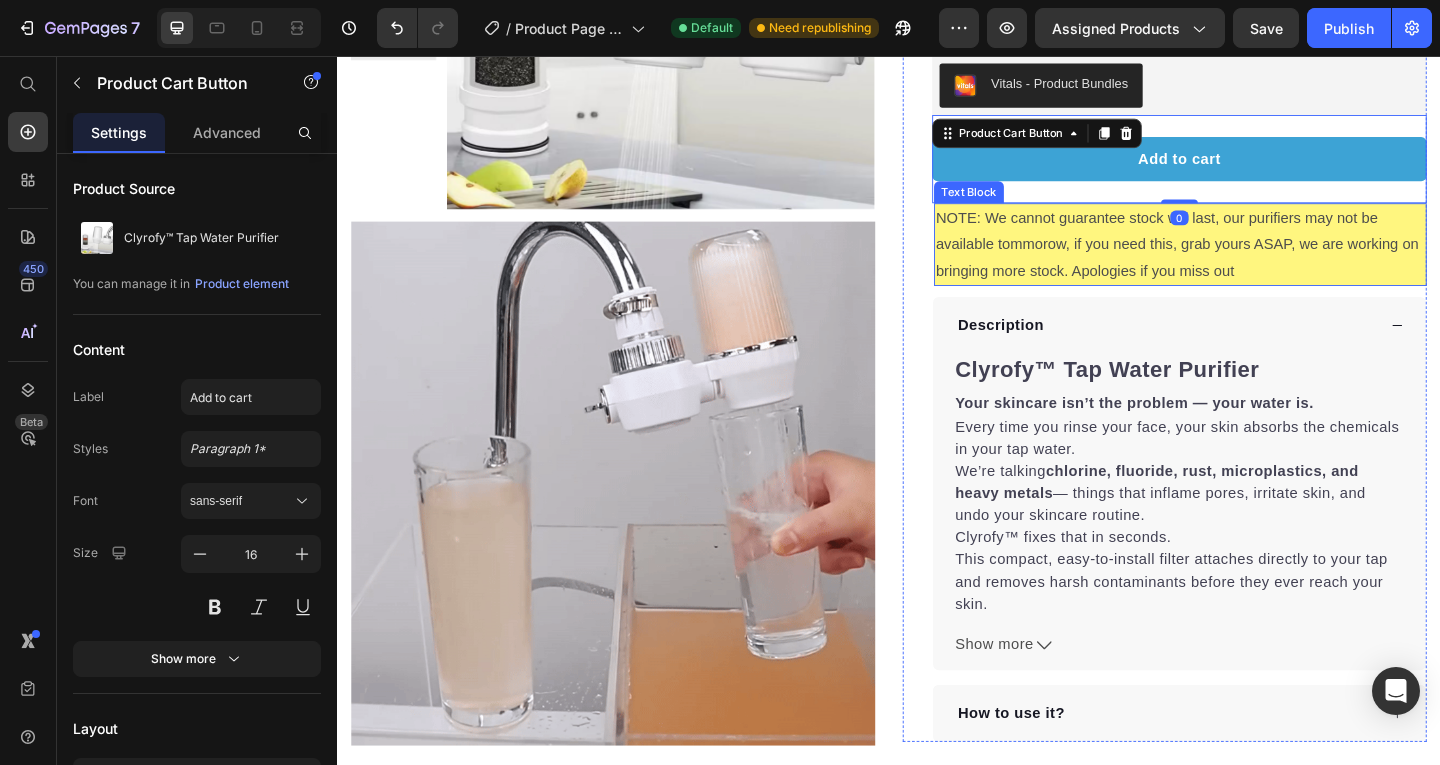 click on "NOTE: We cannot guarantee stock will last, our purifiers may not be available tommorow, if you need this, grab yours ASAP, we are working on bringing more stock. Apologies if you miss out" at bounding box center [1254, 261] 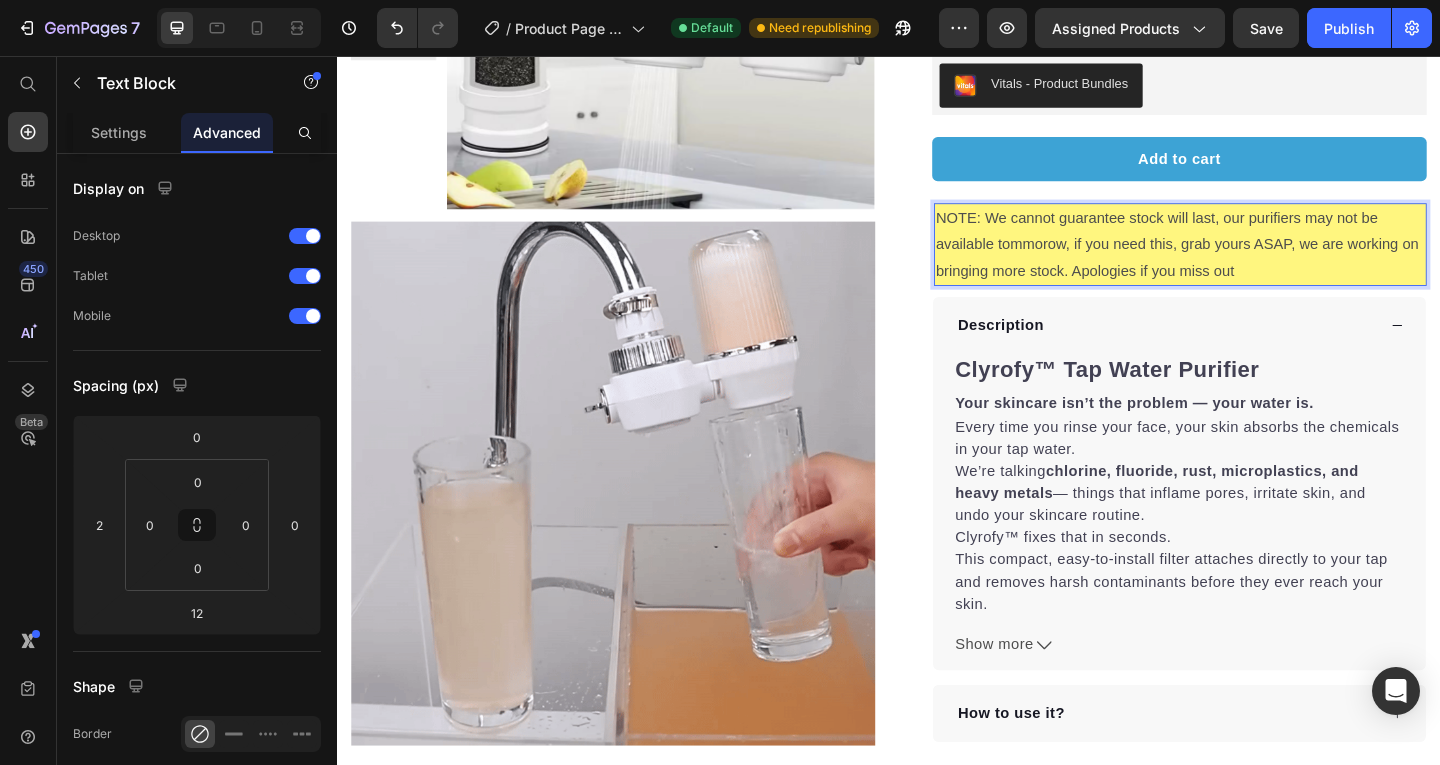 click on "NOTE: We cannot guarantee stock will last, our purifiers may not be available tommorow, if you need this, grab yours ASAP, we are working on bringing more stock. Apologies if you miss out" at bounding box center (1254, 261) 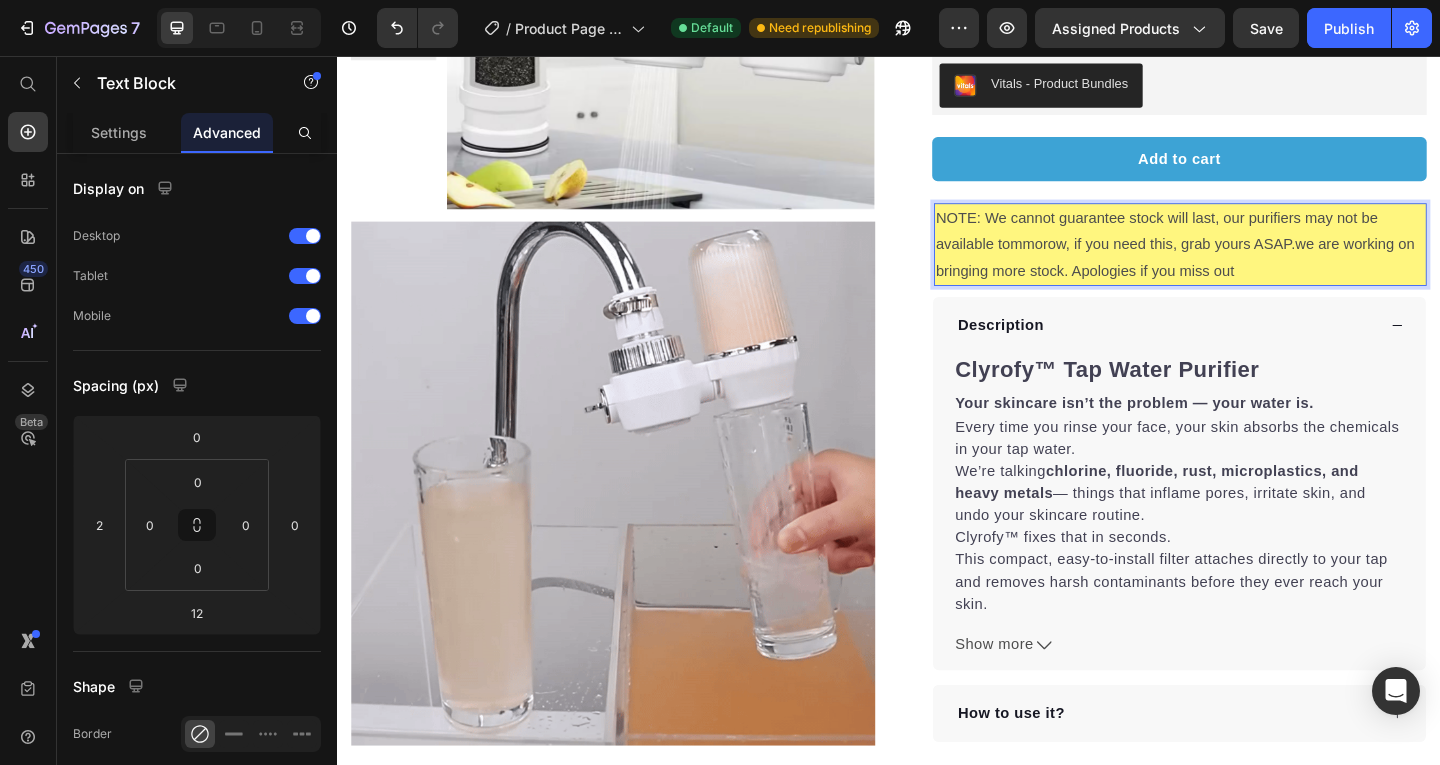 drag, startPoint x: 1327, startPoint y: 293, endPoint x: 1130, endPoint y: 302, distance: 197.20547 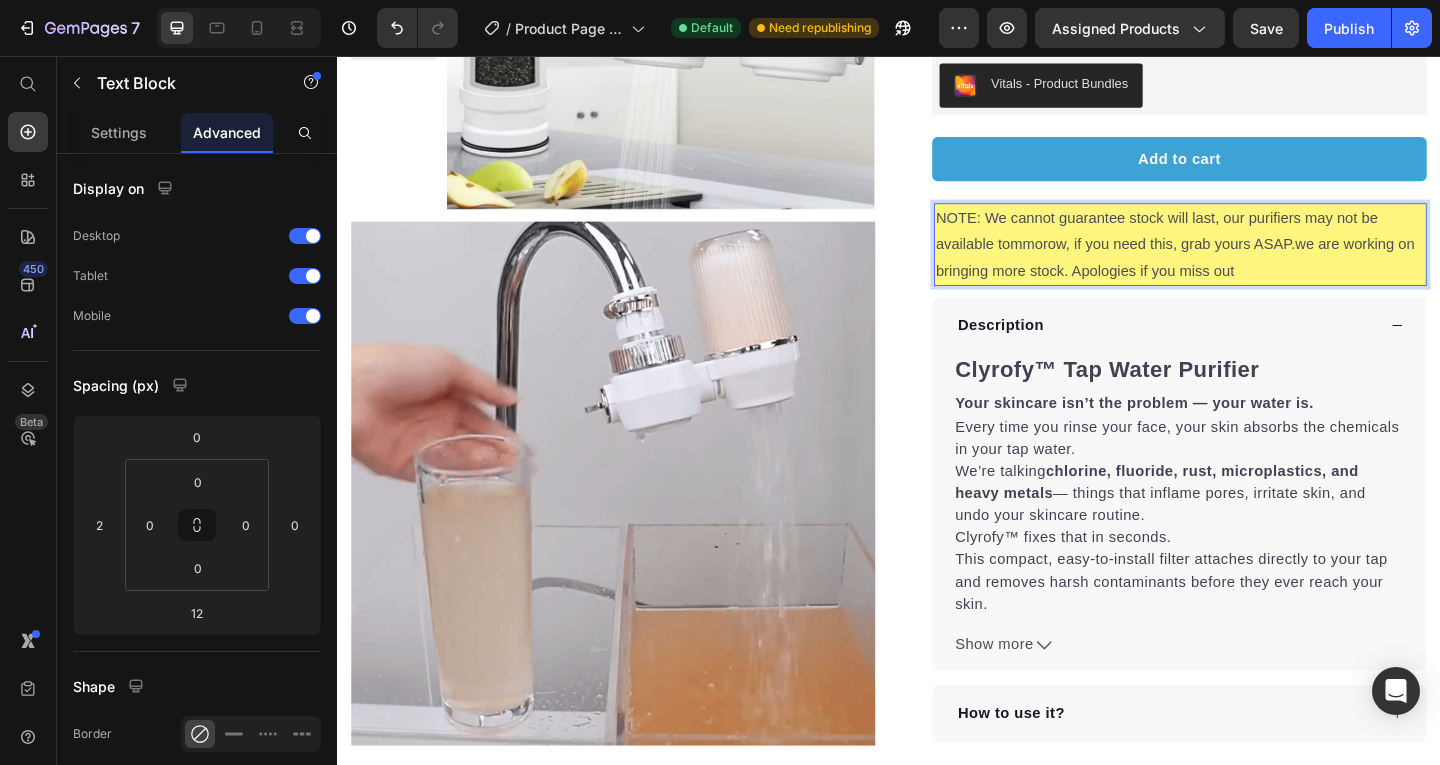 click on "NOTE: We cannot guarantee stock will last, our purifiers may not be available tommorow, if you need this, grab yours ASAP.we are working on bringing more stock. Apologies if you miss out" at bounding box center (1254, 261) 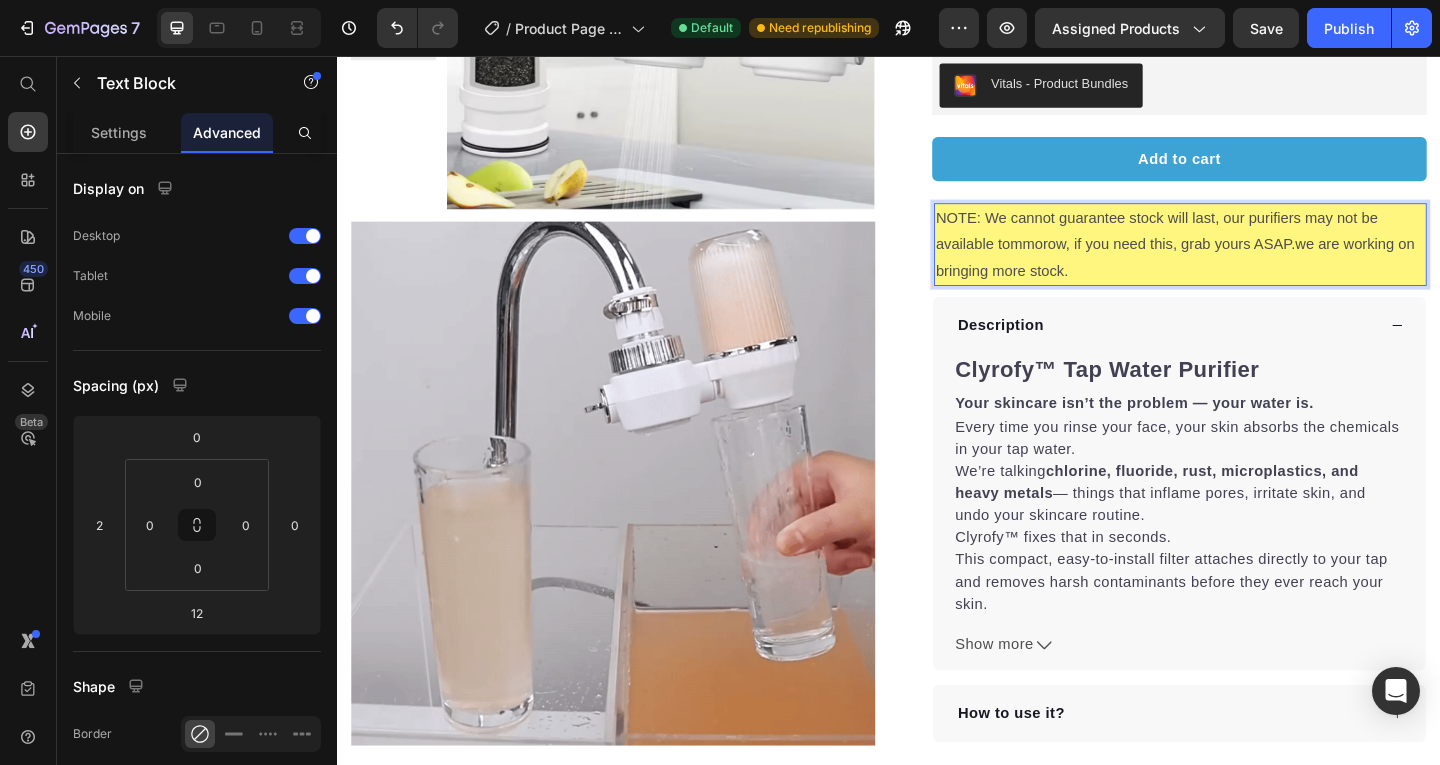 click on "NOTE: We cannot guarantee stock will last, our purifiers may not be available tommorow, if you need this, grab yours ASAP.we are working on bringing more stock." at bounding box center (1254, 261) 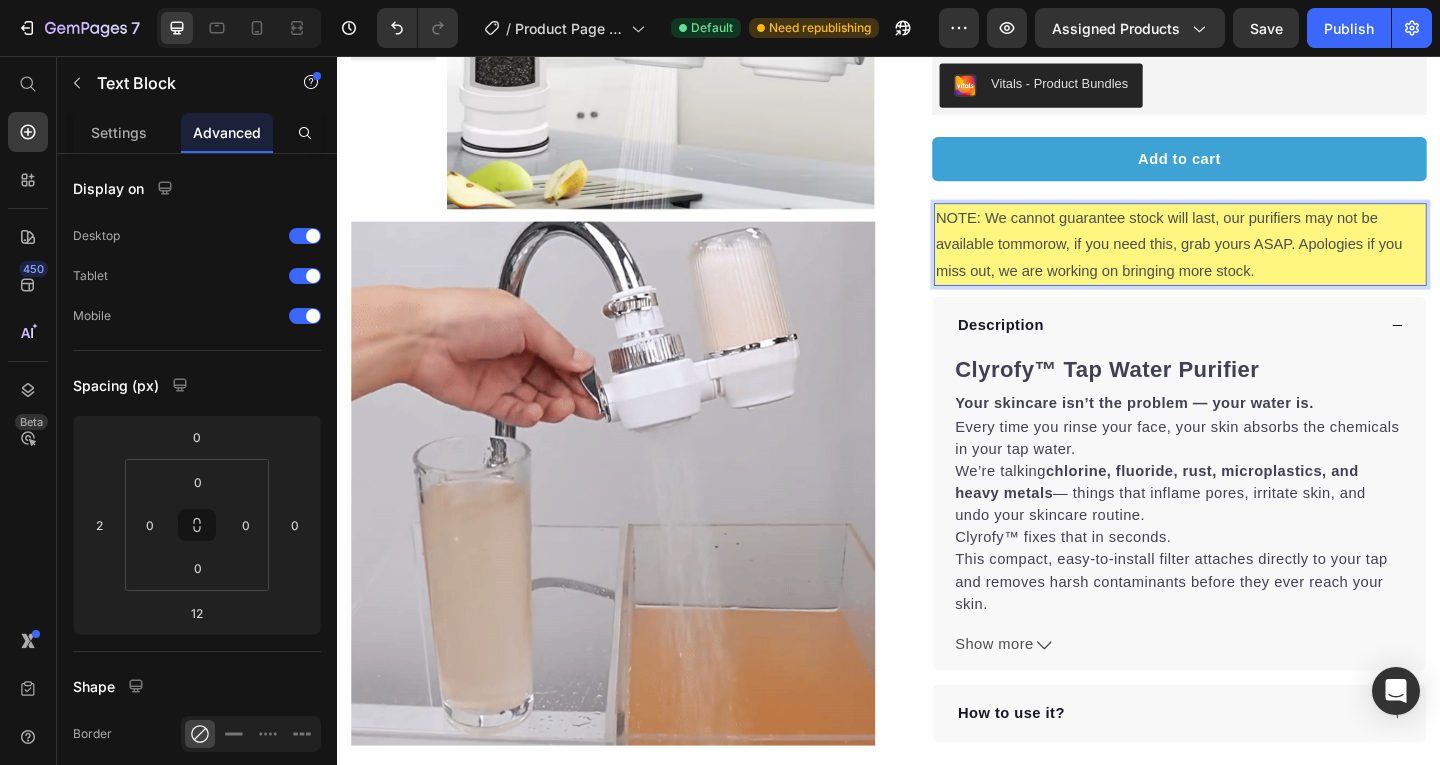 click on "NOTE: We cannot guarantee stock will last, our purifiers may not be available tommorow, if you need this, grab yours ASAP. Apologies if you miss out, we are working on bringing more stock." at bounding box center (1254, 261) 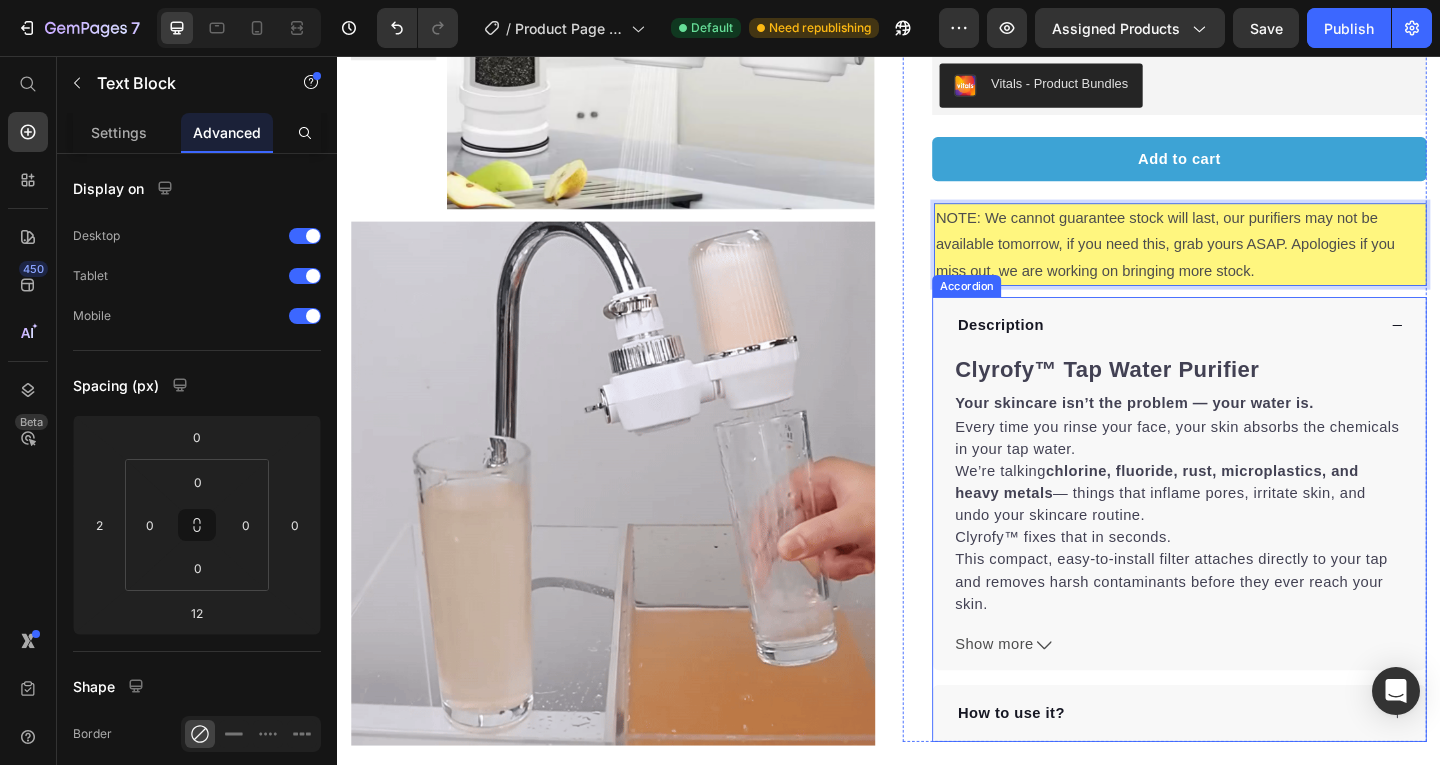 click on "Clyrofy™ Tap Water Purifier
Your skincare isn’t the problem — your water is.
Every time you rinse your face, your skin absorbs the chemicals in your tap water. We’re talking  chlorine, fluoride, rust, microplastics, and heavy metals  — things that inflame pores, irritate skin, and undo your skincare routine.
Clyrofy™ fixes that in seconds.
This compact, easy-to-install filter attaches directly to your tap and removes harsh contaminants before they ever reach your skin.
✅ What’s Inside
✔️ 1x Clyrofy™ Tap Water Purifier ✔️ 2x Free Replacement Filters  (automatically included) 🔒 30-Day Money-Back Guarantee
💡 How It Helps Your Skin
Filters out chemicals linked to breakouts, redness, and irritation
Supports your skincare routine instead of sabotaging it
Makes your water feel softer and cleaner on contact
No tools or plumber needed — installs in under 30 second
⚠️  Special Launch Offer:" at bounding box center [1253, 524] 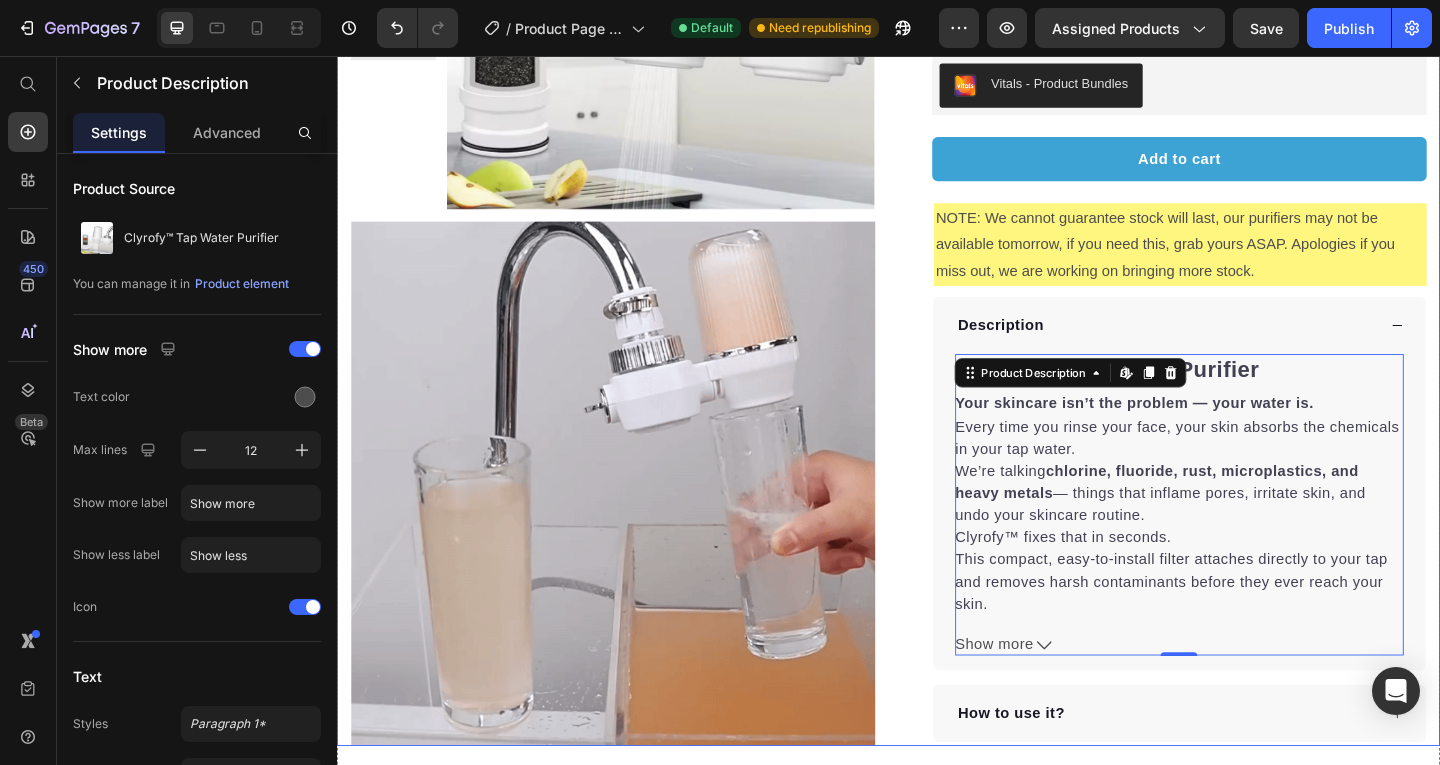 click on "Product Images Image Row Icon Icon Icon Icon Icon Icon List Hoz 22,500+ Happy Customers Text block Row Clyrofy™ Tap Water Purifier Product Title Filters out chlorine, heavy metals, and hard water minerals that silently damage your skin barrier. Text block Perfect for sensitive tummies Supercharge immunity System Bursting with protein, vitamins, and minerals Supports strong muscles, increases bone strength Item list Vitals - Product Bundles Vitals Add to cart Product Cart Button NOTE: We cannot guarantee stock will last, our purifiers may not be available tomorrow, if you need this, grab yours ASAP. Apologies if you miss out, we are working on bringing more stock. Text Block Safe for sensitive skin Filters chlorine, heavy metals & bacteria Helps restore skin barrier health Works with all standard bathroom taps Item list
Description Clyrofy™ Tap Water Purifier
Your skincare isn’t the problem — your water is.
We’re talking  chlorine, fluoride, rust, microplastics, and heavy metals" at bounding box center (937, 281) 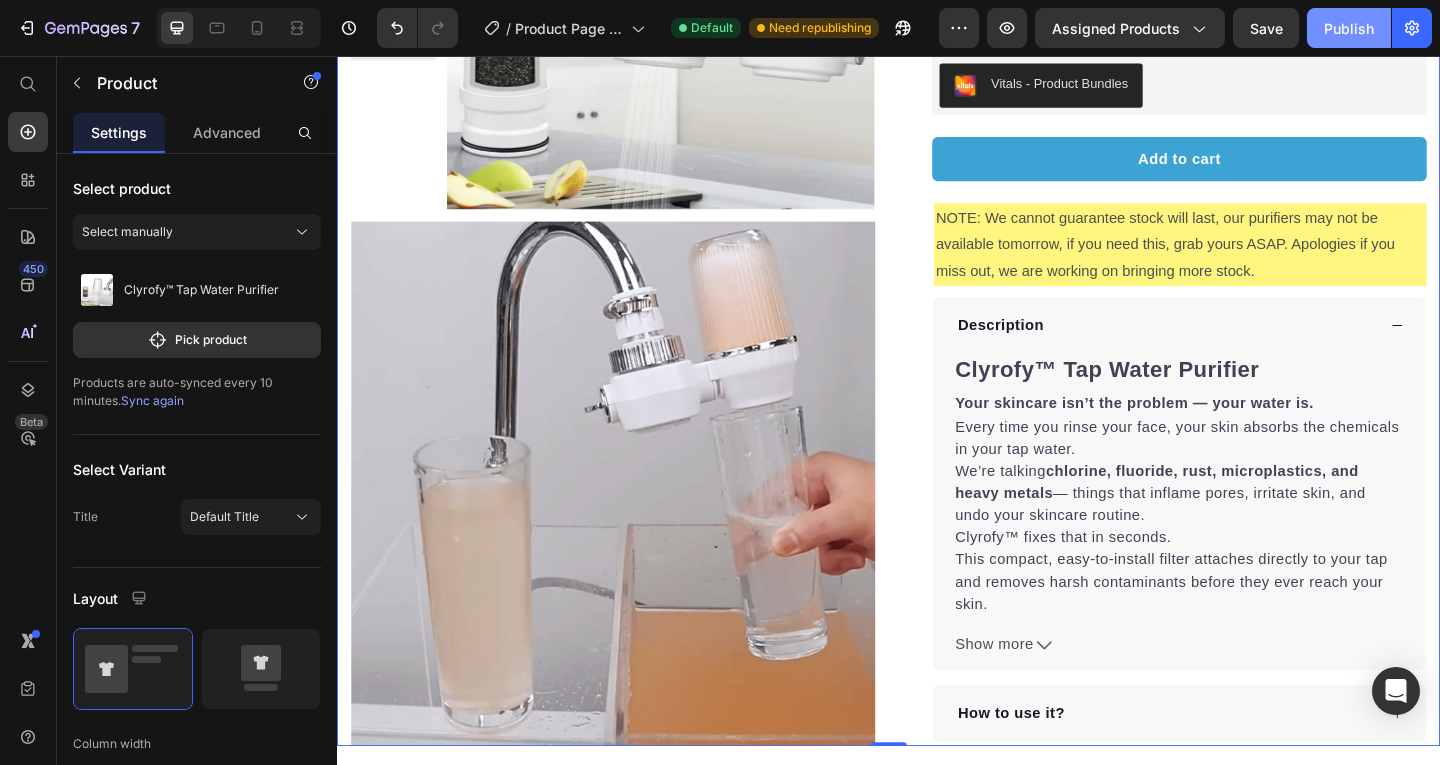 click on "Publish" 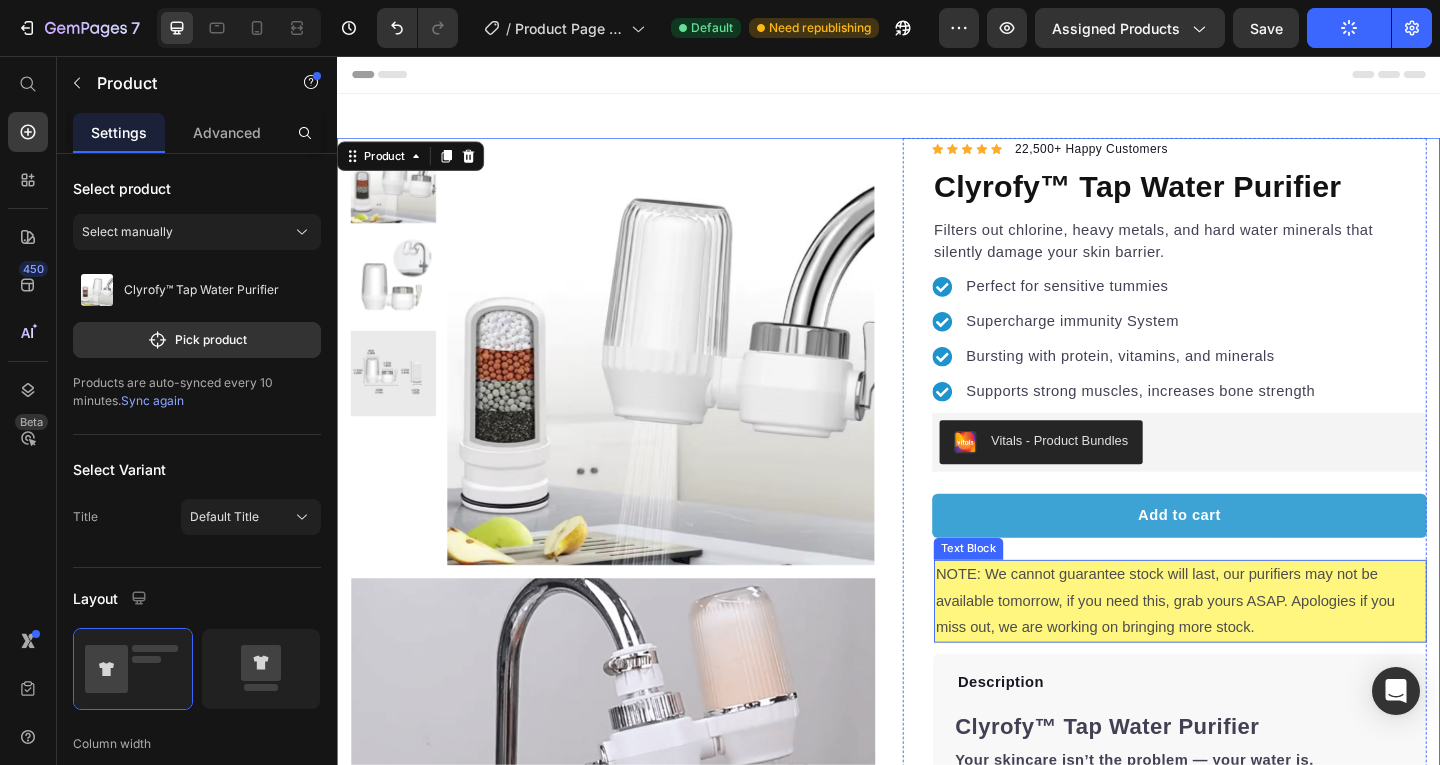 scroll, scrollTop: 47, scrollLeft: 0, axis: vertical 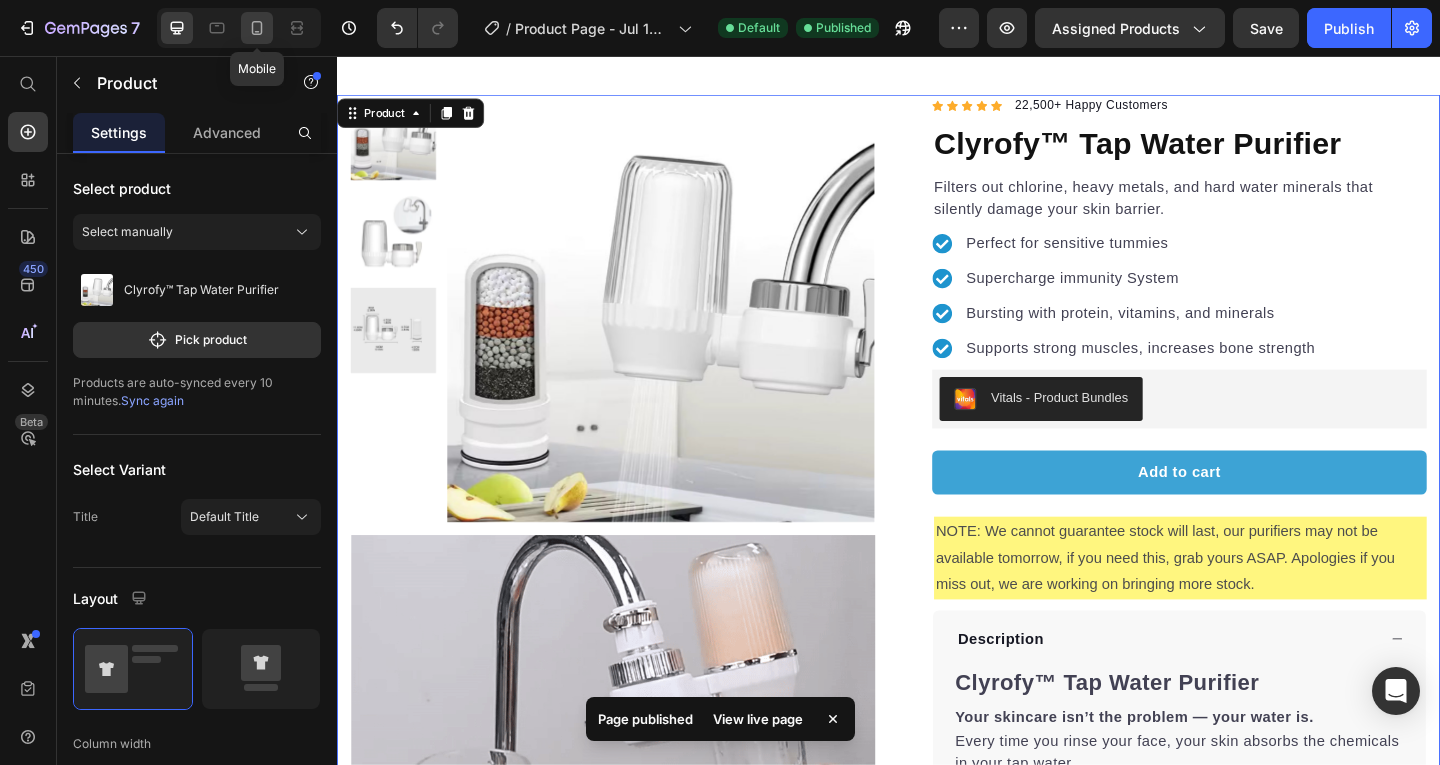 click 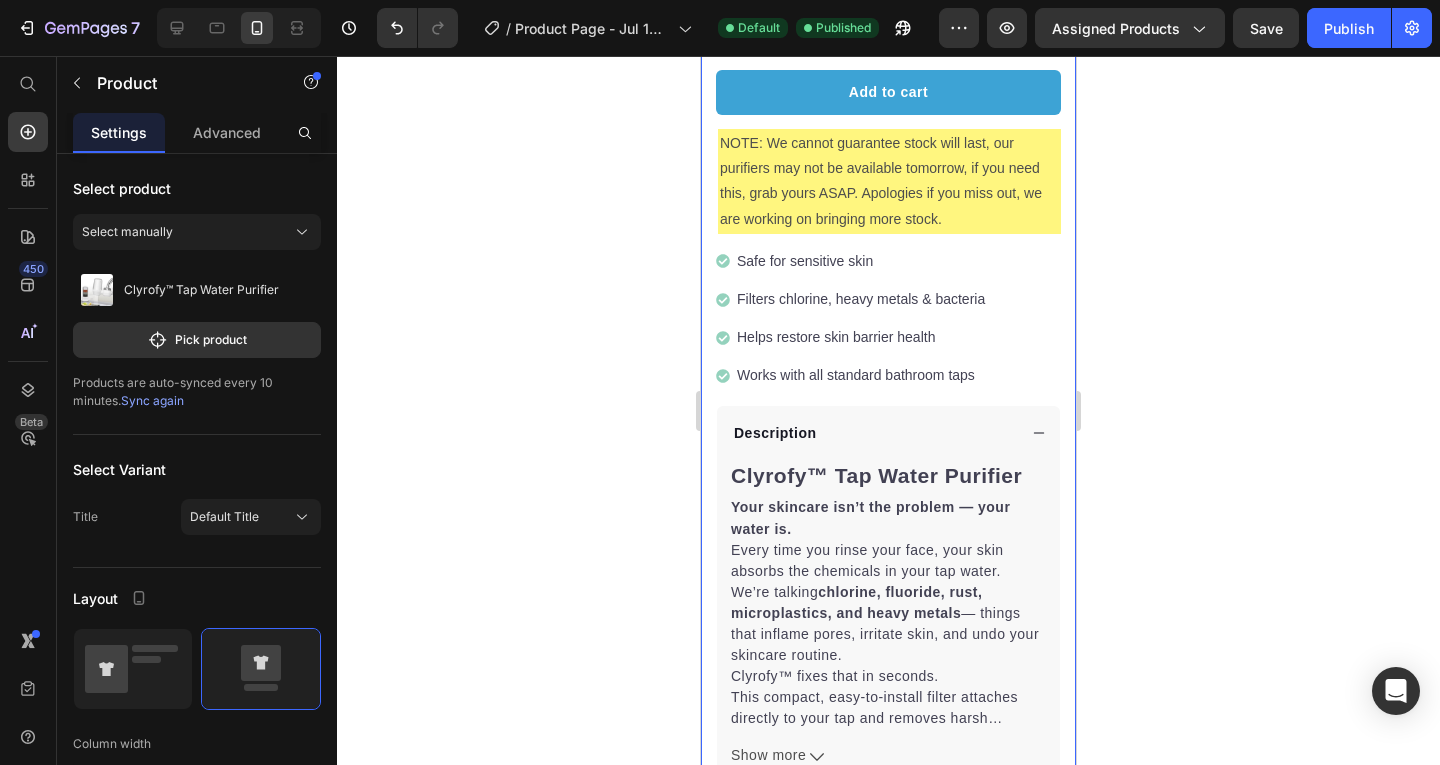 scroll, scrollTop: 932, scrollLeft: 0, axis: vertical 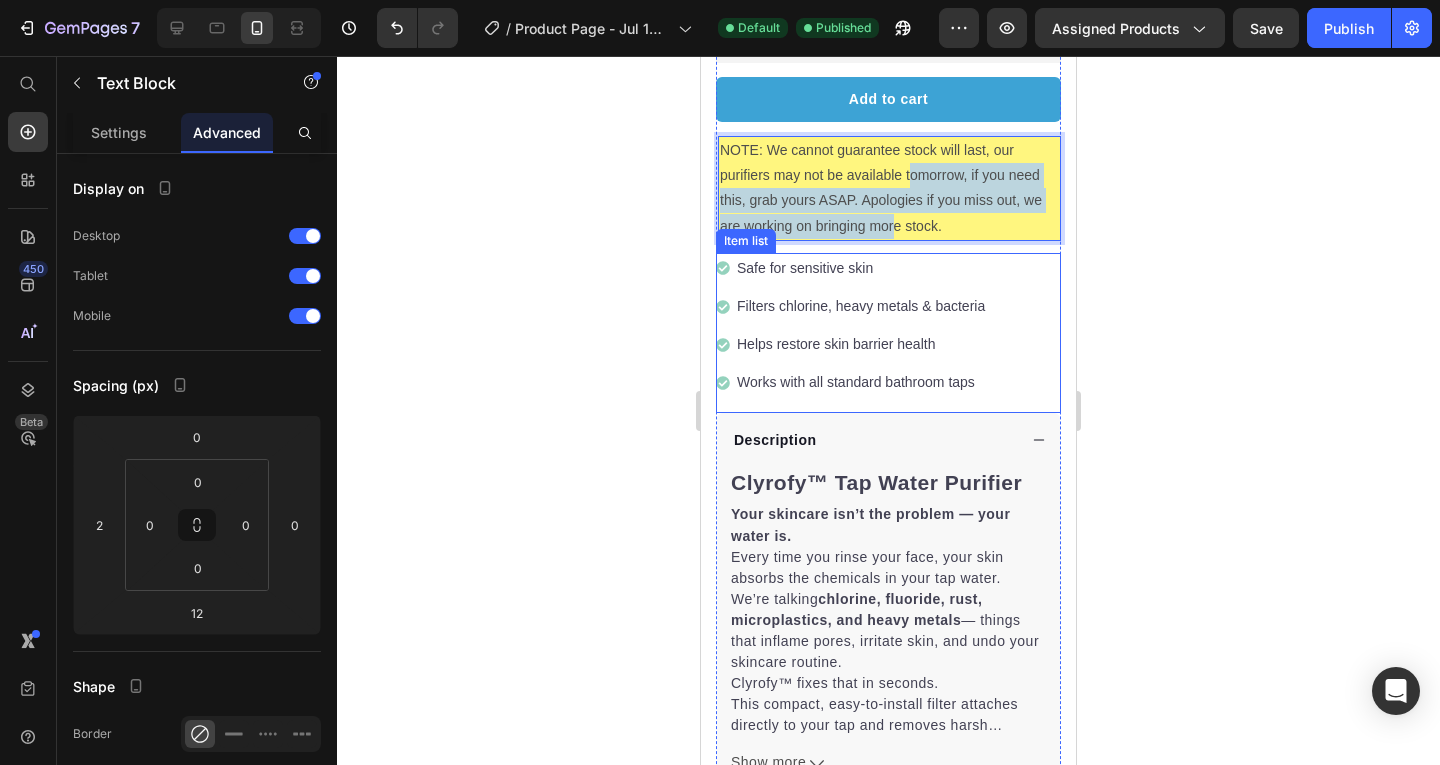 drag, startPoint x: 911, startPoint y: 143, endPoint x: 895, endPoint y: 340, distance: 197.64868 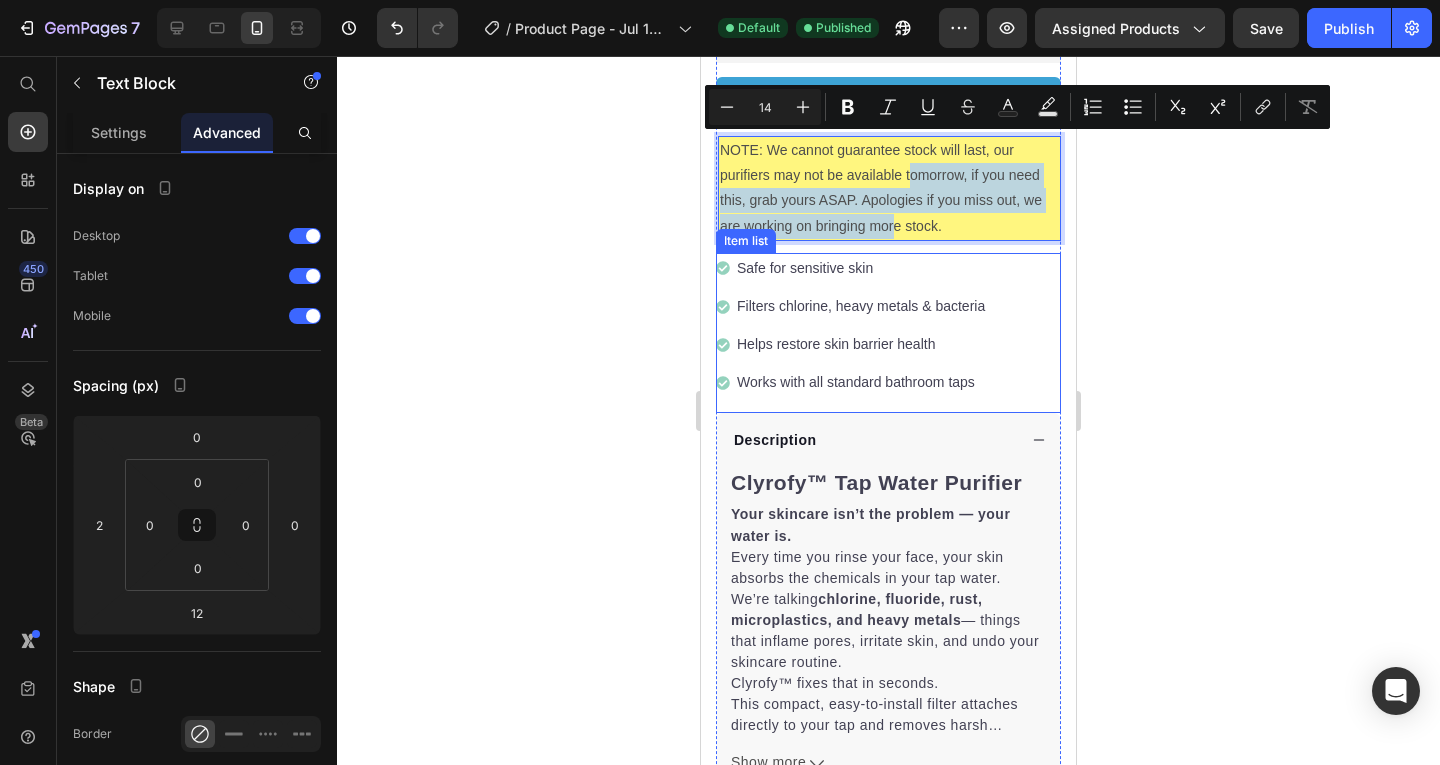 click on "Helps restore skin barrier health" at bounding box center [861, 344] 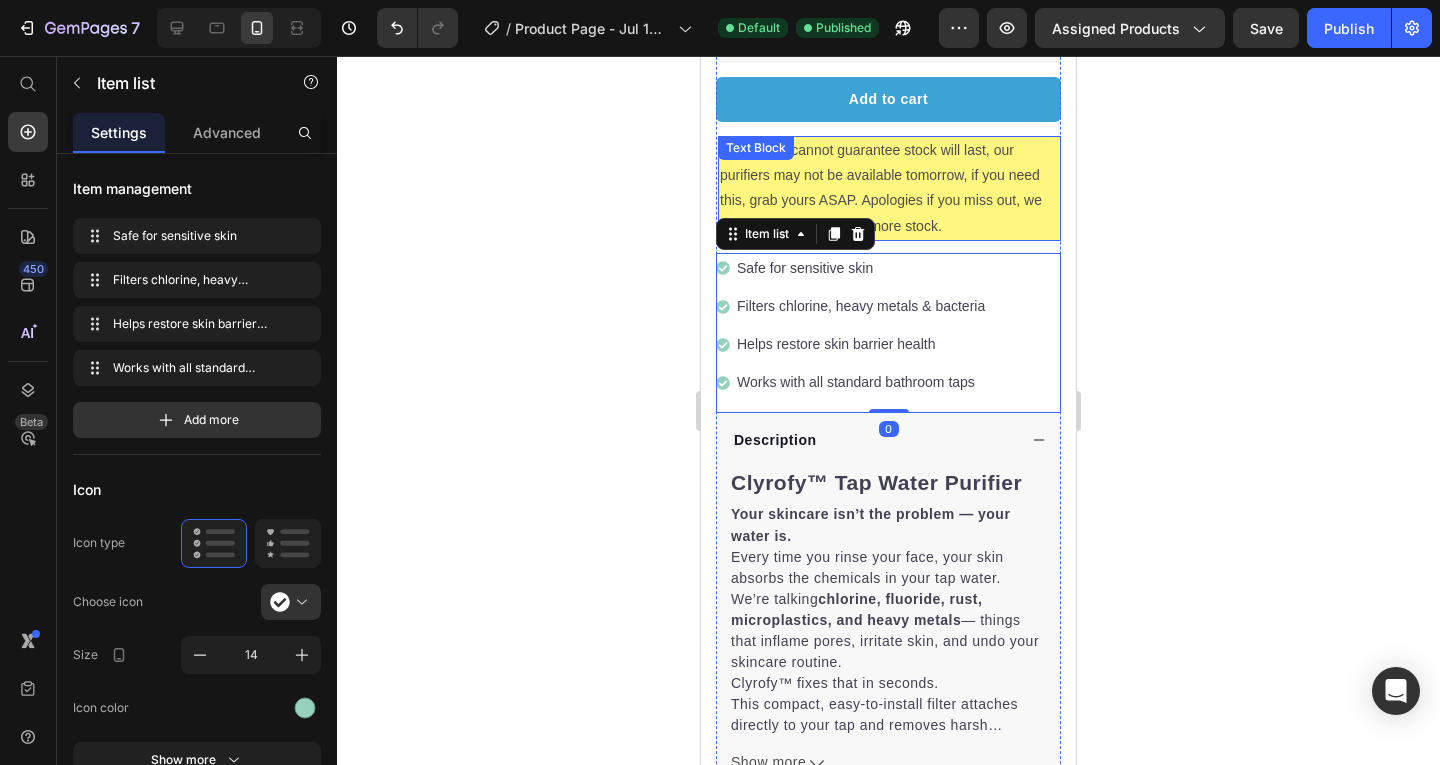 click on "NOTE: We cannot guarantee stock will last, our purifiers may not be available tomorrow, if you need this, grab yours ASAP. Apologies if you miss out, we are working on bringing more stock." at bounding box center [889, 188] 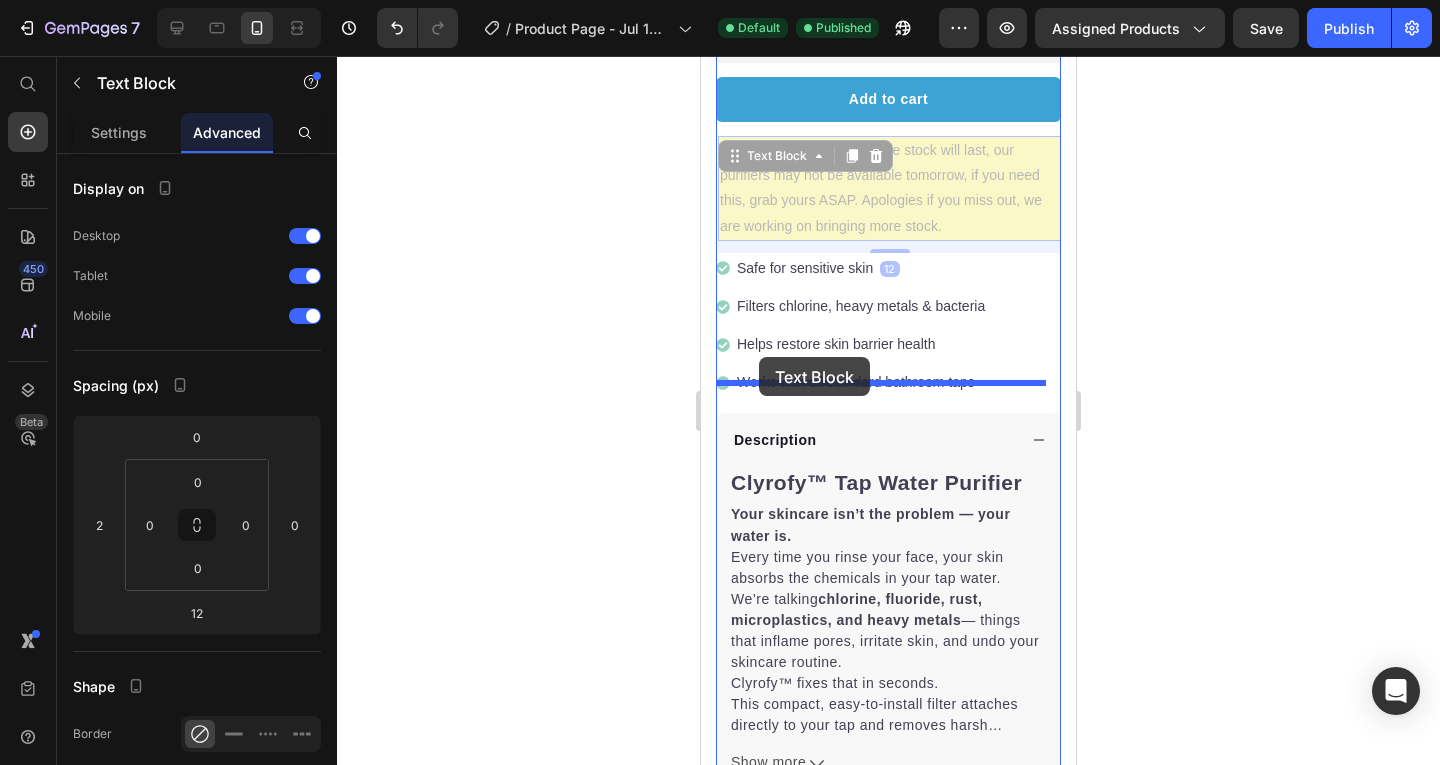 drag, startPoint x: 746, startPoint y: 127, endPoint x: 759, endPoint y: 357, distance: 230.3671 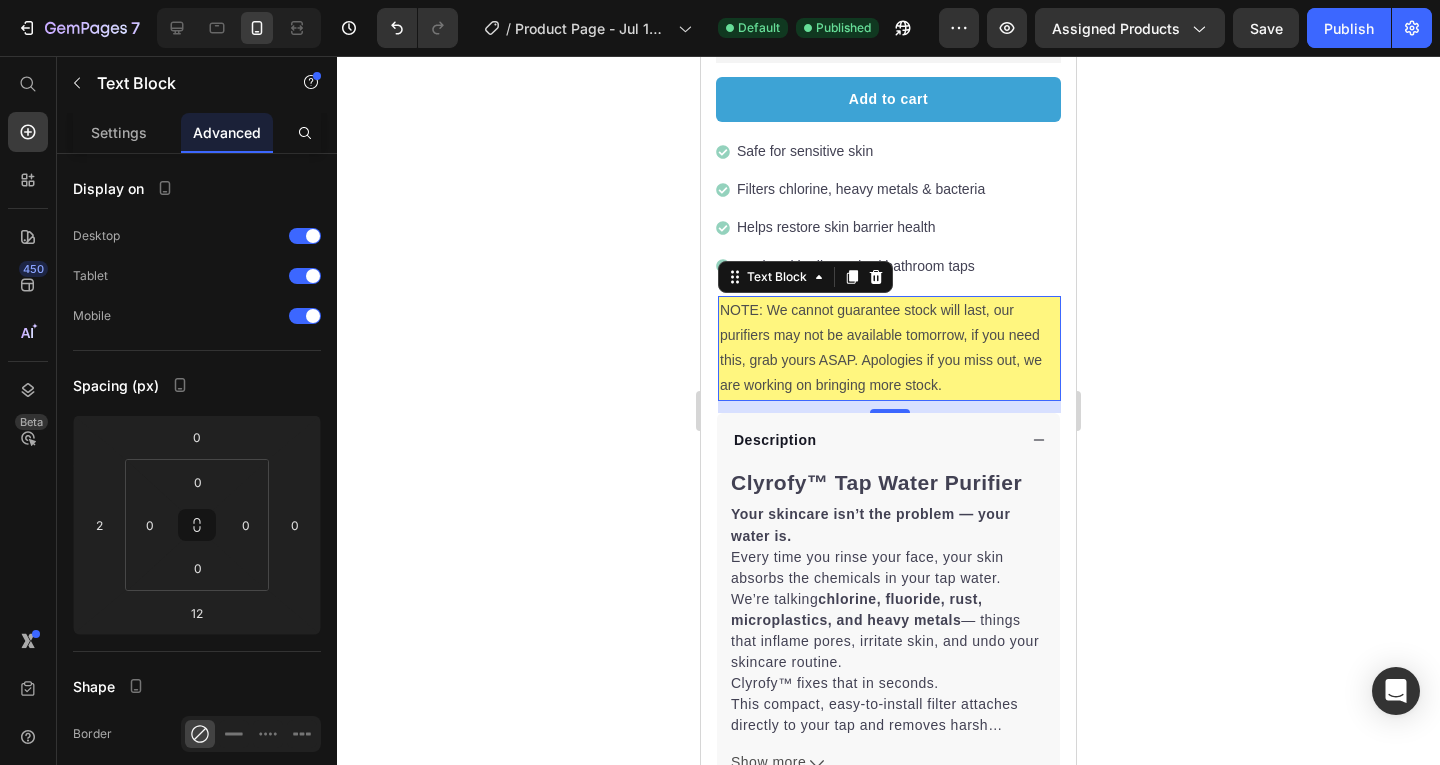 click 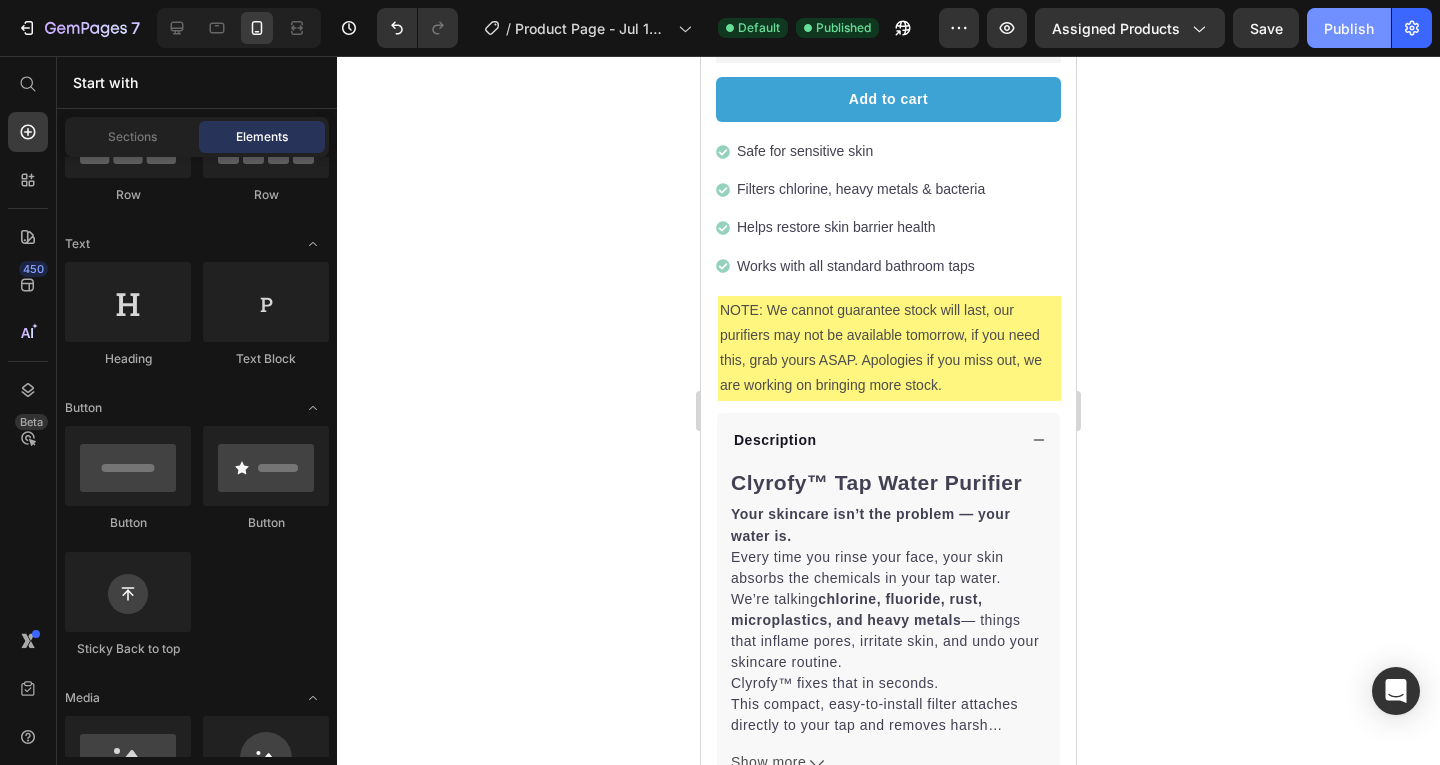 click on "Publish" at bounding box center (1349, 28) 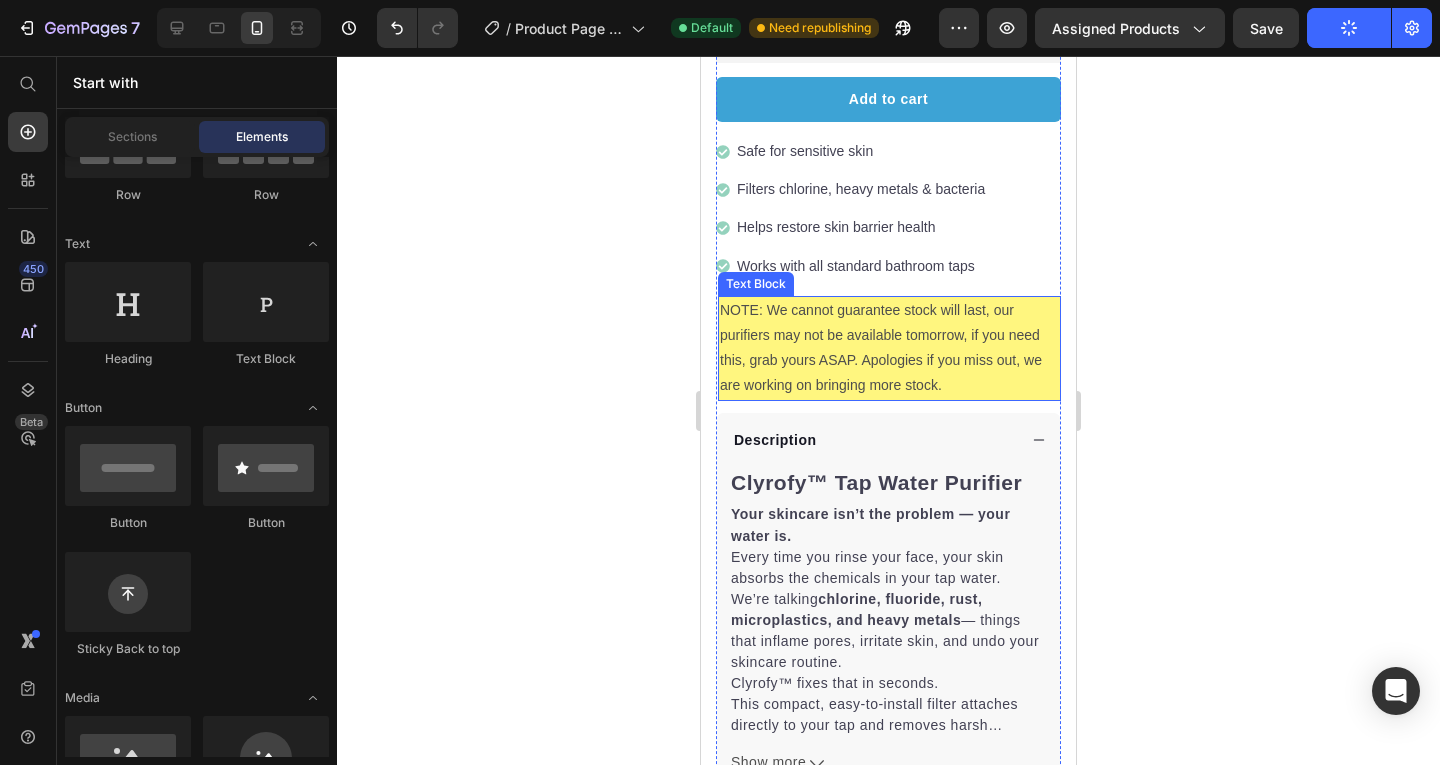 click on "NOTE: We cannot guarantee stock will last, our purifiers may not be available tomorrow, if you need this, grab yours ASAP. Apologies if you miss out, we are working on bringing more stock." at bounding box center [889, 348] 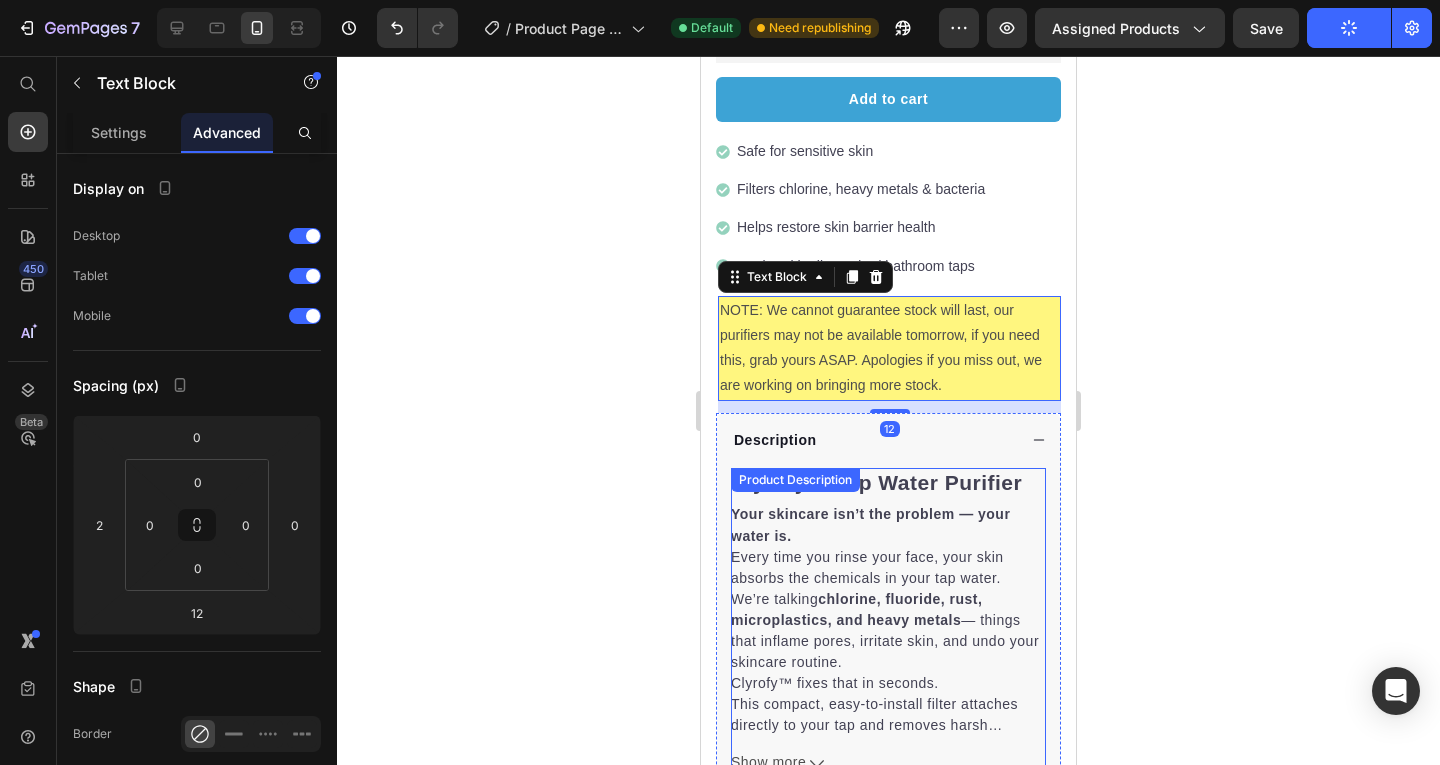 click on "Product Description" at bounding box center (795, 480) 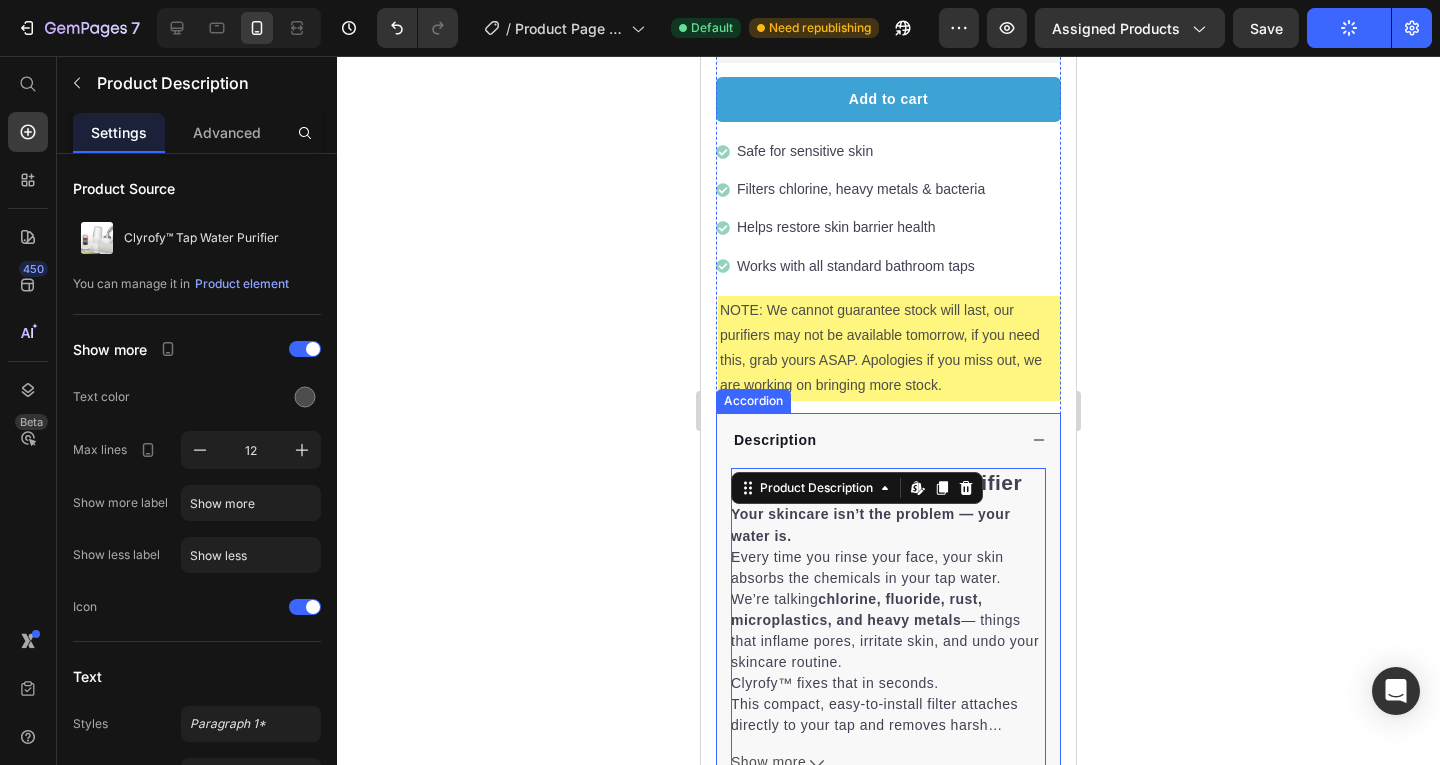 click on "Description" at bounding box center [888, 440] 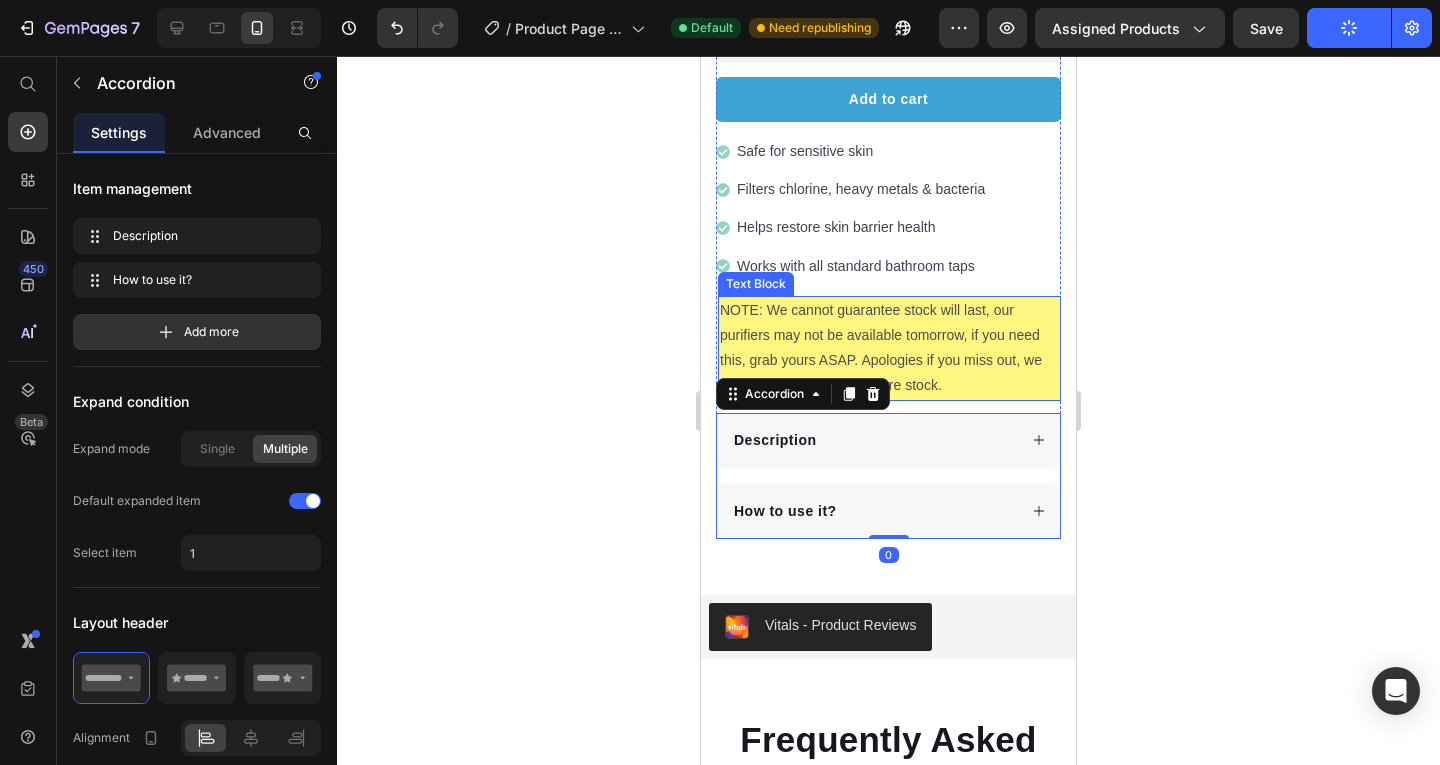 click on "NOTE: We cannot guarantee stock will last, our purifiers may not be available tomorrow, if you need this, grab yours ASAP. Apologies if you miss out, we are working on bringing more stock." at bounding box center (889, 348) 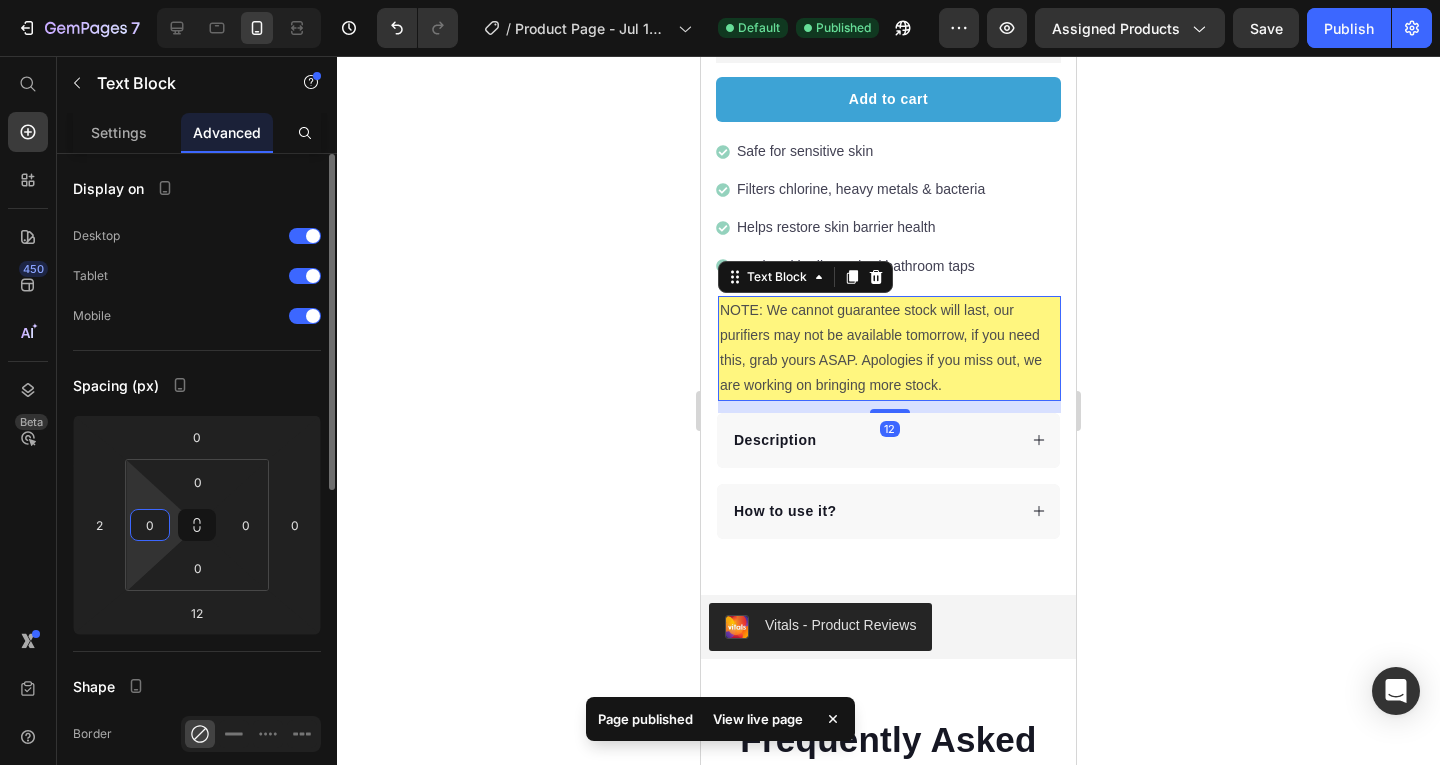 click on "0" at bounding box center (150, 525) 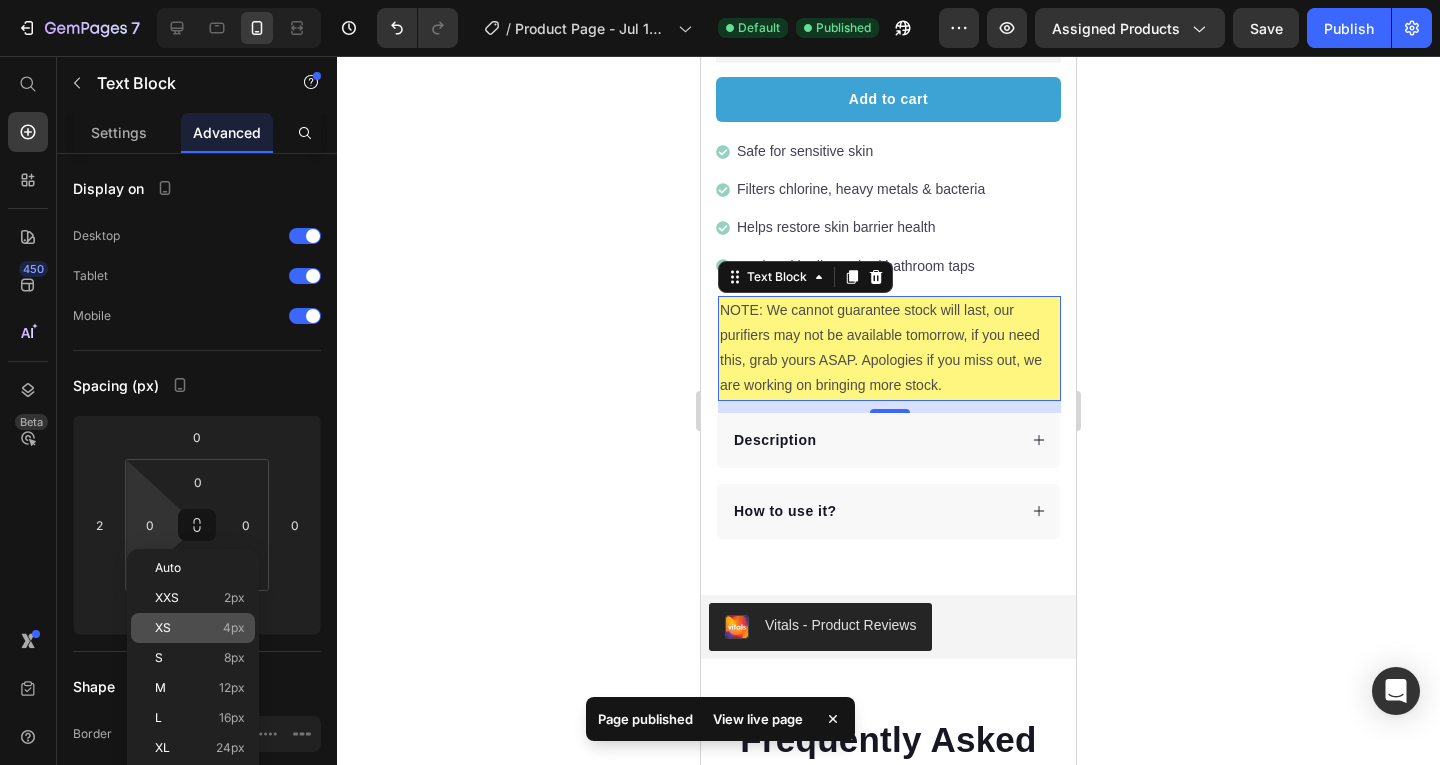 click on "XS 4px" 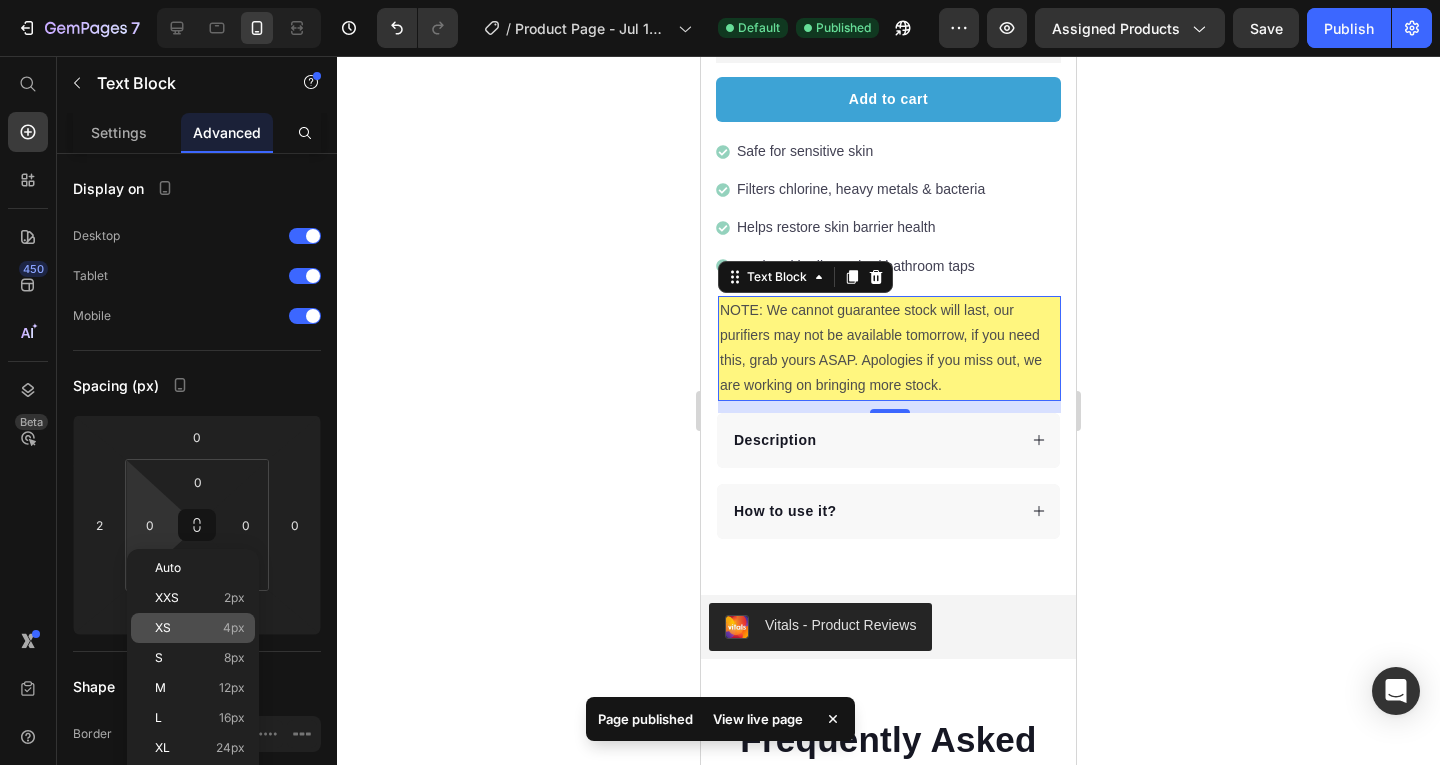 type on "4" 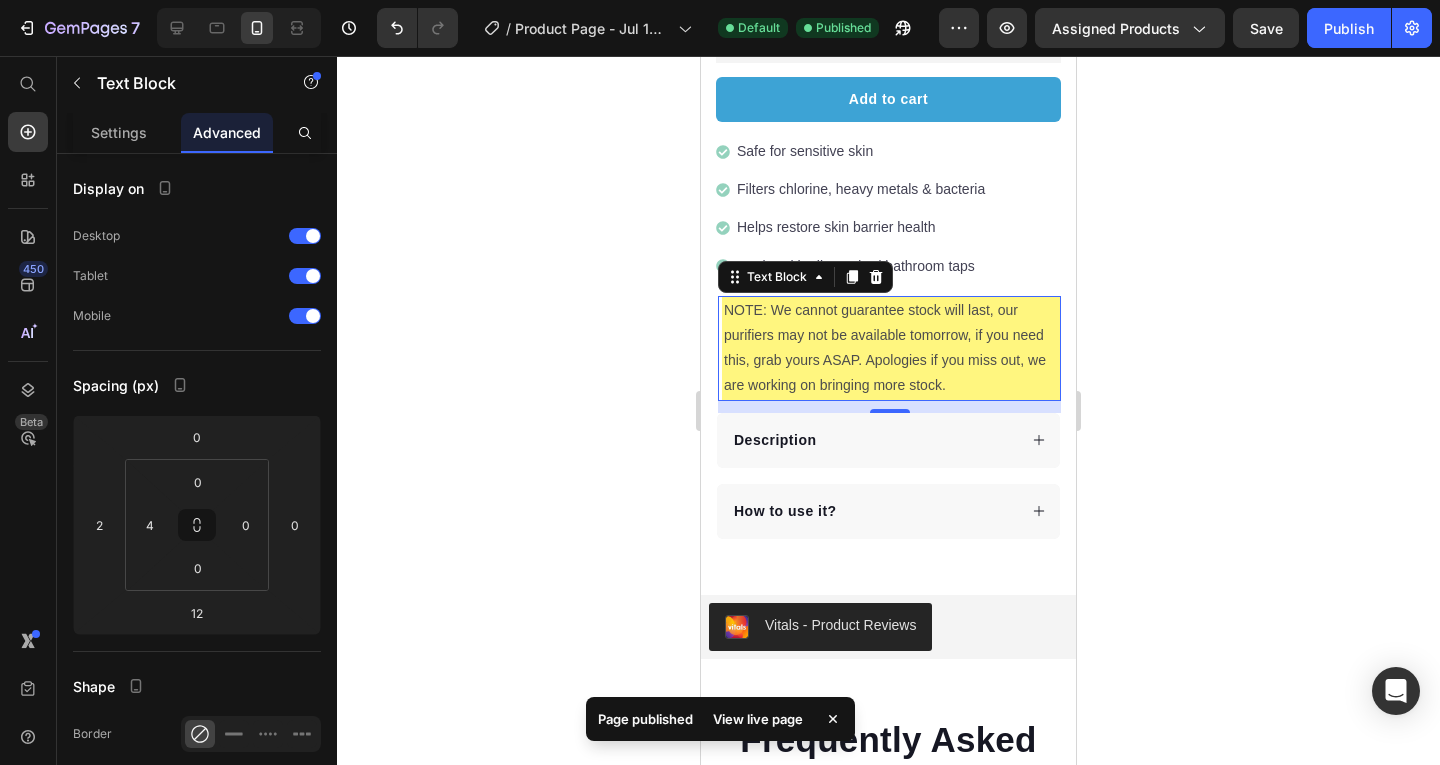 click 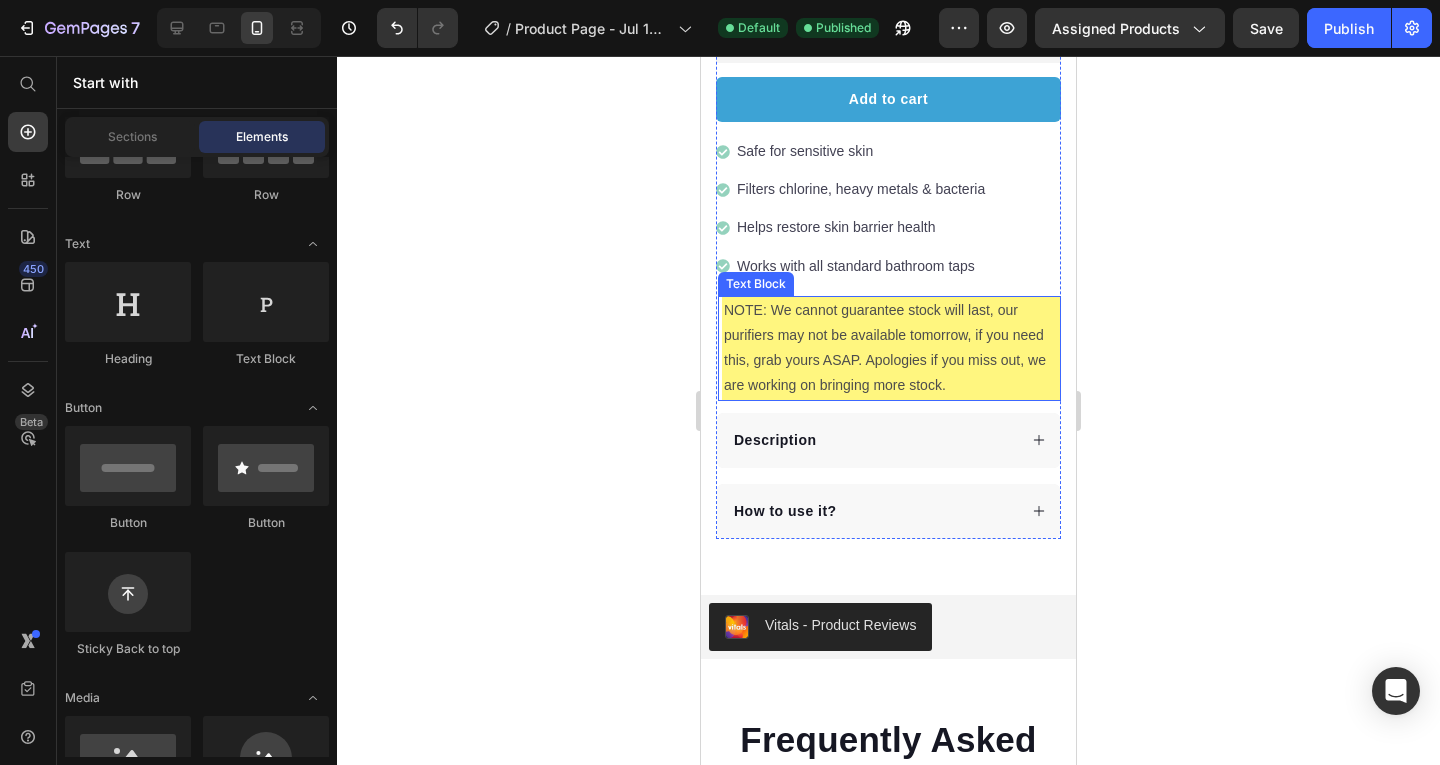 click on "NOTE: We cannot guarantee stock will last, our purifiers may not be available tomorrow, if you need this, grab yours ASAP. Apologies if you miss out, we are working on bringing more stock." at bounding box center (891, 348) 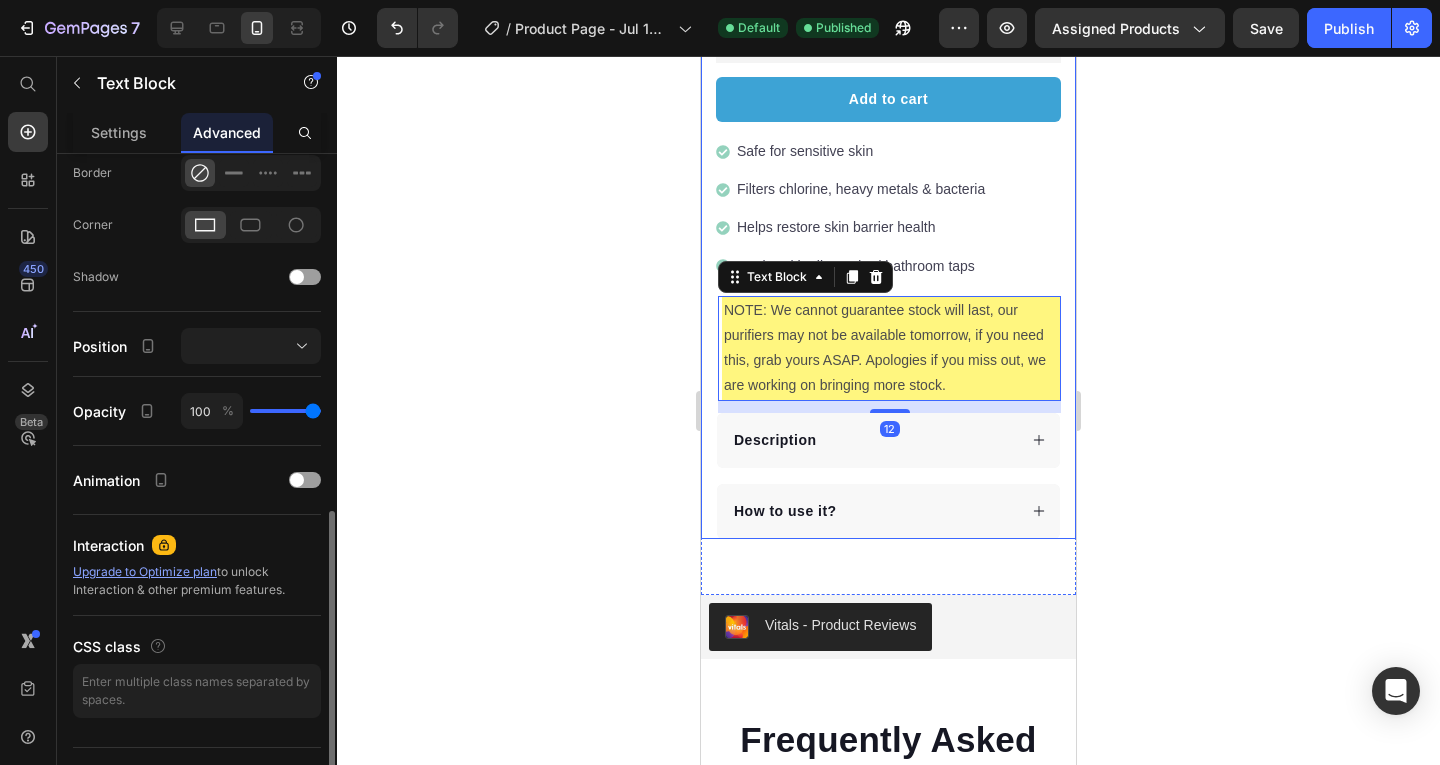 scroll, scrollTop: 601, scrollLeft: 0, axis: vertical 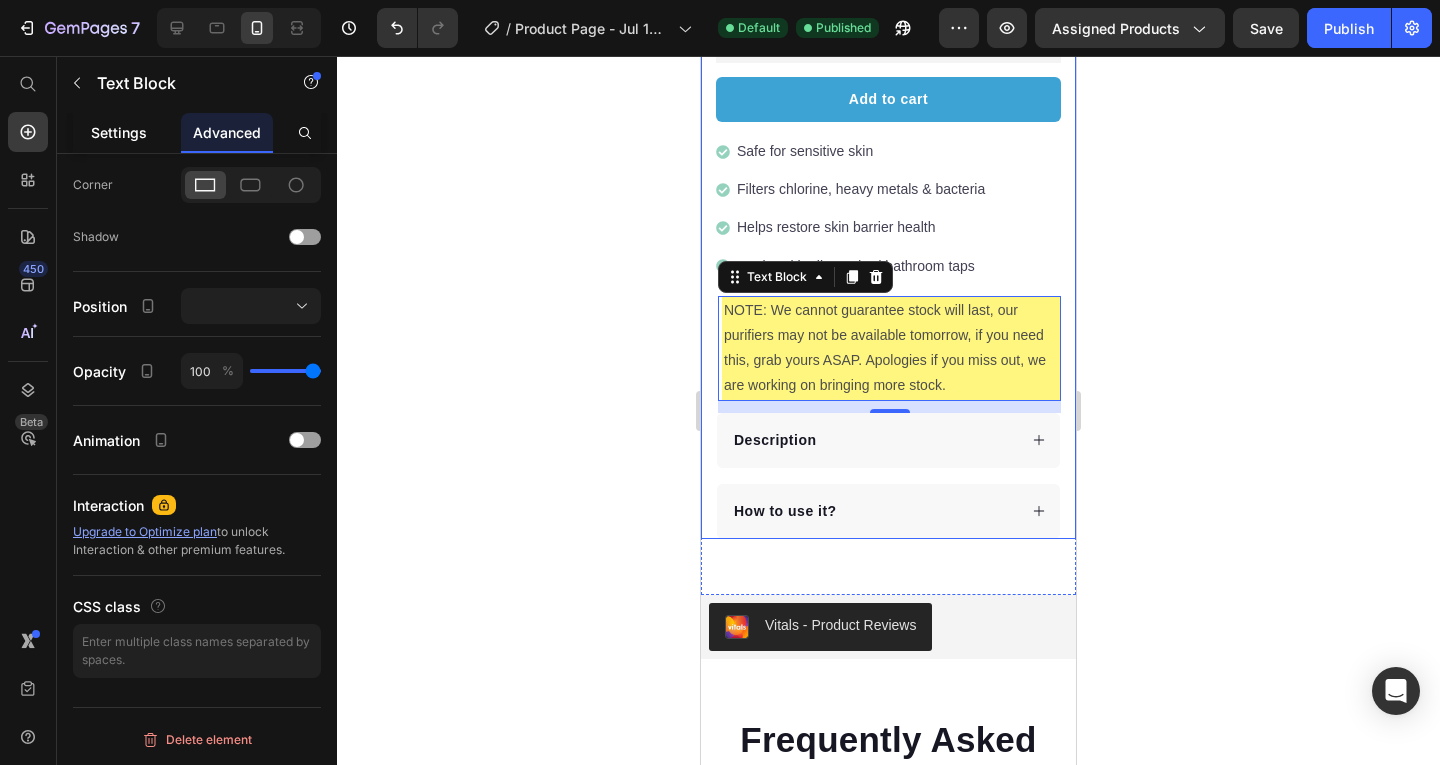 click on "Settings" at bounding box center (119, 132) 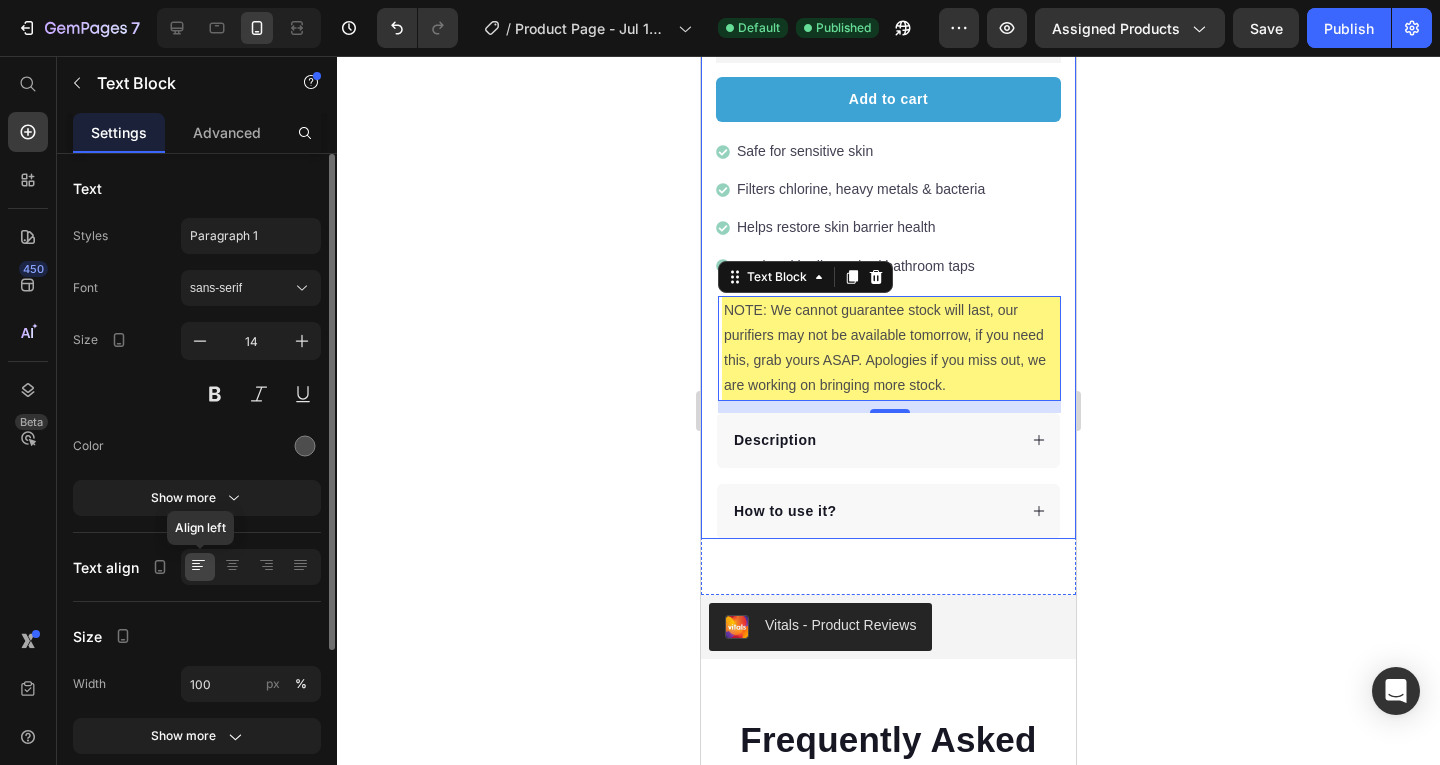scroll, scrollTop: 227, scrollLeft: 0, axis: vertical 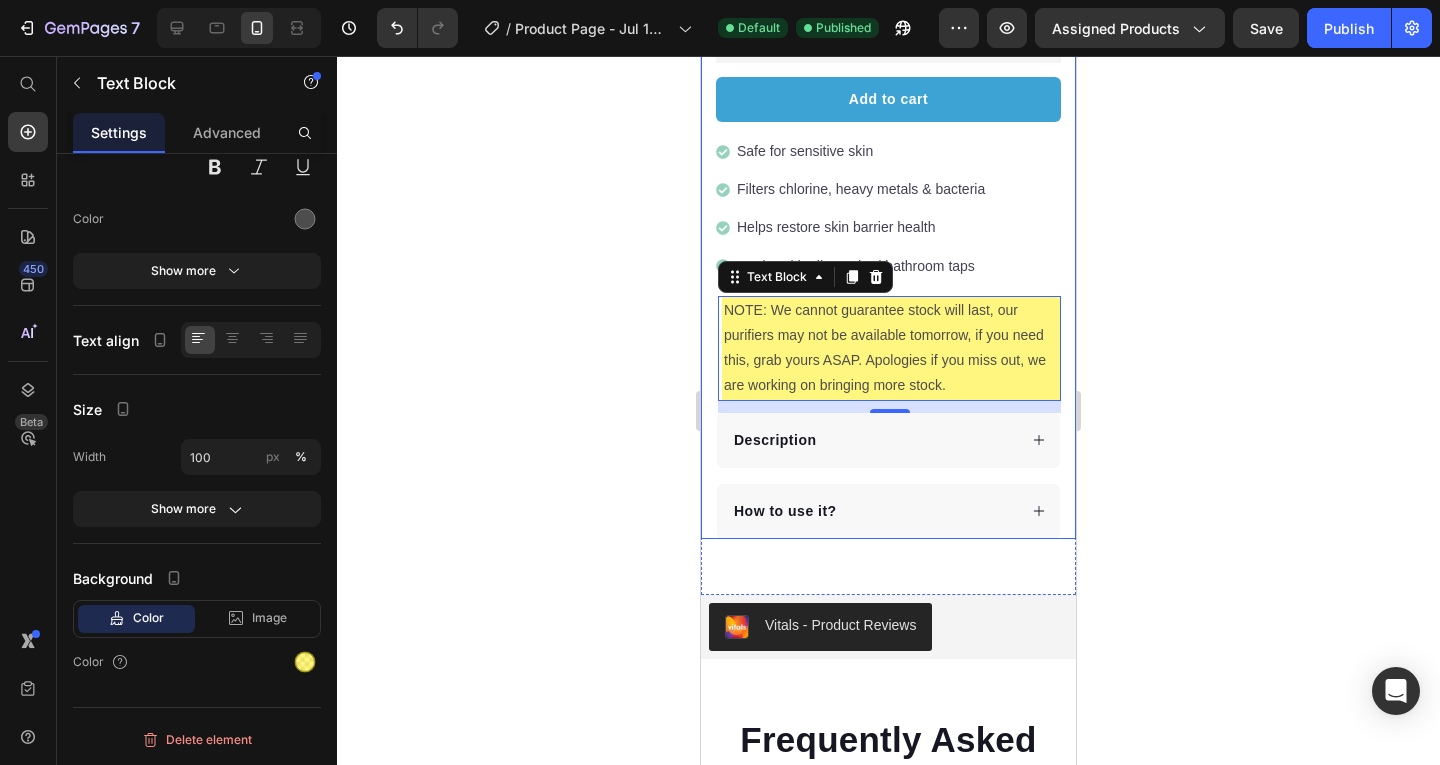 click 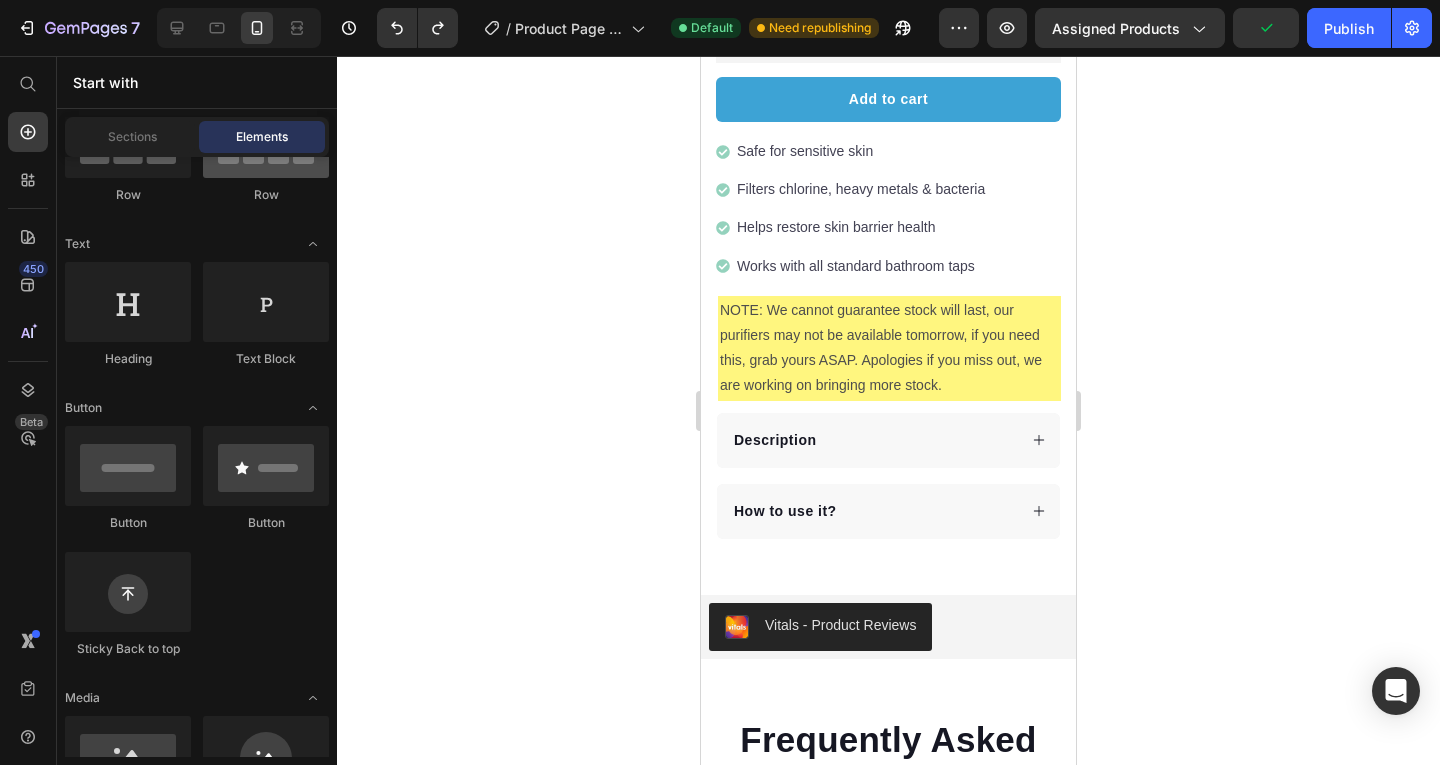 scroll, scrollTop: 0, scrollLeft: 0, axis: both 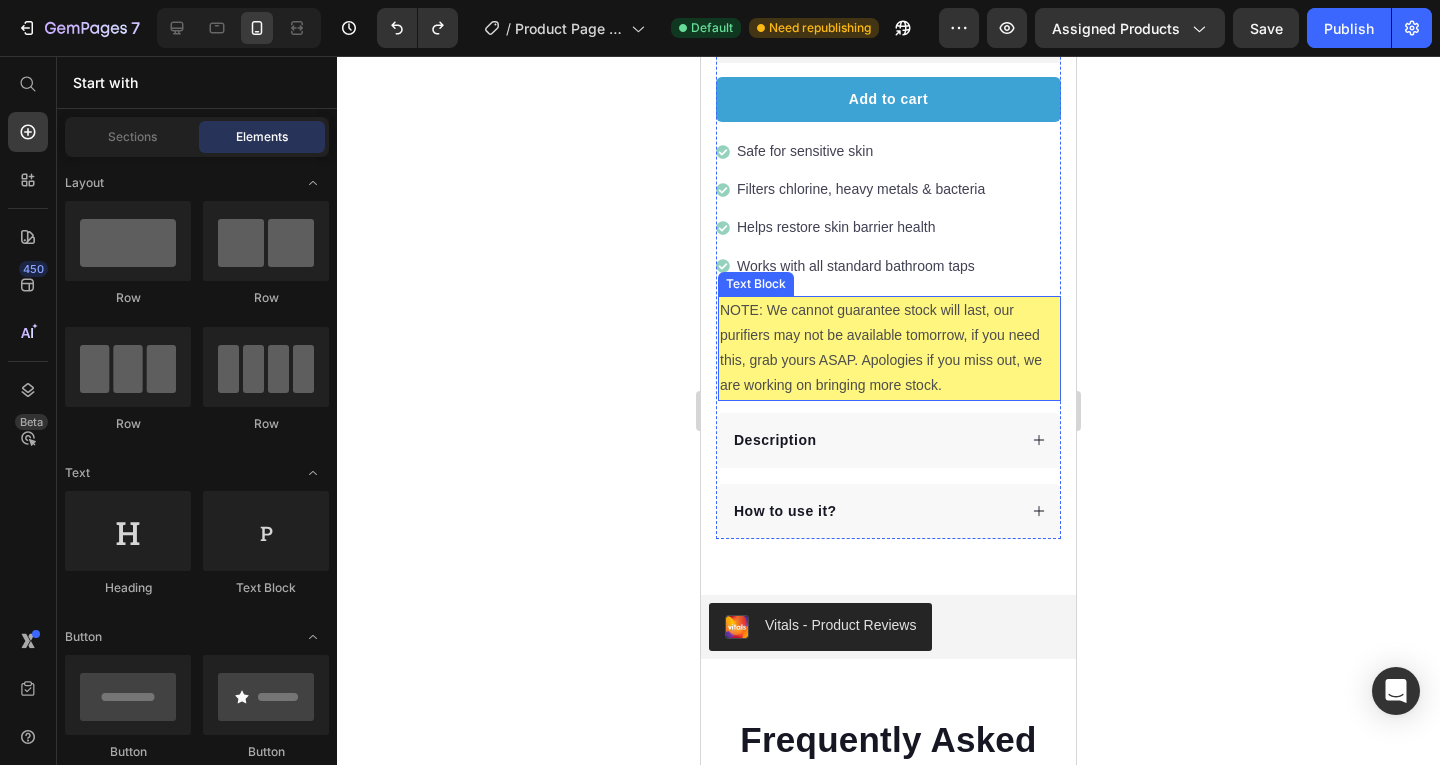 click on "NOTE: We cannot guarantee stock will last, our purifiers may not be available tomorrow, if you need this, grab yours ASAP. Apologies if you miss out, we are working on bringing more stock." at bounding box center [889, 348] 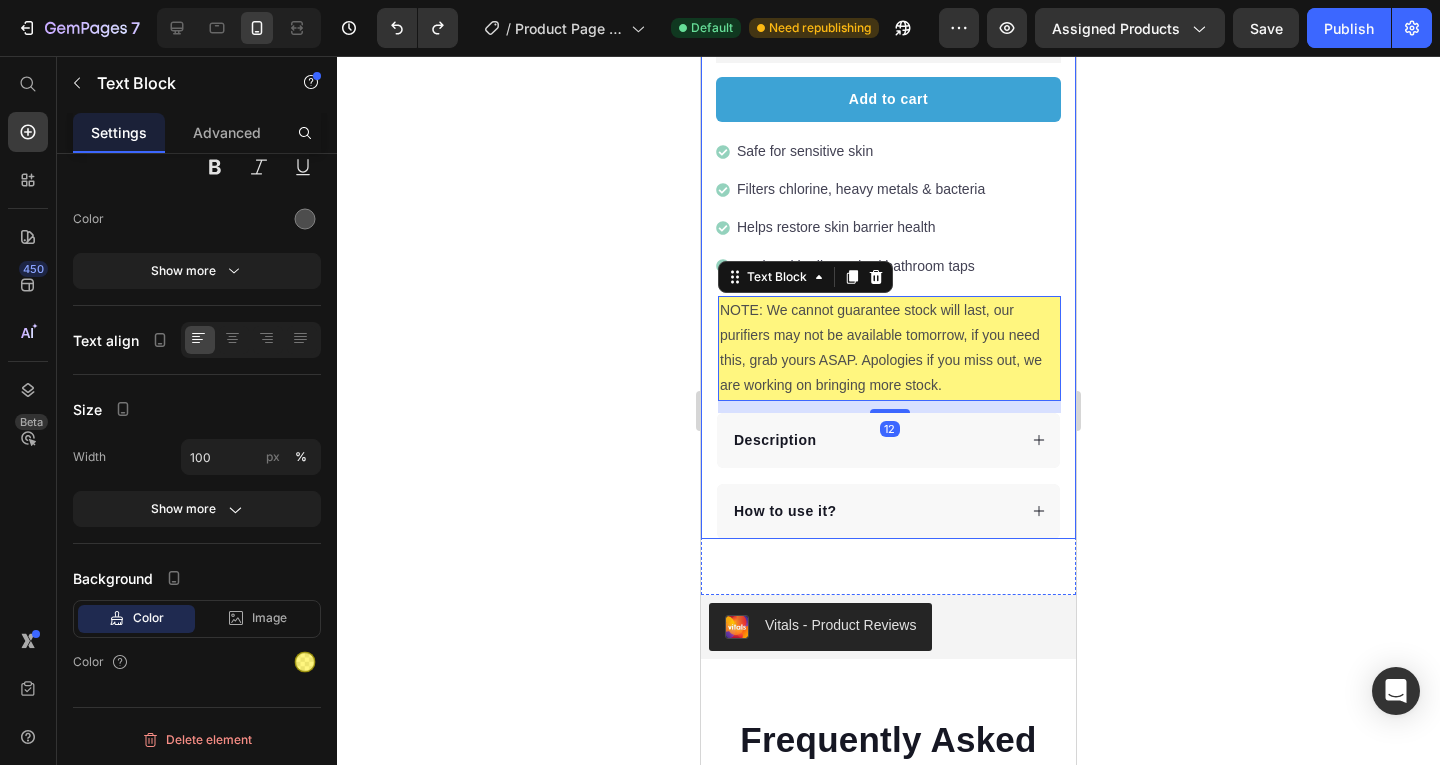 click 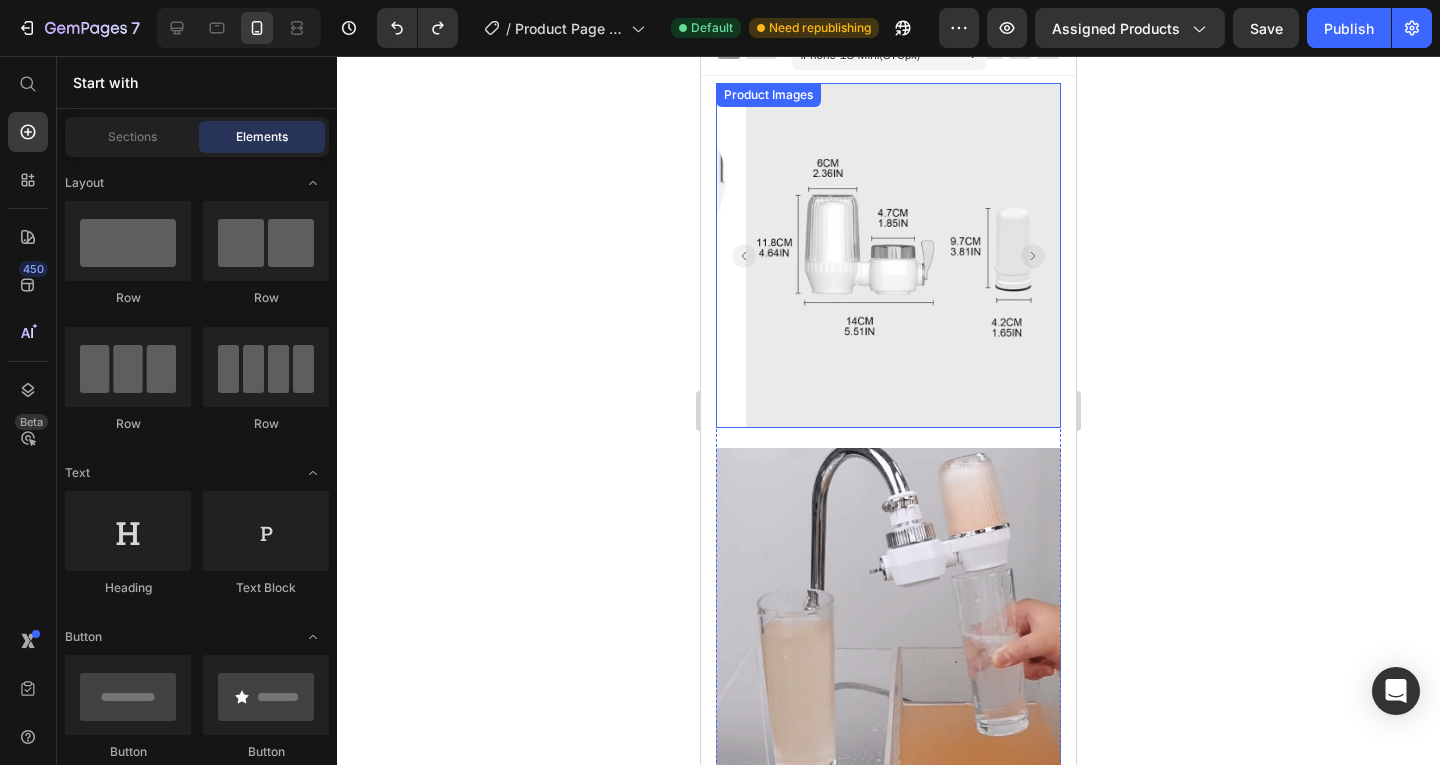 scroll, scrollTop: 22, scrollLeft: 0, axis: vertical 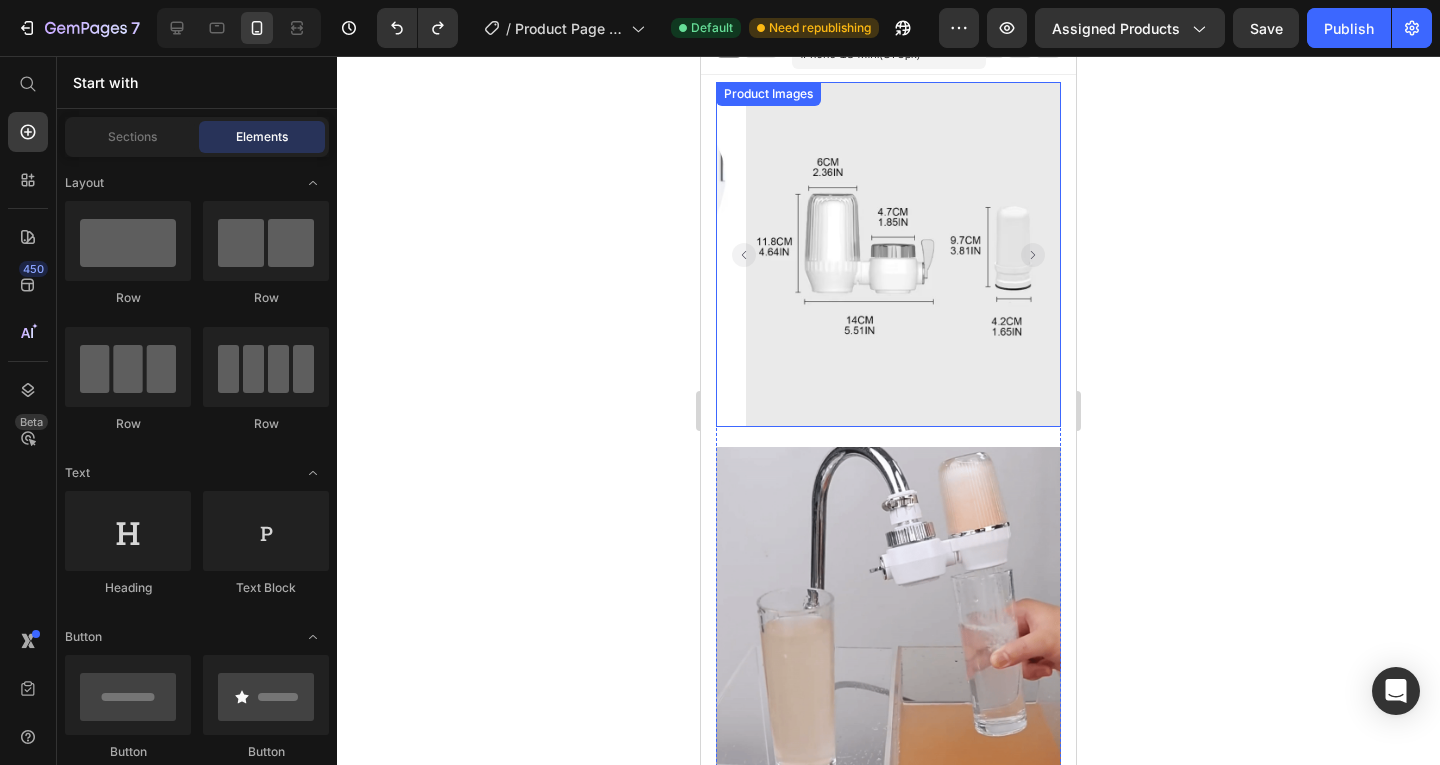 click 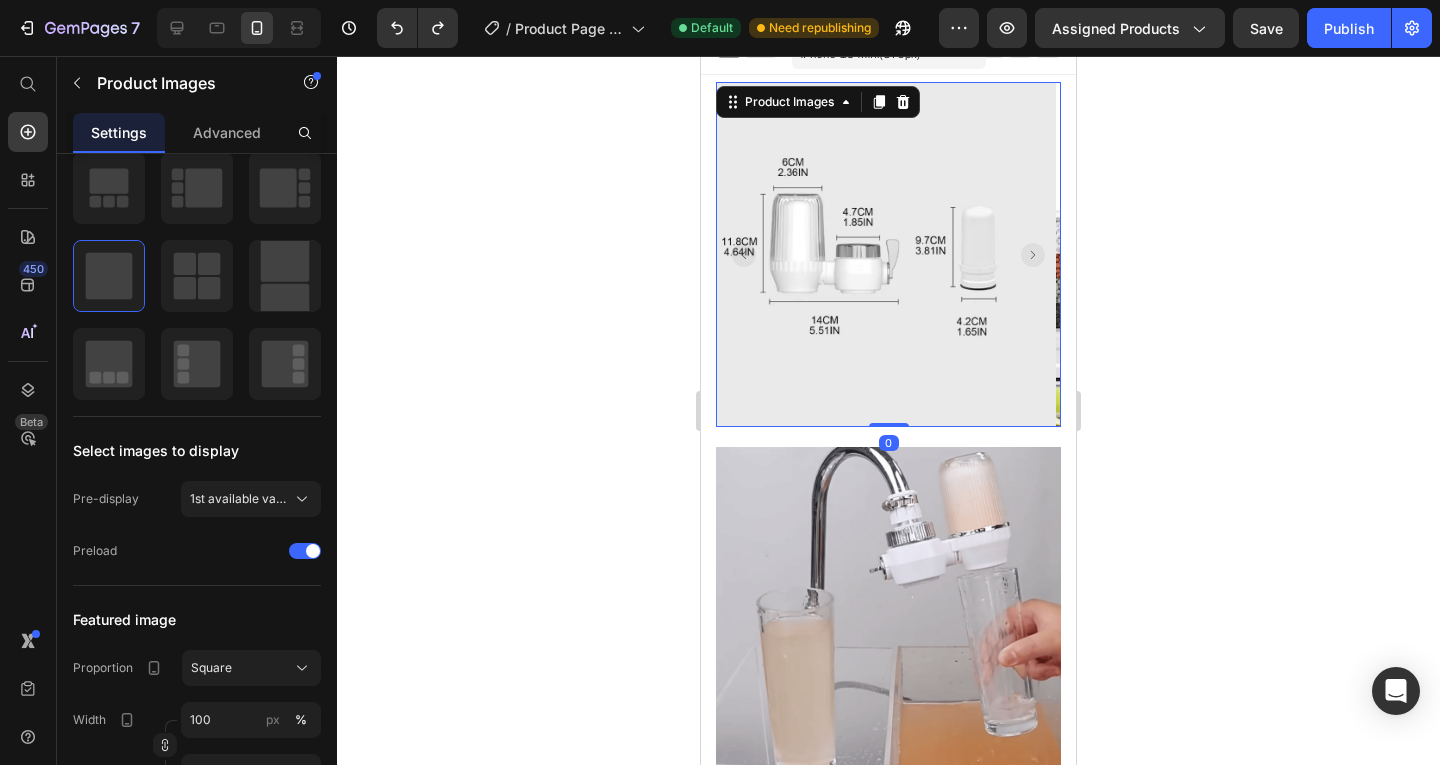 scroll, scrollTop: 0, scrollLeft: 0, axis: both 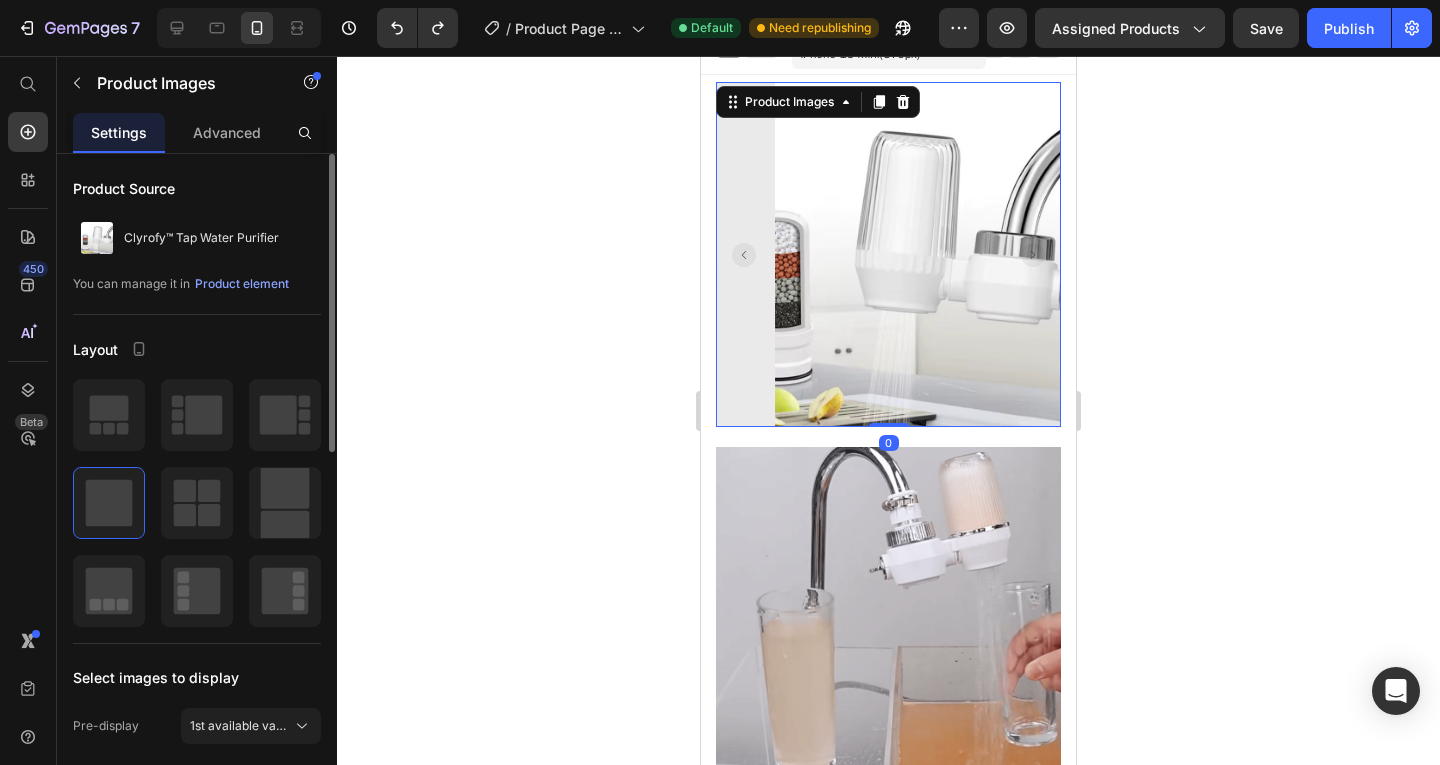 click 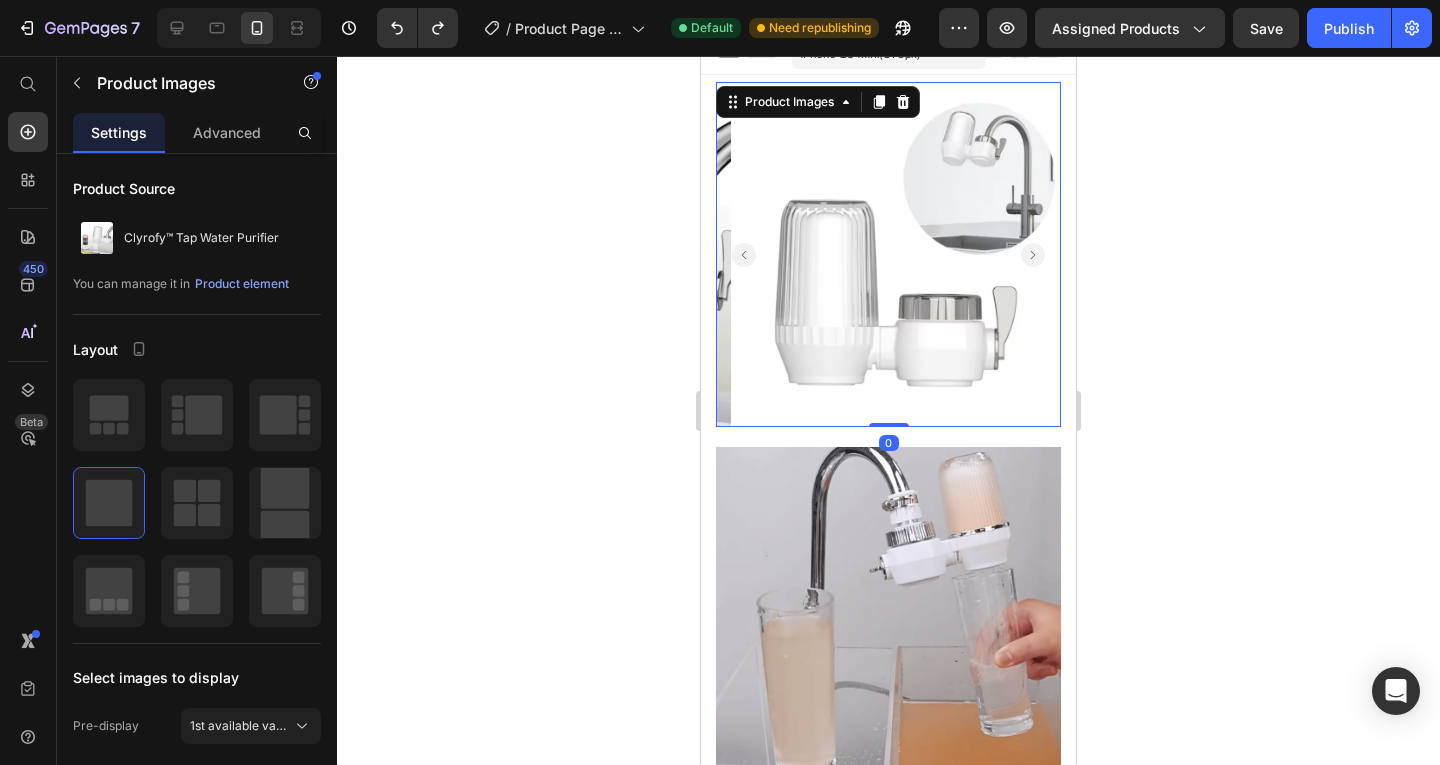 click 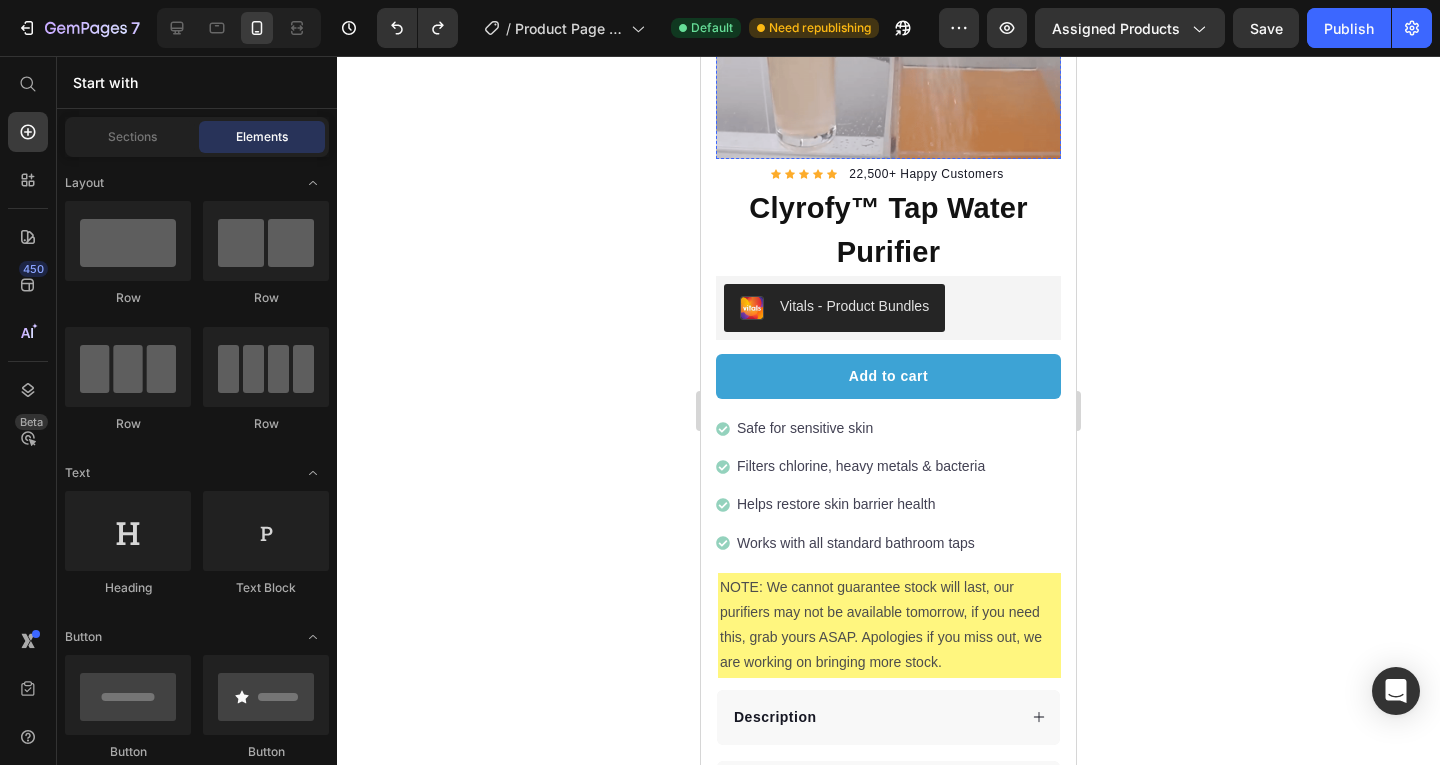 scroll, scrollTop: 656, scrollLeft: 0, axis: vertical 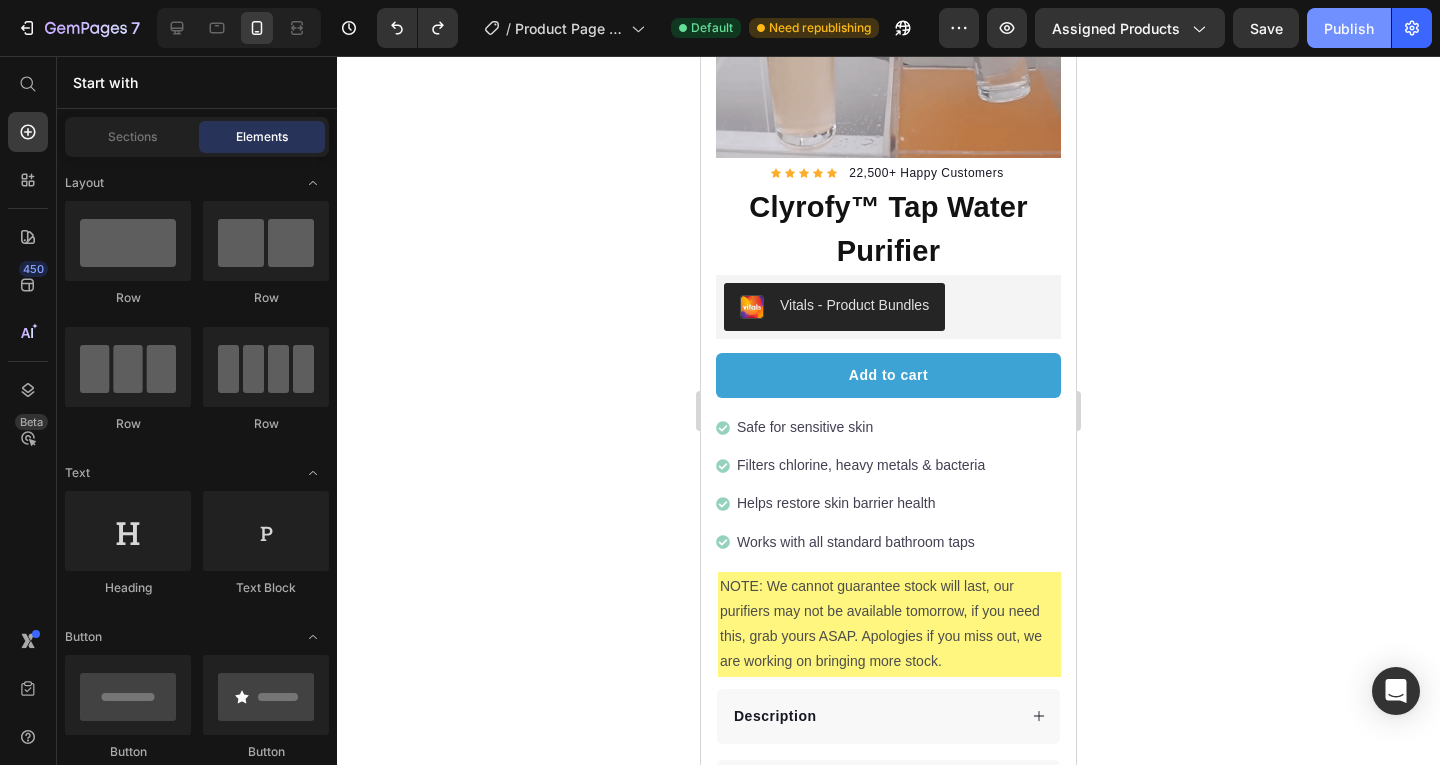 click on "Publish" 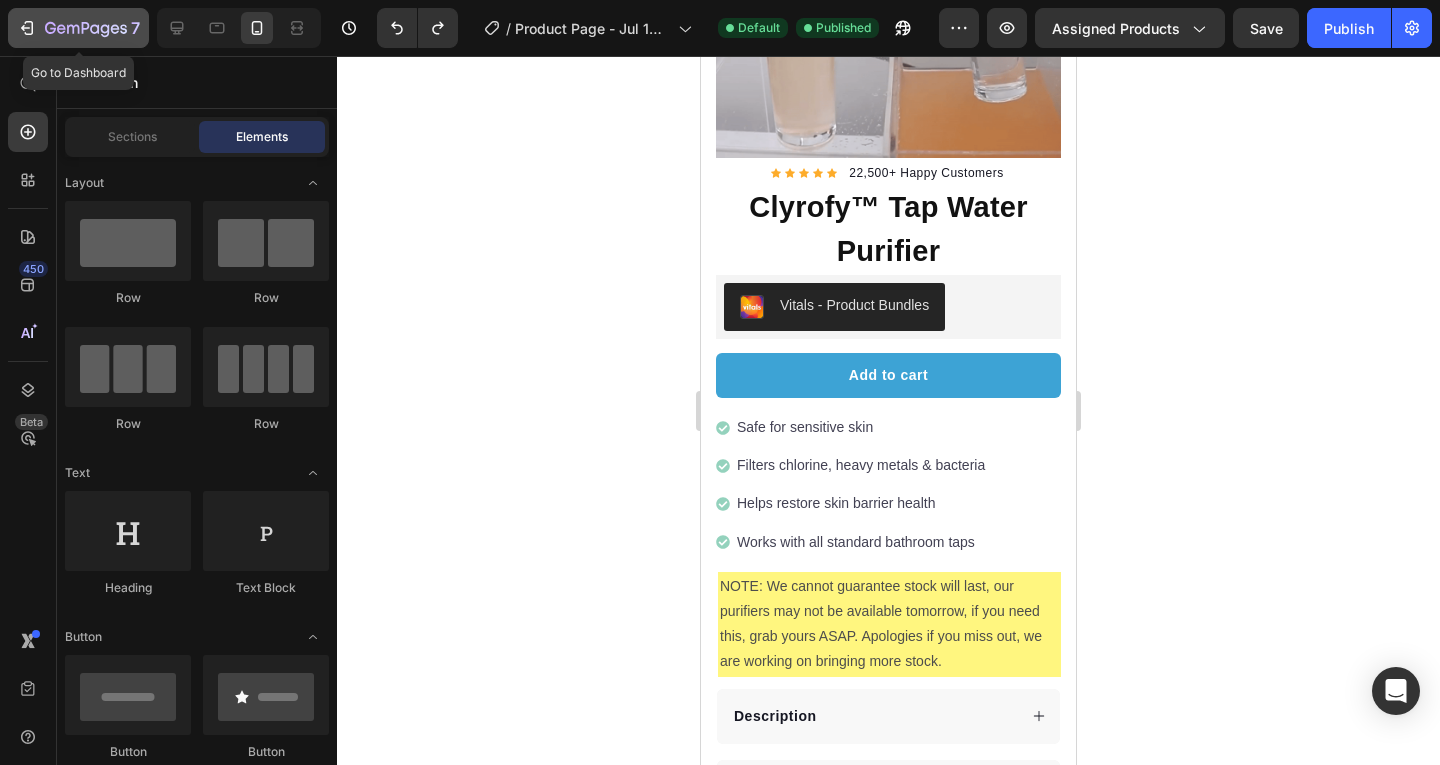 click 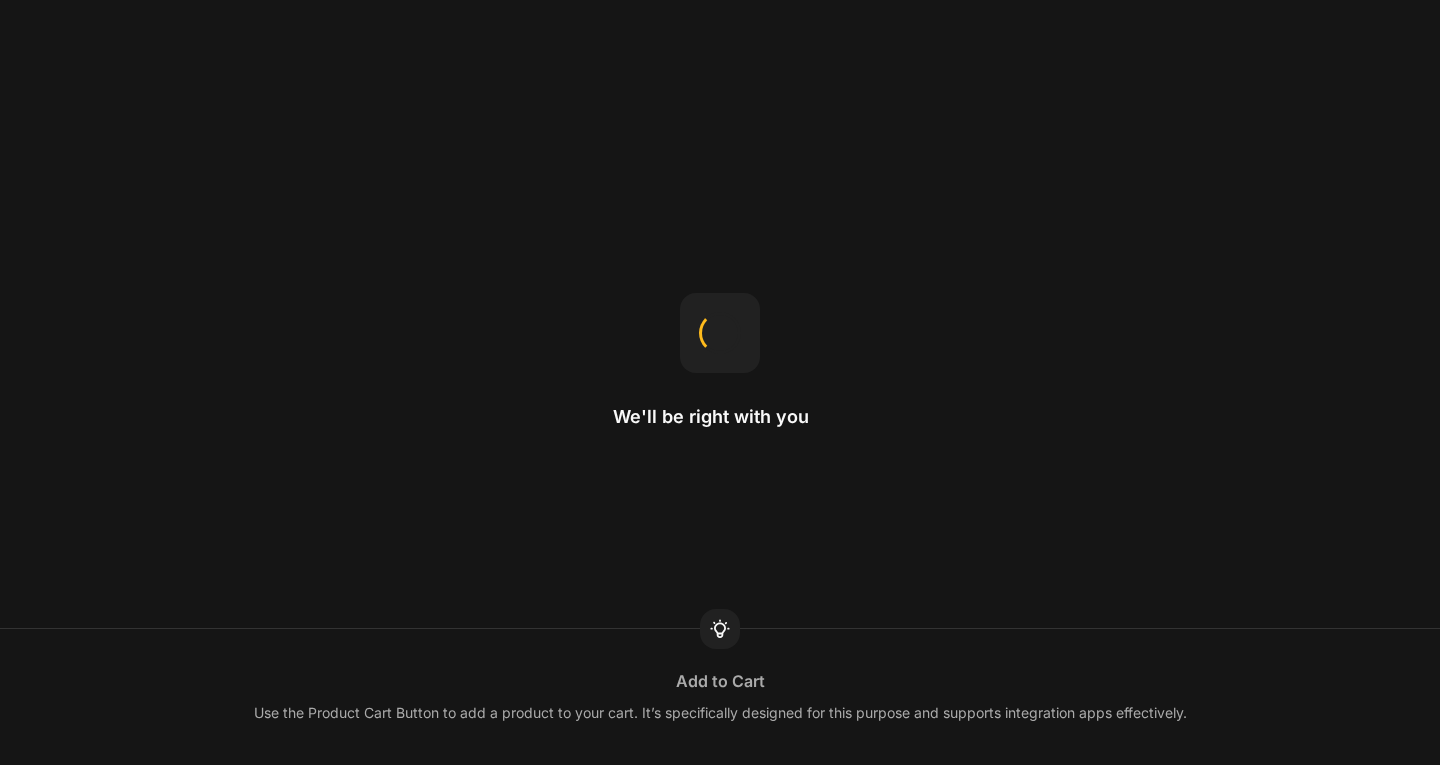 scroll, scrollTop: 0, scrollLeft: 0, axis: both 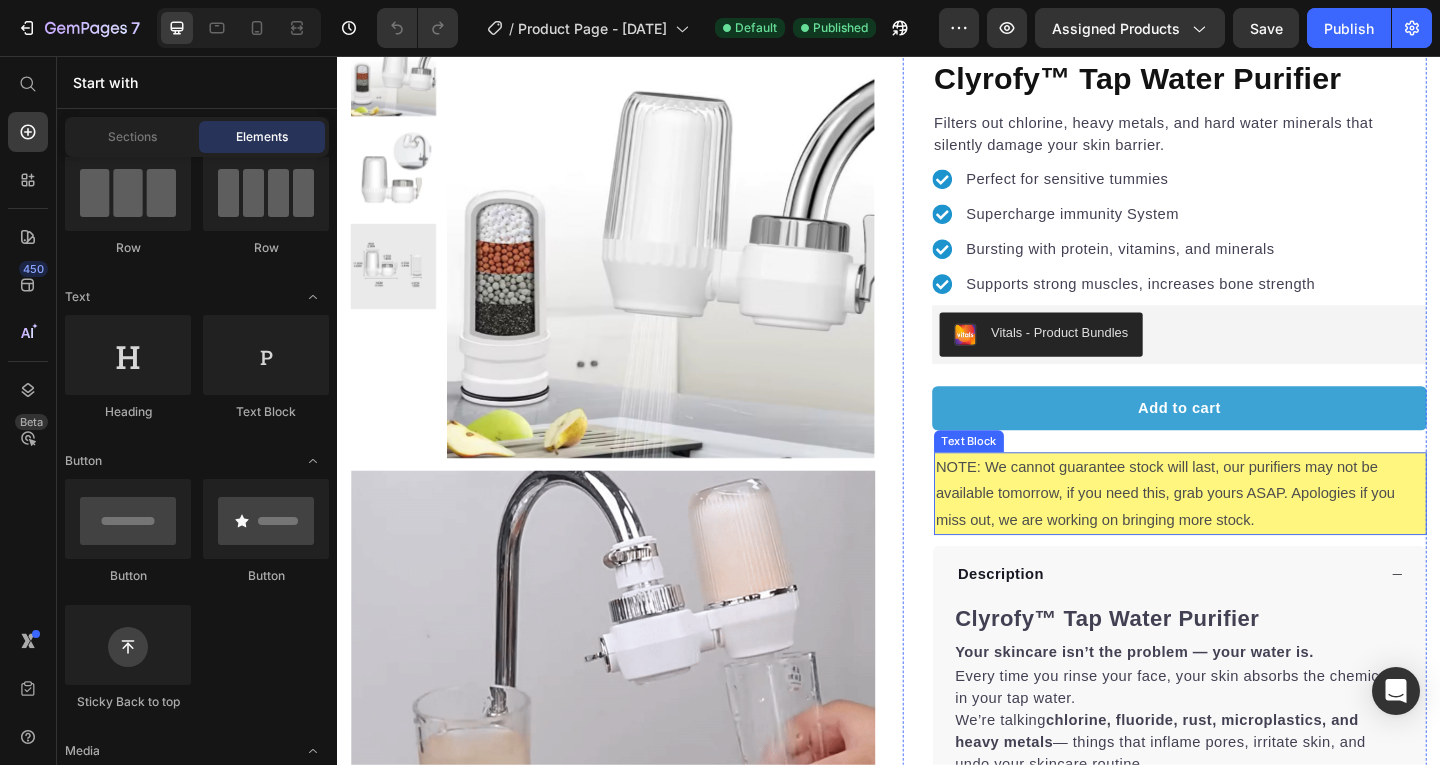 click on "NOTE: We cannot guarantee stock will last, our purifiers may not be available tomorrow, if you need this, grab yours ASAP. Apologies if you miss out, we are working on bringing more stock." at bounding box center (1254, 532) 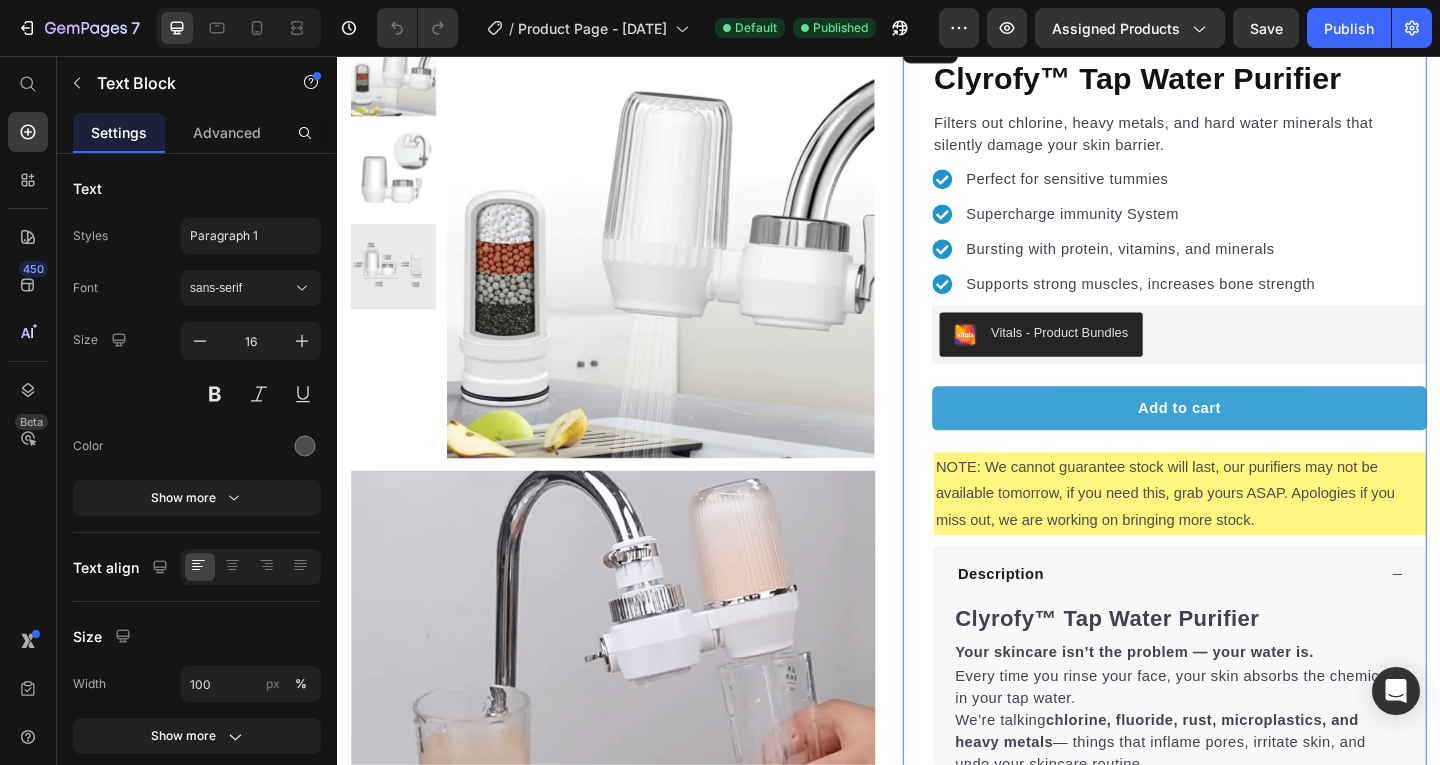 click on "Icon Icon Icon Icon Icon Icon List Hoz 22,500+ Happy Customers Text block Row Clyrofy™ Tap Water Purifier Product Title Filters out chlorine, heavy metals, and hard water minerals that silently damage your skin barrier. Text block Perfect for sensitive tummies Supercharge immunity System Bursting with protein, vitamins, and minerals Supports strong muscles, increases bone strength Item list Vitals - Product Bundles Vitals Add to cart Product Cart Button Safe for sensitive skin Filters chlorine, heavy metals & bacteria Helps restore skin barrier health Works with all standard bathroom taps Item list NOTE: We cannot guarantee stock will last, our purifiers may not be available tomorrow, if you need this, grab yours ASAP. Apologies if you miss out, we are working on bringing more stock. Text Block   12
Description Clyrofy™ Tap Water Purifier
Your skincare isn’t the problem — your water is.
Every time you rinse your face, your skin absorbs the chemicals in your tap water." at bounding box center [1237, 550] 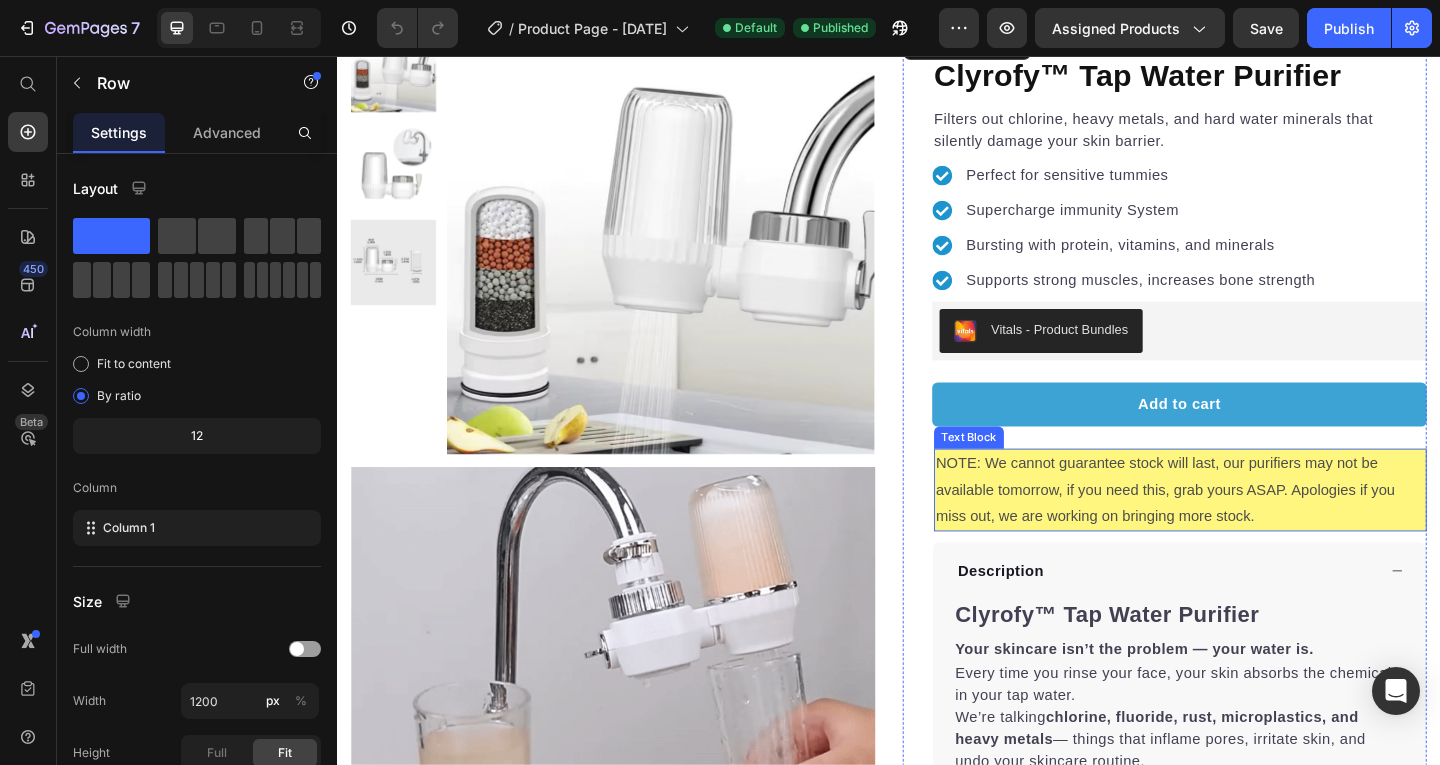 scroll, scrollTop: 118, scrollLeft: 0, axis: vertical 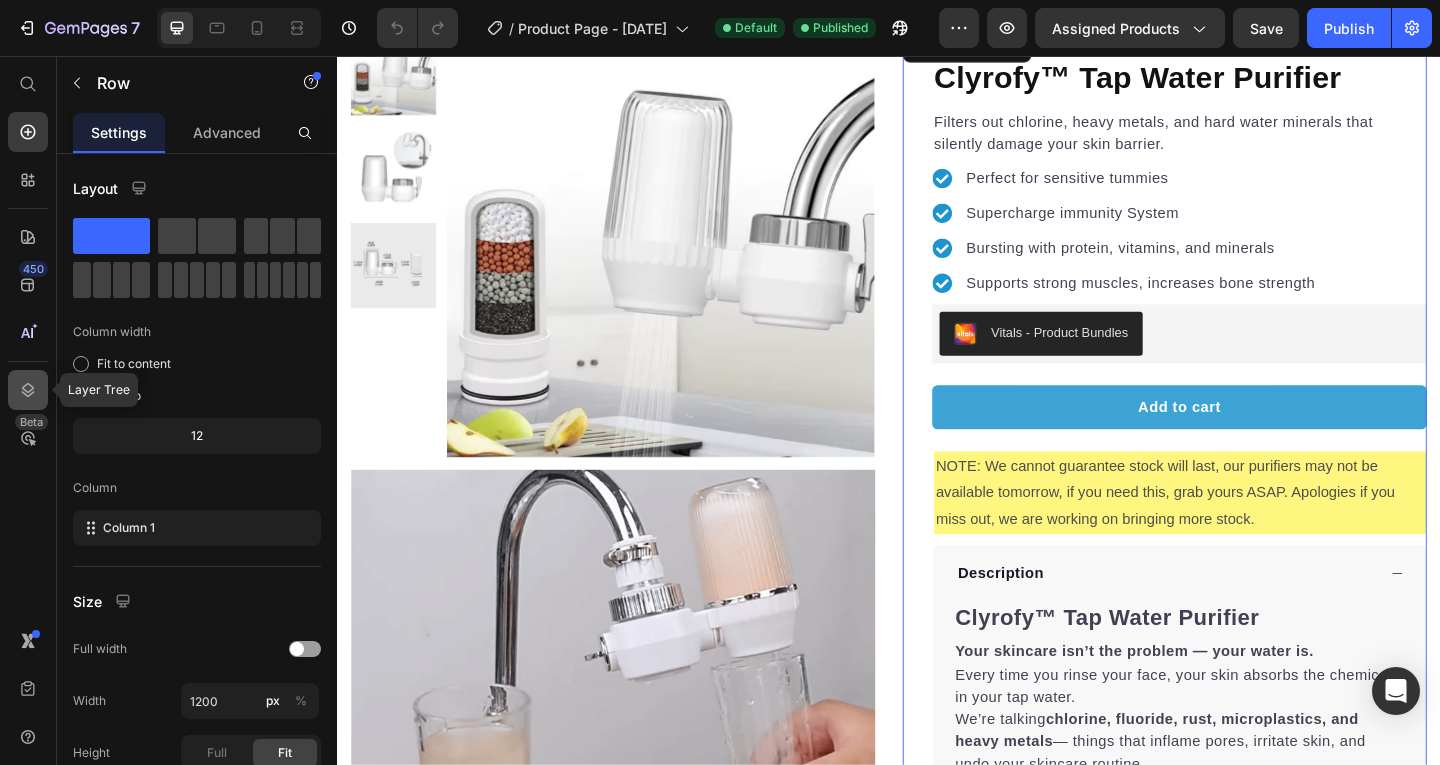 click 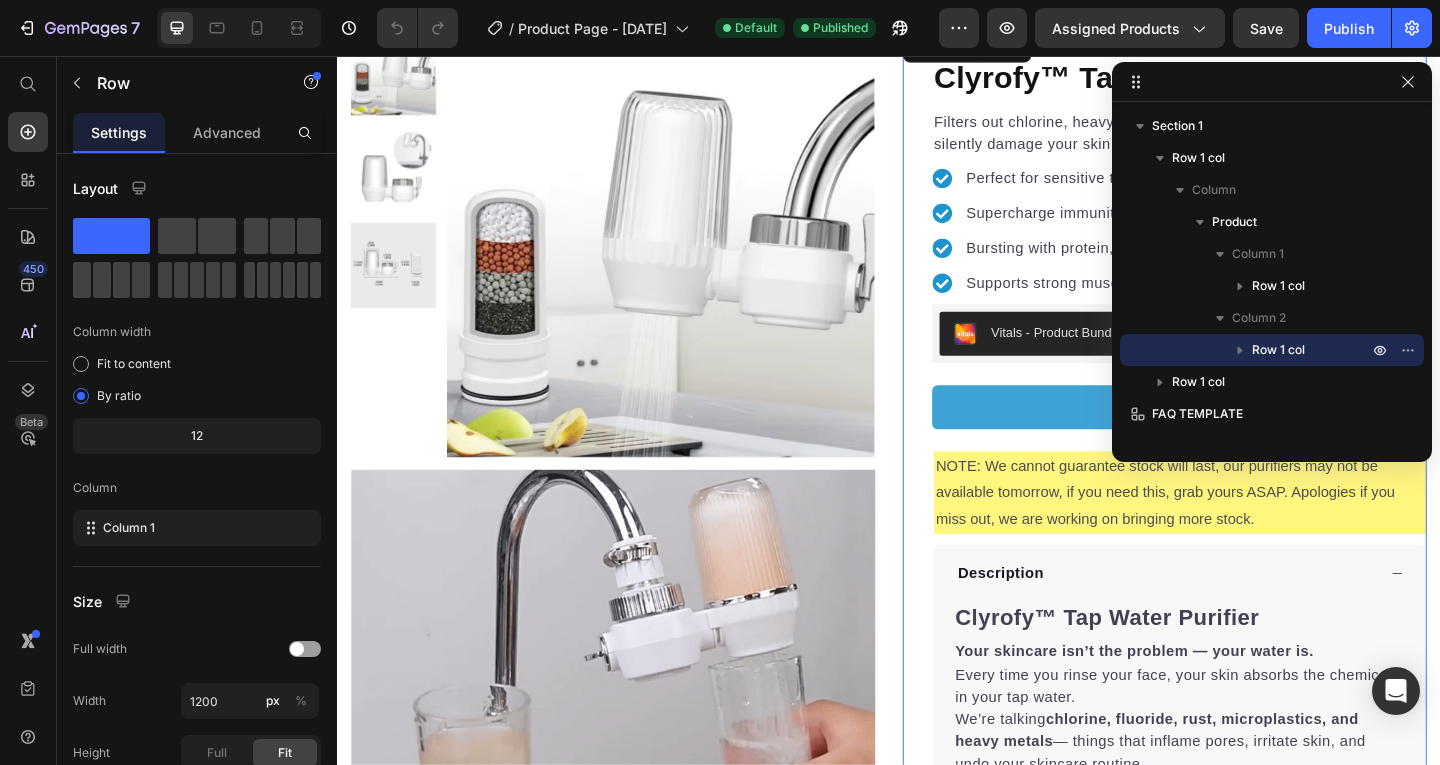 click 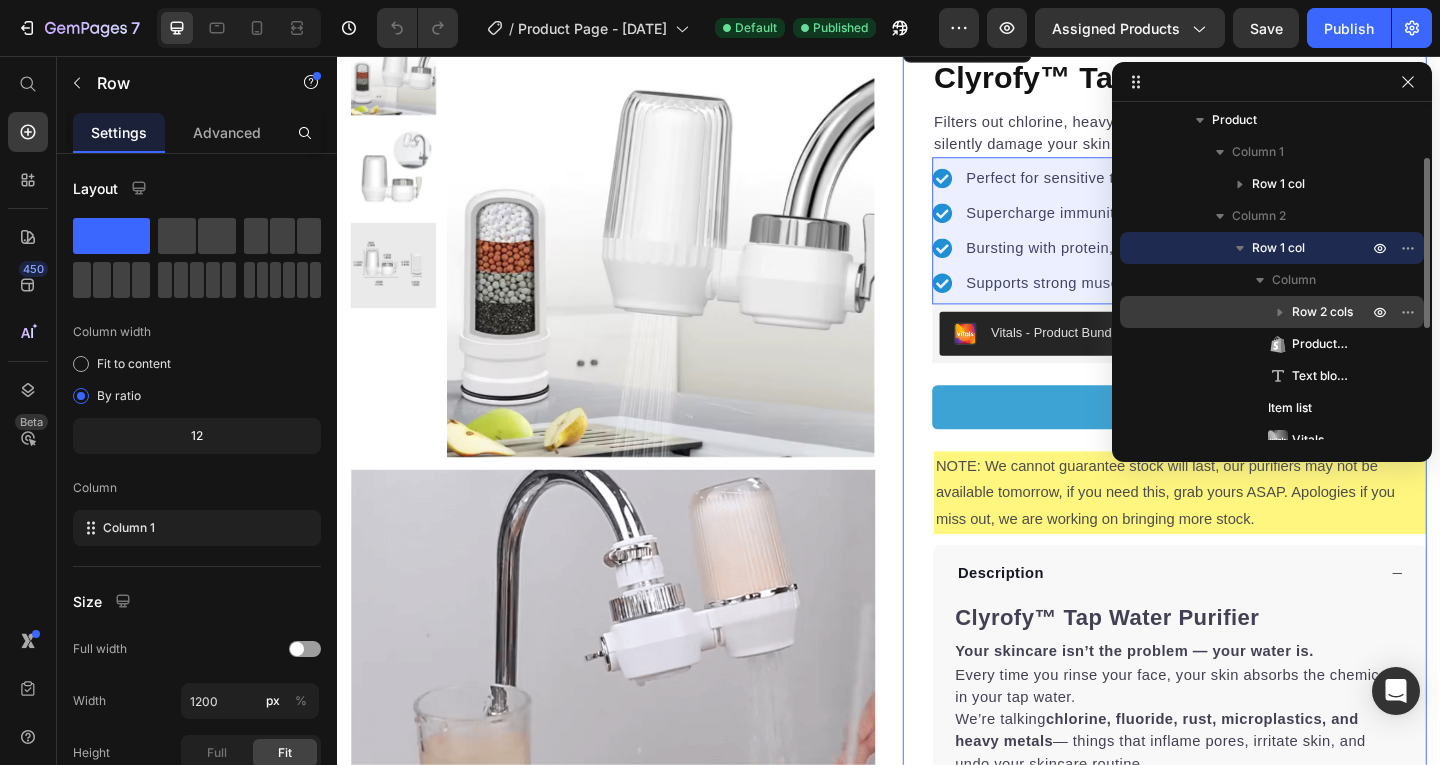 scroll, scrollTop: 109, scrollLeft: 0, axis: vertical 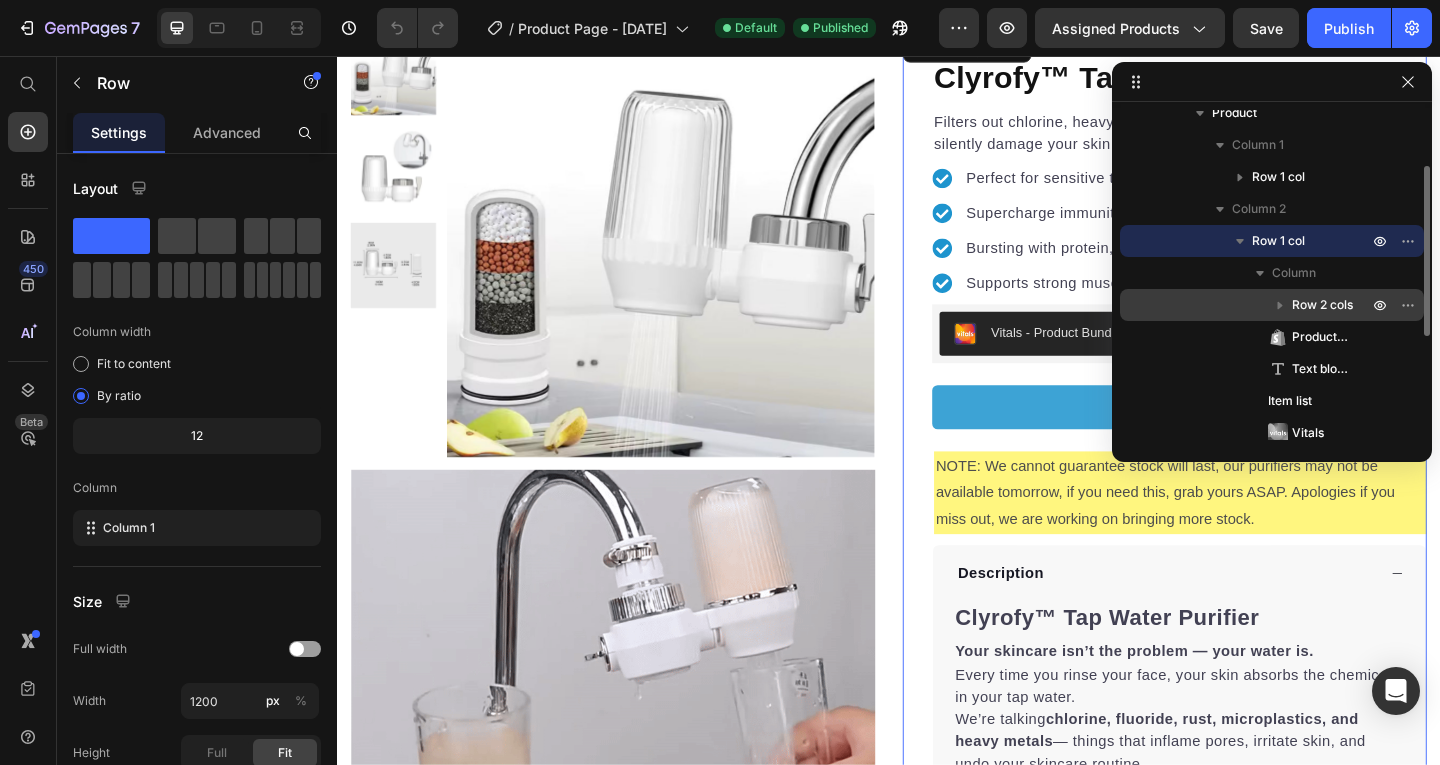 click on "Row 2 cols" at bounding box center (1322, 305) 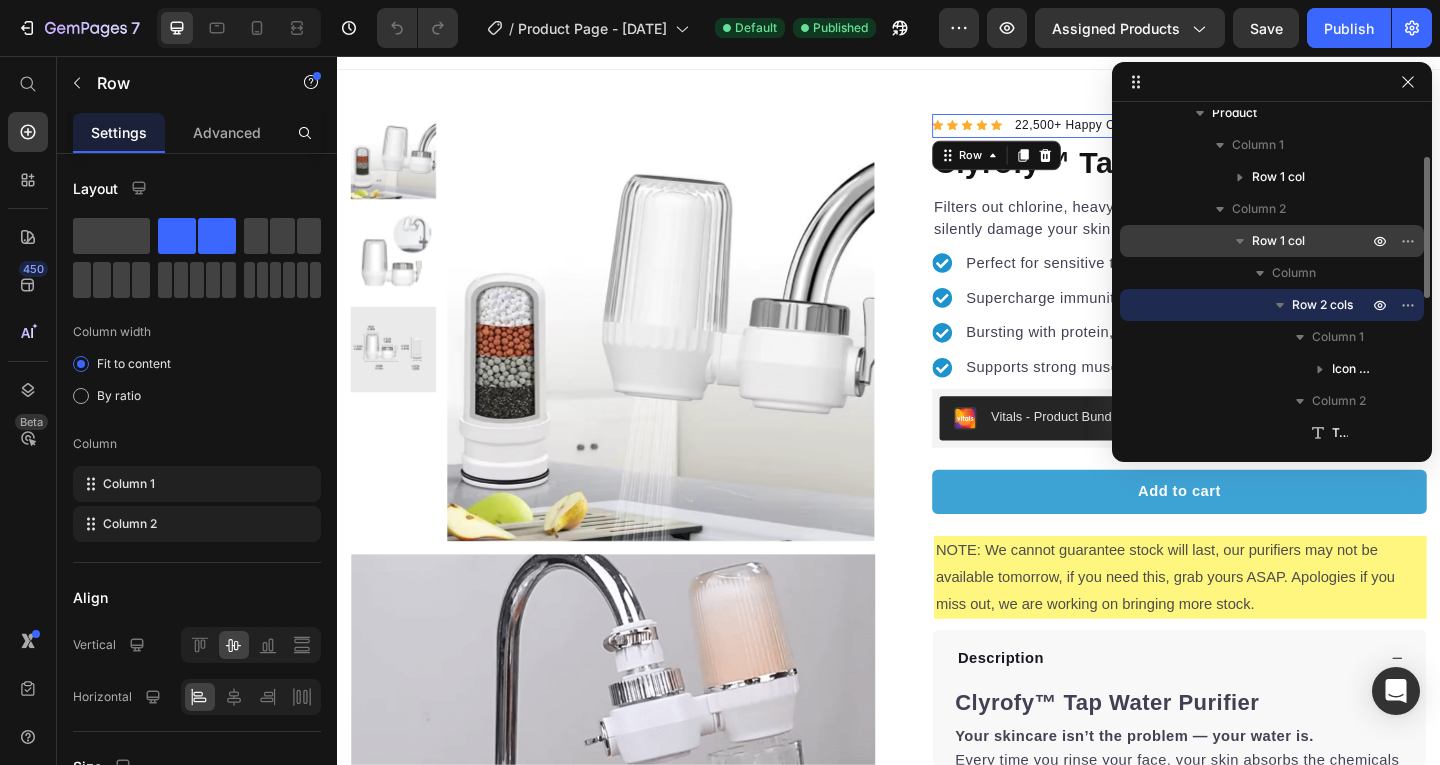 scroll, scrollTop: 19, scrollLeft: 0, axis: vertical 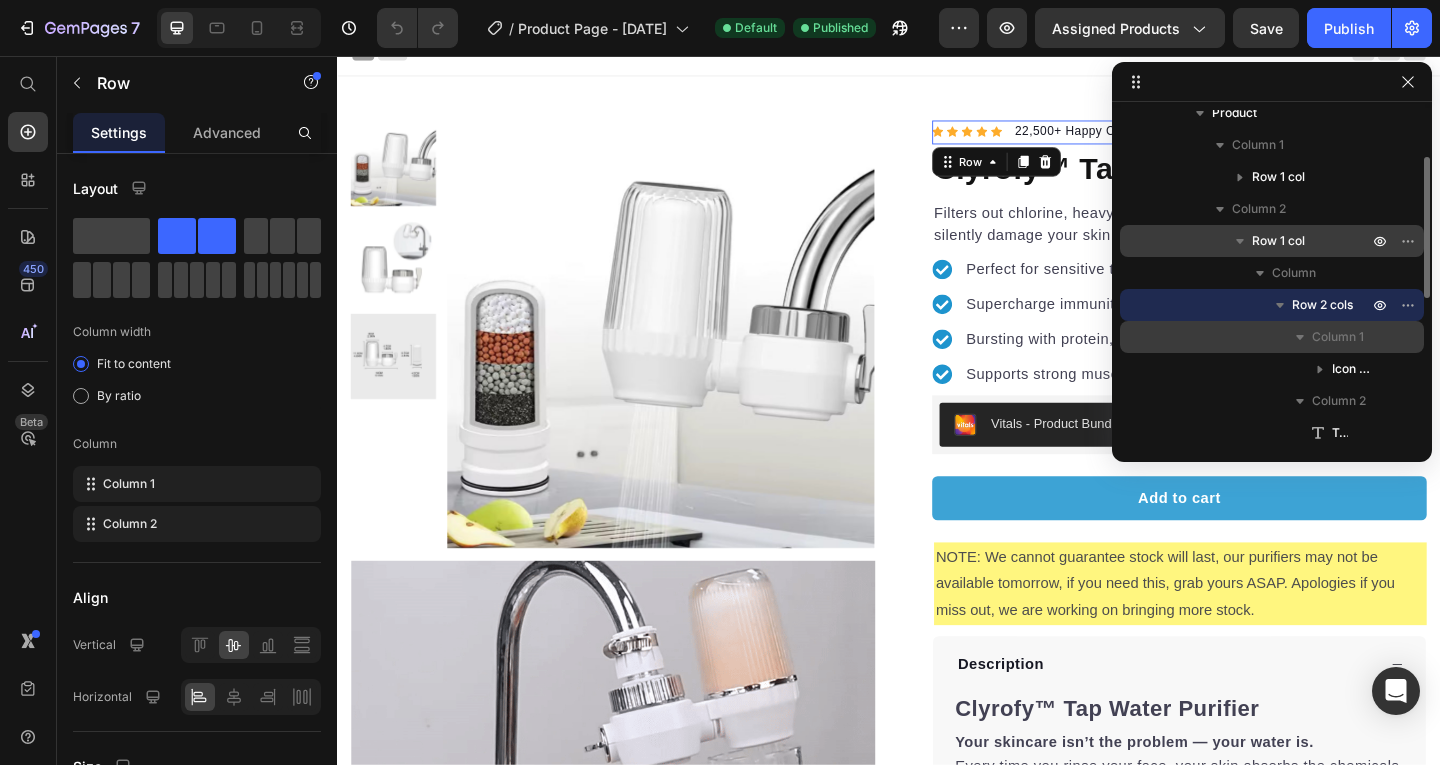 click on "Column 1" at bounding box center (1338, 337) 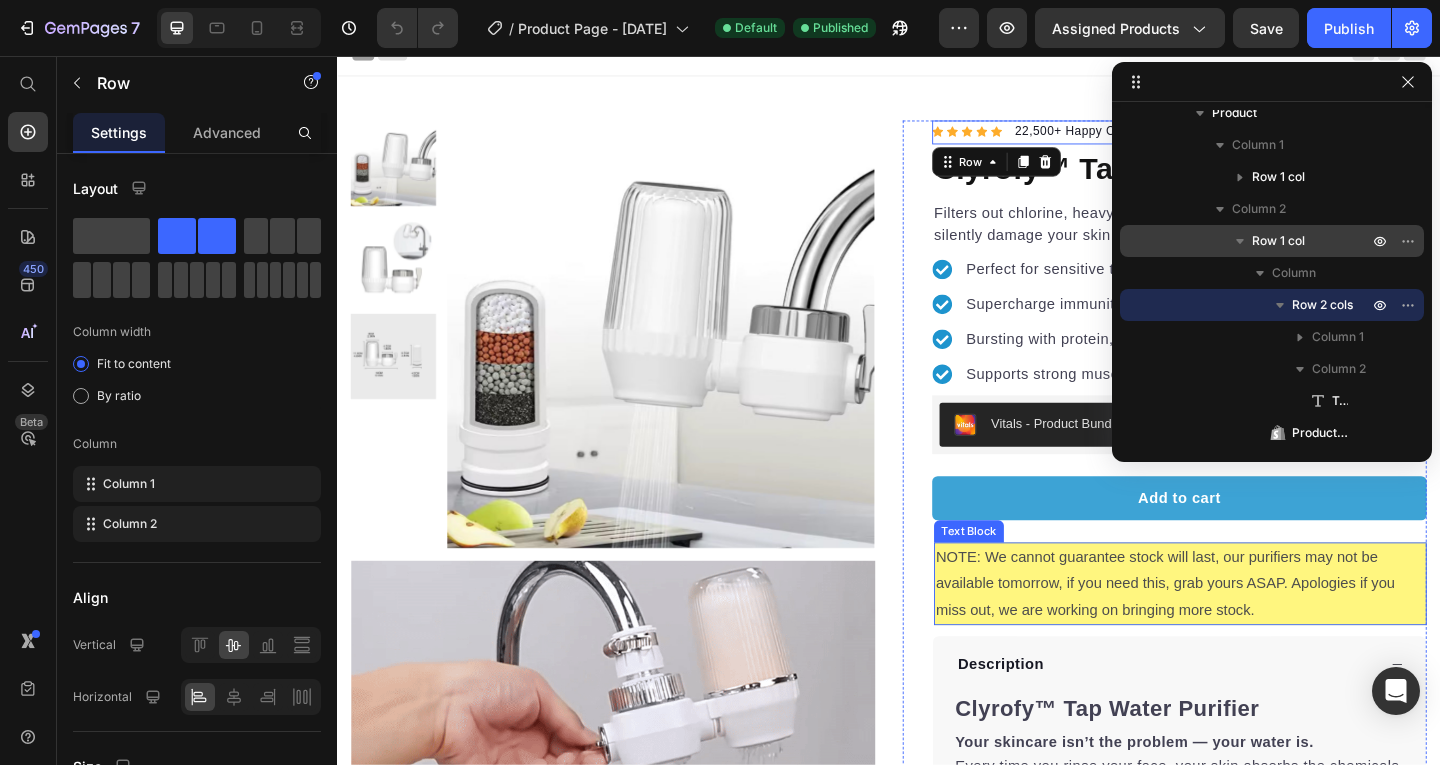 click on "NOTE: We cannot guarantee stock will last, our purifiers may not be available tomorrow, if you need this, grab yours ASAP. Apologies if you miss out, we are working on bringing more stock." at bounding box center [1254, 630] 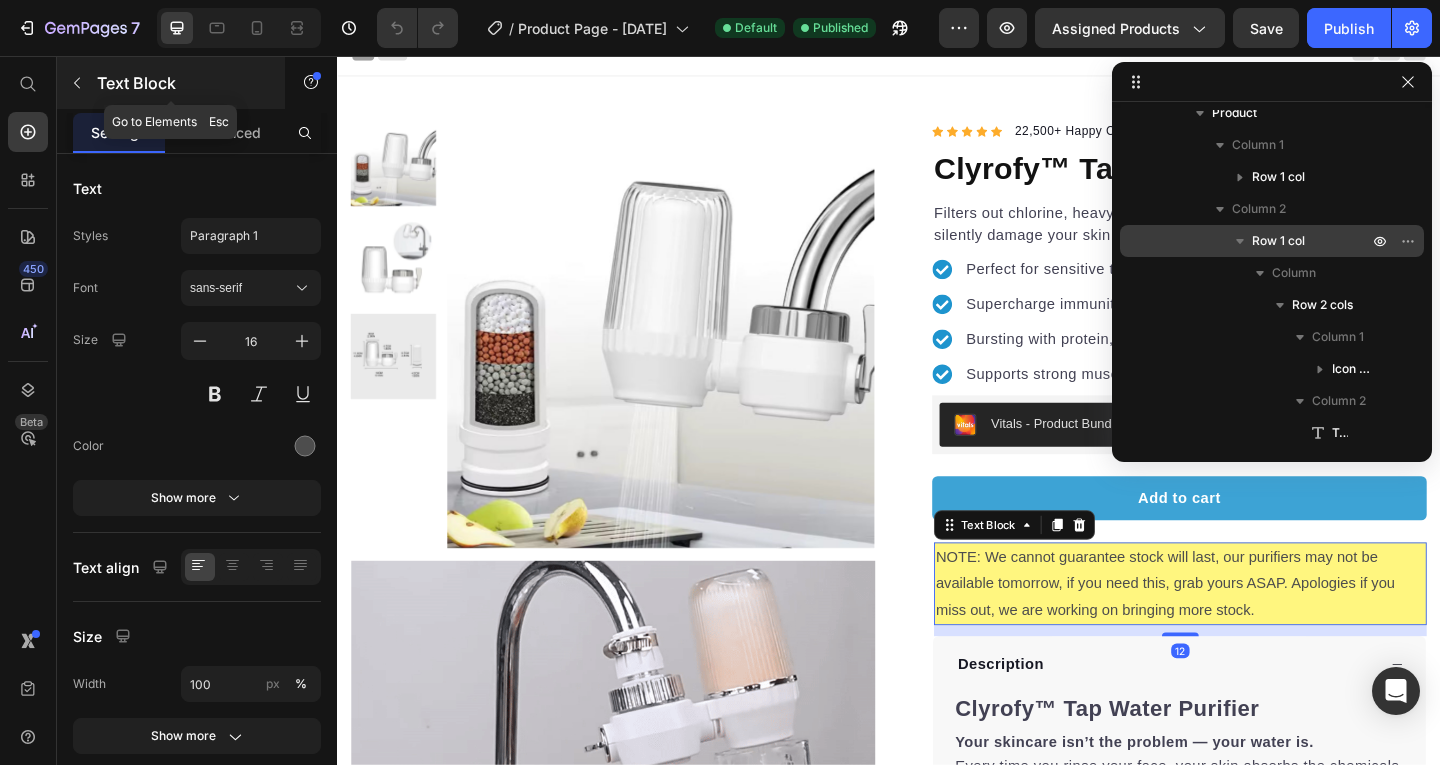 click on "Text Block" at bounding box center (171, 83) 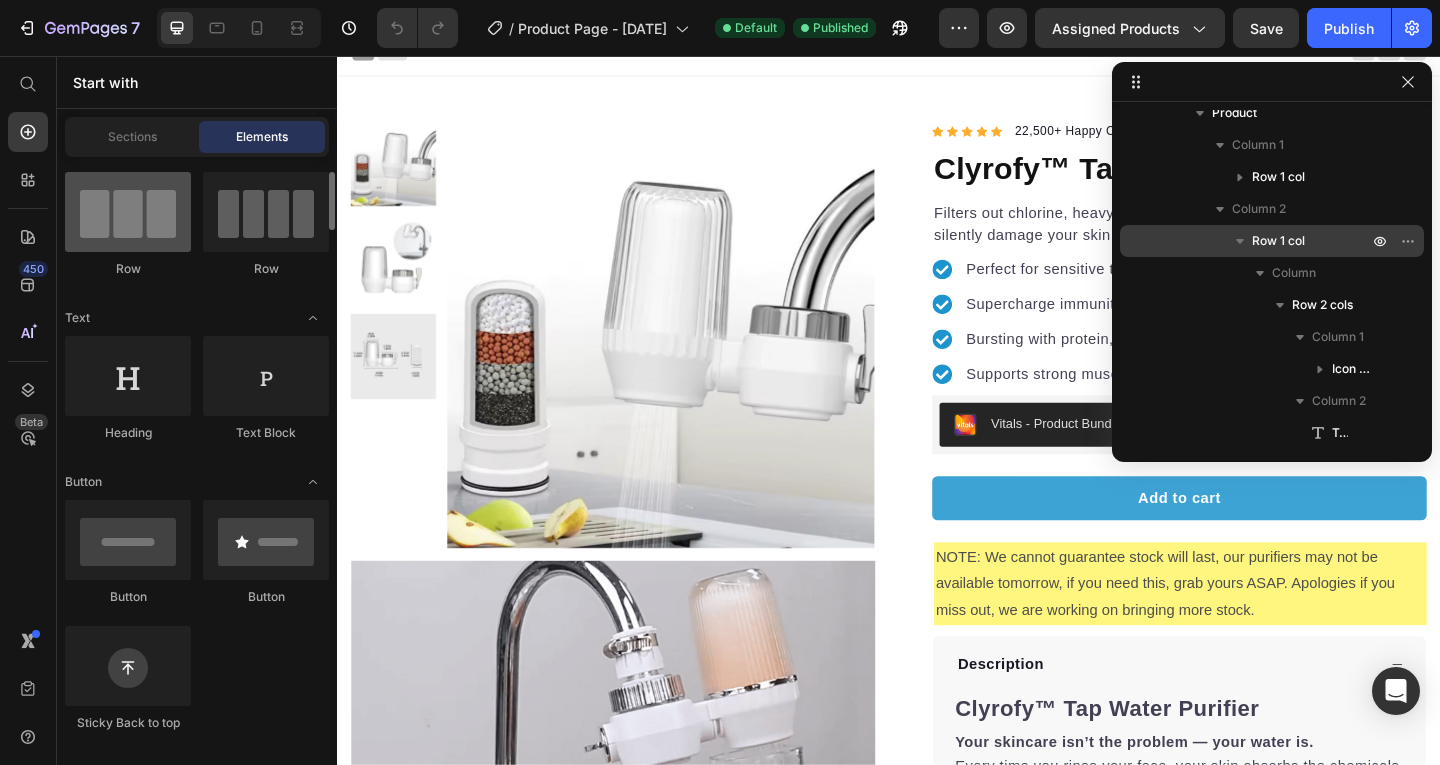 scroll, scrollTop: 0, scrollLeft: 0, axis: both 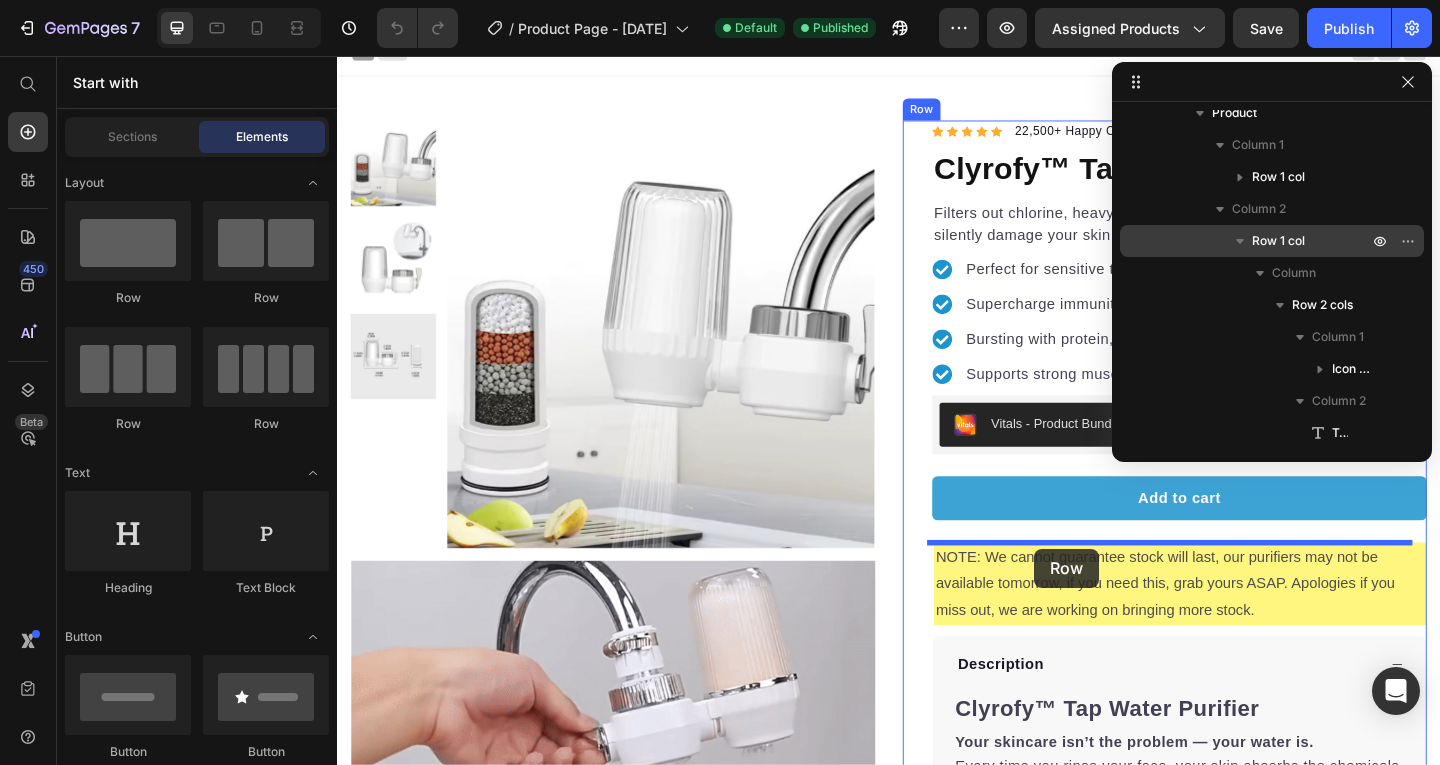 drag, startPoint x: 504, startPoint y: 309, endPoint x: 1095, endPoint y: 591, distance: 654.83203 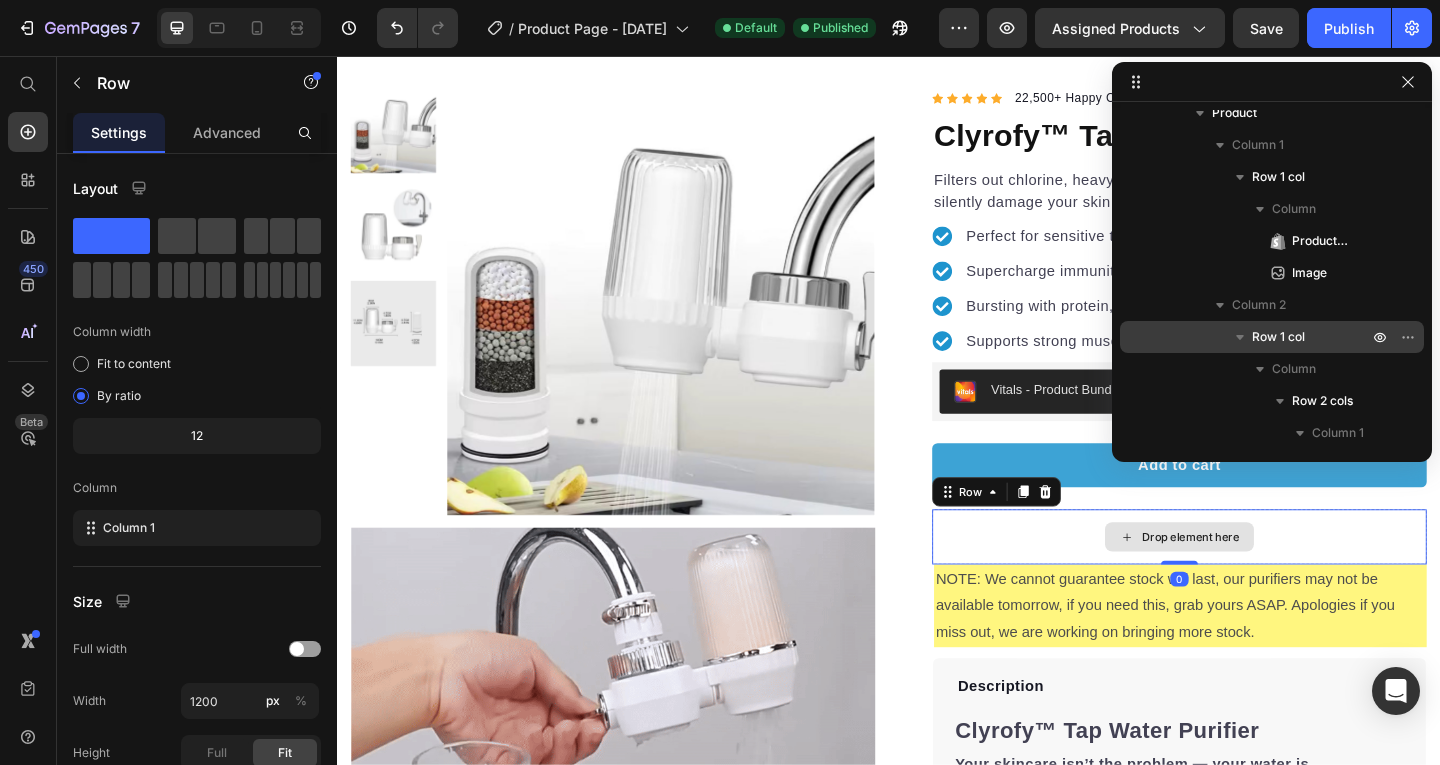 scroll, scrollTop: 56, scrollLeft: 0, axis: vertical 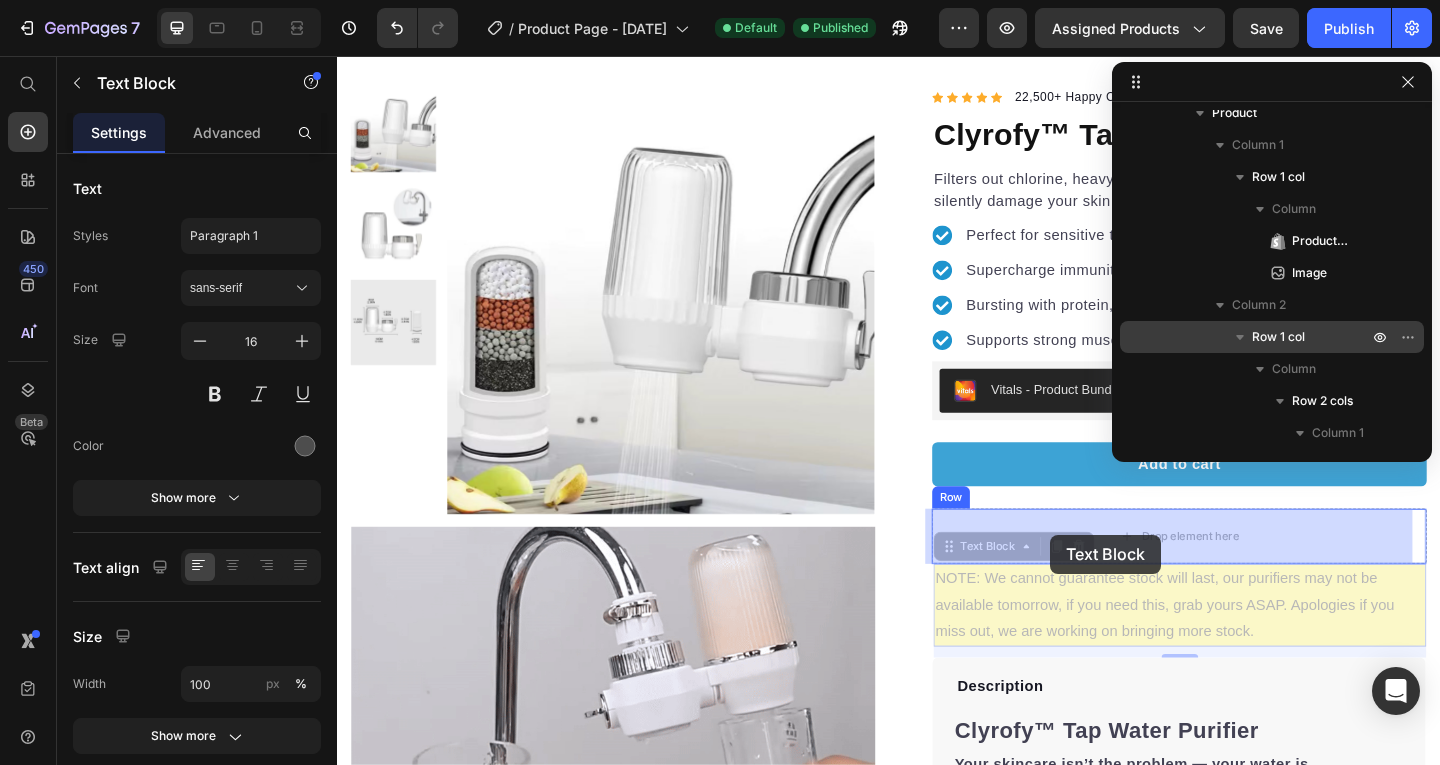 drag, startPoint x: 1113, startPoint y: 654, endPoint x: 1113, endPoint y: 577, distance: 77 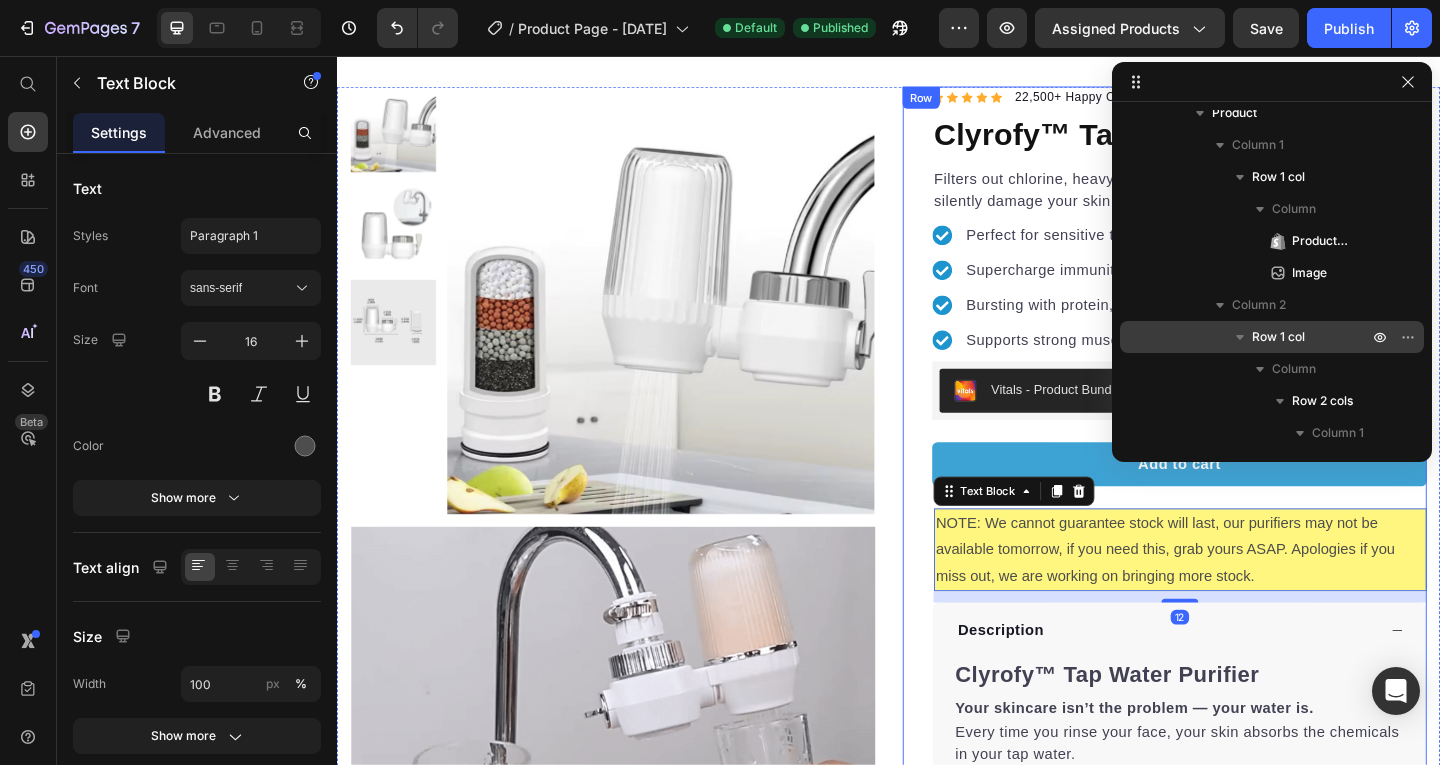 click on "Icon Icon Icon Icon Icon Icon List Hoz 22,500+ Happy Customers Text block Row Clyrofy™ Tap Water Purifier Product Title Filters out chlorine, heavy metals, and hard water minerals that silently damage your skin barrier. Text block Perfect for sensitive tummies Supercharge immunity System Bursting with protein, vitamins, and minerals Supports strong muscles, increases bone strength Item list Vitals - Product Bundles Vitals Add to cart Product Cart Button Safe for sensitive skin Filters chlorine, heavy metals & bacteria Helps restore skin barrier health Works with all standard bathroom taps Item list NOTE: We cannot guarantee stock will last, our purifiers may not be available tomorrow, if you need this, grab yours ASAP. Apologies if you miss out, we are working on bringing more stock. Text Block   12 Row
Description Clyrofy™ Tap Water Purifier
Your skincare isn’t the problem — your water is.
Every time you rinse your face, your skin absorbs the chemicals in your tap water." at bounding box center (1237, 611) 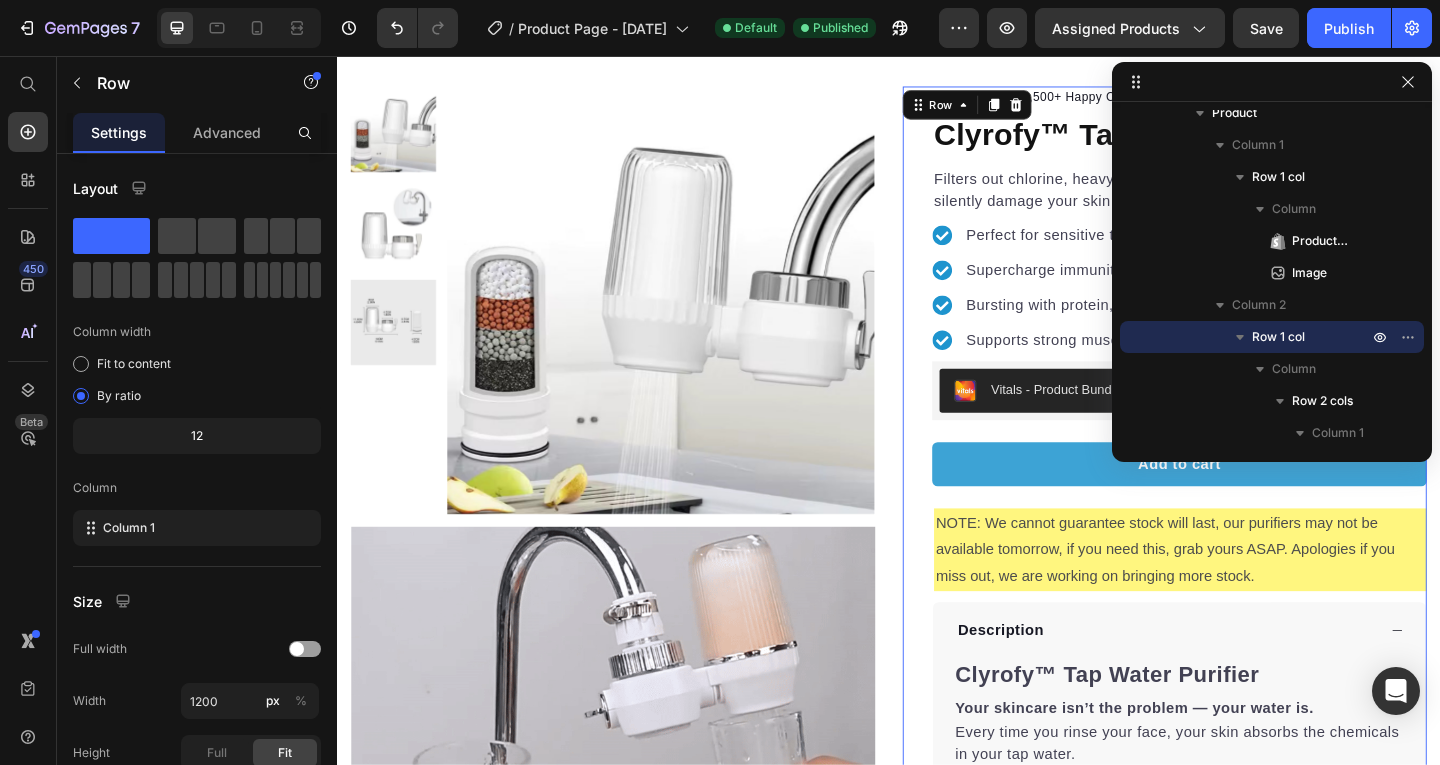 click on "NOTE: We cannot guarantee stock will last, our purifiers may not be available tomorrow, if you need this, grab yours ASAP. Apologies if you miss out, we are working on bringing more stock." at bounding box center (1254, 593) 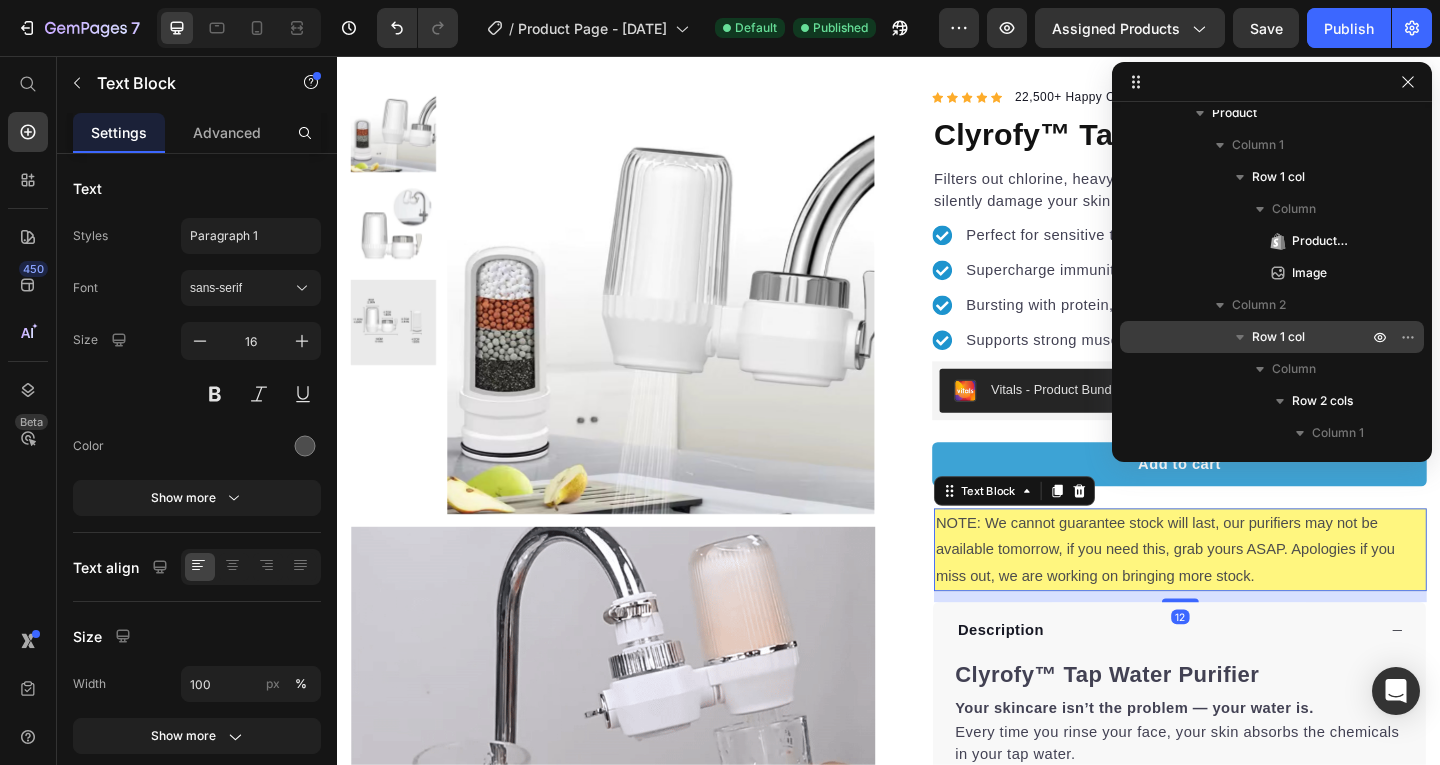 click on "Section 1 Row 1 col Column  Product Column 1 Row 1 col Column  Product Images Image Column 2 Row 1 col Column  Row 2 cols Column 1 Icon List Hoz Icon List Item Icon Icon List Item Icon Icon List Item Icon Icon List Item Icon Icon List Item Icon Column 2 Text block Product Title Text block Item list Vitals Product Cart Button Item list Row 1 col Column  Text Block Accordion Accordion Item Column  Product Description Accordion Item Column  Text block Row 1 col Column  Vitals FAQ TEMPLATE" 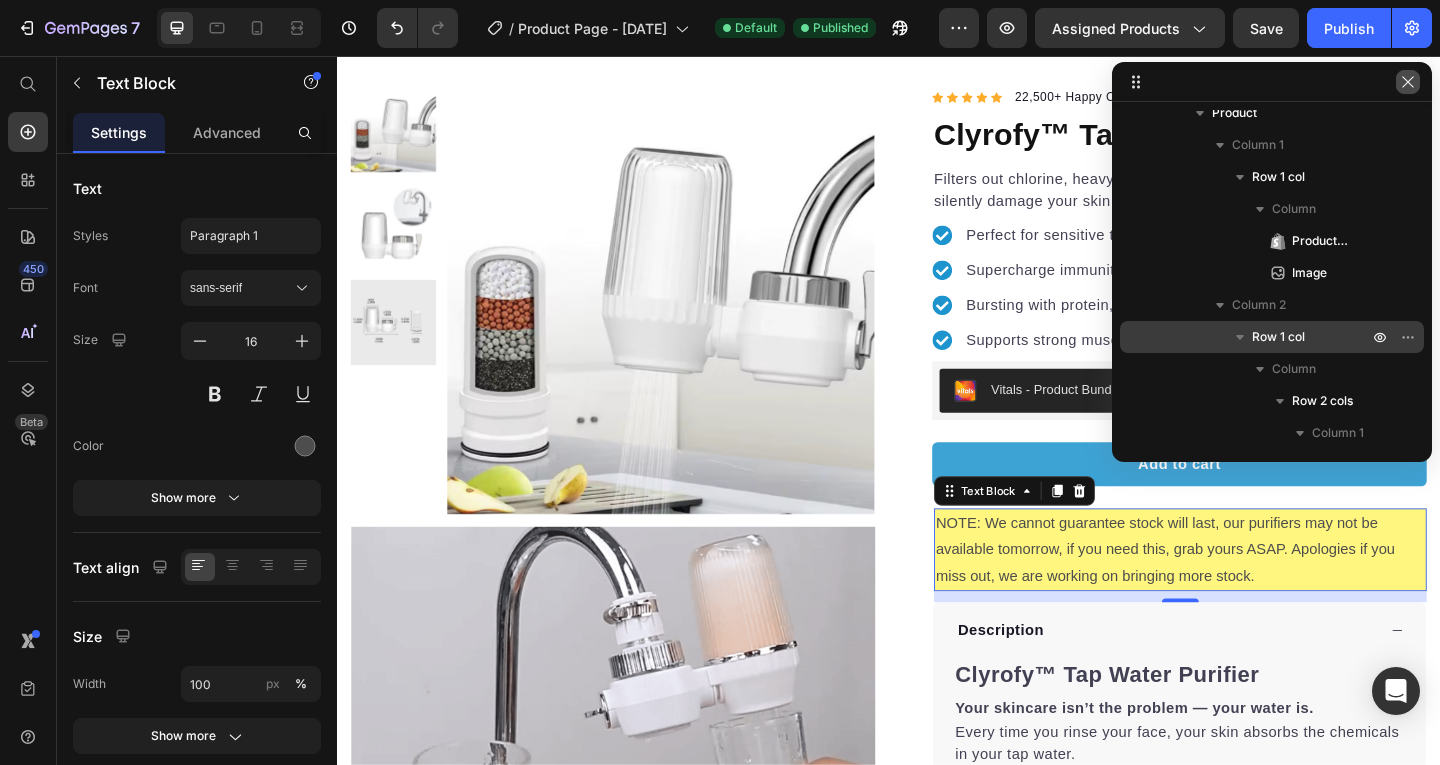 click 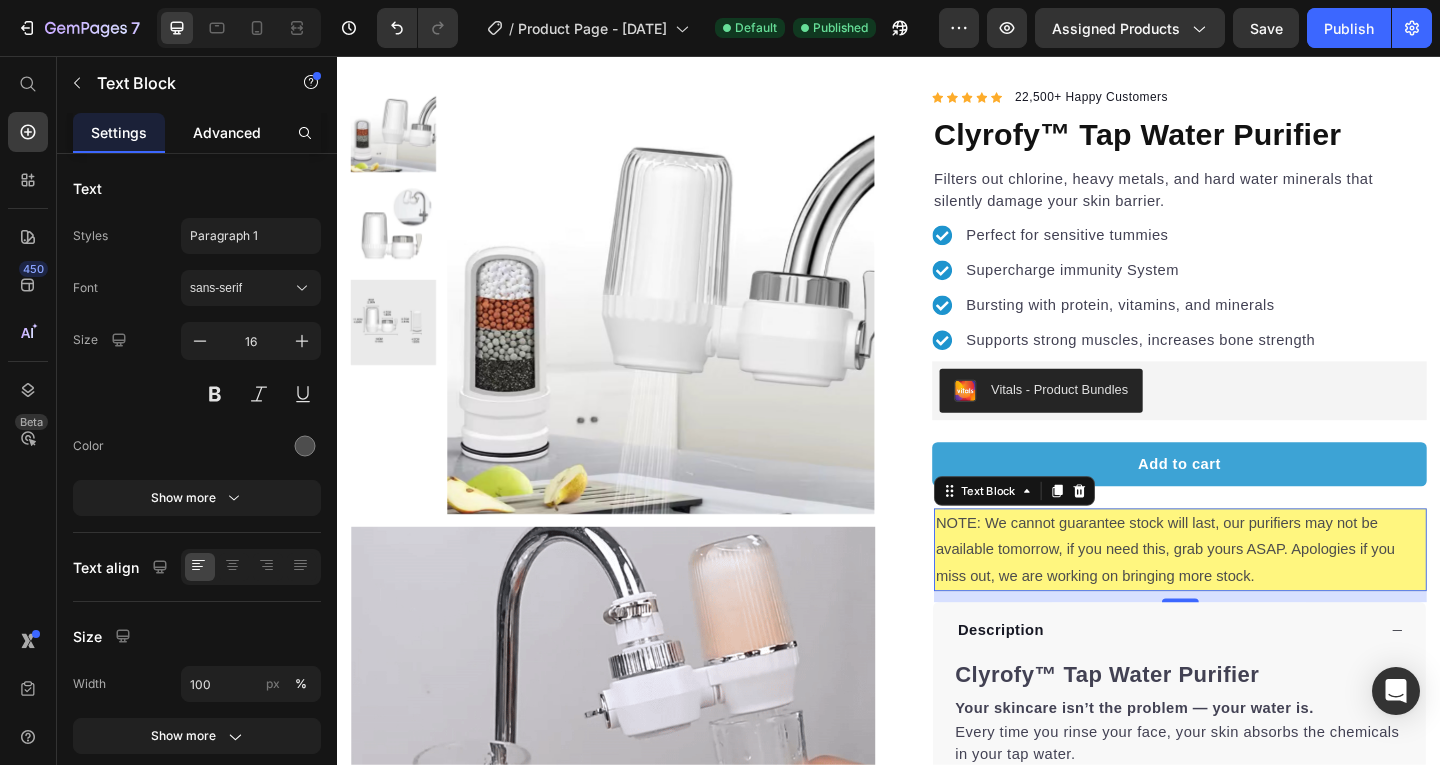 click on "Advanced" at bounding box center [227, 132] 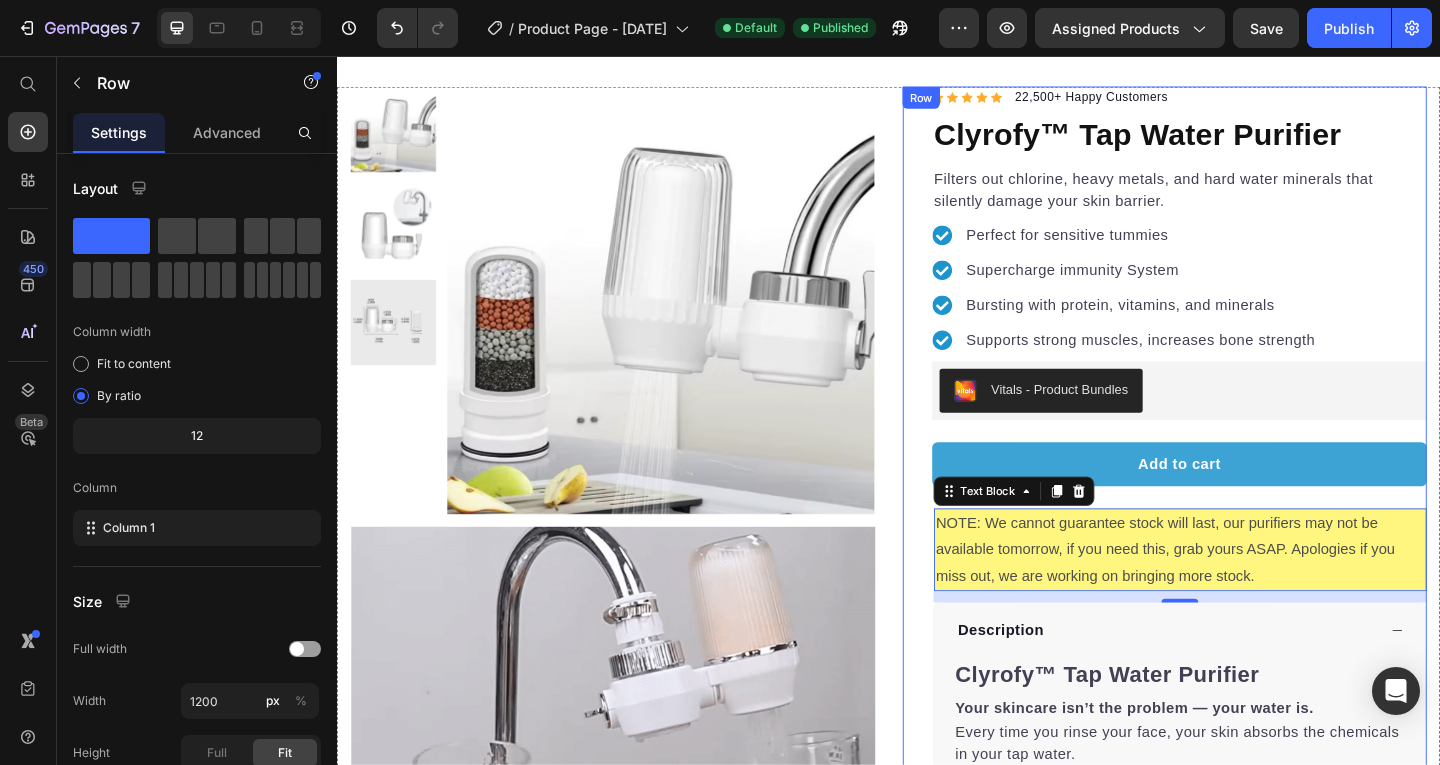 click on "Icon Icon Icon Icon Icon Icon List Hoz 22,500+ Happy Customers Text block Row Clyrofy™ Tap Water Purifier Product Title Filters out chlorine, heavy metals, and hard water minerals that silently damage your skin barrier. Text block Perfect for sensitive tummies Supercharge immunity System Bursting with protein, vitamins, and minerals Supports strong muscles, increases bone strength Item list Vitals - Product Bundles Vitals Add to cart Product Cart Button Safe for sensitive skin Filters chlorine, heavy metals & bacteria Helps restore skin barrier health Works with all standard bathroom taps Item list NOTE: We cannot guarantee stock will last, our purifiers may not be available tomorrow, if you need this, grab yours ASAP. Apologies if you miss out, we are working on bringing more stock. Text Block   12 Row
Description Clyrofy™ Tap Water Purifier
Your skincare isn’t the problem — your water is.
Every time you rinse your face, your skin absorbs the chemicals in your tap water." at bounding box center [1237, 611] 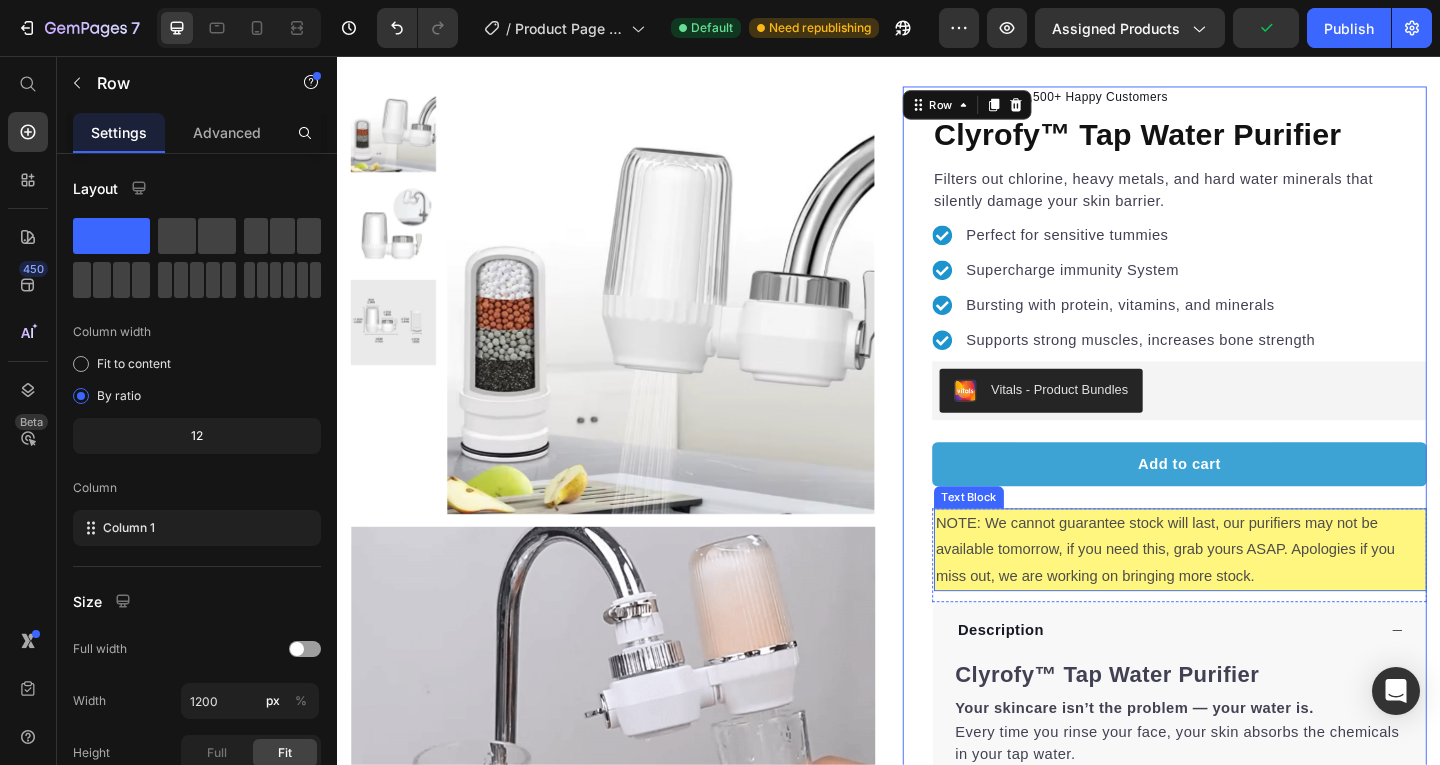 click on "NOTE: We cannot guarantee stock will last, our purifiers may not be available tomorrow, if you need this, grab yours ASAP. Apologies if you miss out, we are working on bringing more stock." at bounding box center [1254, 593] 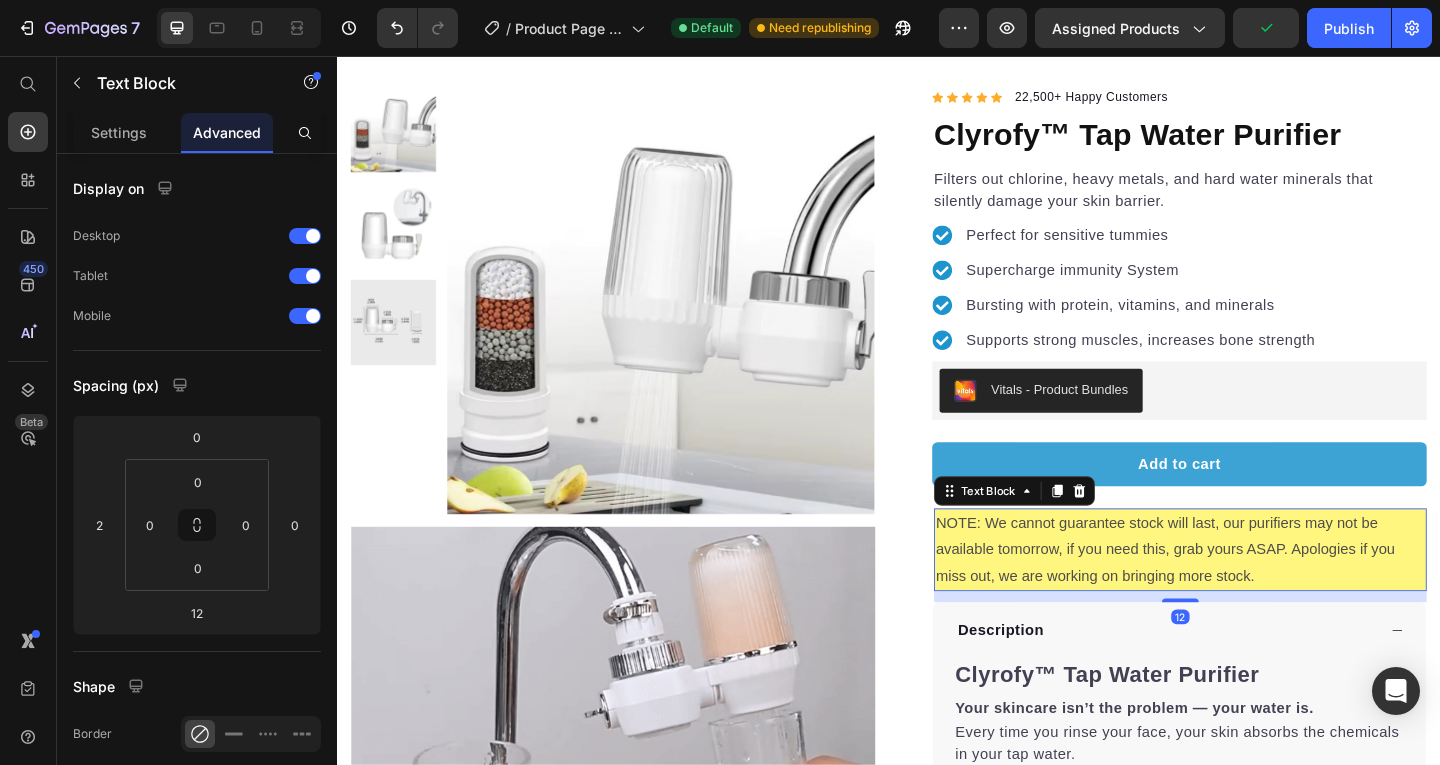 click on "12" at bounding box center [1254, 644] 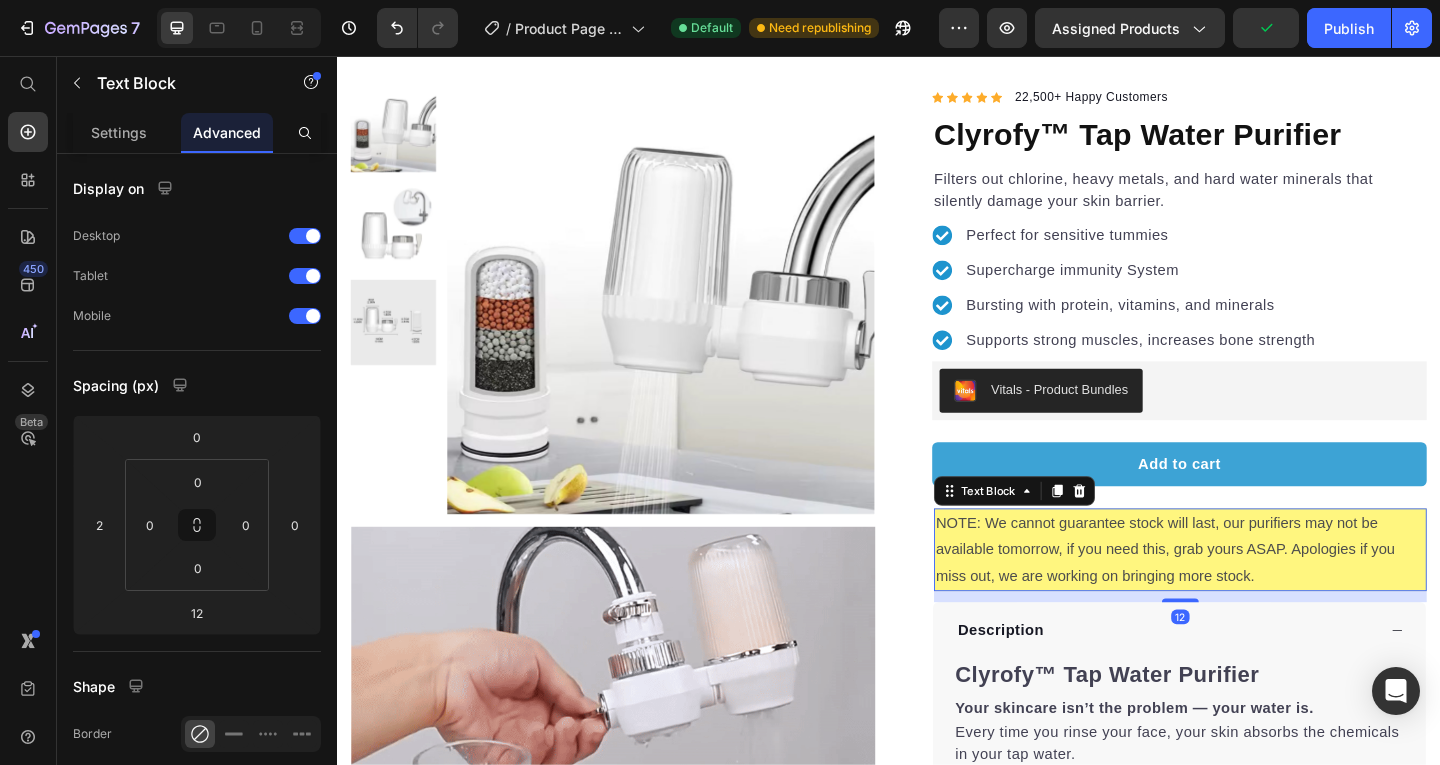 click on "Icon Icon Icon Icon Icon Icon List Hoz 22,500+ Happy Customers Text block Row Clyrofy™ Tap Water Purifier Product Title Filters out chlorine, heavy metals, and hard water minerals that silently damage your skin barrier. Text block Perfect for sensitive tummies Supercharge immunity System Bursting with protein, vitamins, and minerals Supports strong muscles, increases bone strength Item list Vitals - Product Bundles Vitals Add to cart Product Cart Button Safe for sensitive skin Filters chlorine, heavy metals & bacteria Helps restore skin barrier health Works with all standard bathroom taps Item list NOTE: We cannot guarantee stock will last, our purifiers may not be available tomorrow, if you need this, grab yours ASAP. Apologies if you miss out, we are working on bringing more stock. Text Block   12 Row
Description Clyrofy™ Tap Water Purifier
Your skincare isn’t the problem — your water is.
Every time you rinse your face, your skin absorbs the chemicals in your tap water." at bounding box center (1237, 611) 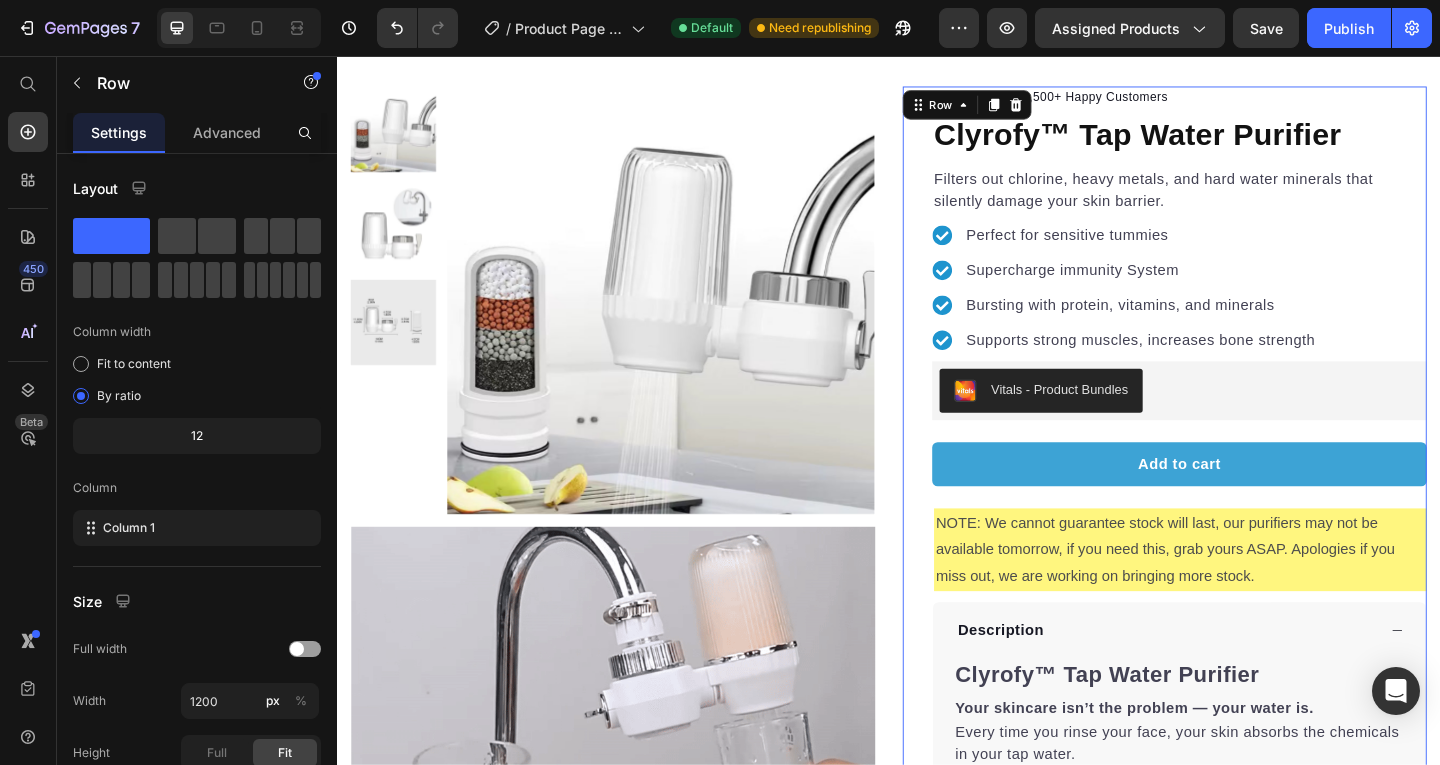 click on "Icon Icon Icon Icon Icon Icon List Hoz 22,500+ Happy Customers Text block Row Clyrofy™ Tap Water Purifier Product Title Filters out chlorine, heavy metals, and hard water minerals that silently damage your skin barrier. Text block Perfect for sensitive tummies Supercharge immunity System Bursting with protein, vitamins, and minerals Supports strong muscles, increases bone strength Item list Vitals - Product Bundles Vitals Add to cart Product Cart Button Safe for sensitive skin Filters chlorine, heavy metals & bacteria Helps restore skin barrier health Works with all standard bathroom taps Item list NOTE: We cannot guarantee stock will last, our purifiers may not be available tomorrow, if you need this, grab yours ASAP. Apologies if you miss out, we are working on bringing more stock. Text Block Row
Description Clyrofy™ Tap Water Purifier
Your skincare isn’t the problem — your water is.
Every time you rinse your face, your skin absorbs the chemicals in your tap water." at bounding box center [1237, 611] 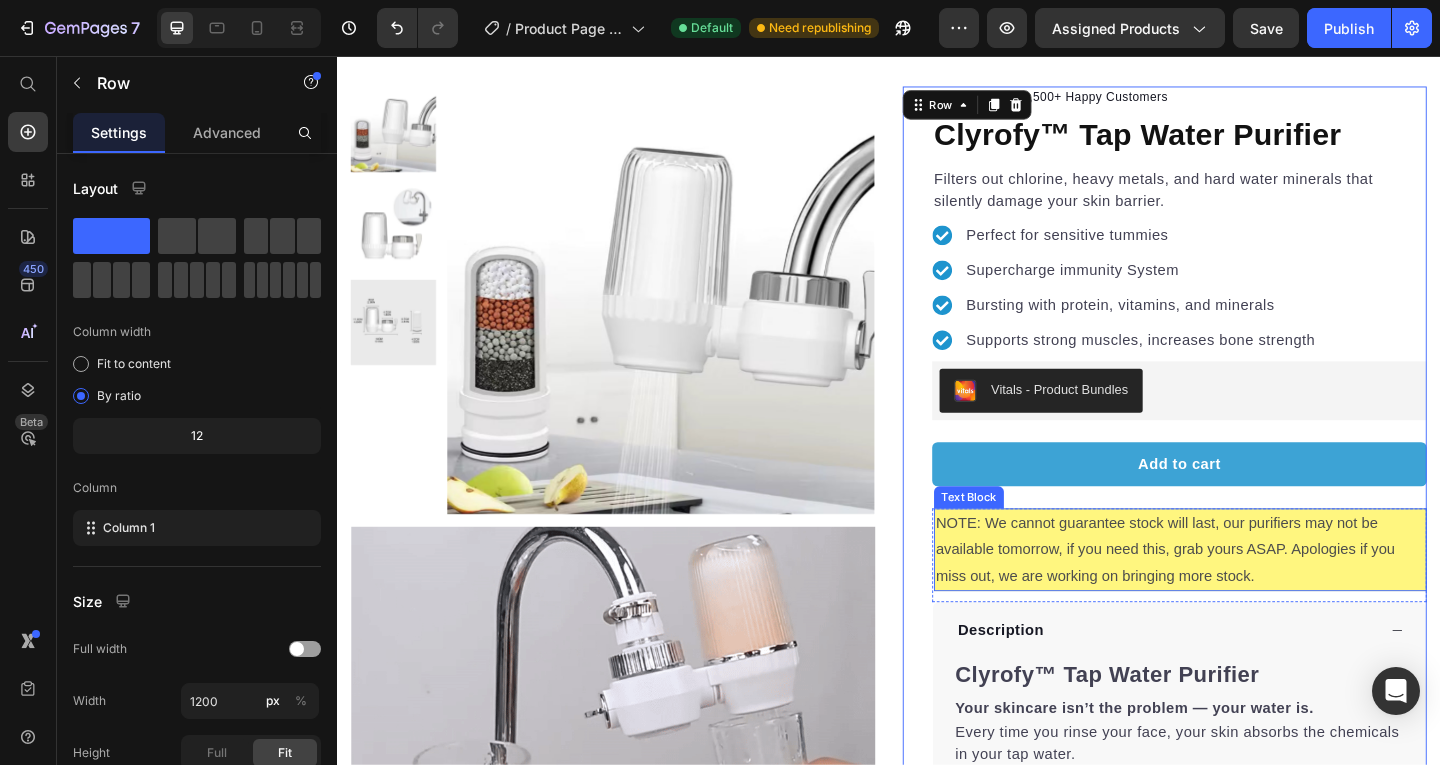 click on "NOTE: We cannot guarantee stock will last, our purifiers may not be available tomorrow, if you need this, grab yours ASAP. Apologies if you miss out, we are working on bringing more stock." at bounding box center (1254, 593) 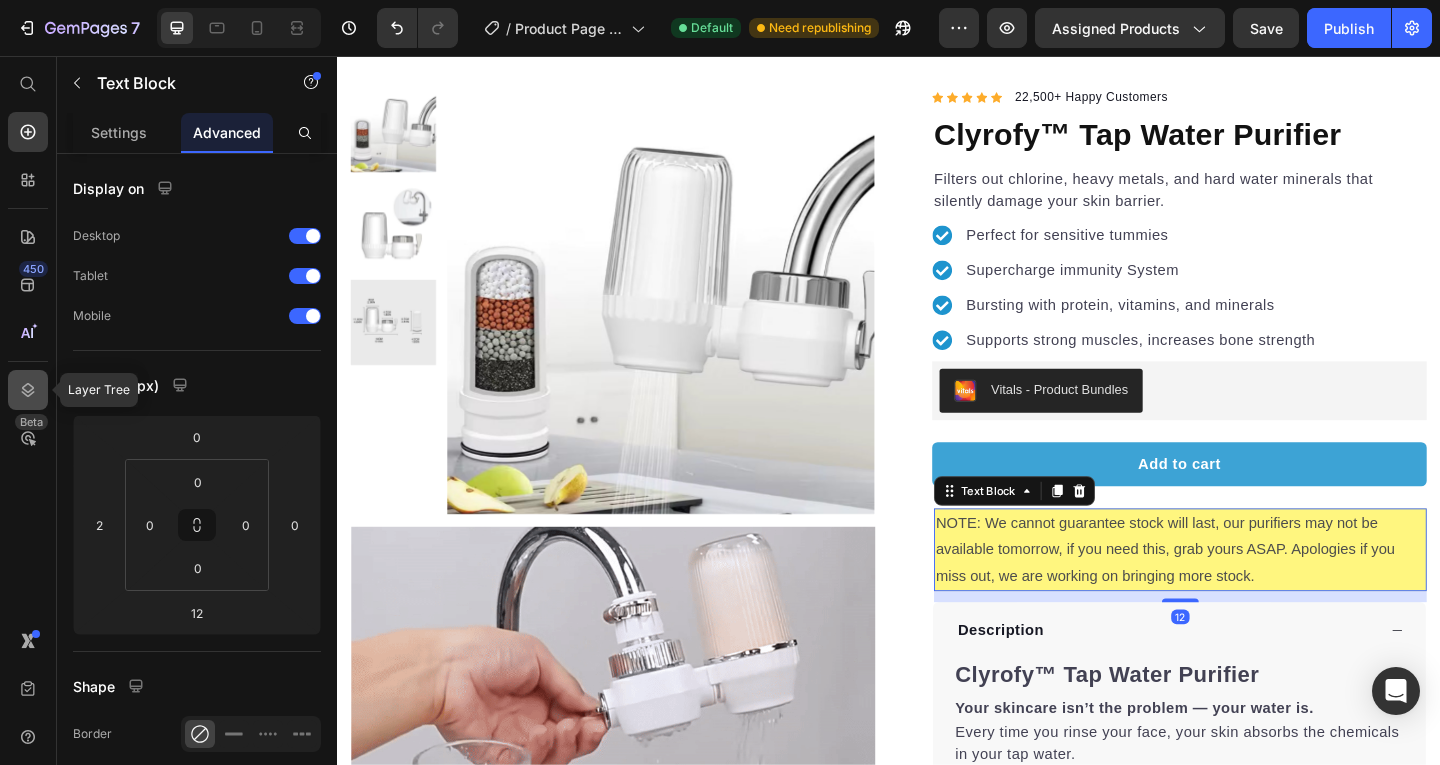 click 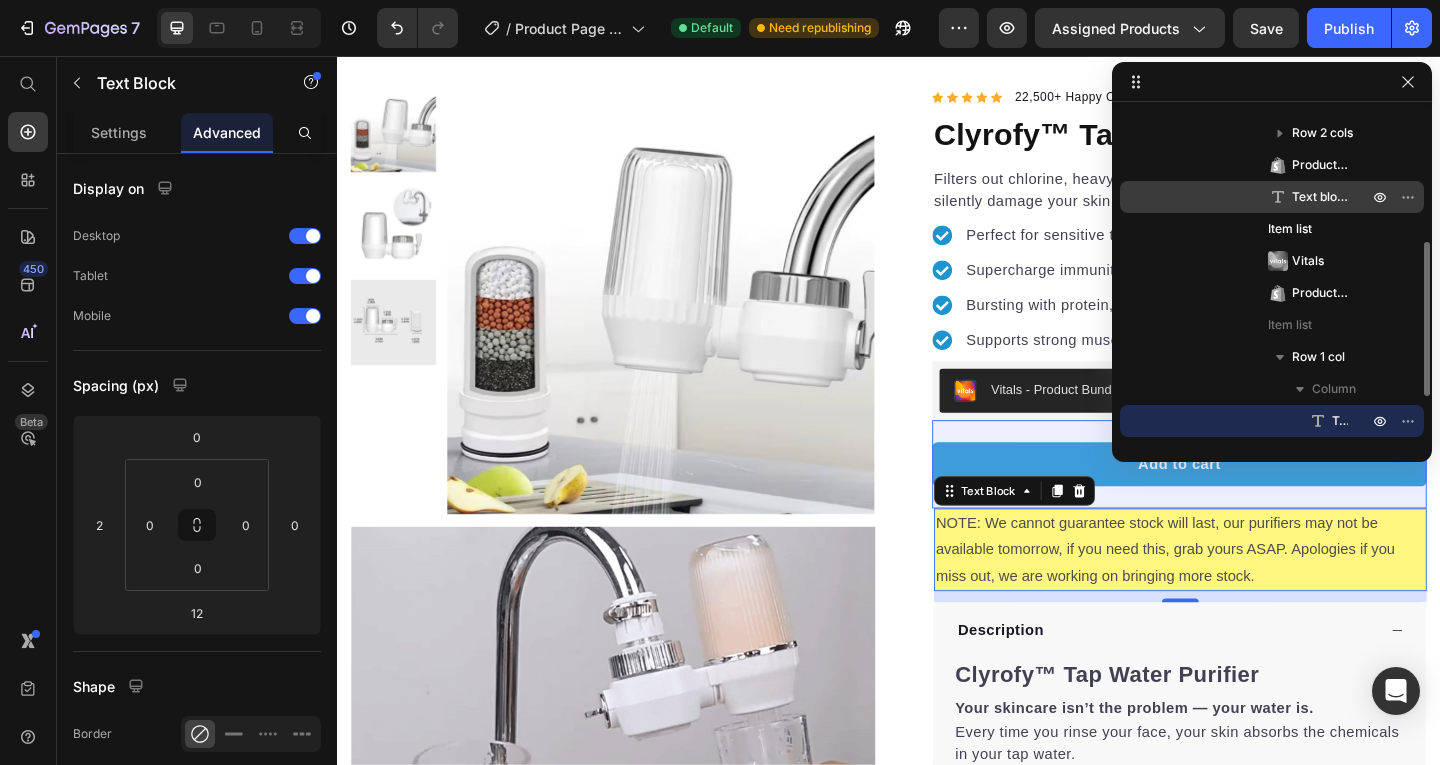 scroll, scrollTop: 284, scrollLeft: 0, axis: vertical 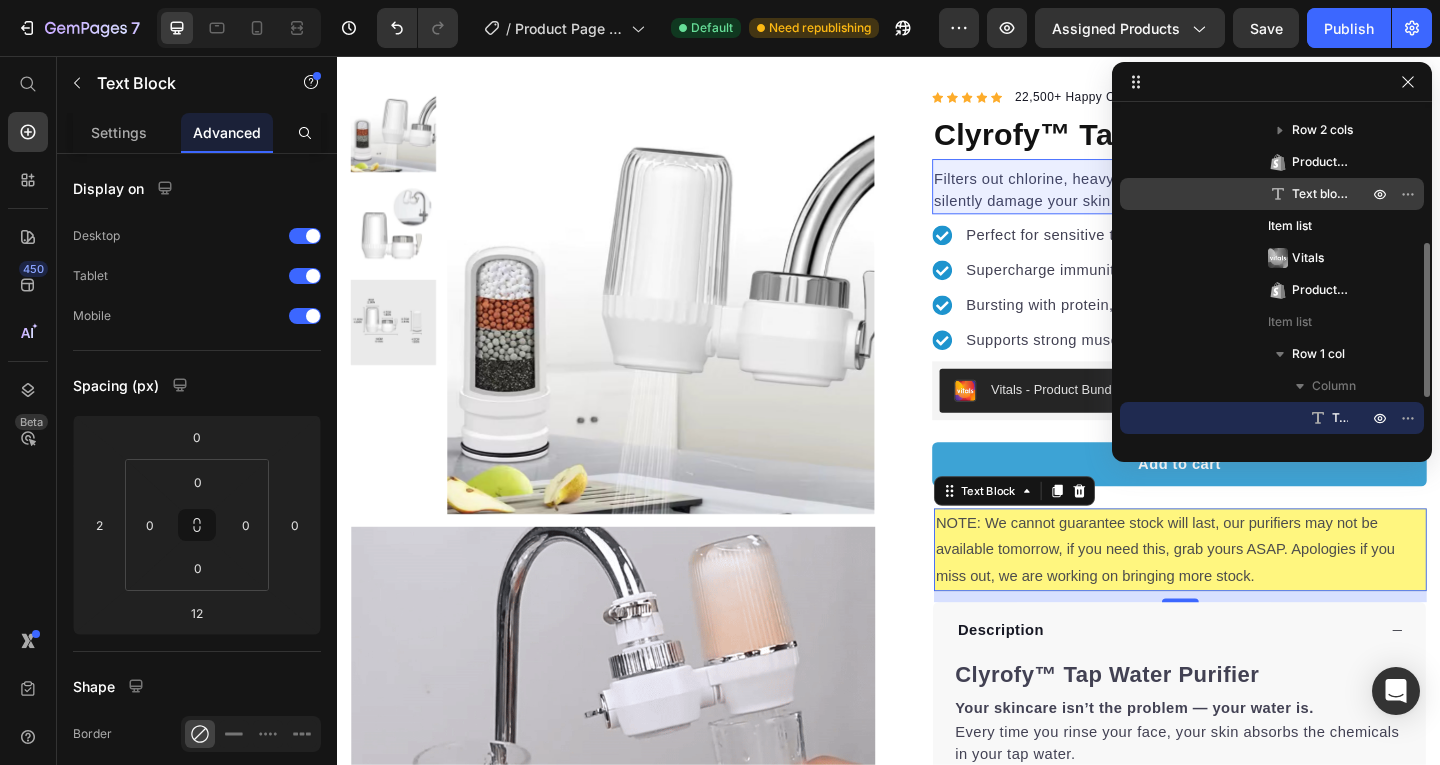 click on "Text block" at bounding box center [1320, 194] 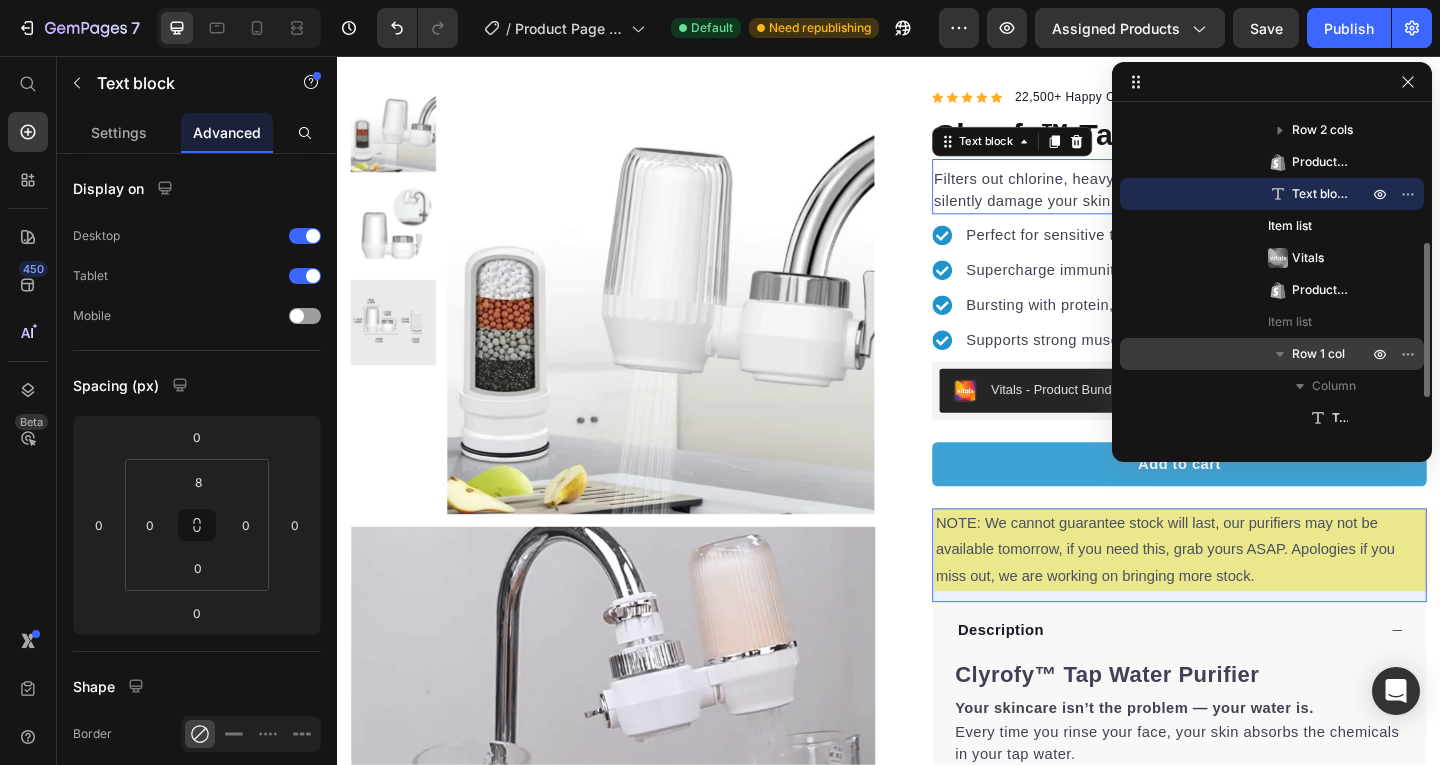 click on "Row 1 col" at bounding box center [1318, 354] 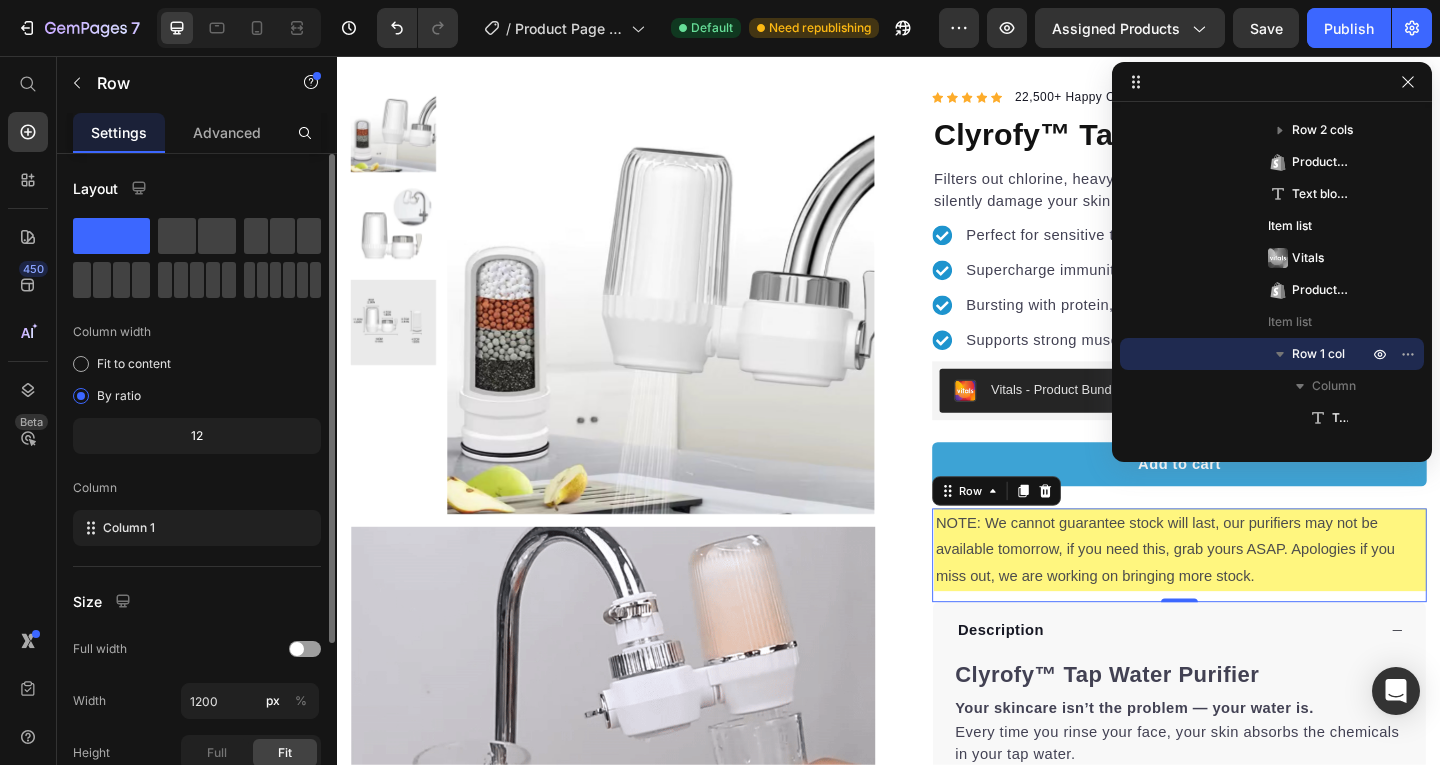 click on "Layout Column width Fit to content By ratio 12 Column Column 1 Size Full width Width 1200 px % Height Full Fit Background Color Image Video  Color   Delete element" at bounding box center [197, 610] 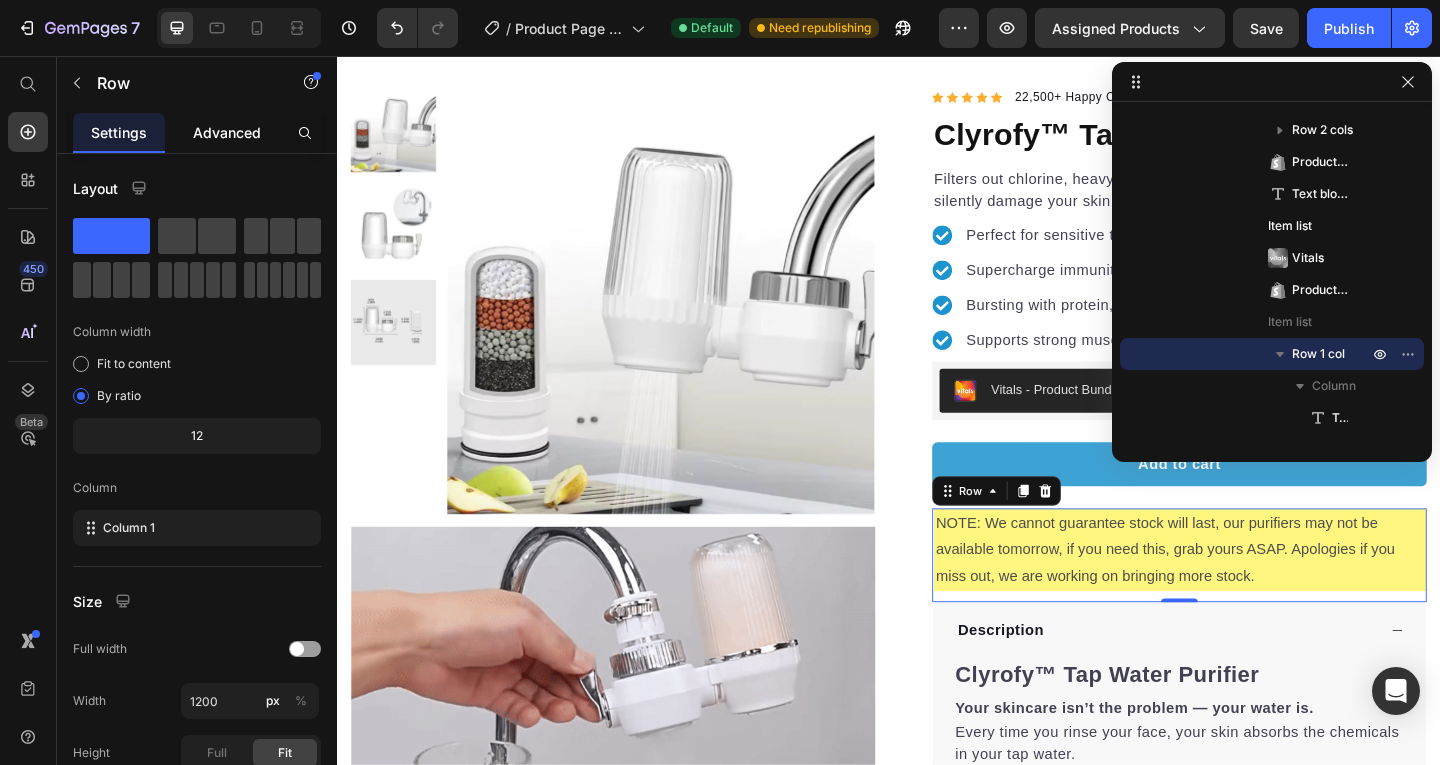 click on "Advanced" 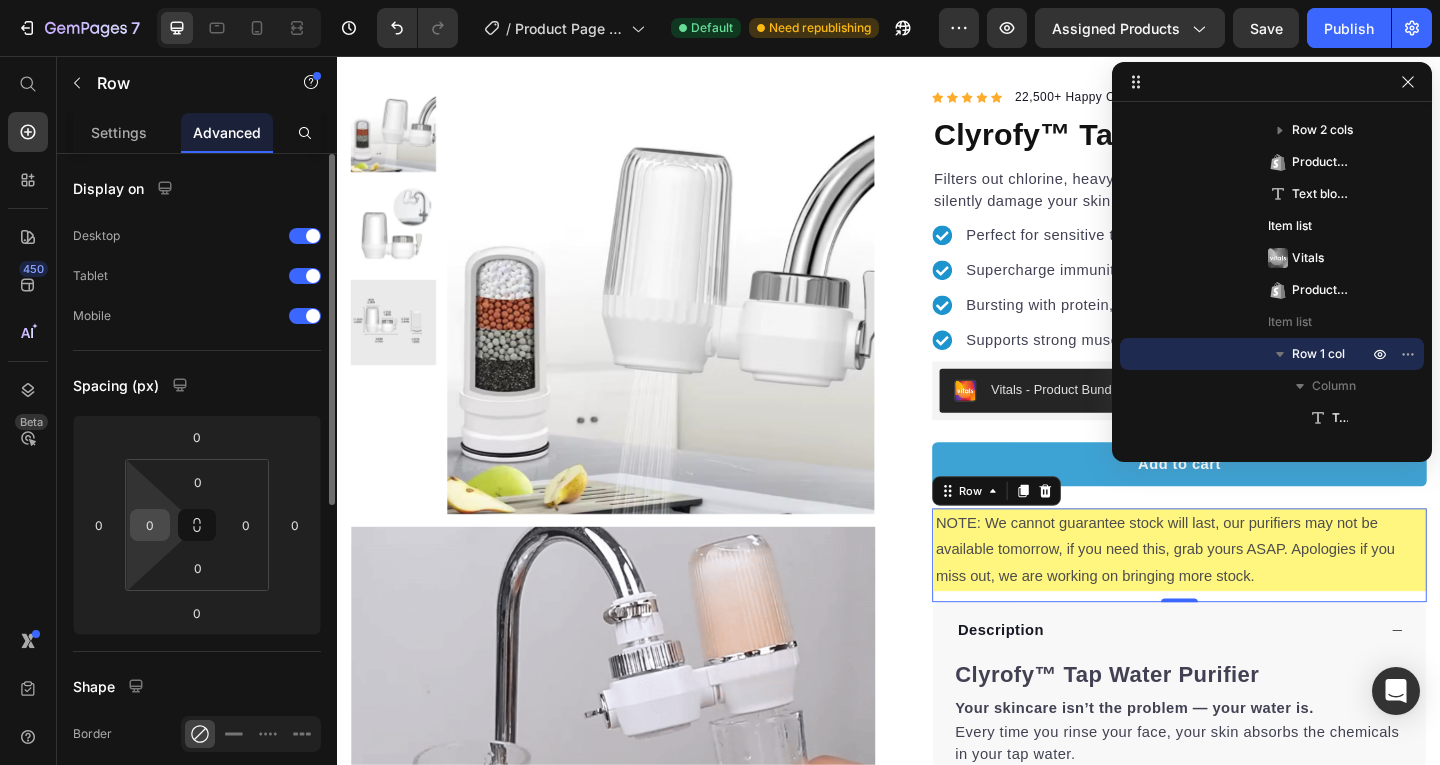 click on "0" at bounding box center [150, 525] 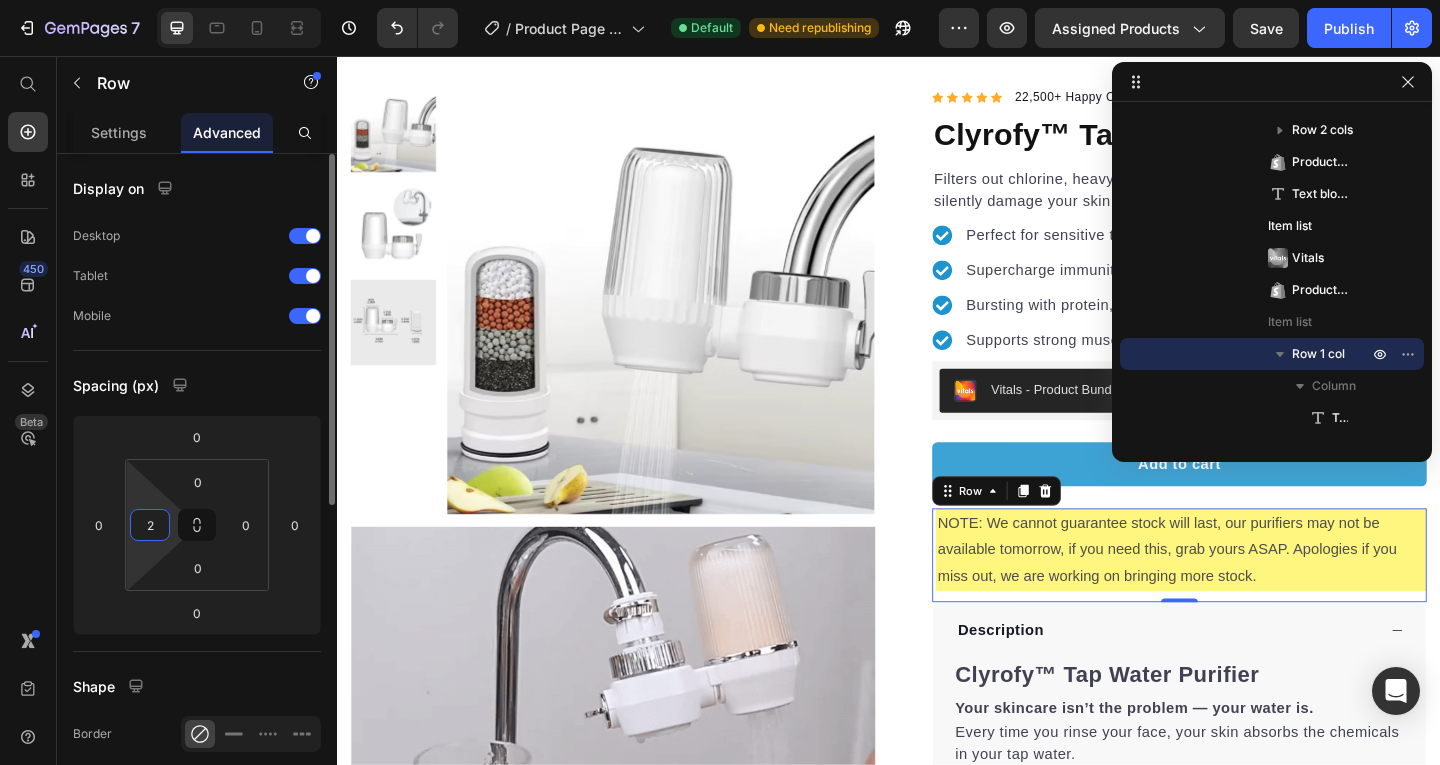 type on "2" 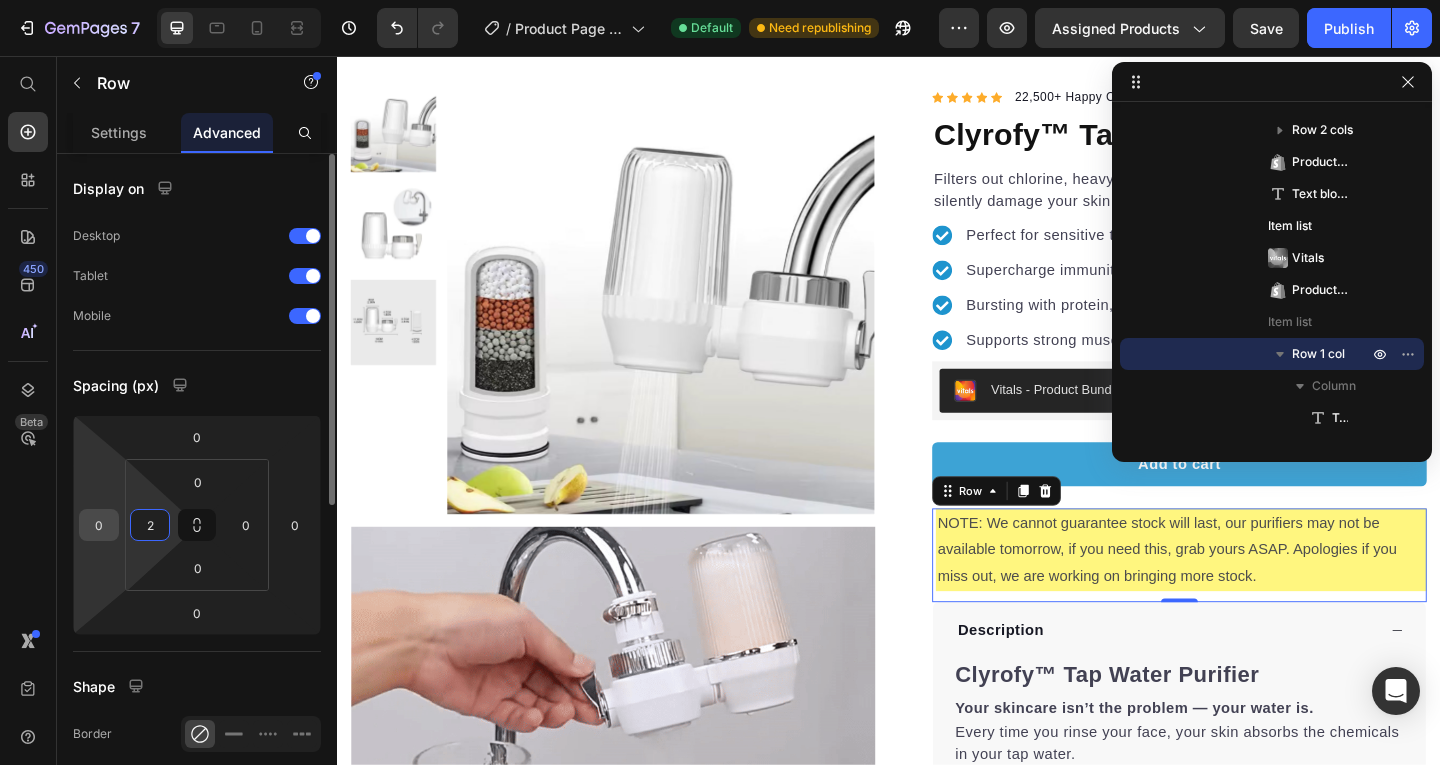 click on "0" at bounding box center (99, 525) 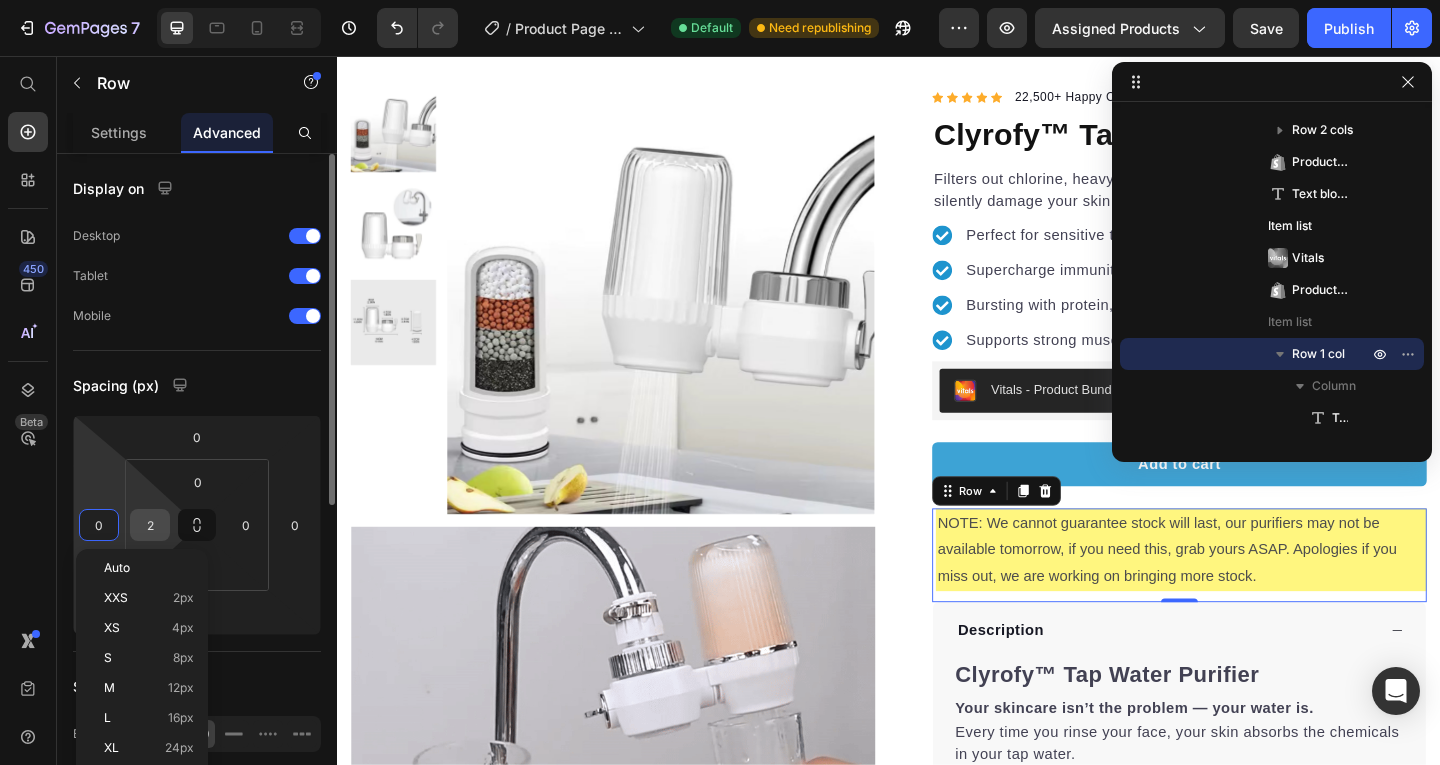 click on "2" at bounding box center [150, 525] 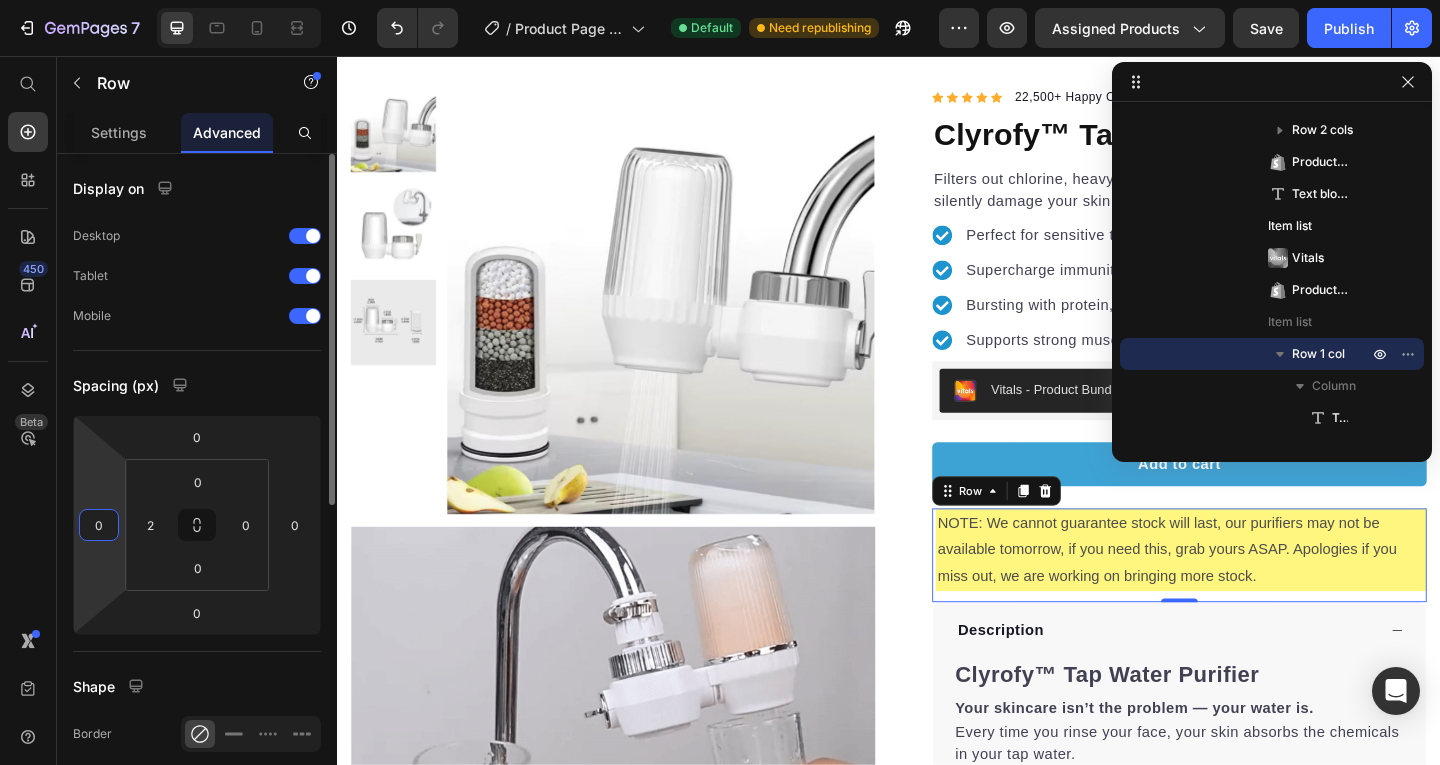 click on "0" at bounding box center (99, 525) 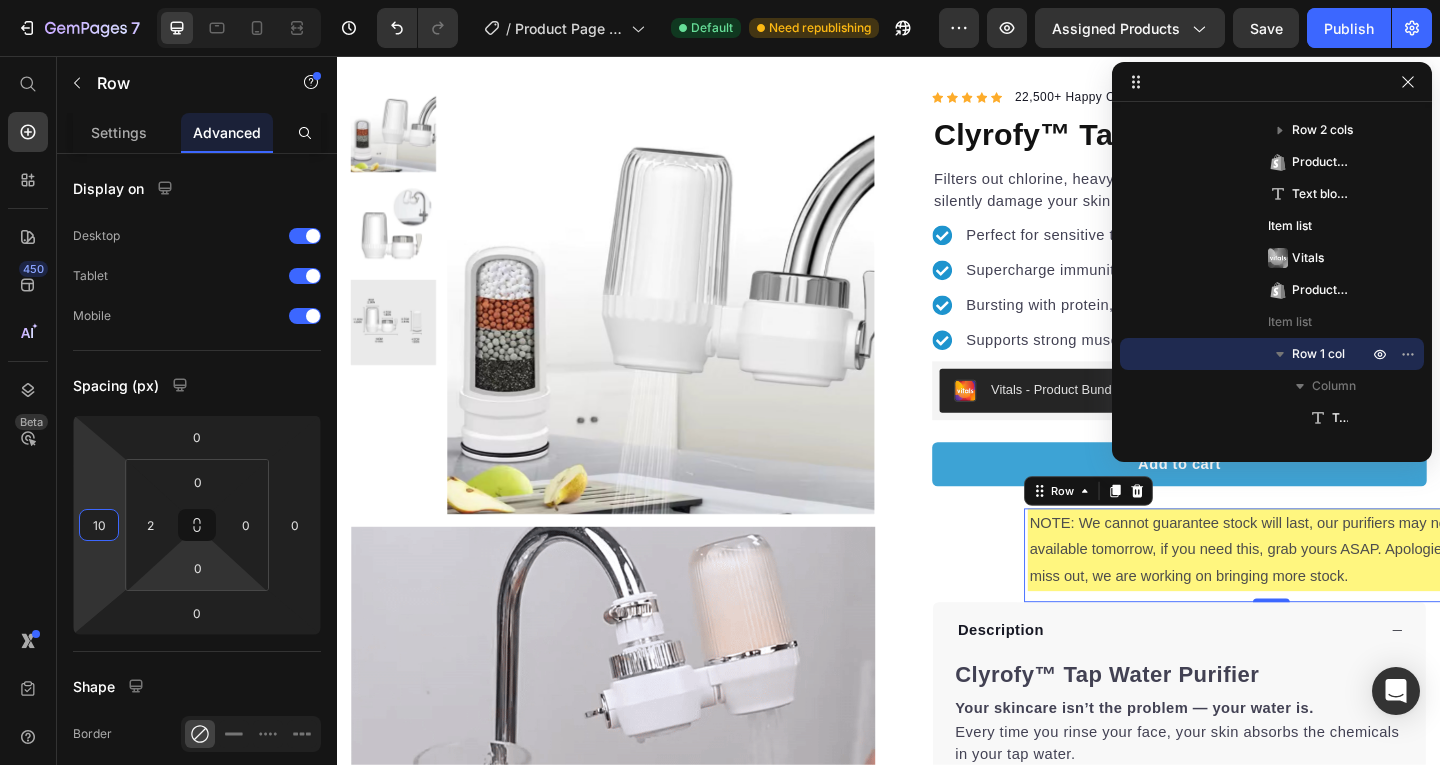 type on "1" 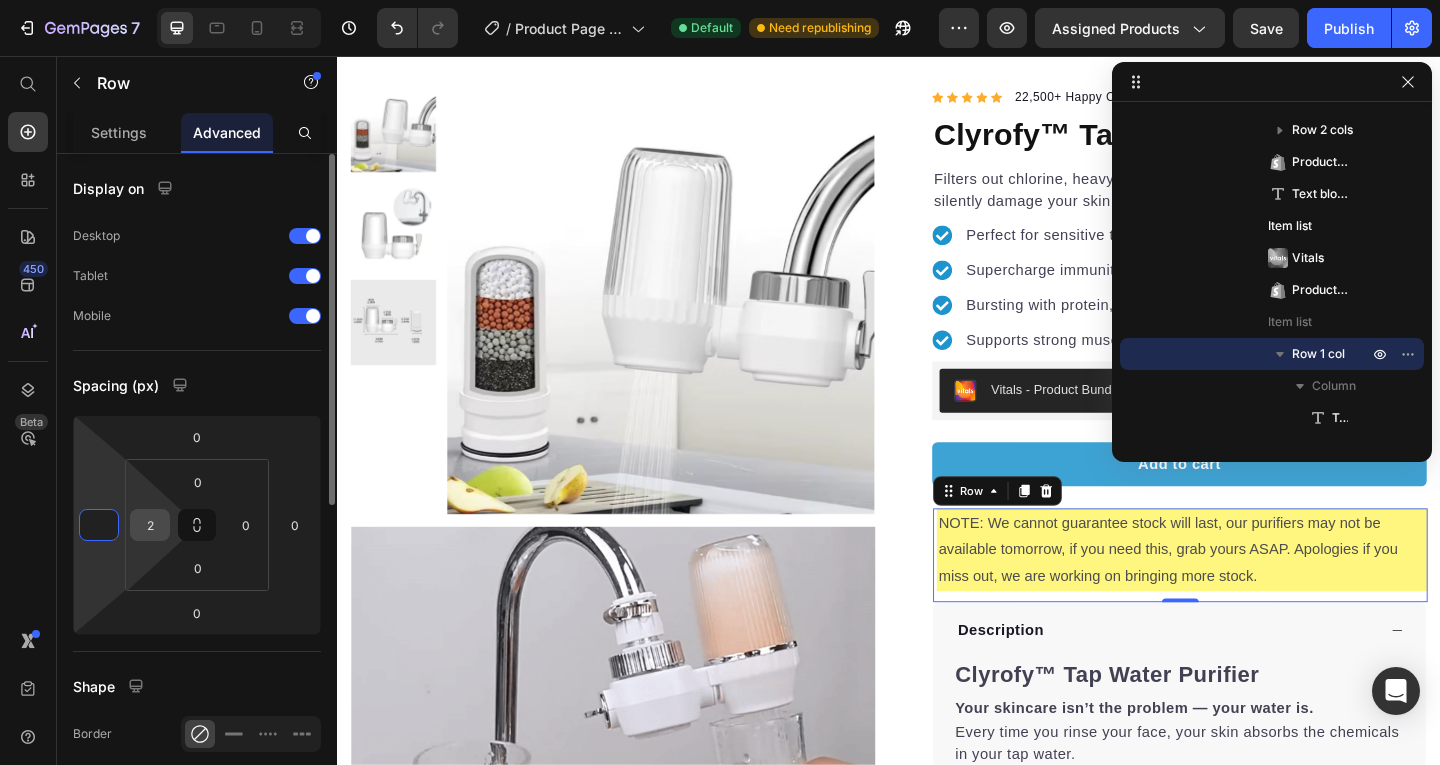 click on "2" at bounding box center [150, 525] 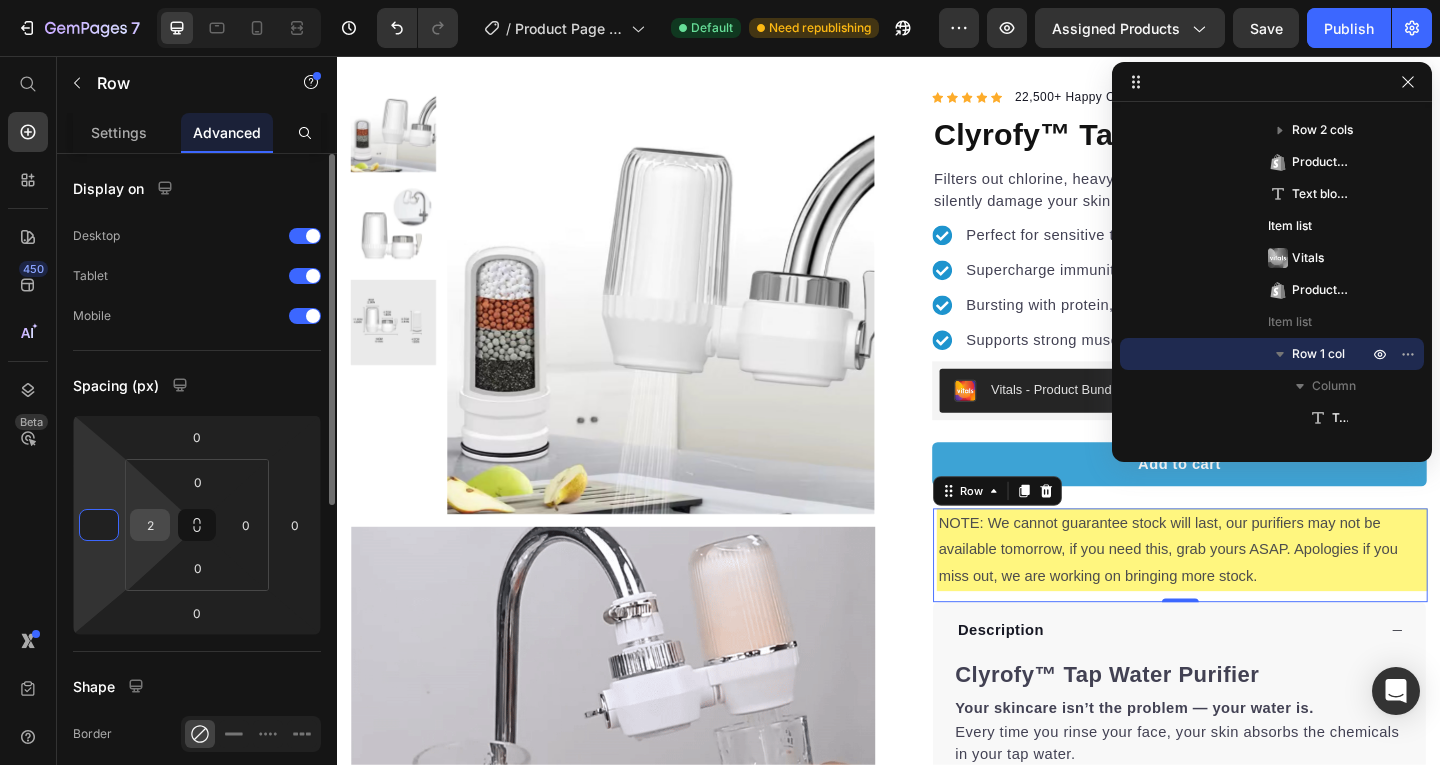type on "0" 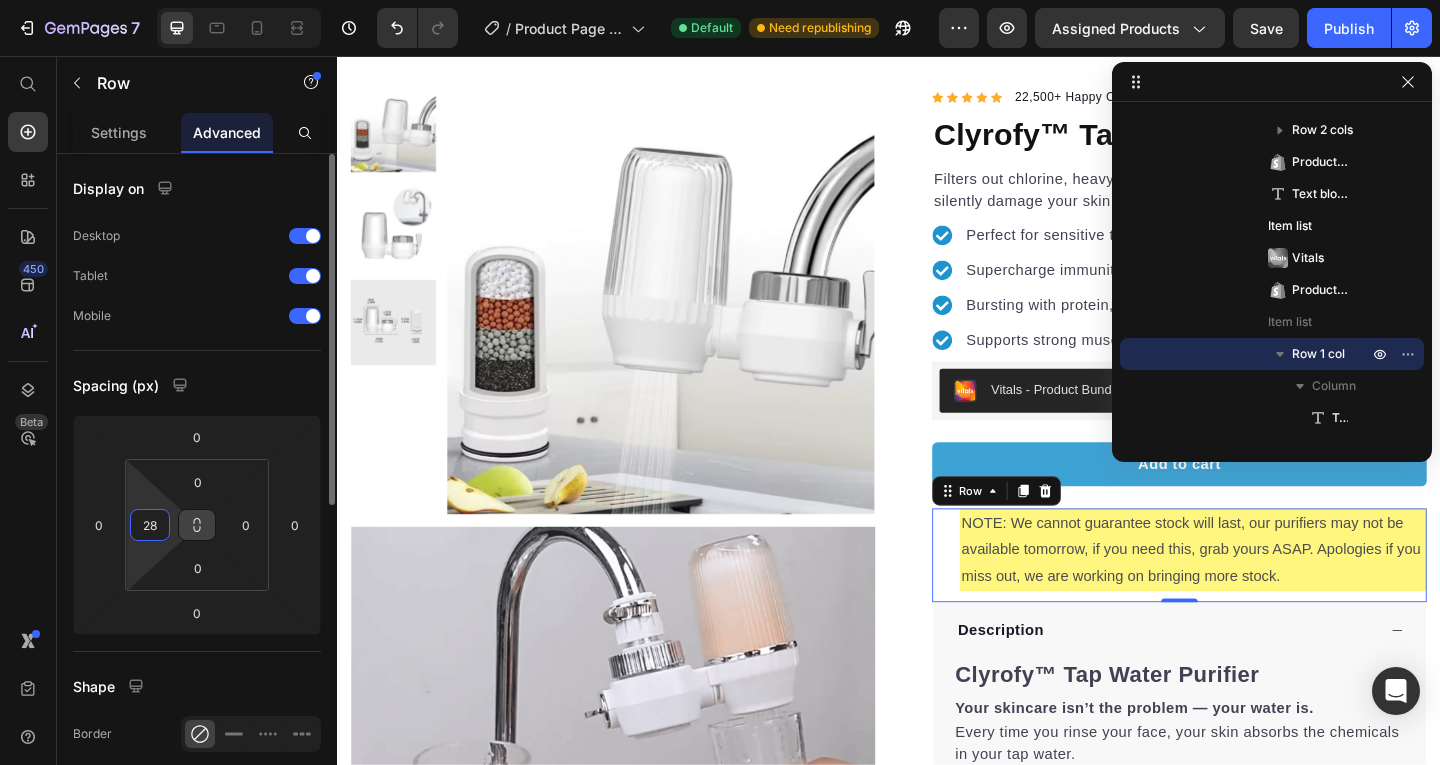 type on "2" 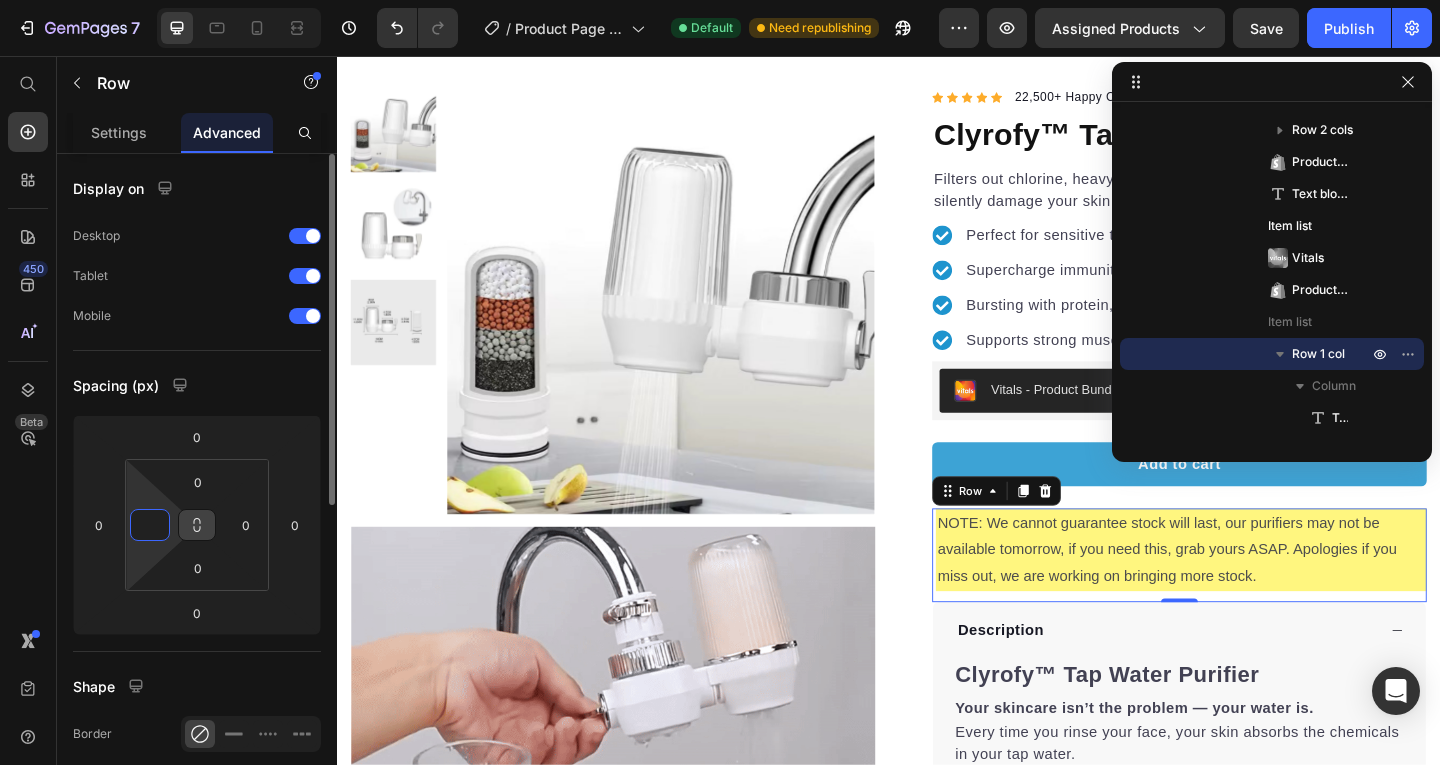 type on "7" 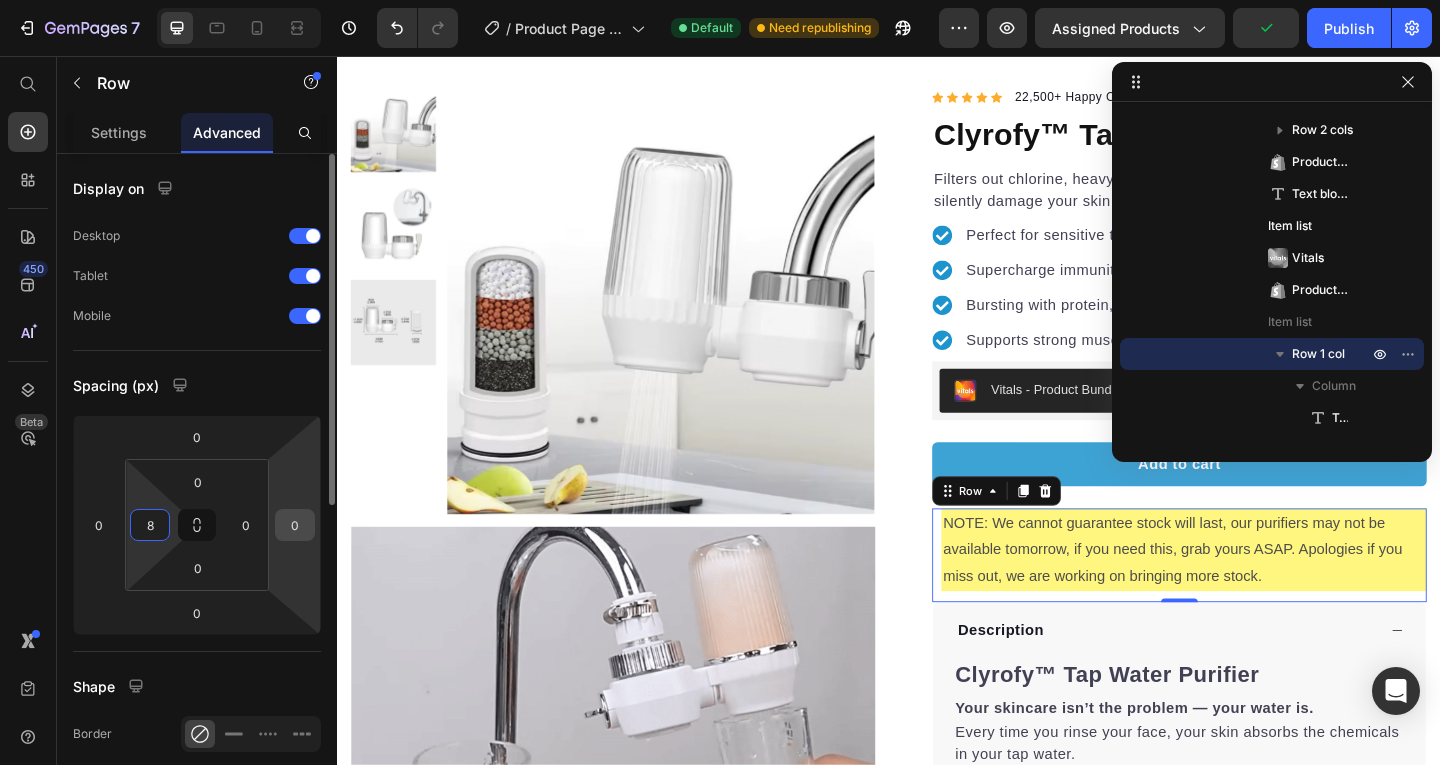 type on "8" 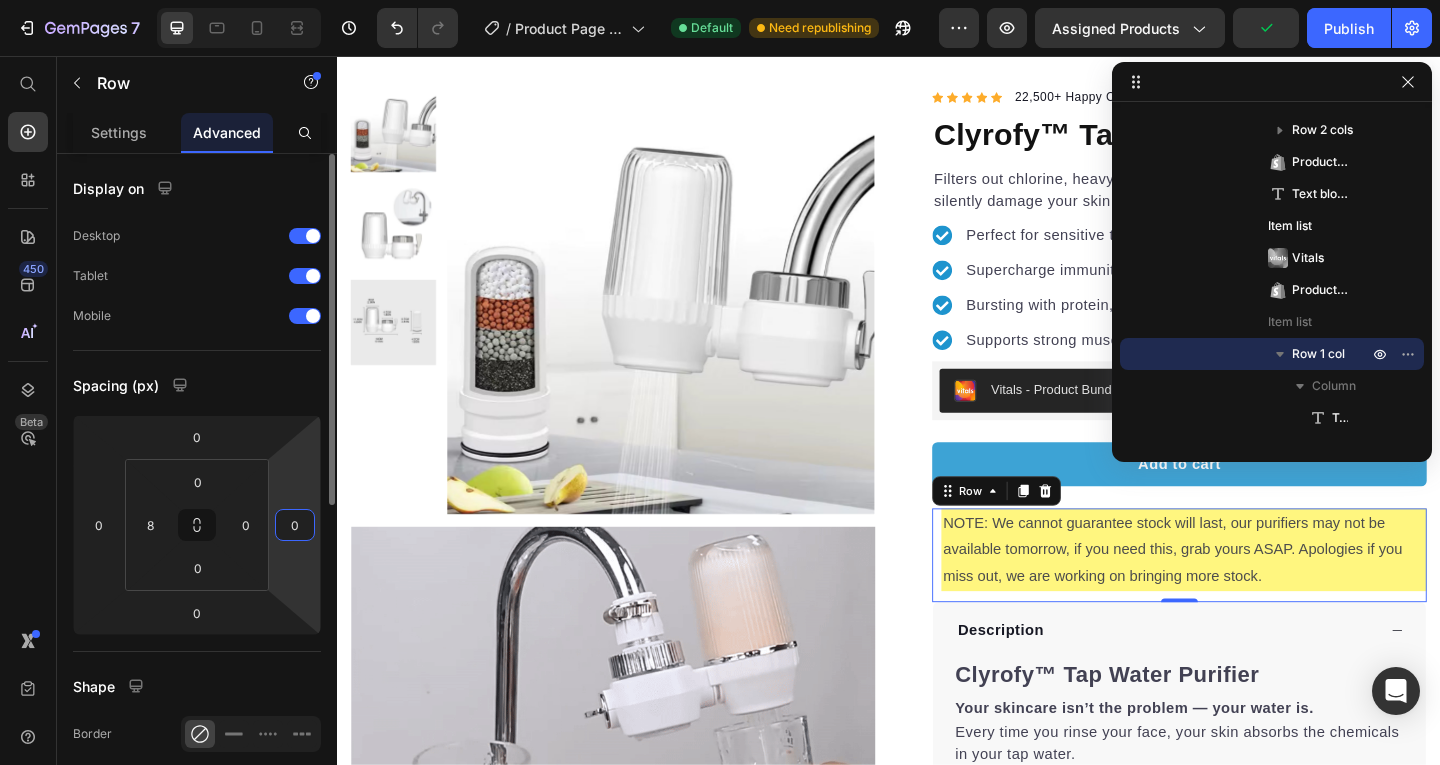 click on "0" at bounding box center [295, 525] 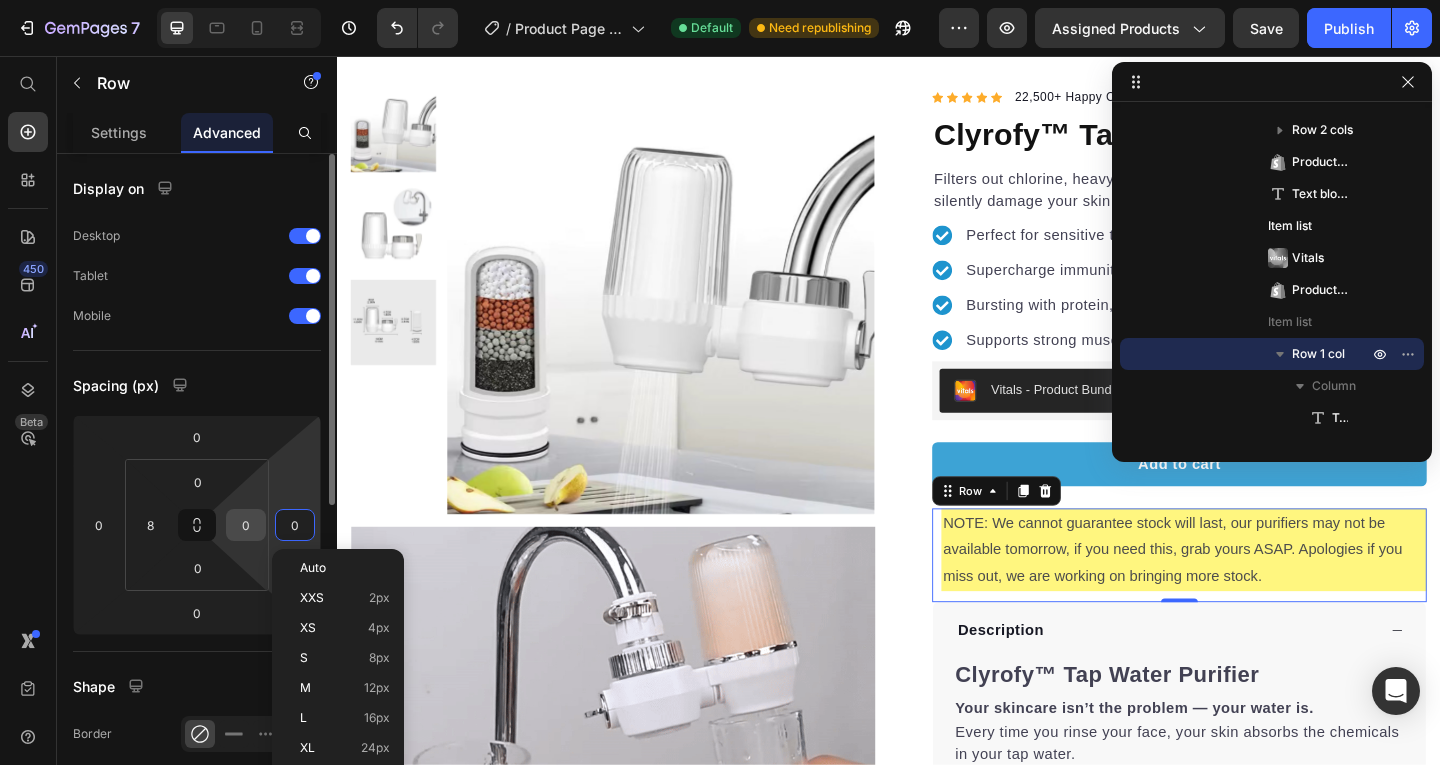 click on "0" at bounding box center (246, 525) 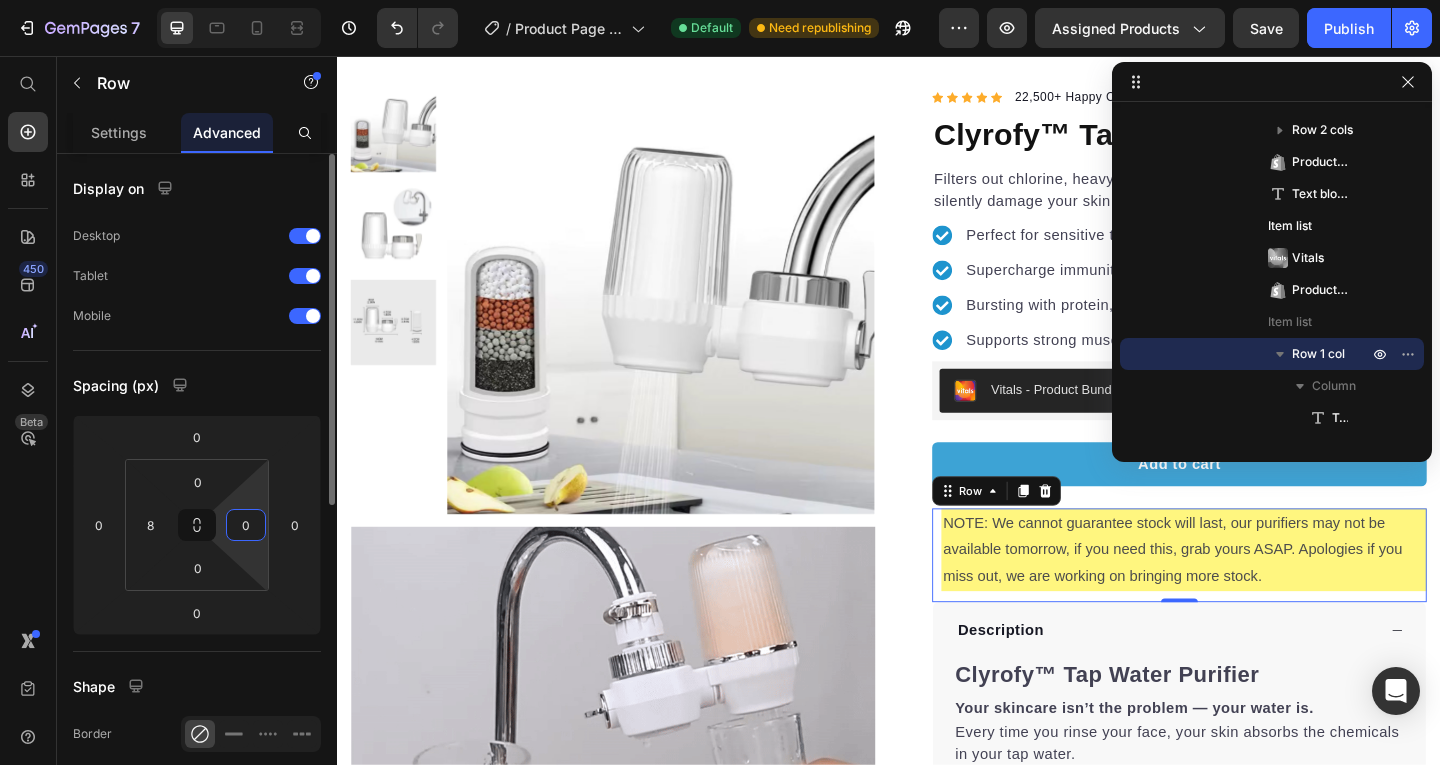 click on "0" at bounding box center (246, 525) 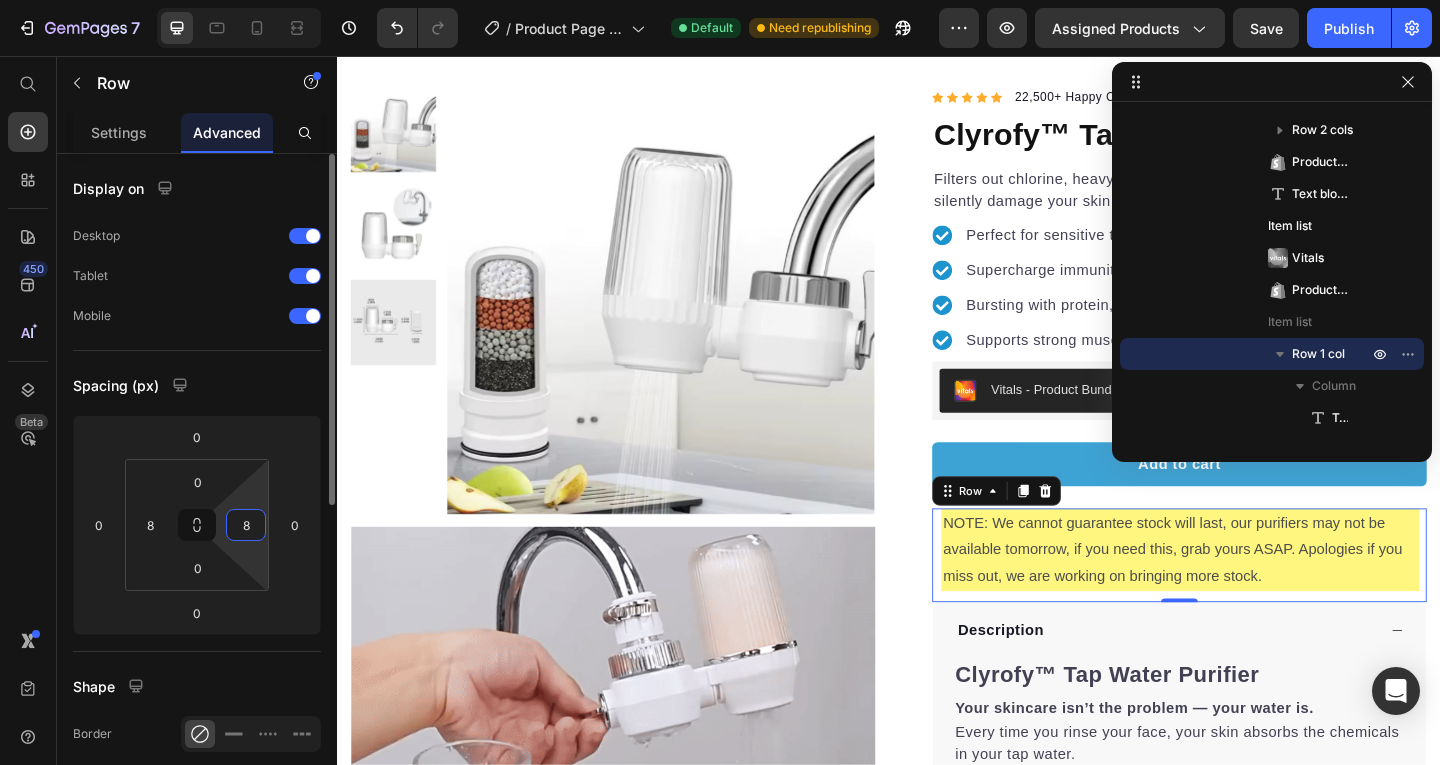 type on "8" 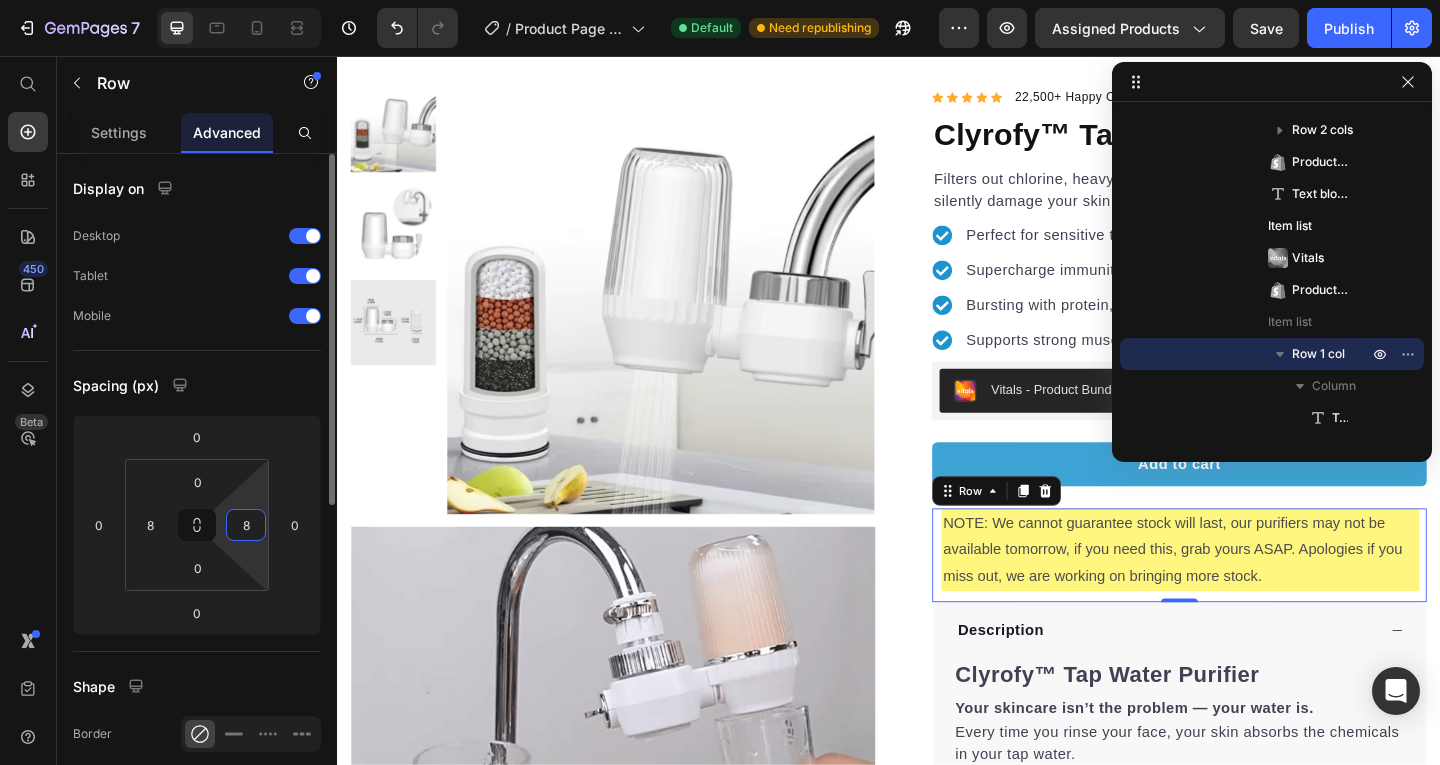 click on "Display on Desktop Tablet Mobile Spacing (px) 0 0 0 0 0 8 0 8 Shape Border Corner Shadow Position Opacity 100 % Animation Interaction Upgrade to Optimize plan  to unlock Interaction & other premium features. CSS class" at bounding box center [197, 739] 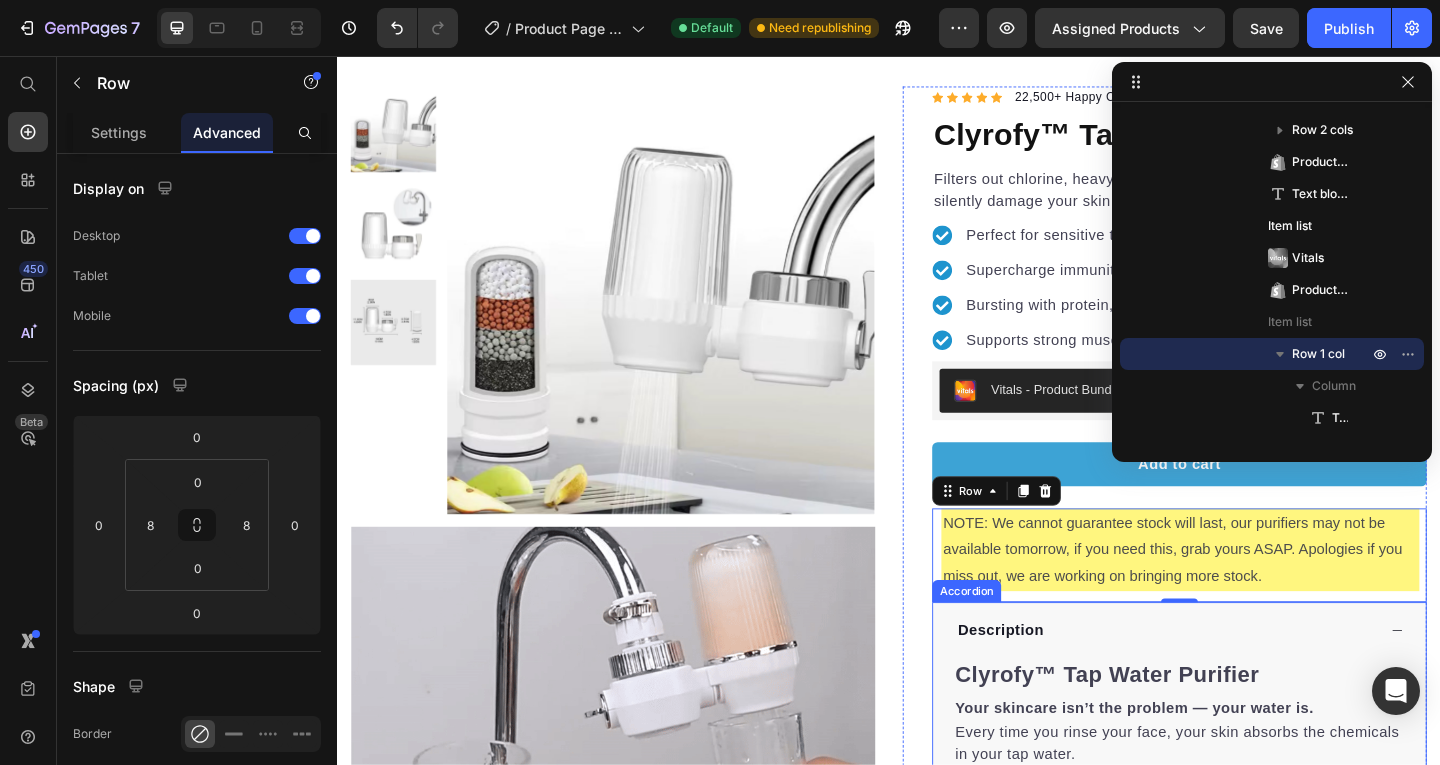click on "Description" at bounding box center [1253, 681] 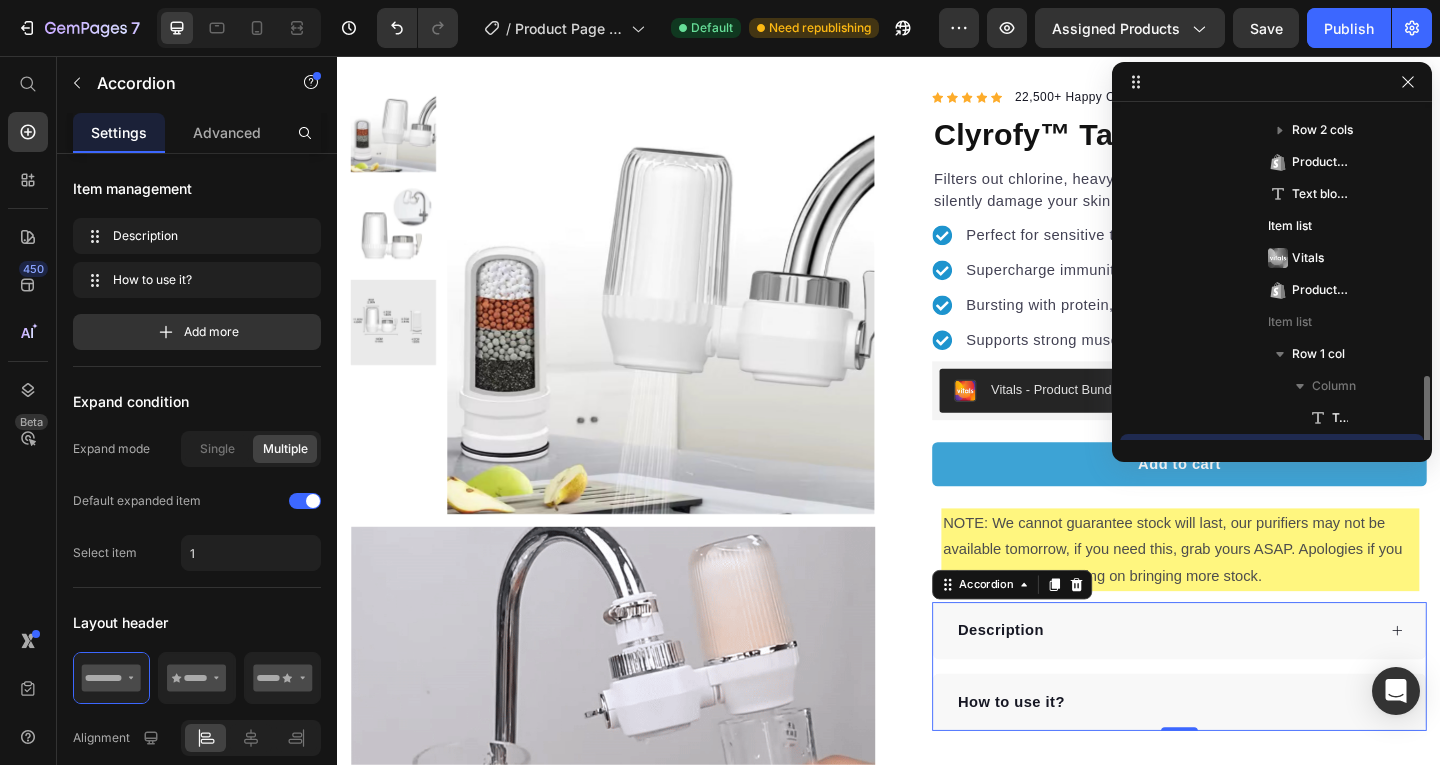 scroll, scrollTop: 374, scrollLeft: 0, axis: vertical 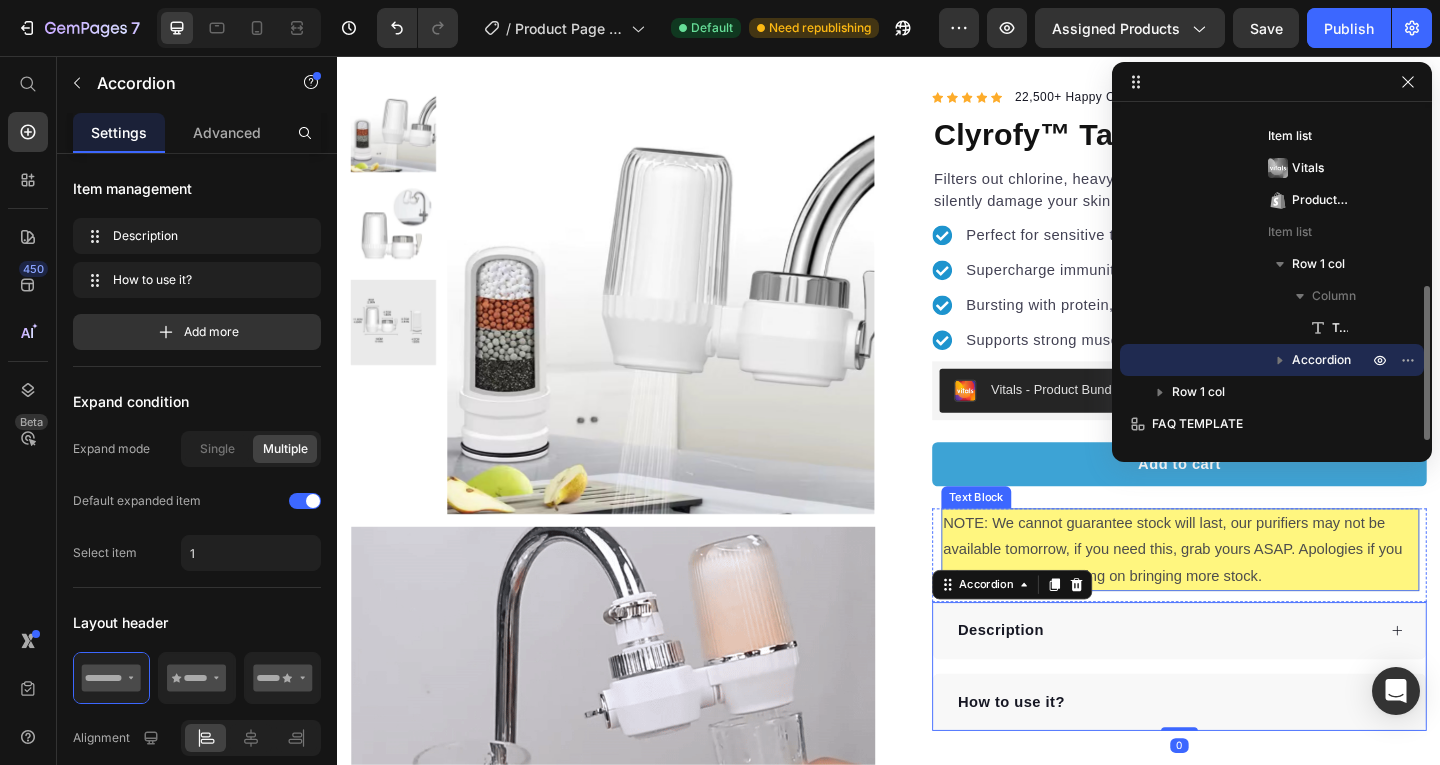 click on "NOTE: We cannot guarantee stock will last, our purifiers may not be available tomorrow, if you need this, grab yours ASAP. Apologies if you miss out, we are working on bringing more stock. Text Block" at bounding box center [1253, 599] 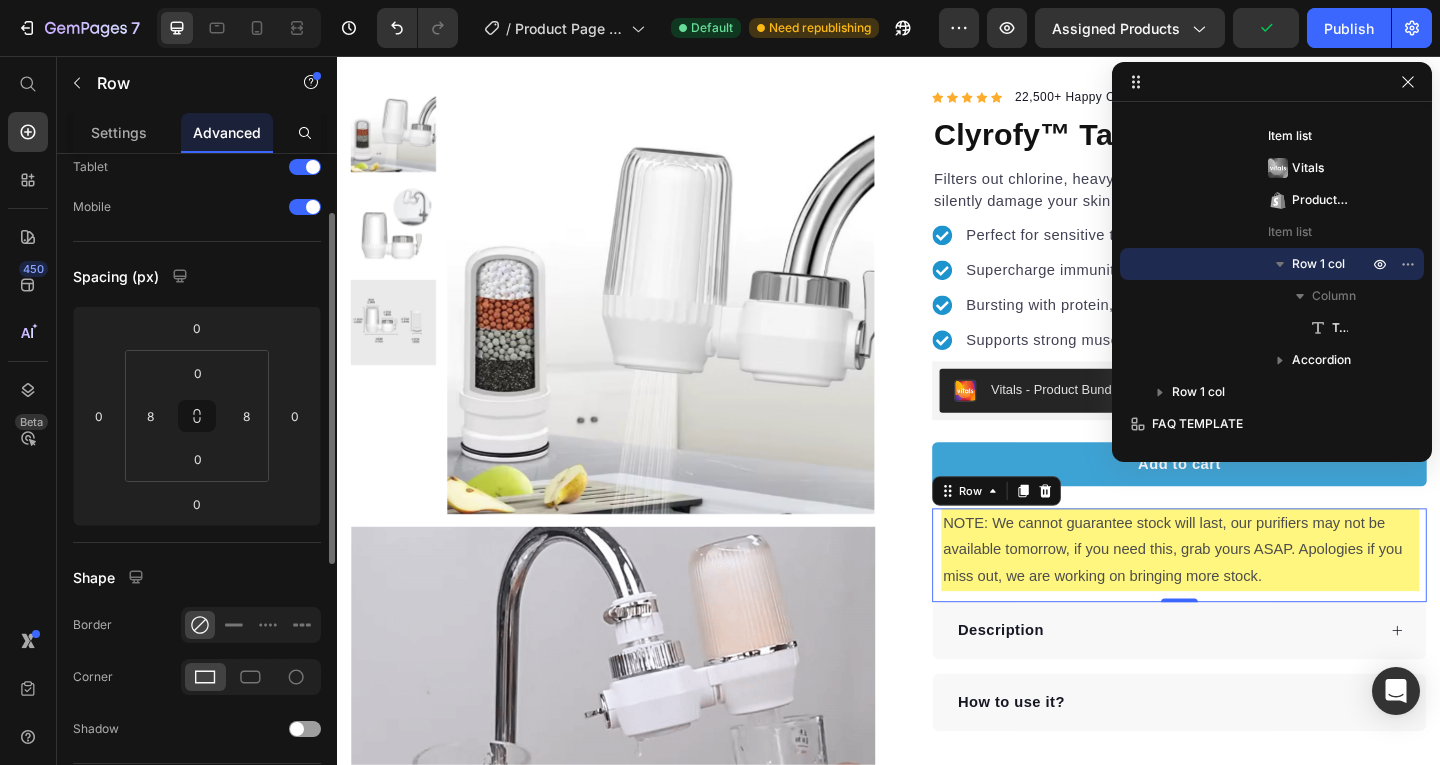 scroll, scrollTop: 110, scrollLeft: 0, axis: vertical 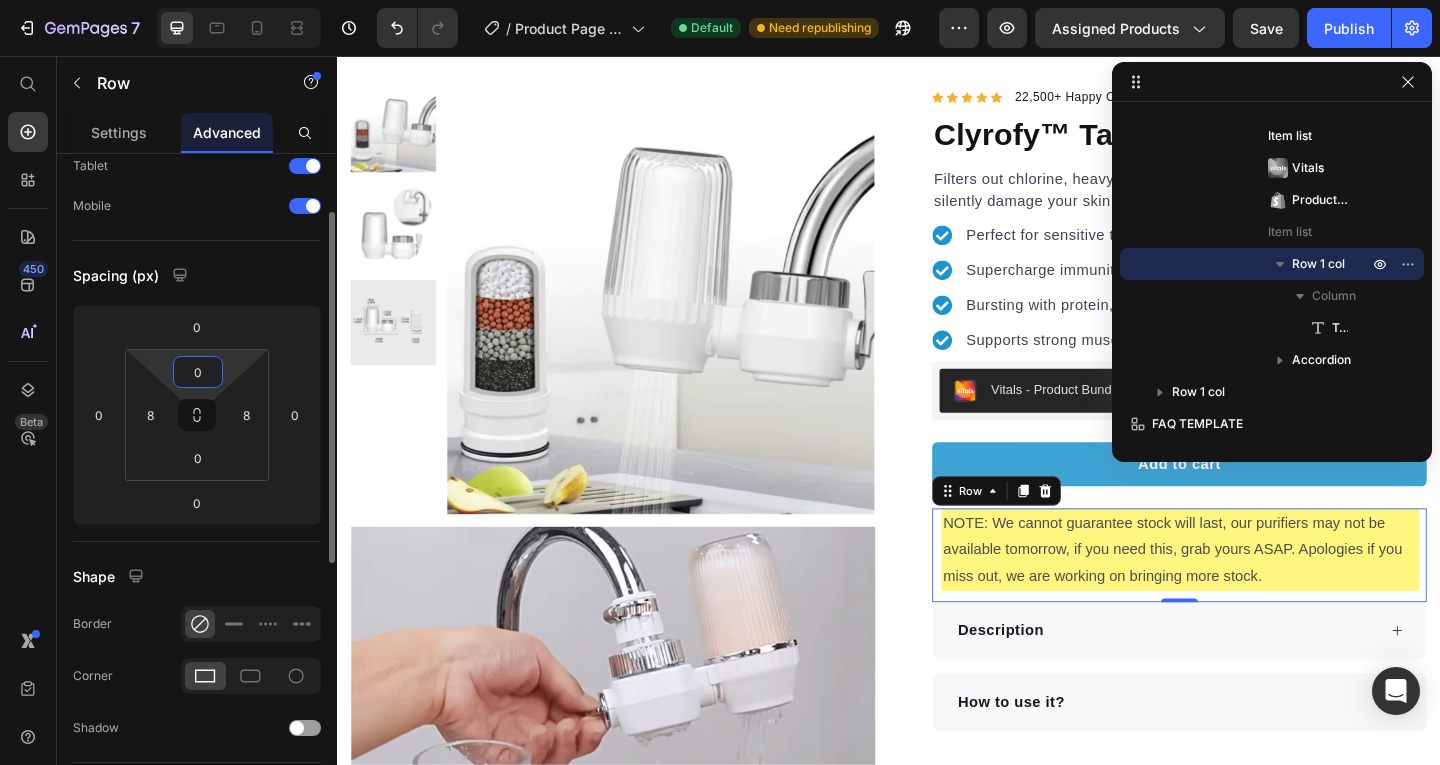 click on "0" at bounding box center [198, 372] 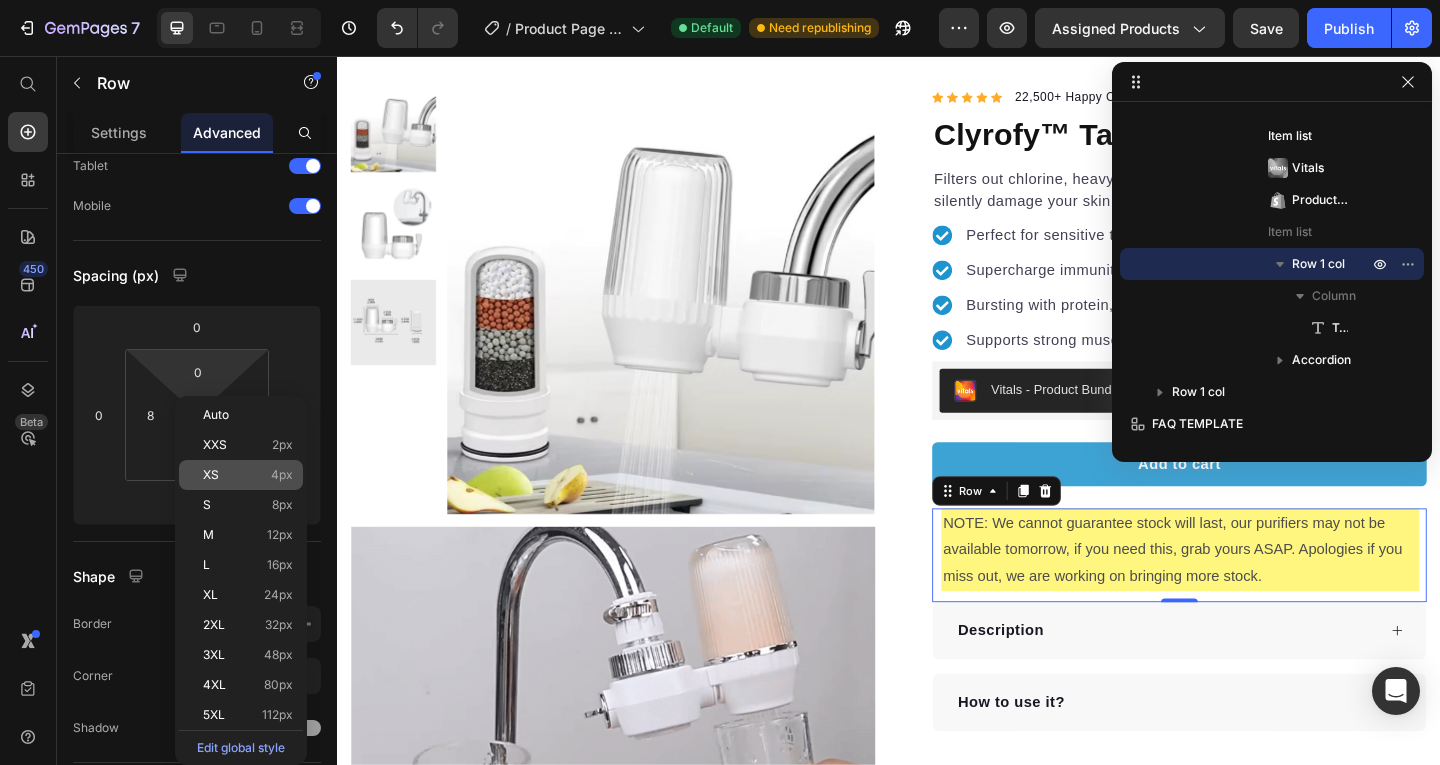 click on "XS 4px" at bounding box center (248, 475) 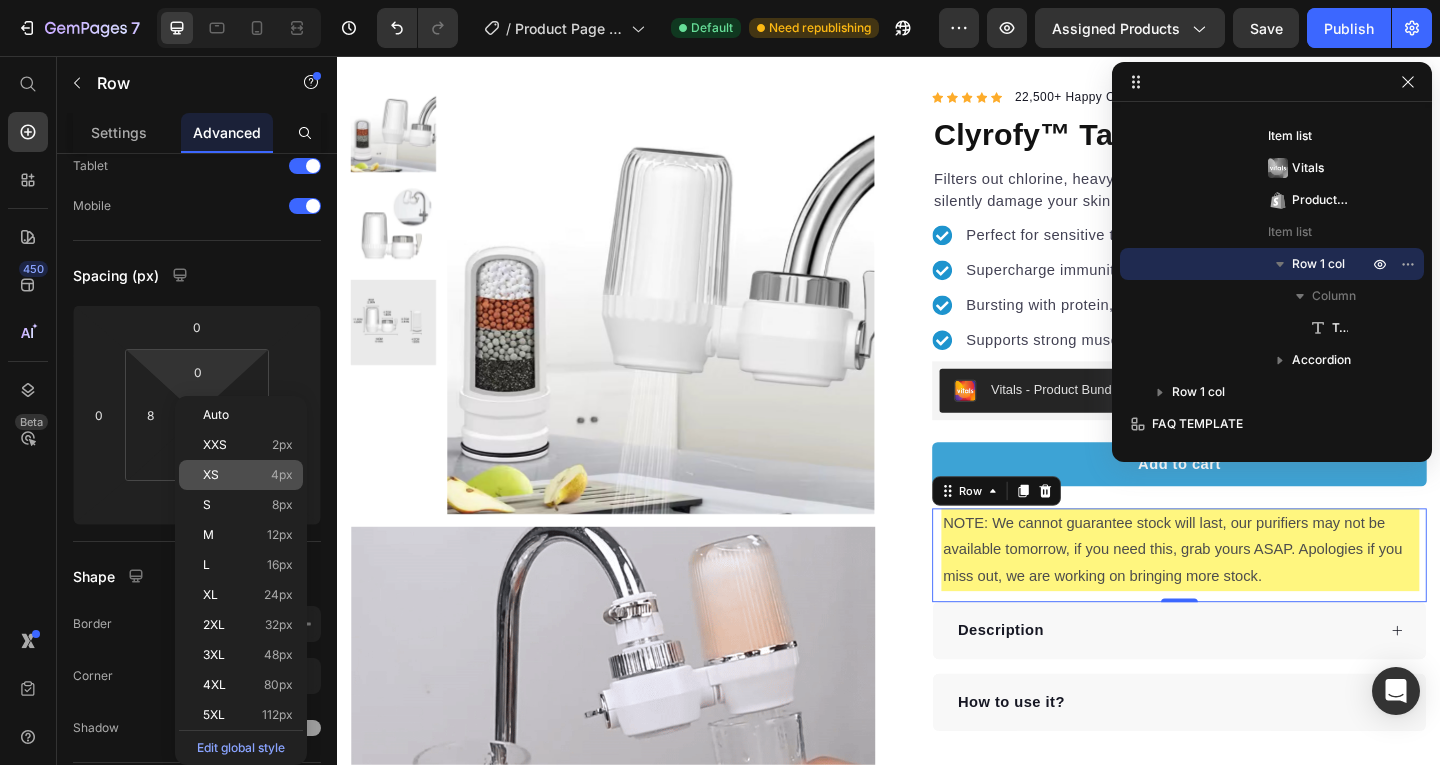 type on "4" 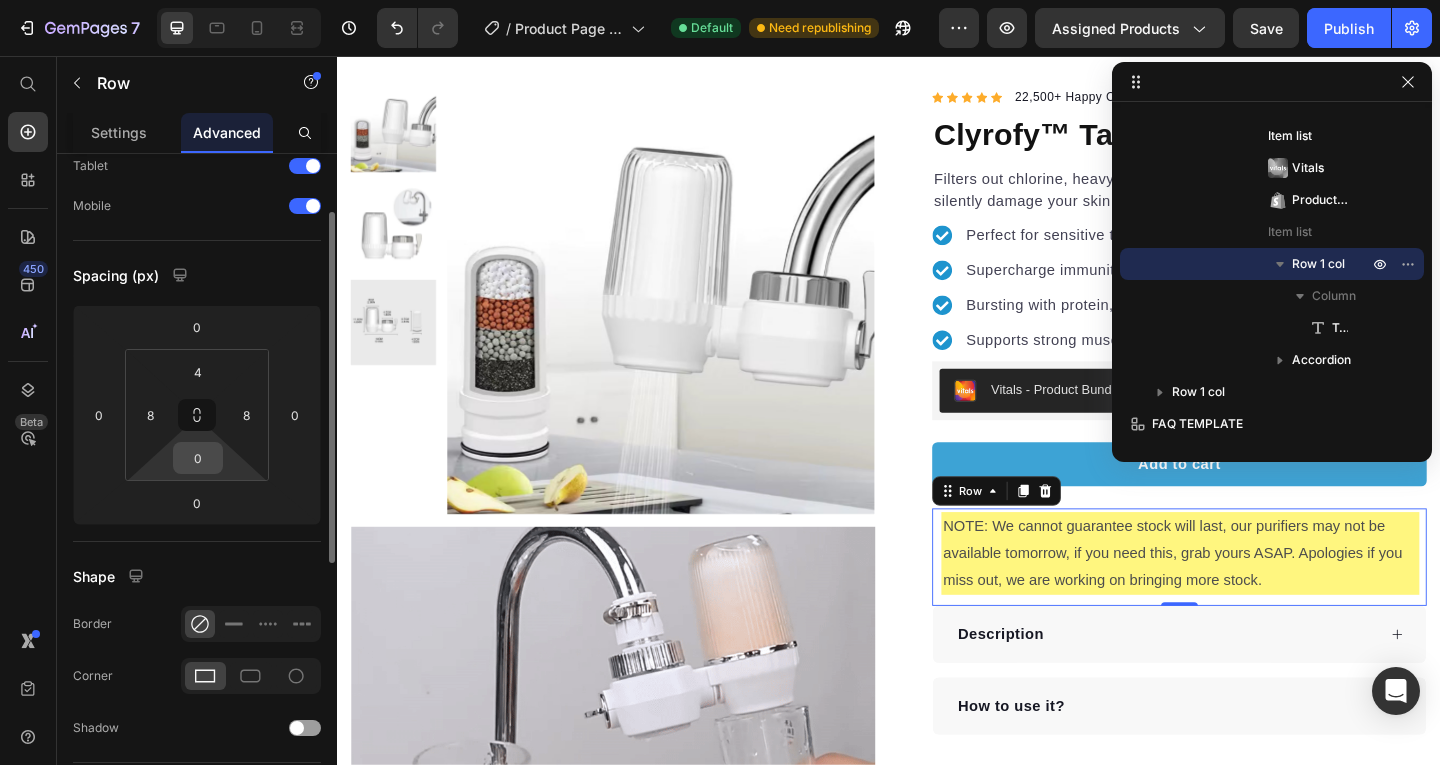 click on "0" at bounding box center [198, 458] 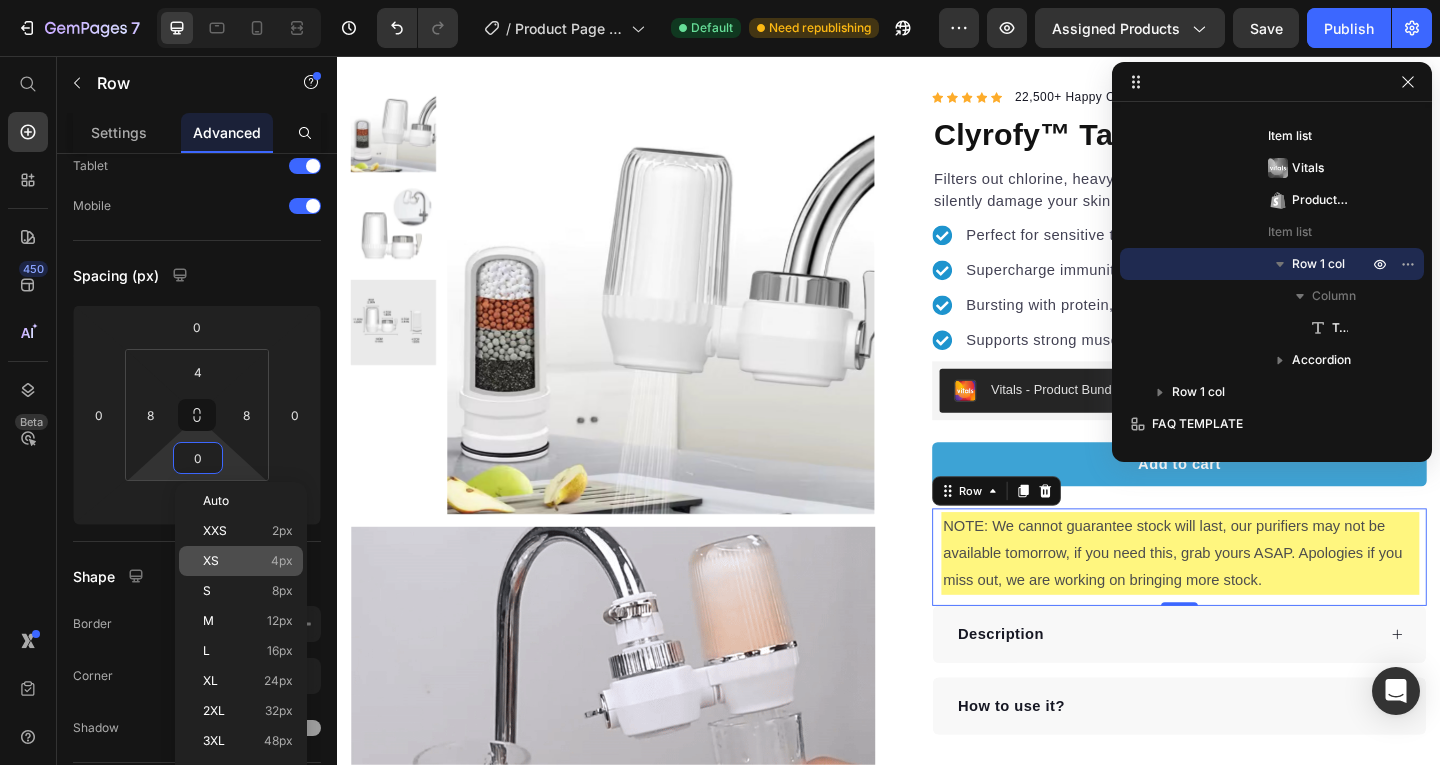 click on "XS 4px" 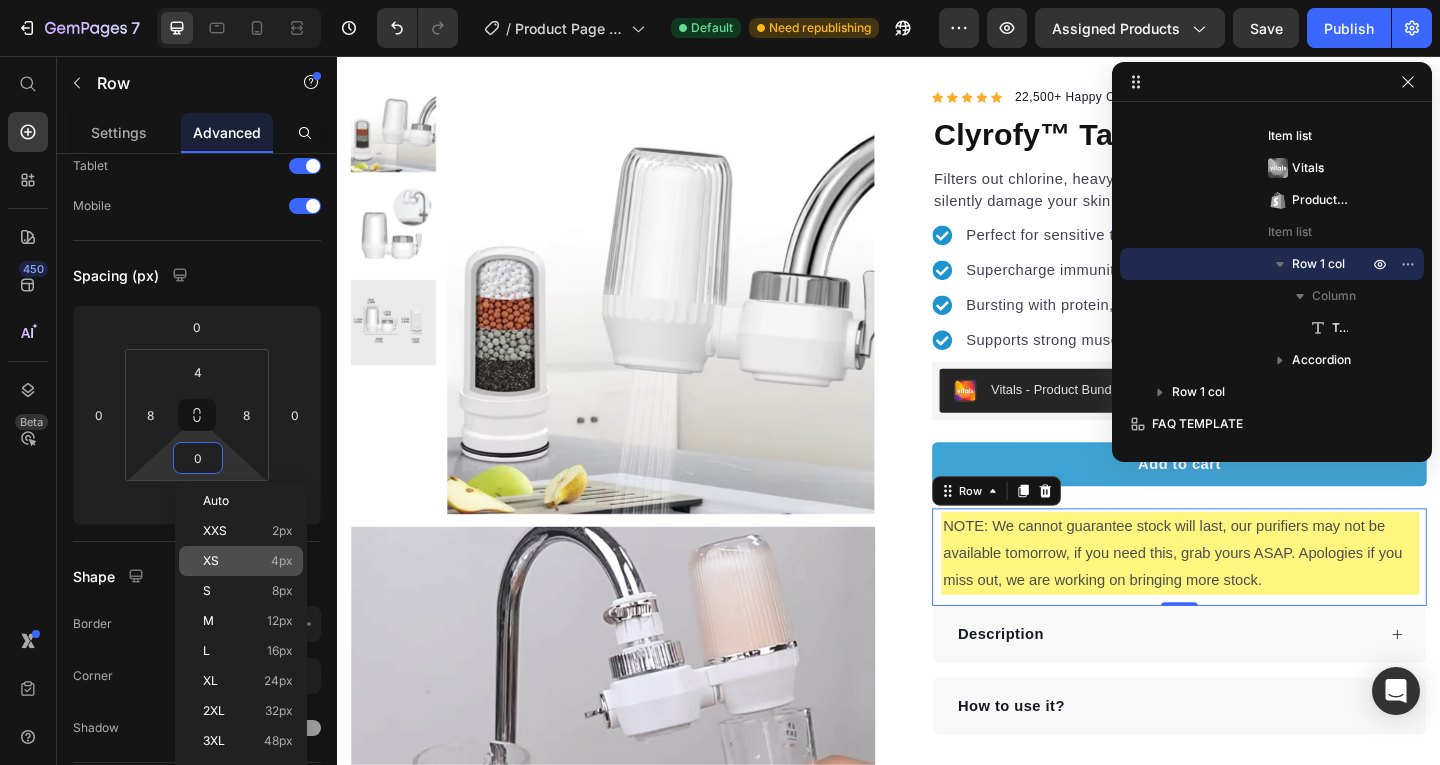 type on "4" 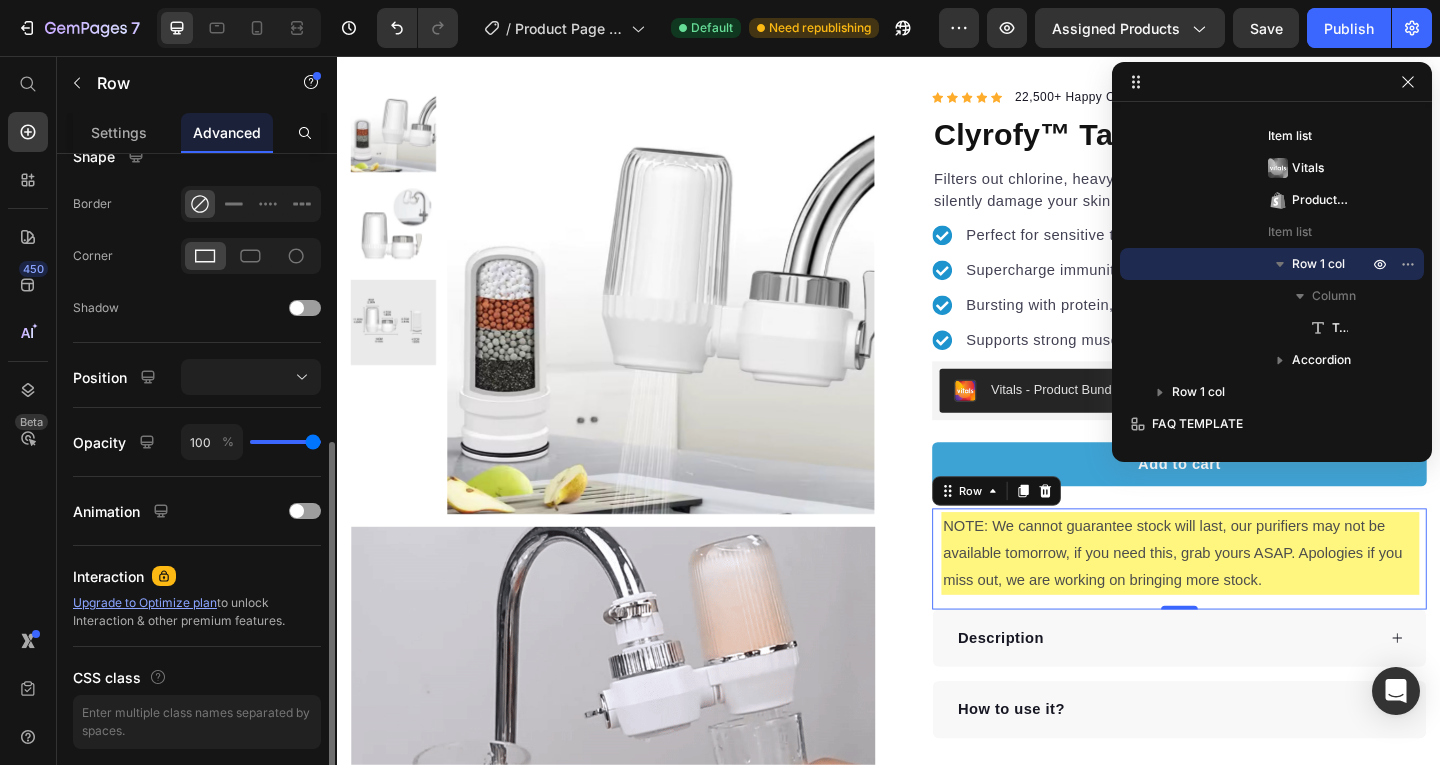 scroll, scrollTop: 536, scrollLeft: 0, axis: vertical 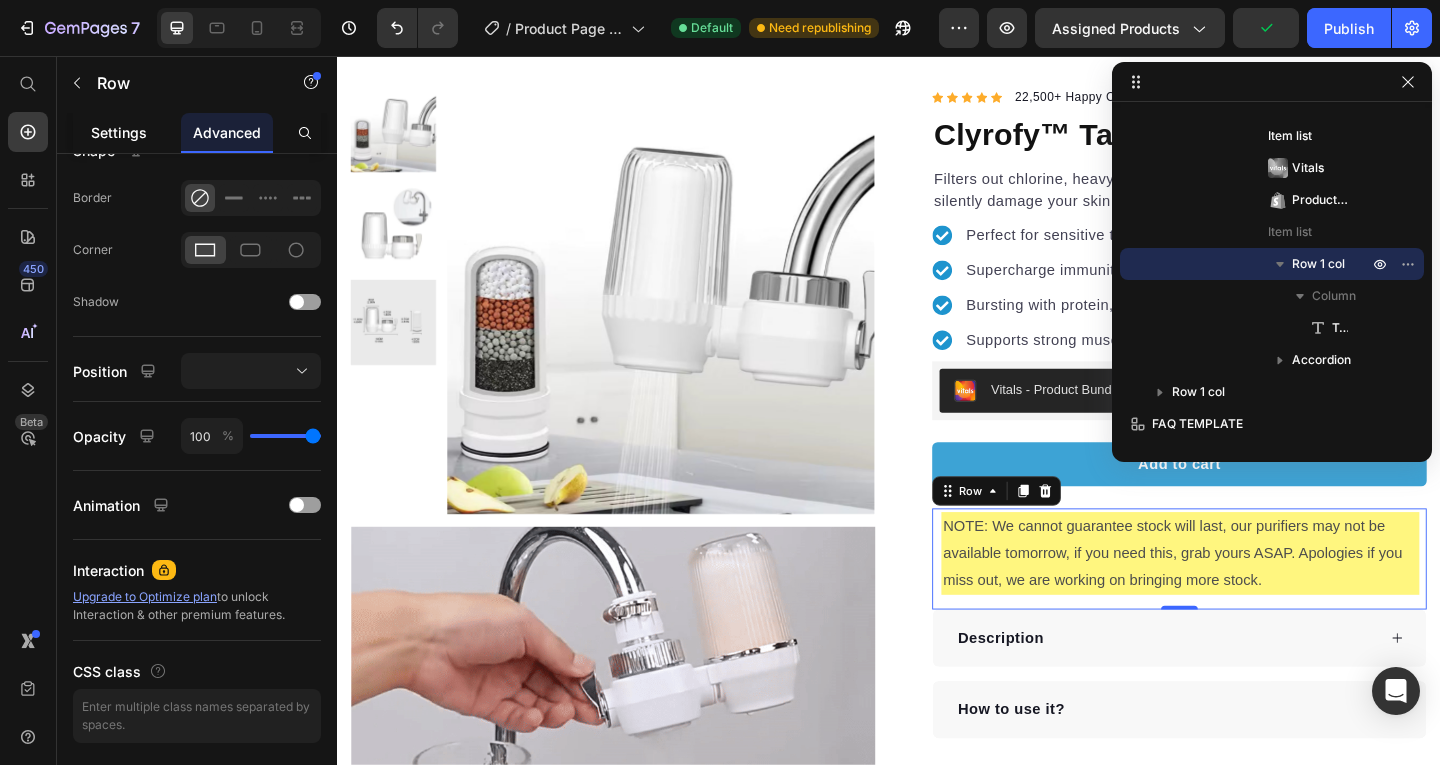 click on "Settings" at bounding box center (119, 132) 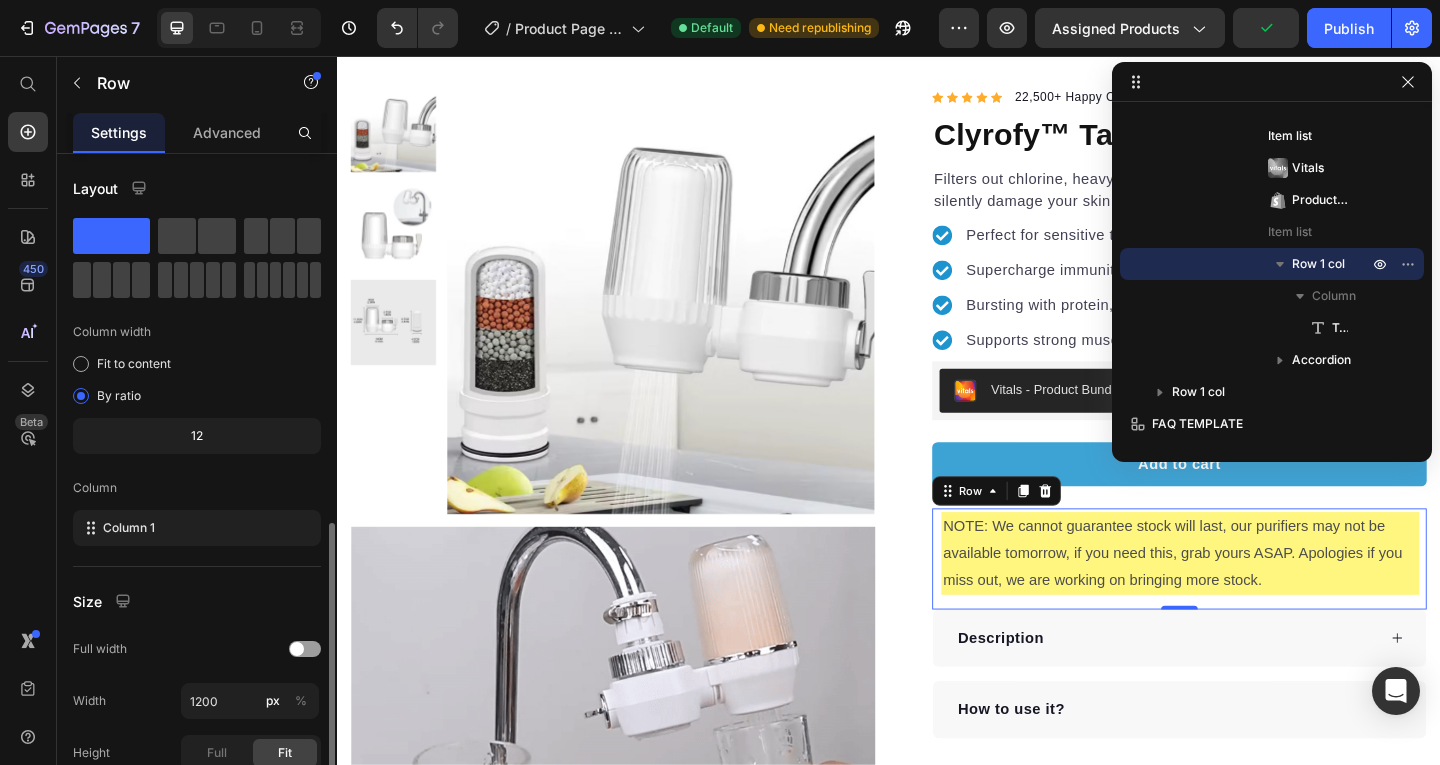 scroll, scrollTop: 244, scrollLeft: 0, axis: vertical 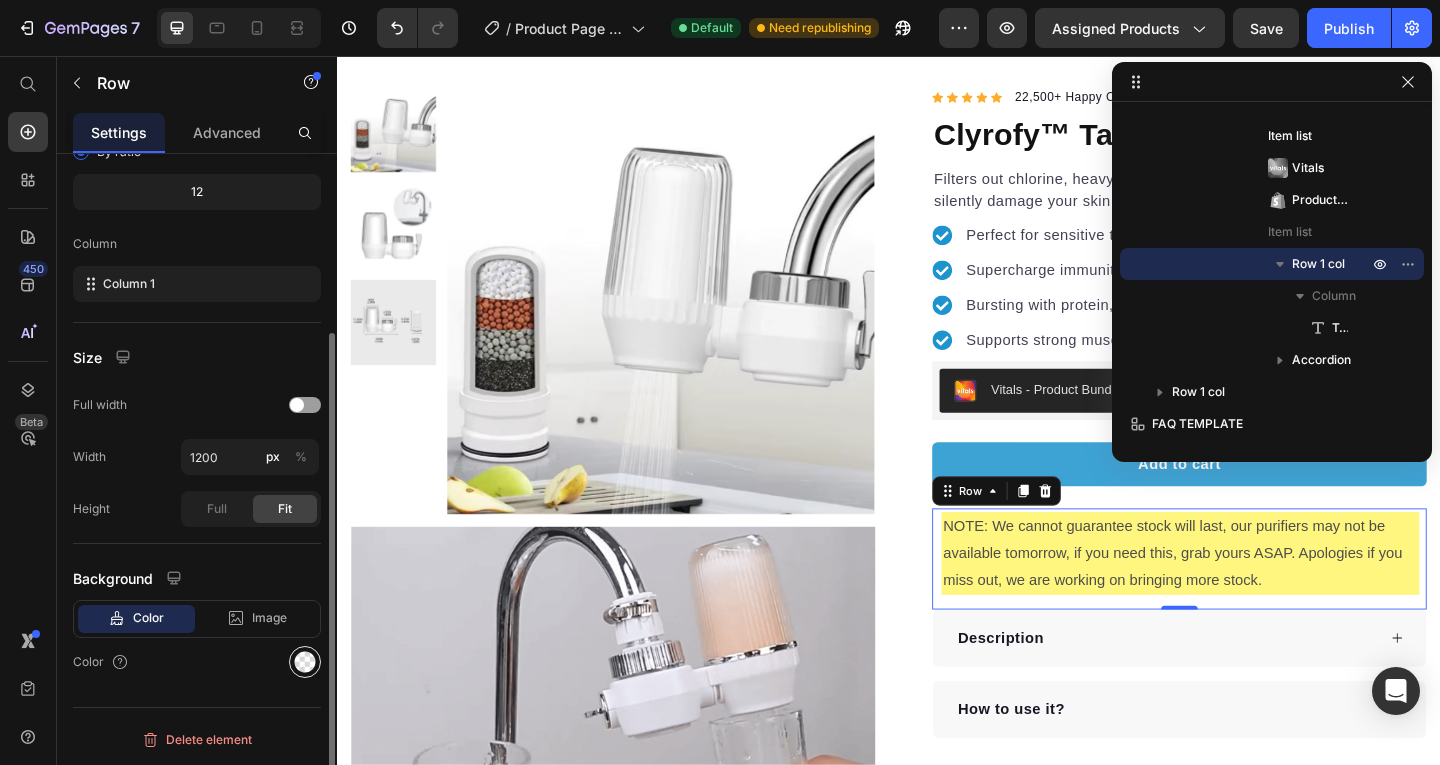 click at bounding box center (305, 662) 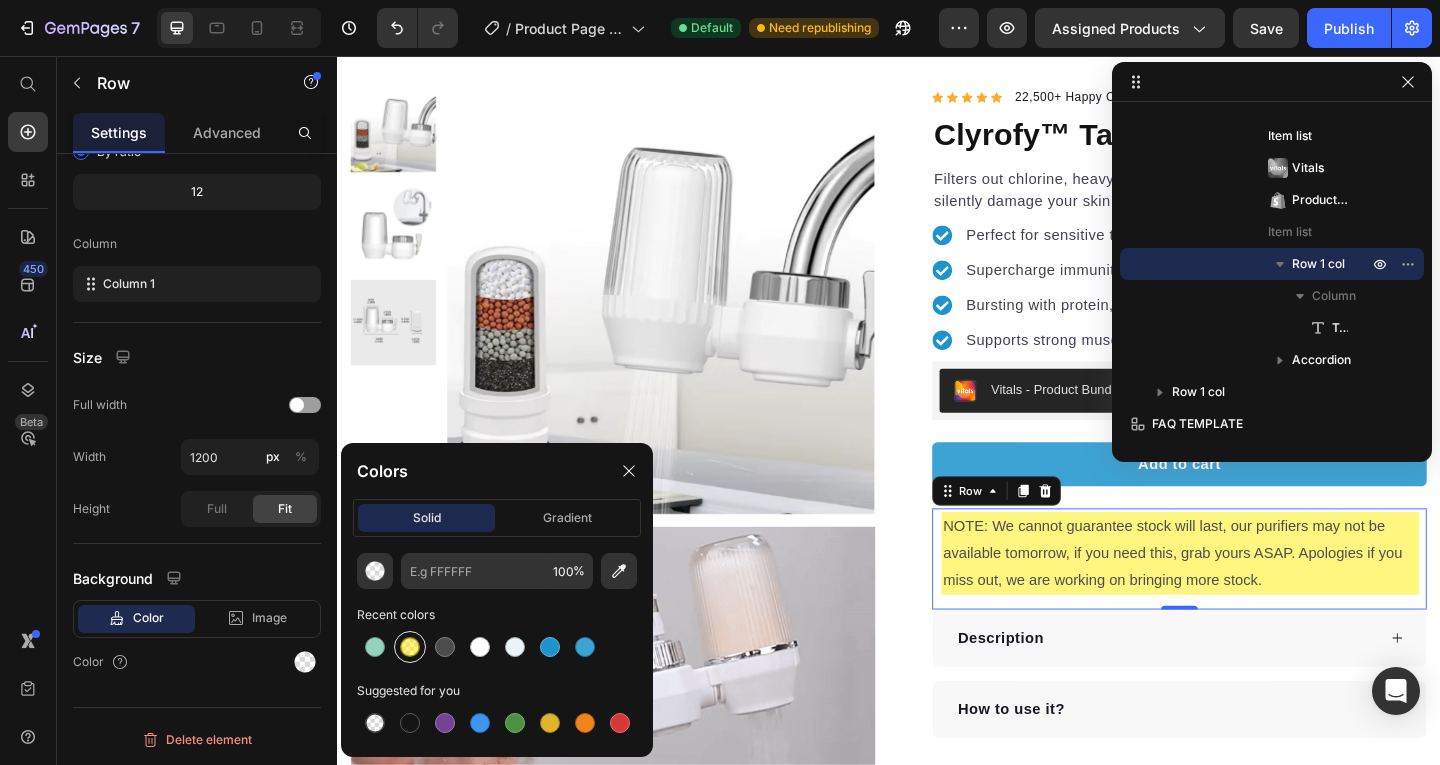 click at bounding box center [410, 647] 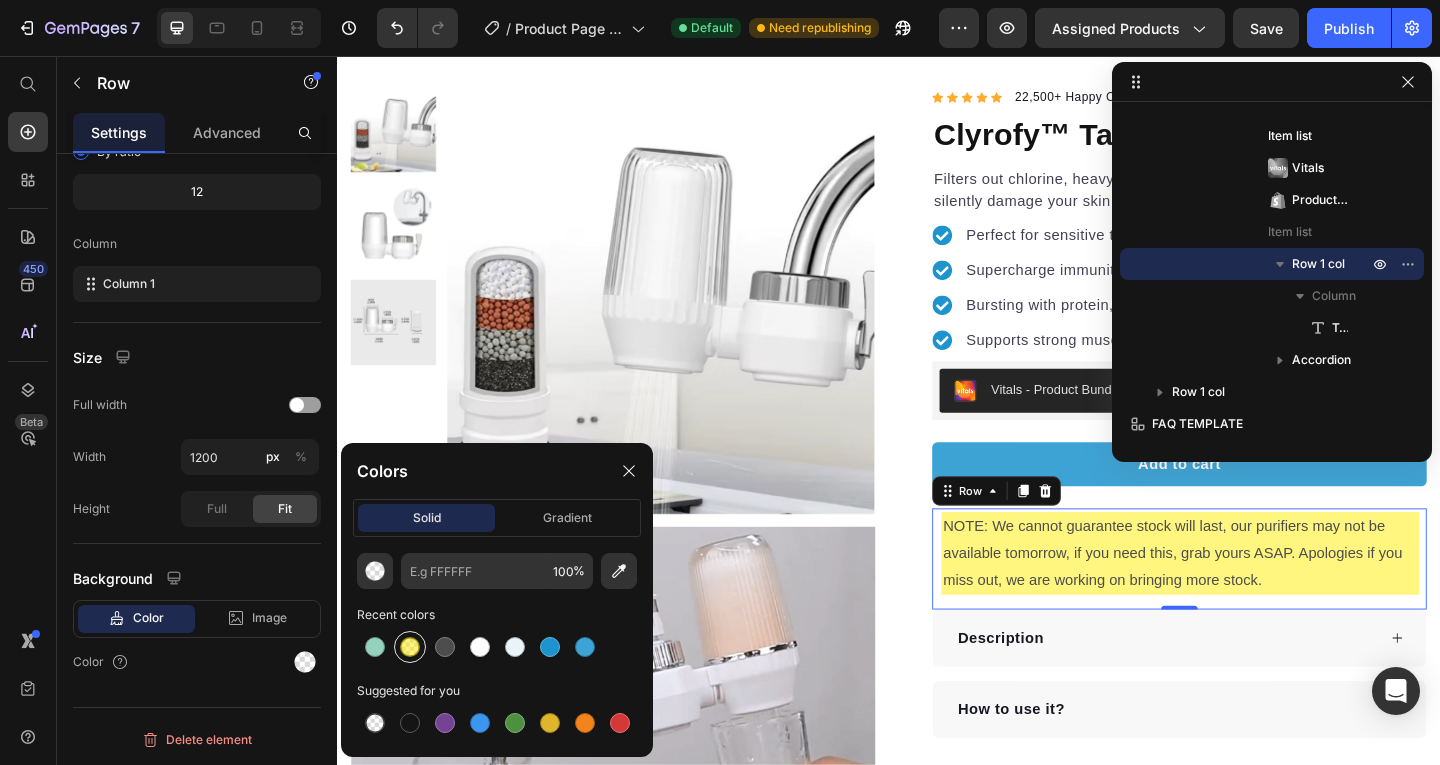 type on "FFEE00" 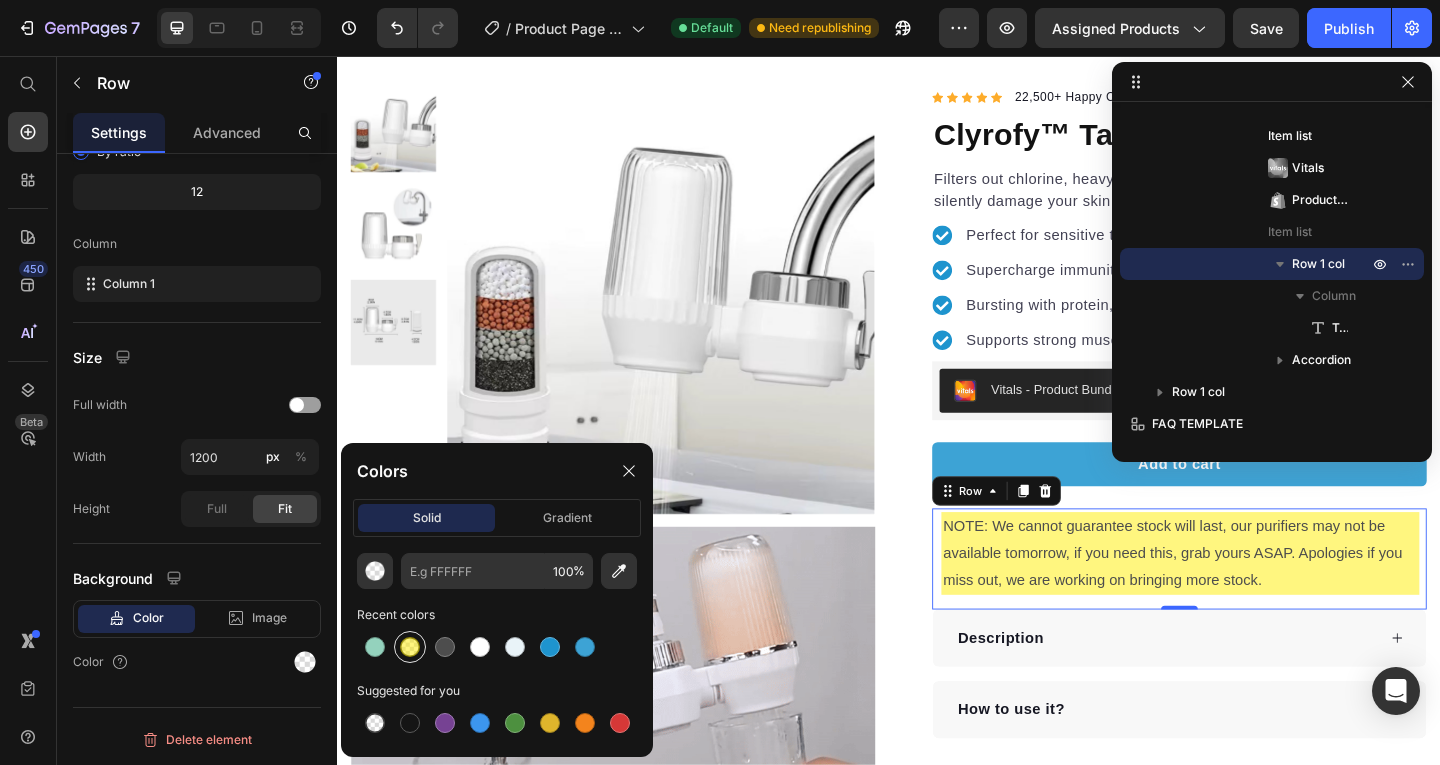 type on "50" 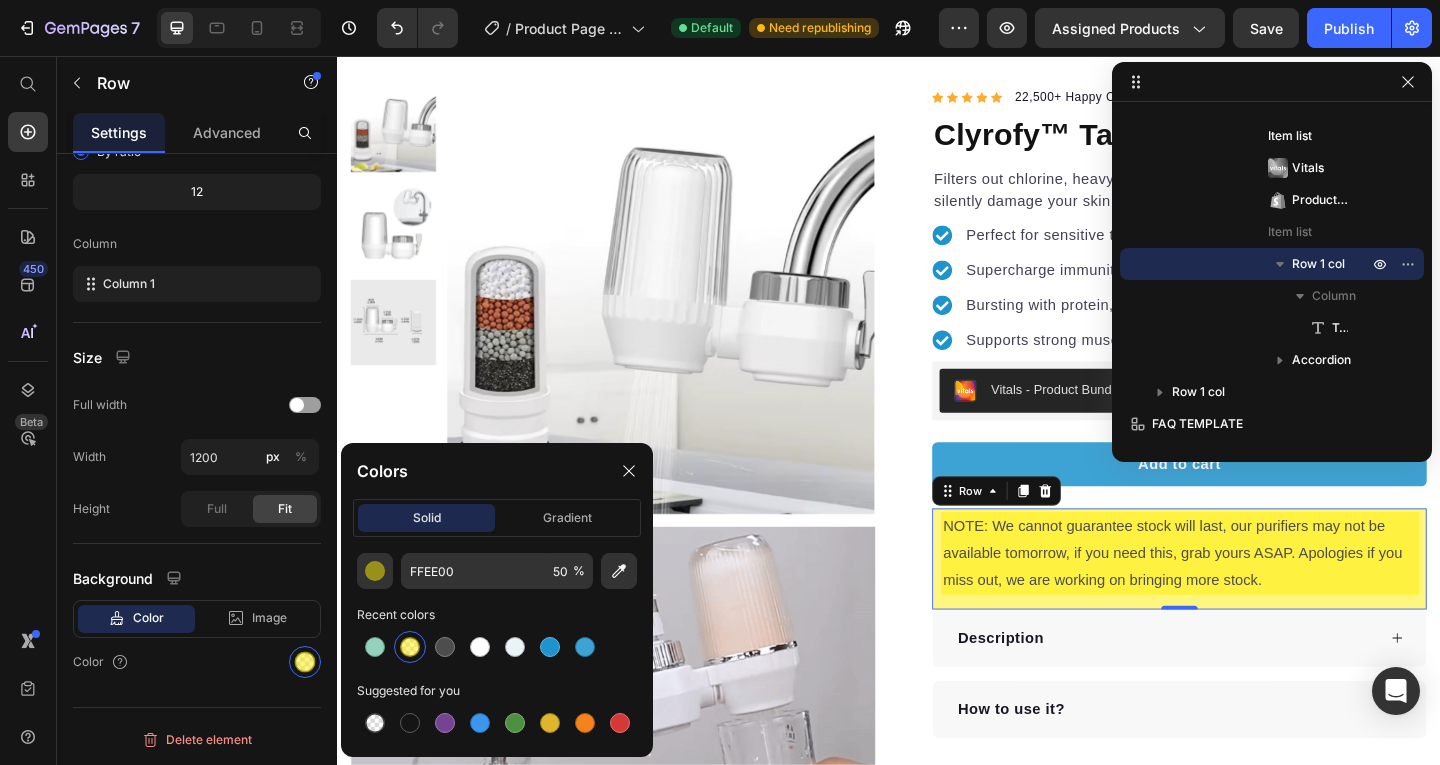 click on "NOTE: We cannot guarantee stock will last, our purifiers may not be available tomorrow, if you need this, grab yours ASAP. Apologies if you miss out, we are working on bringing more stock. Text Block Row   0" at bounding box center (1253, 603) 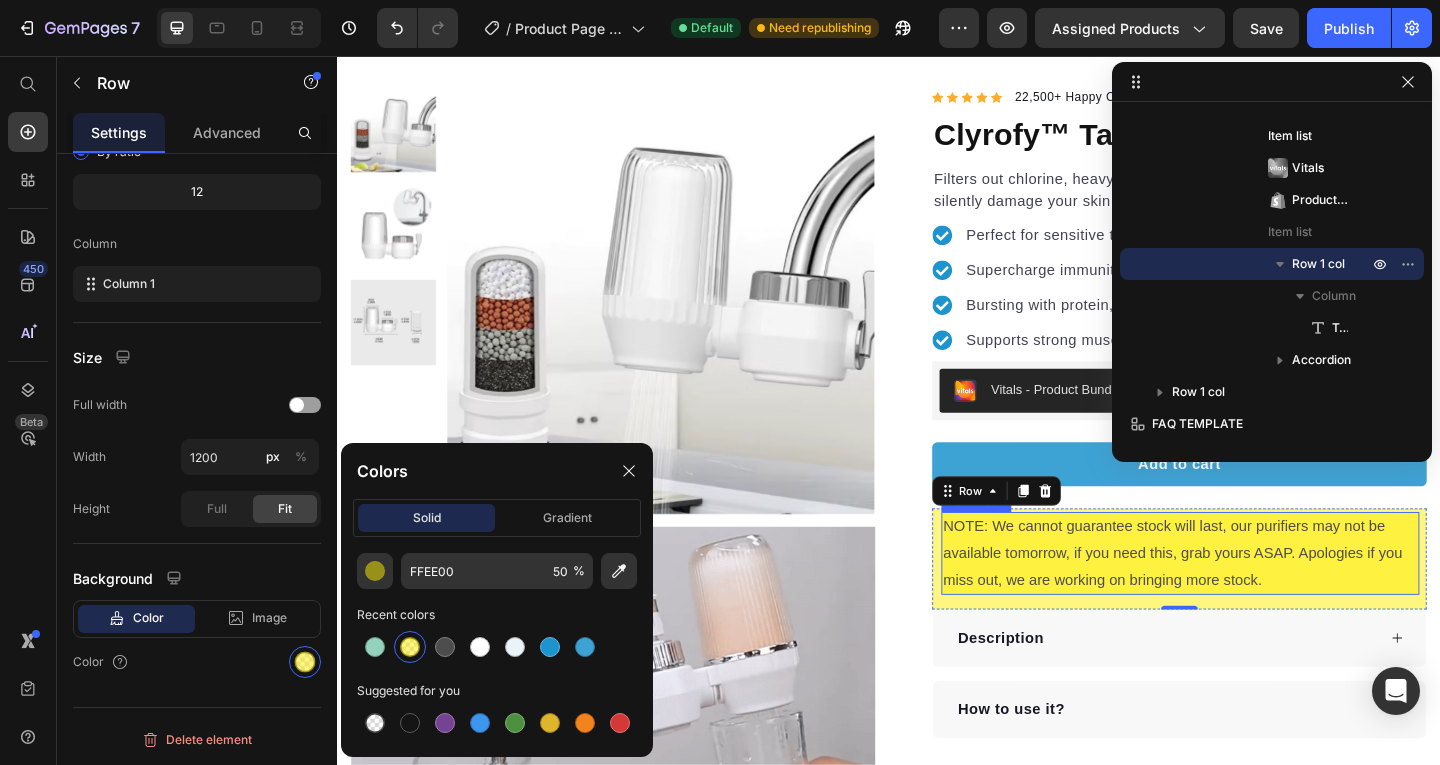 click on "NOTE: We cannot guarantee stock will last, our purifiers may not be available tomorrow, if you need this, grab yours ASAP. Apologies if you miss out, we are working on bringing more stock." at bounding box center (1254, 597) 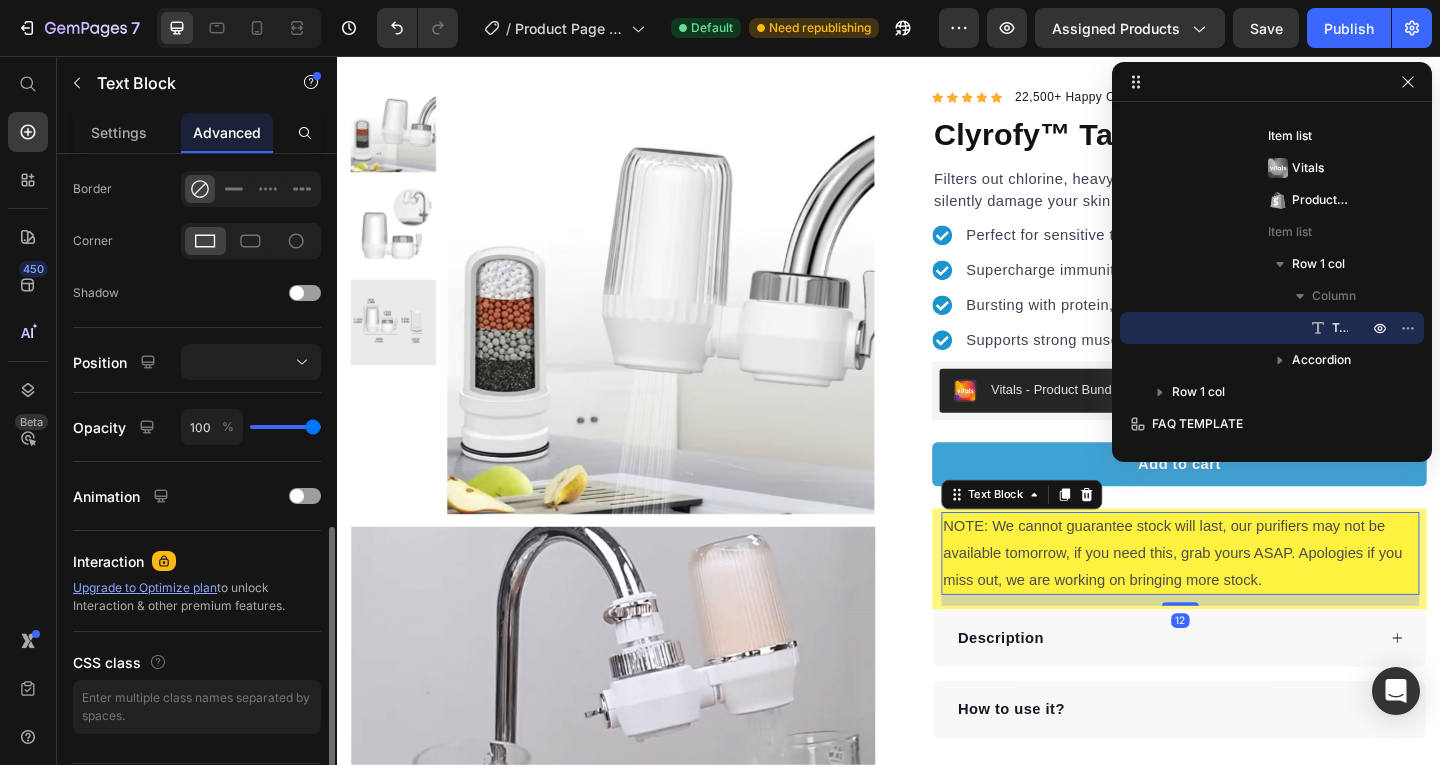 scroll, scrollTop: 601, scrollLeft: 0, axis: vertical 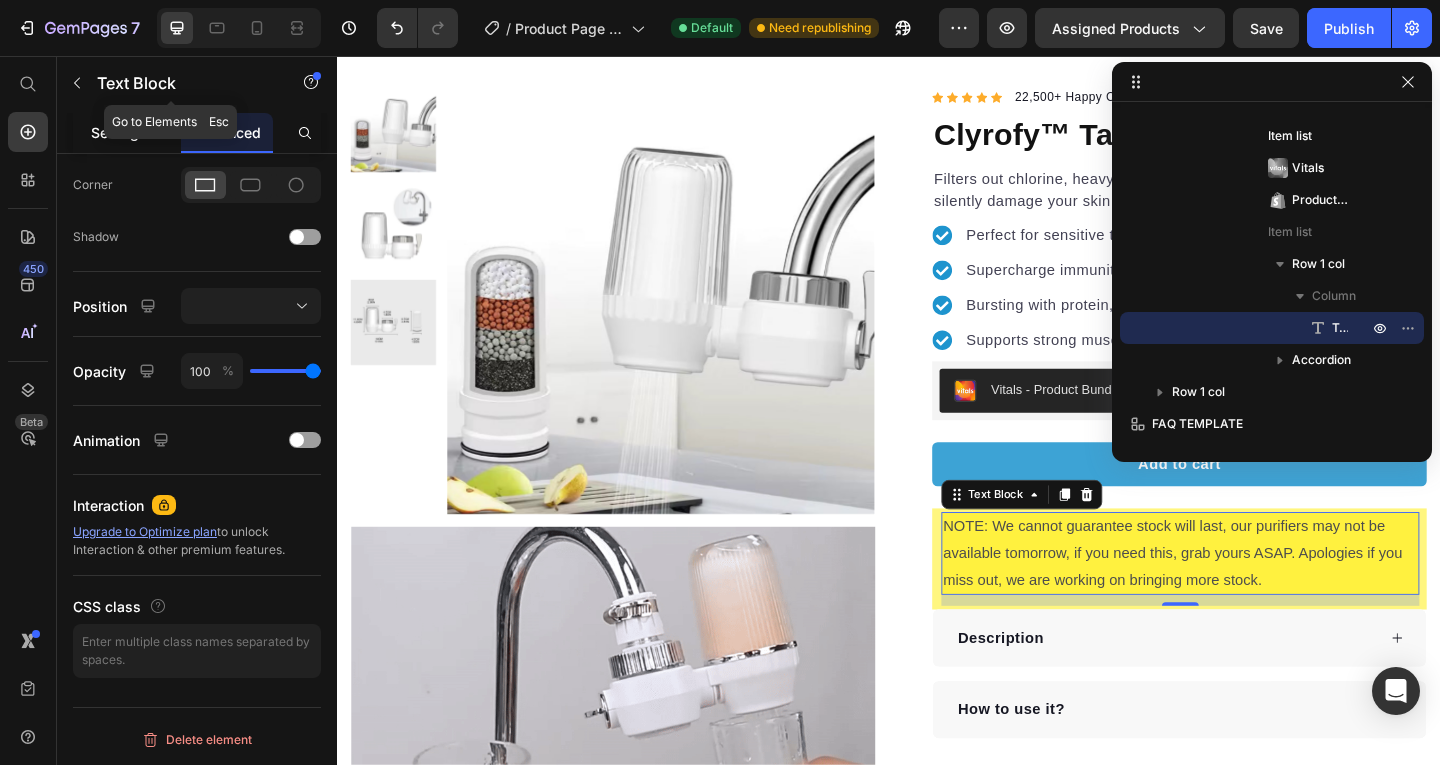 click on "Settings" at bounding box center [119, 132] 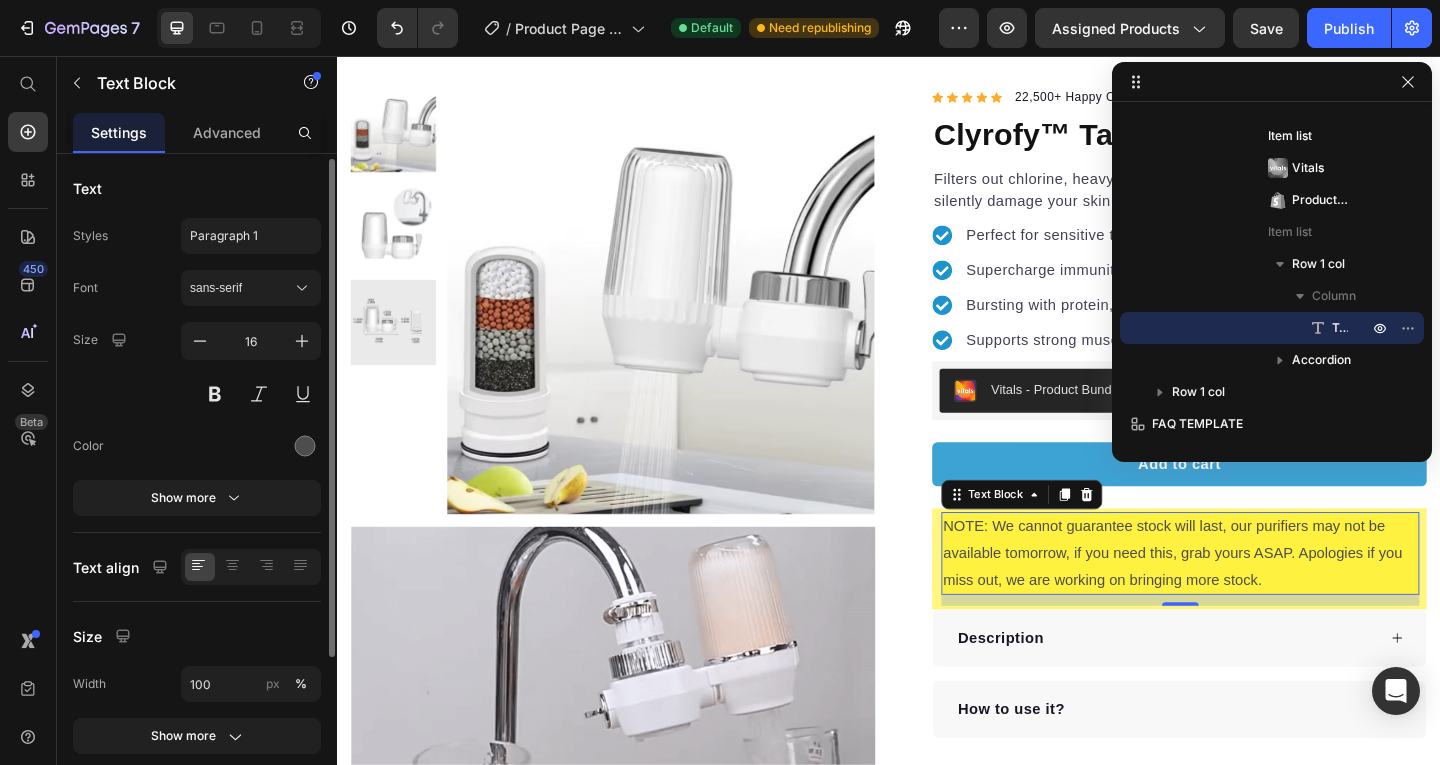 scroll, scrollTop: 227, scrollLeft: 0, axis: vertical 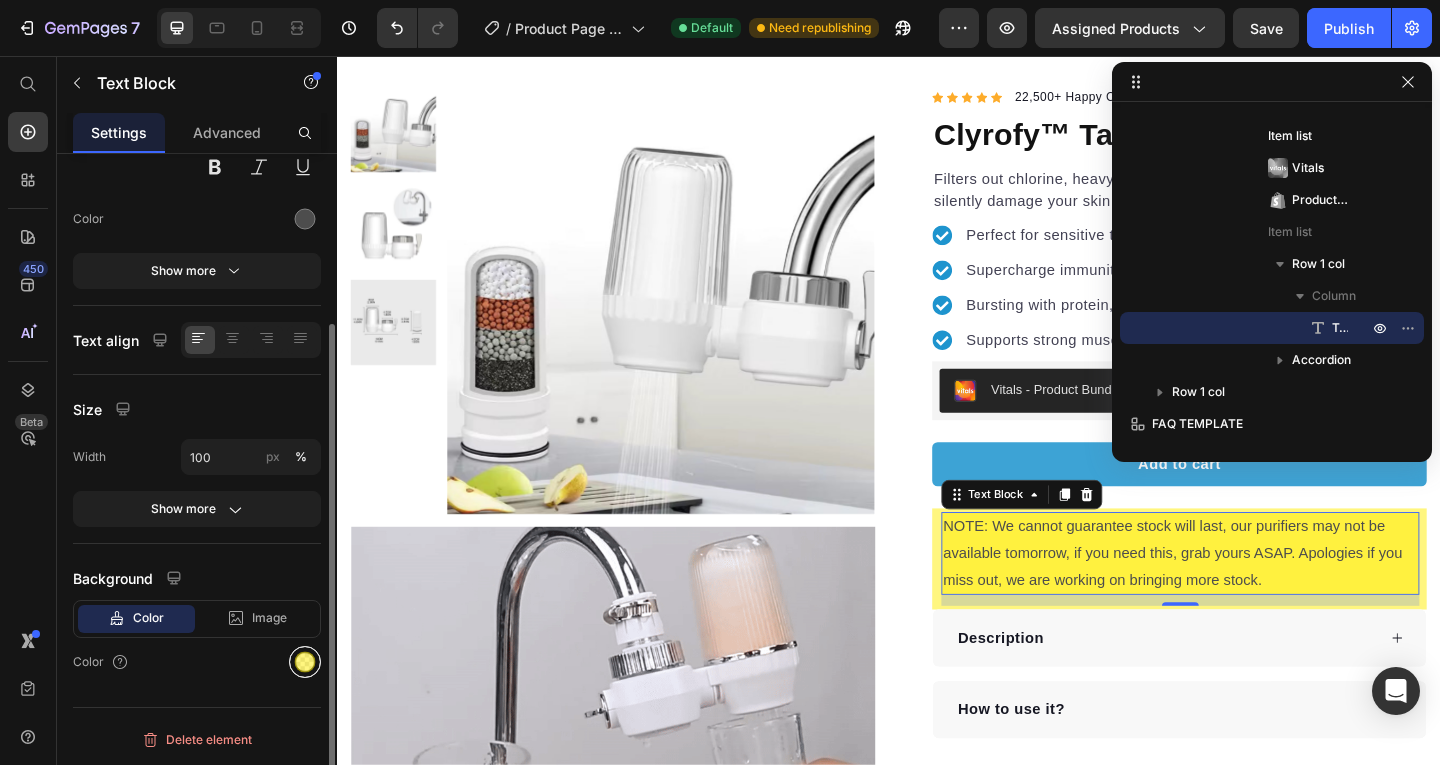 click at bounding box center [305, 662] 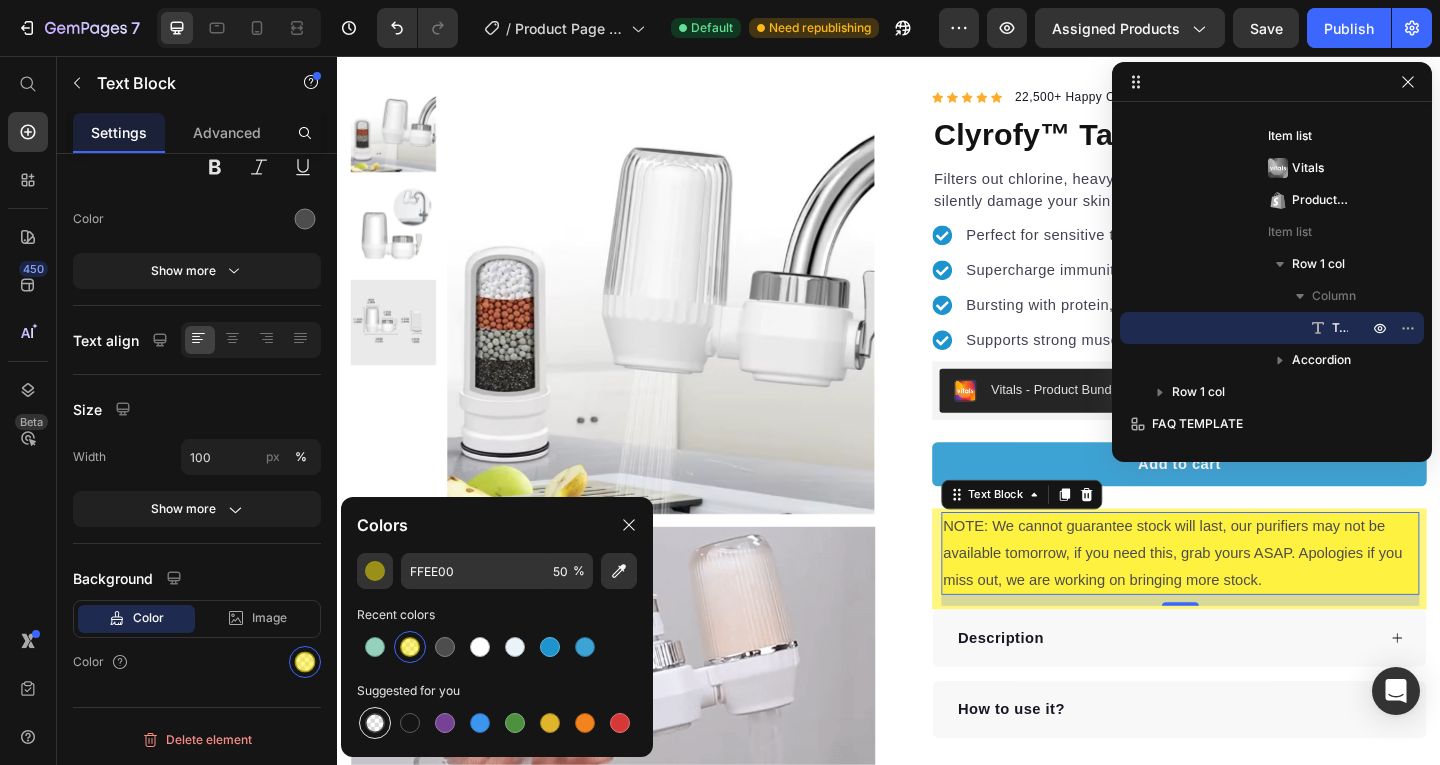 click at bounding box center [375, 723] 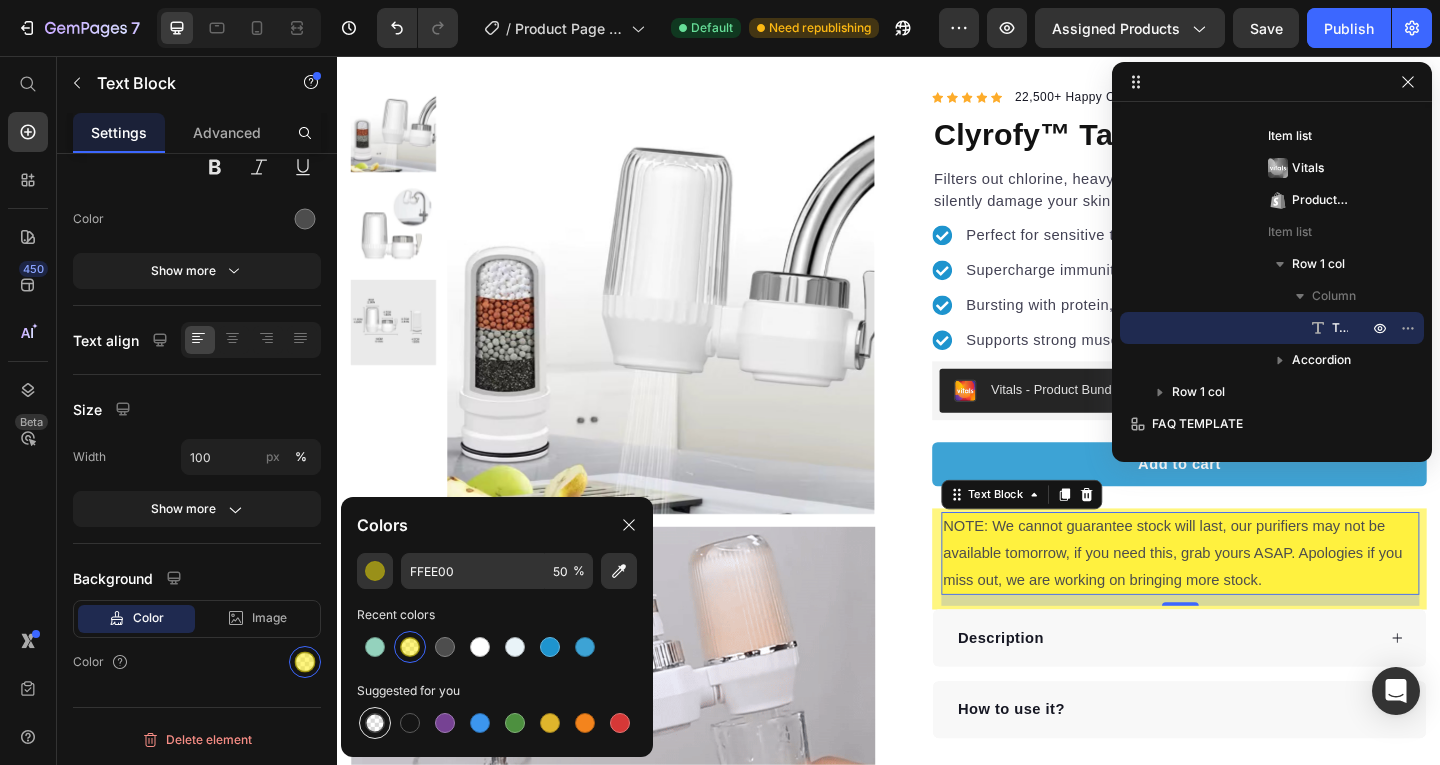 type on "000000" 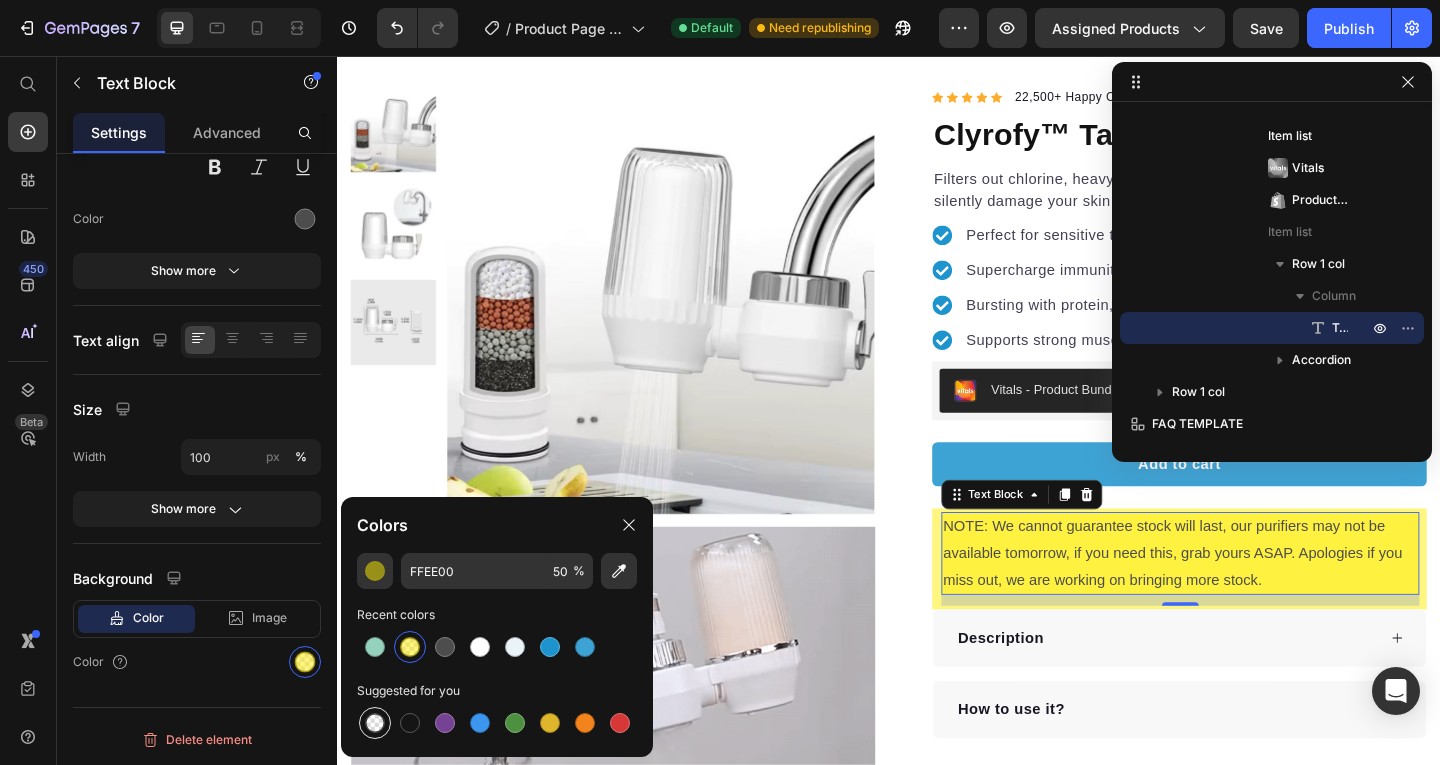 type on "0" 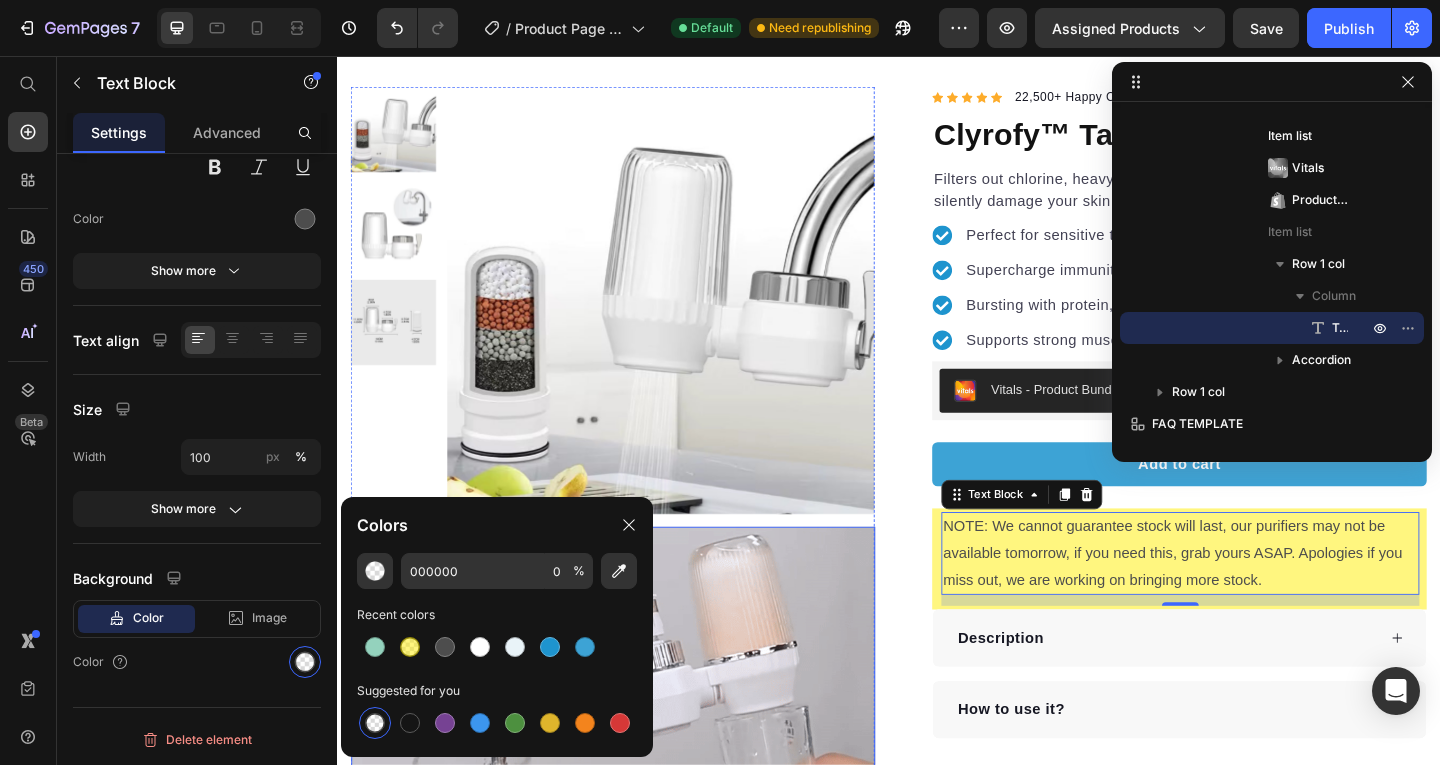 click on "Product Images Image Row Icon Icon Icon Icon Icon Icon List Hoz 22,500+ Happy Customers Text block Row Clyrofy™ Tap Water Purifier Product Title Filters out chlorine, heavy metals, and hard water minerals that silently damage your skin barrier. Text block Perfect for sensitive tummies Supercharge immunity System Bursting with protein, vitamins, and minerals Supports strong muscles, increases bone strength Item list Vitals - Product Bundles Vitals Add to cart Product Cart Button Safe for sensitive skin Filters chlorine, heavy metals & bacteria Helps restore skin barrier health Works with all standard bathroom taps Item list NOTE: We cannot guarantee stock will last, our purifiers may not be available tomorrow, if you need this, grab yours ASAP. Apologies if you miss out, we are working on bringing more stock. Text Block   12 Row
Description
How to use it? Accordion Row Product" at bounding box center (937, 613) 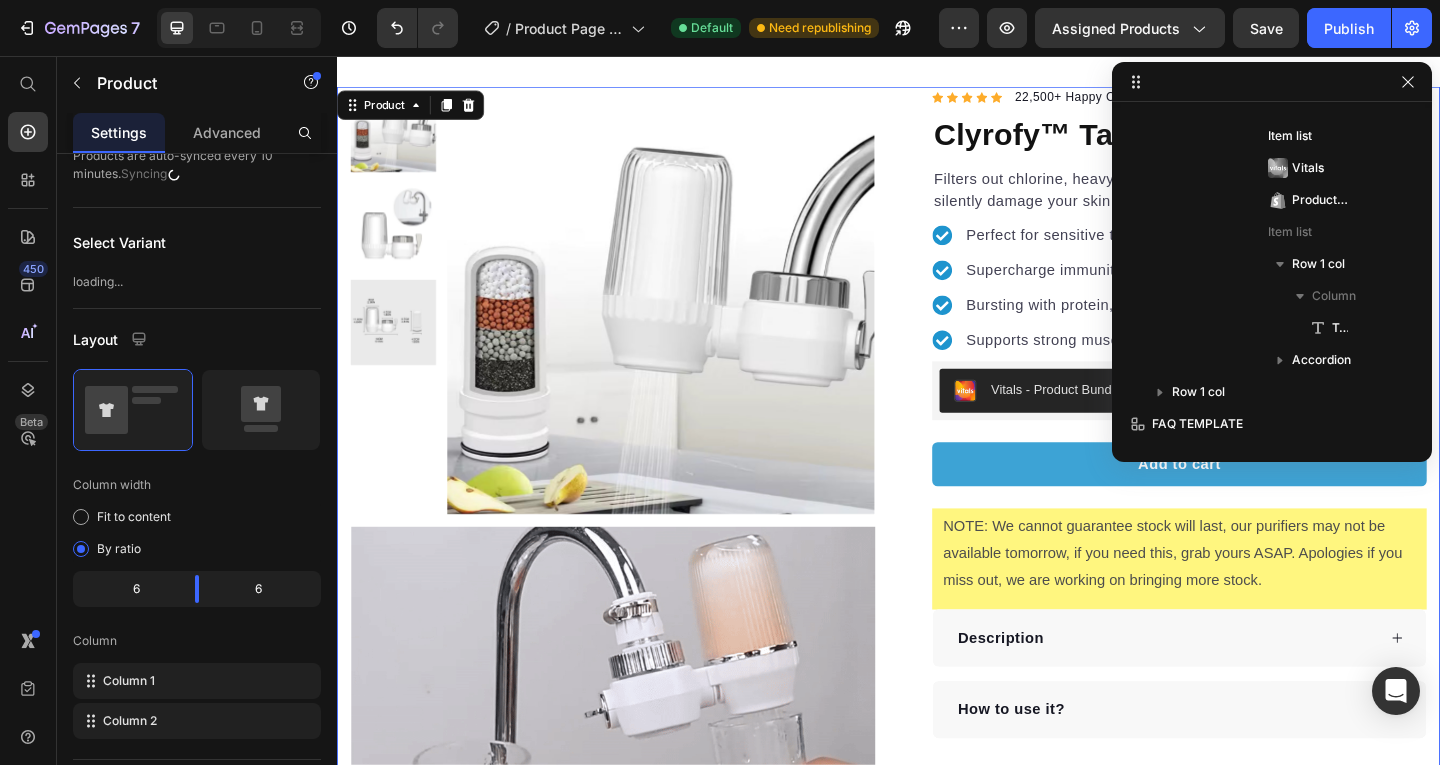 scroll, scrollTop: 0, scrollLeft: 0, axis: both 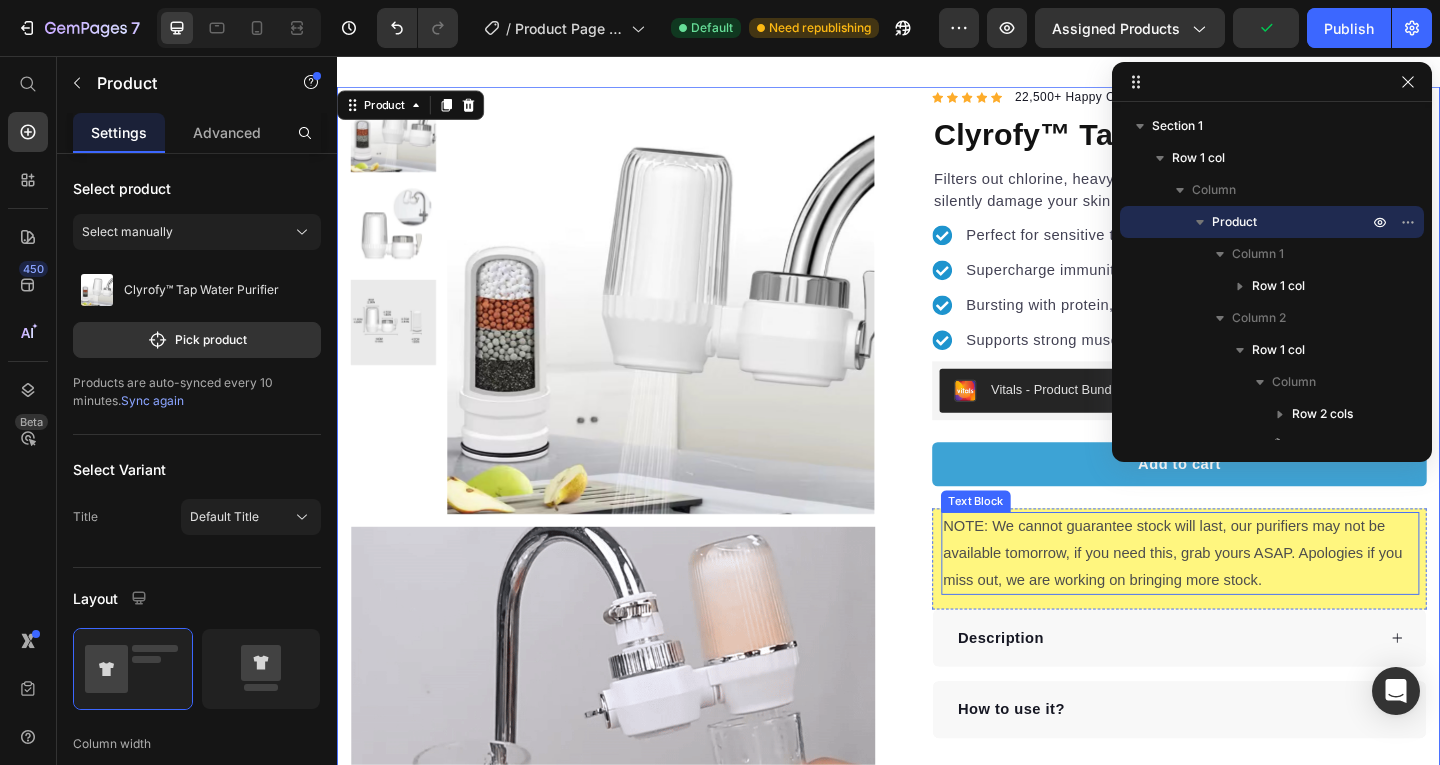 click on "NOTE: We cannot guarantee stock will last, our purifiers may not be available tomorrow, if you need this, grab yours ASAP. Apologies if you miss out, we are working on bringing more stock." at bounding box center (1254, 597) 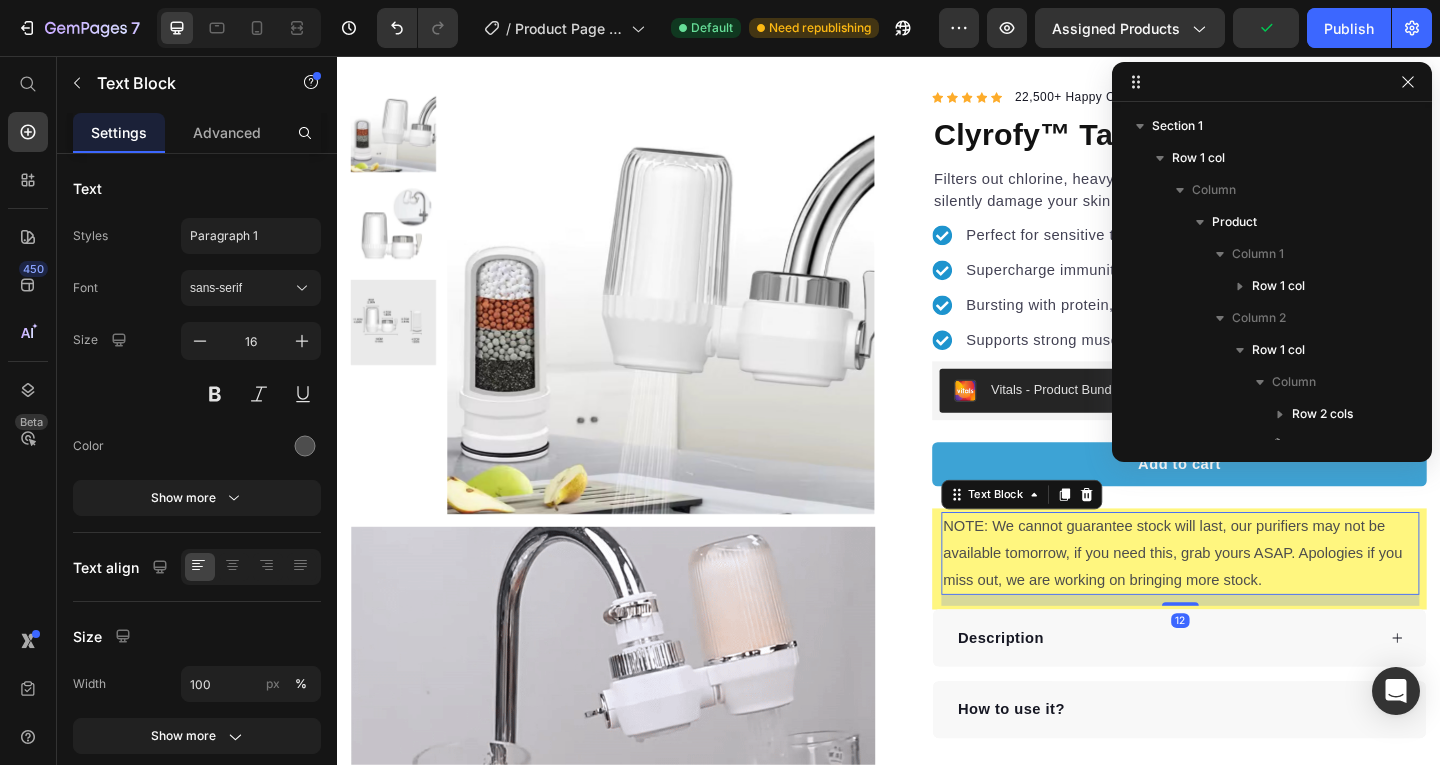 scroll, scrollTop: 374, scrollLeft: 0, axis: vertical 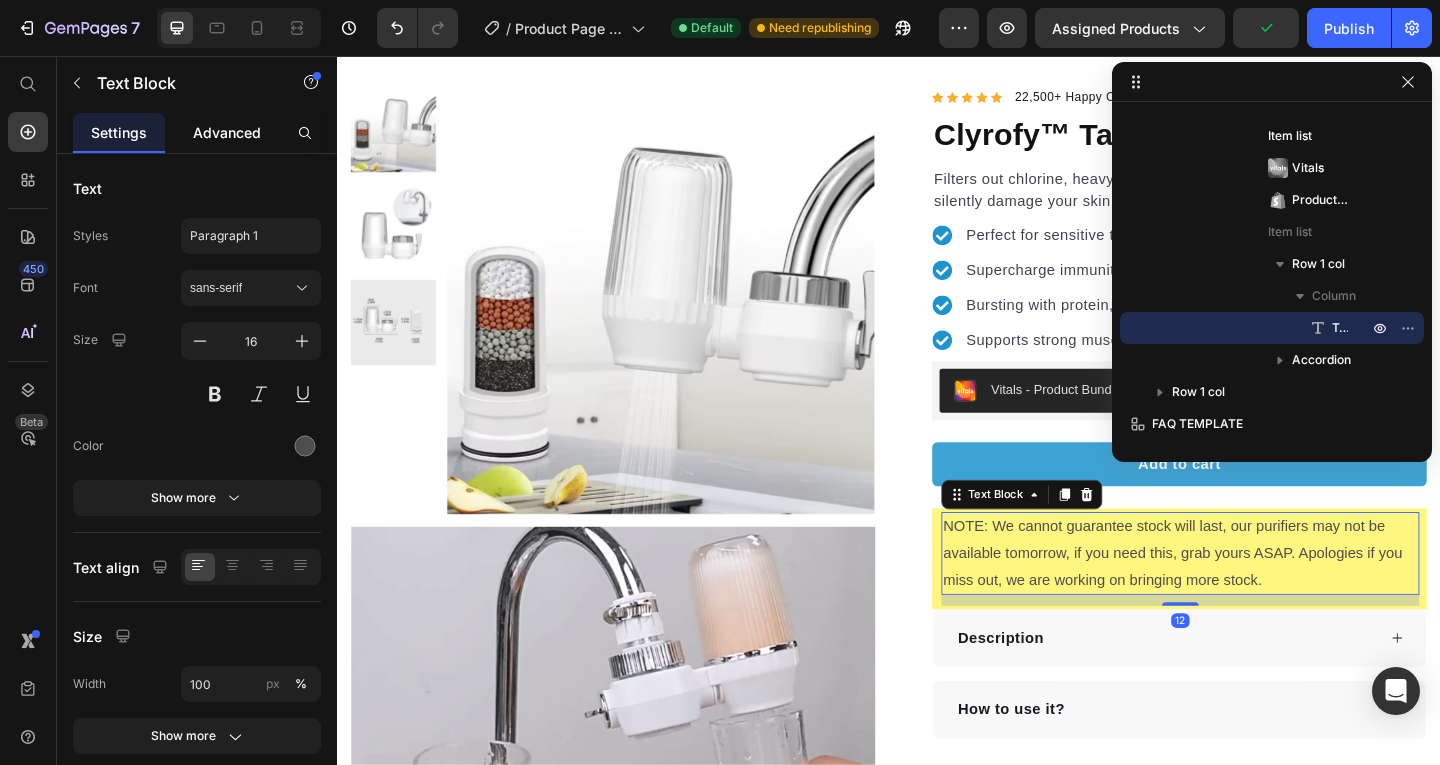 click on "Advanced" 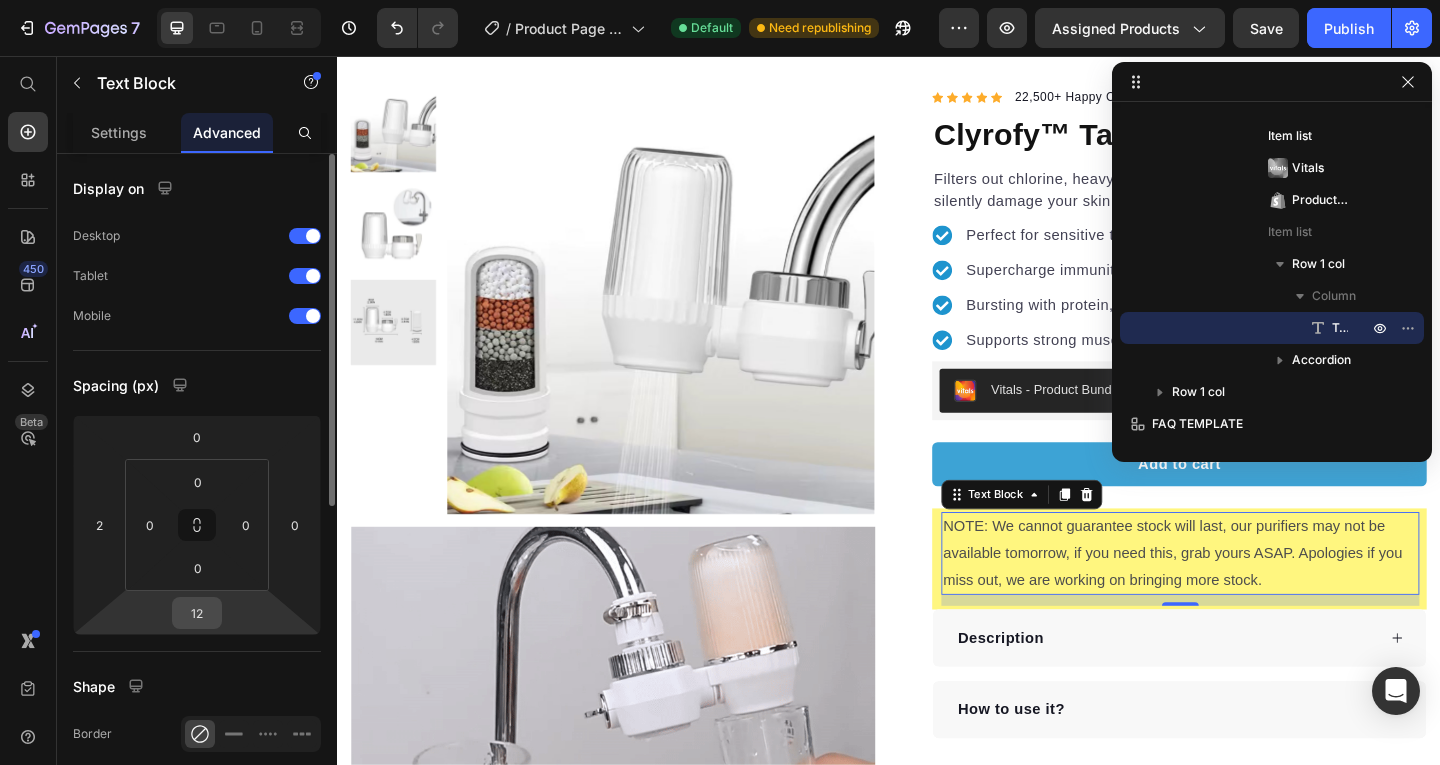 click on "12" at bounding box center [197, 613] 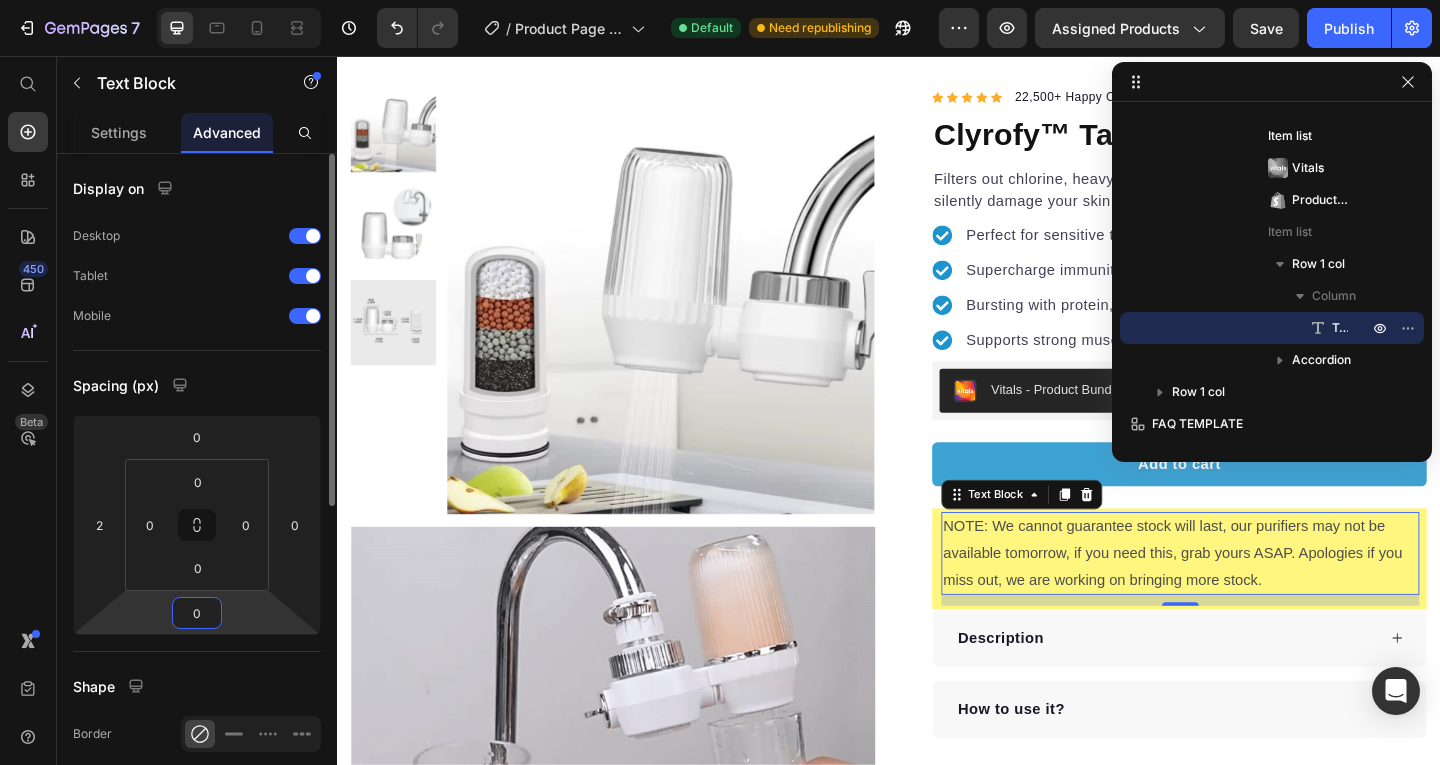 type on "0" 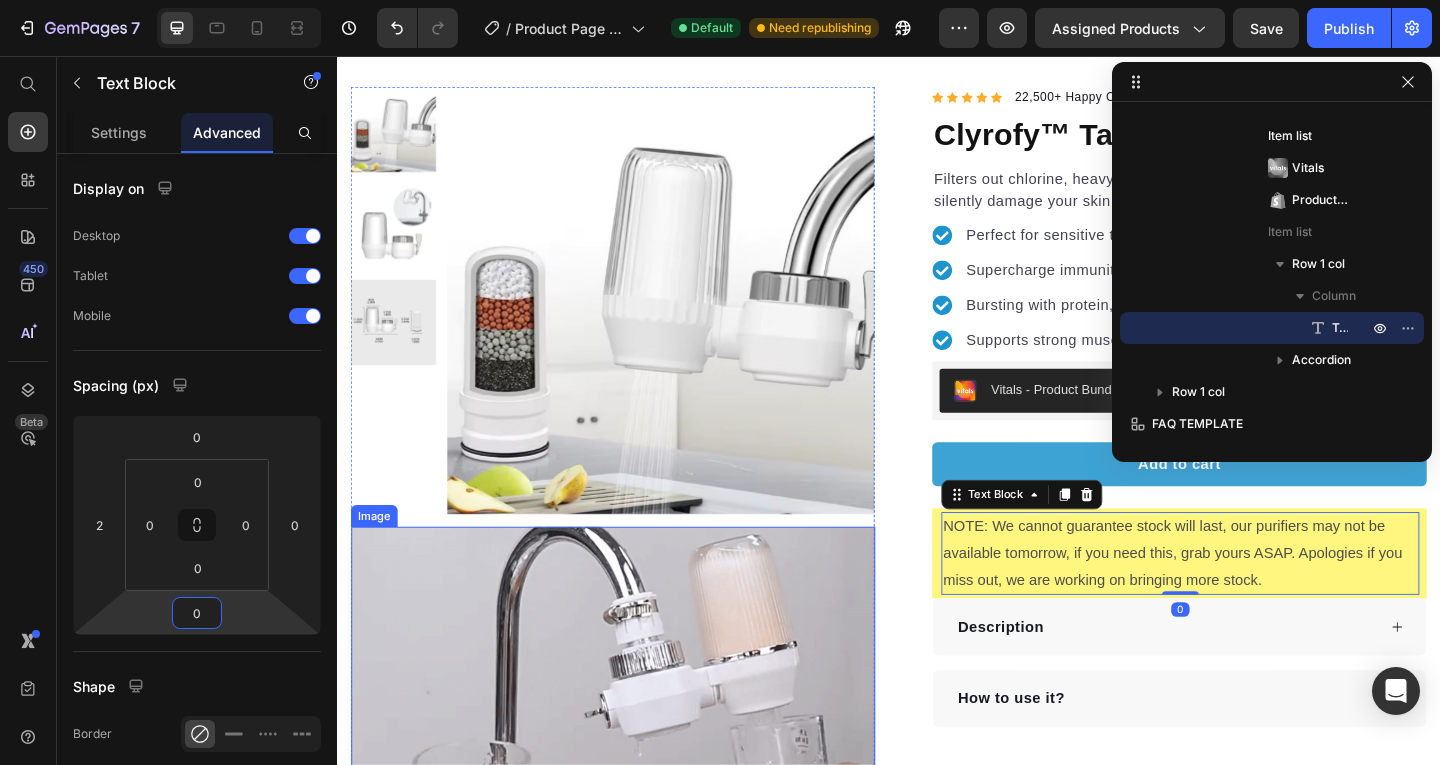 click on "Product Images Image" at bounding box center [637, 613] 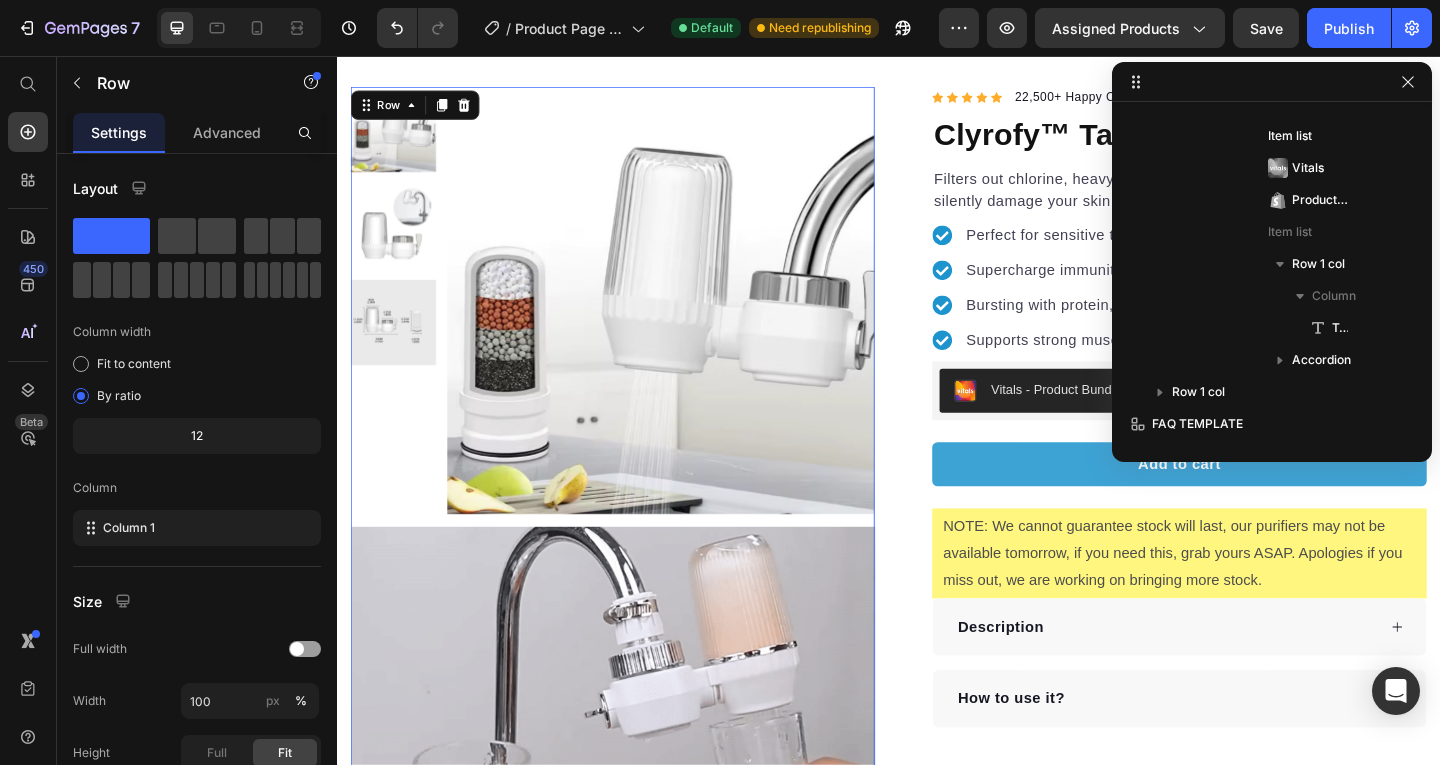 scroll, scrollTop: 26, scrollLeft: 0, axis: vertical 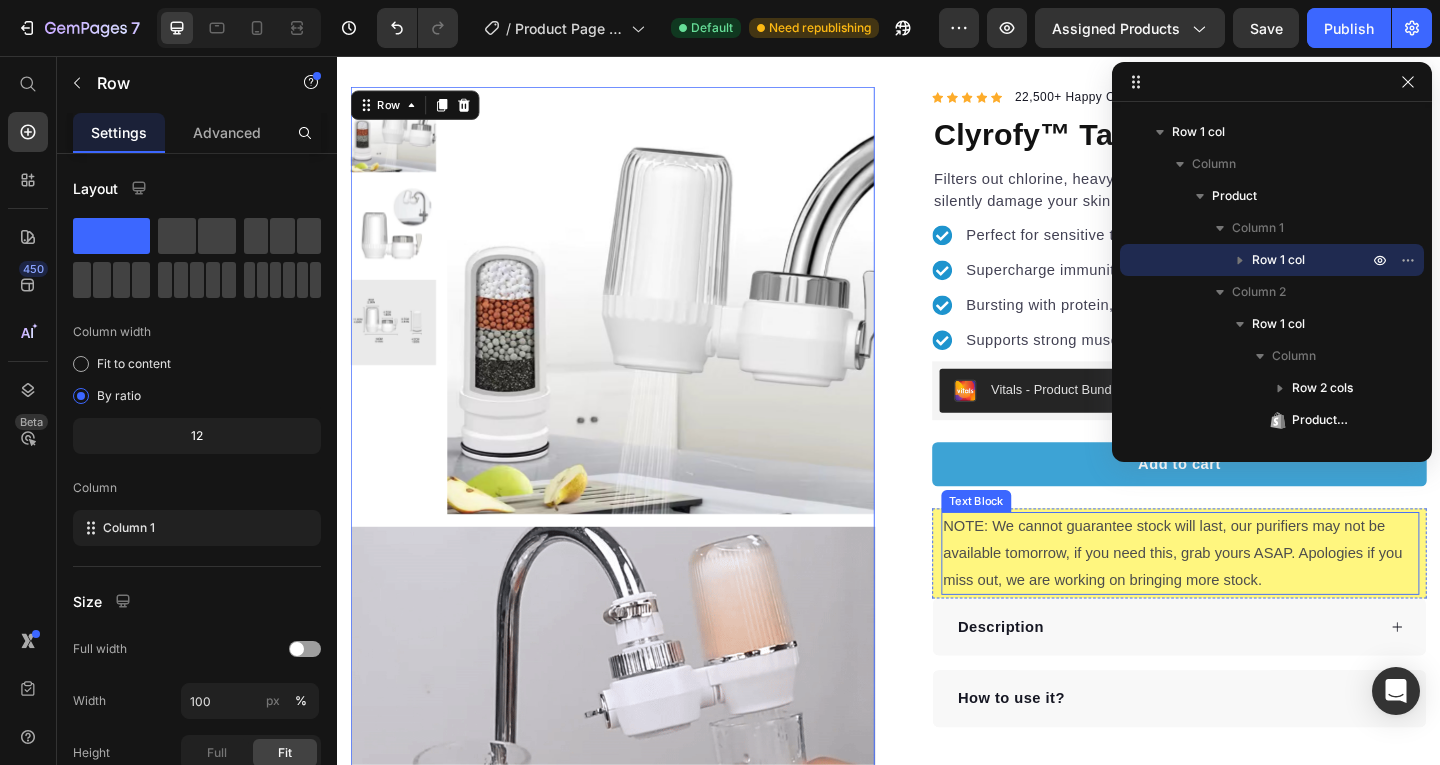 click on "NOTE: We cannot guarantee stock will last, our purifiers may not be available tomorrow, if you need this, grab yours ASAP. Apologies if you miss out, we are working on bringing more stock." at bounding box center (1254, 597) 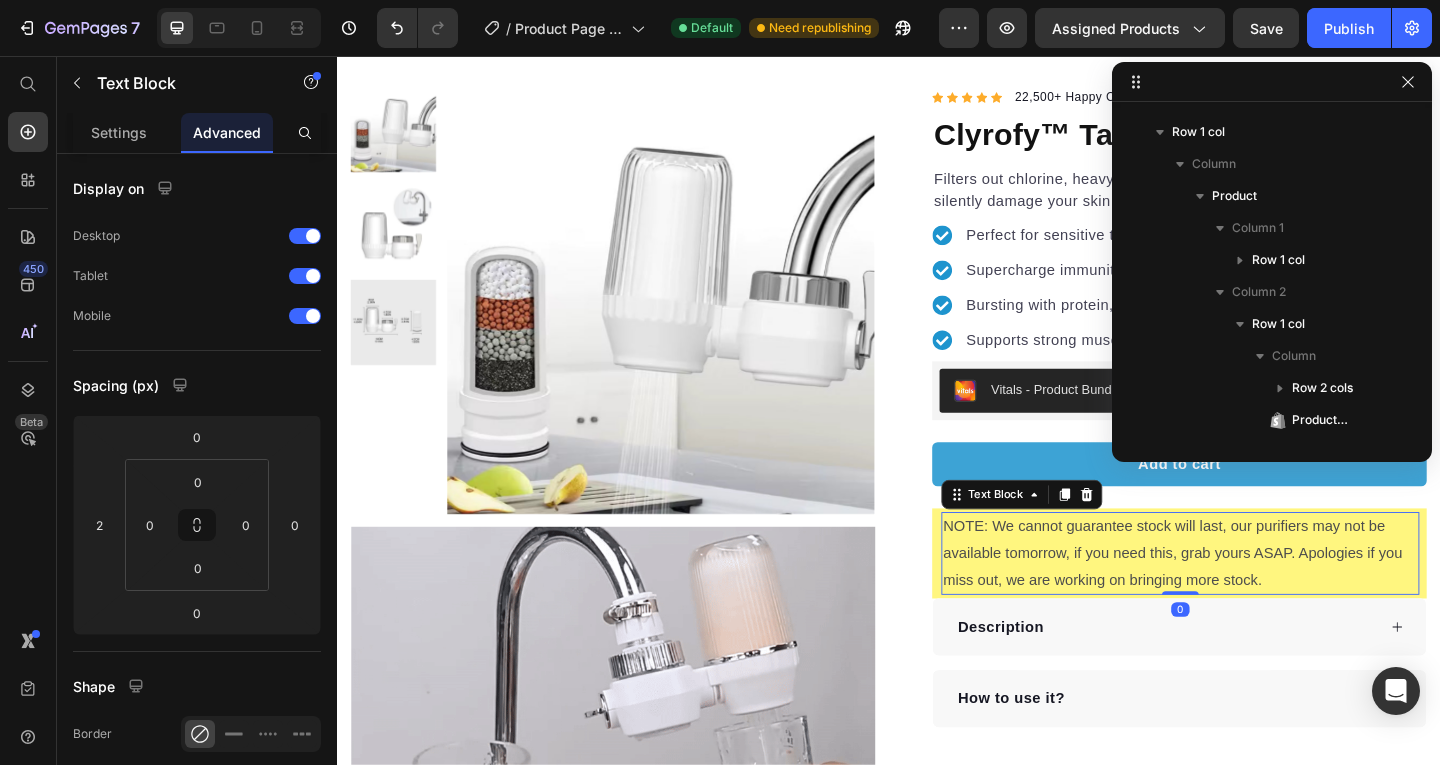 scroll, scrollTop: 374, scrollLeft: 0, axis: vertical 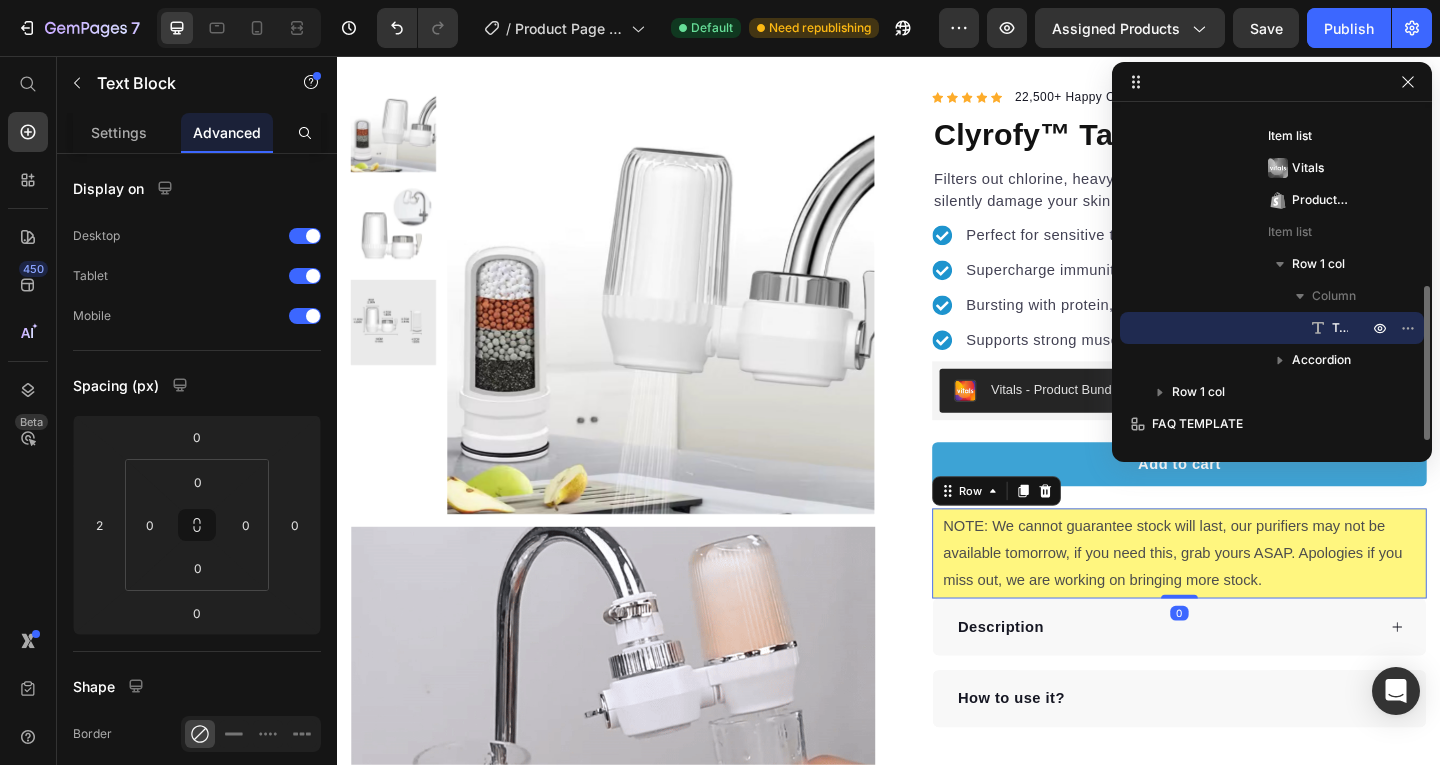 click on "NOTE: We cannot guarantee stock will last, our purifiers may not be available tomorrow, if you need this, grab yours ASAP. Apologies if you miss out, we are working on bringing more stock. Text Block Row   0" at bounding box center [1253, 597] 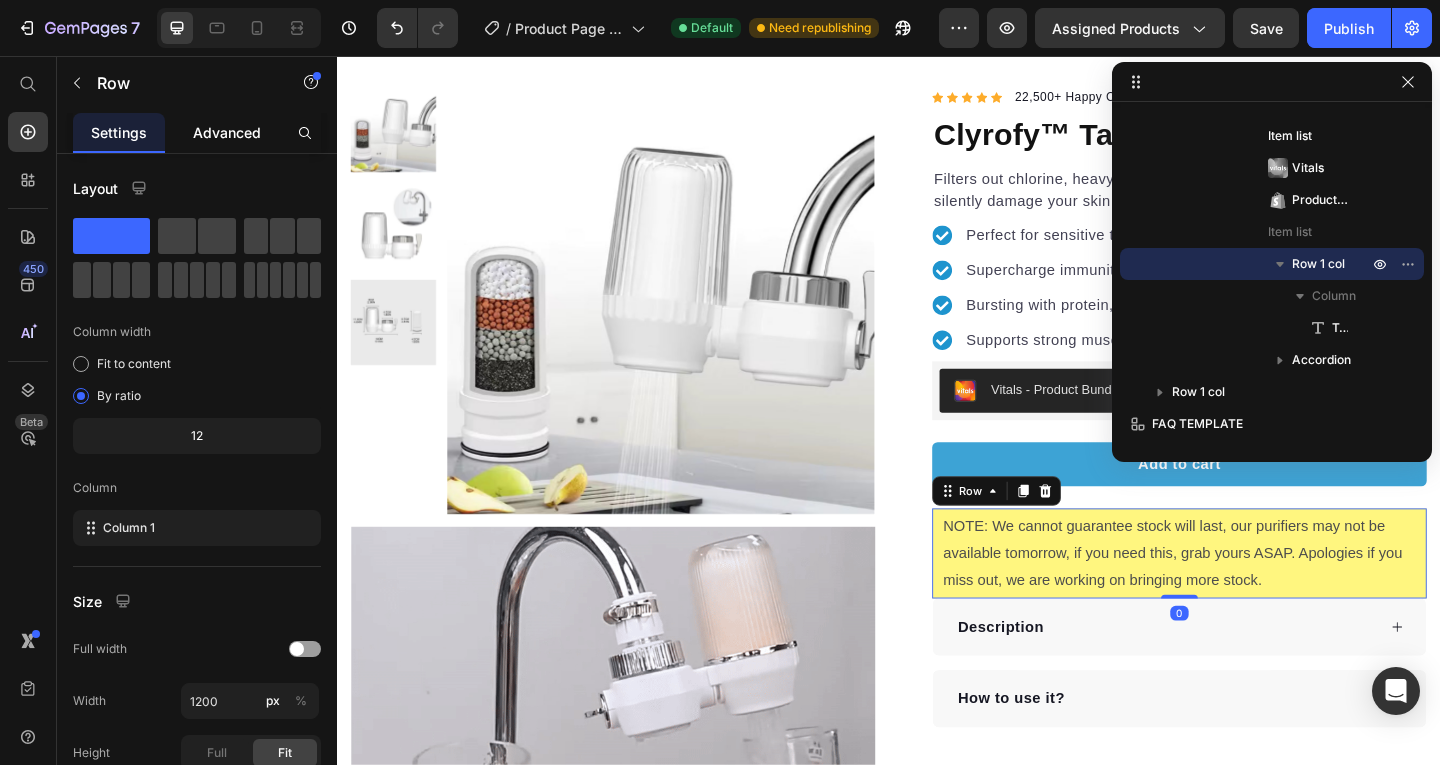 click on "Advanced" at bounding box center (227, 132) 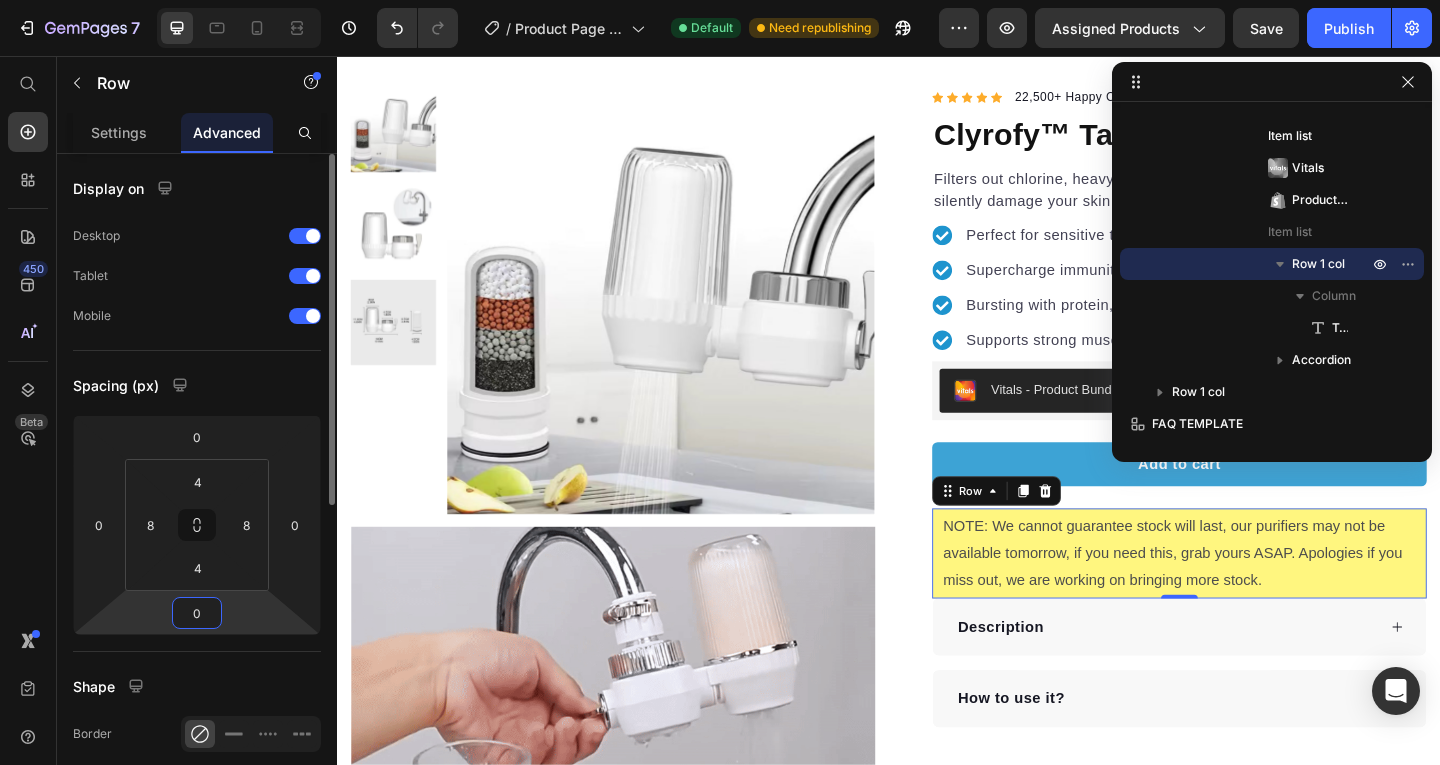 click on "0" at bounding box center [197, 613] 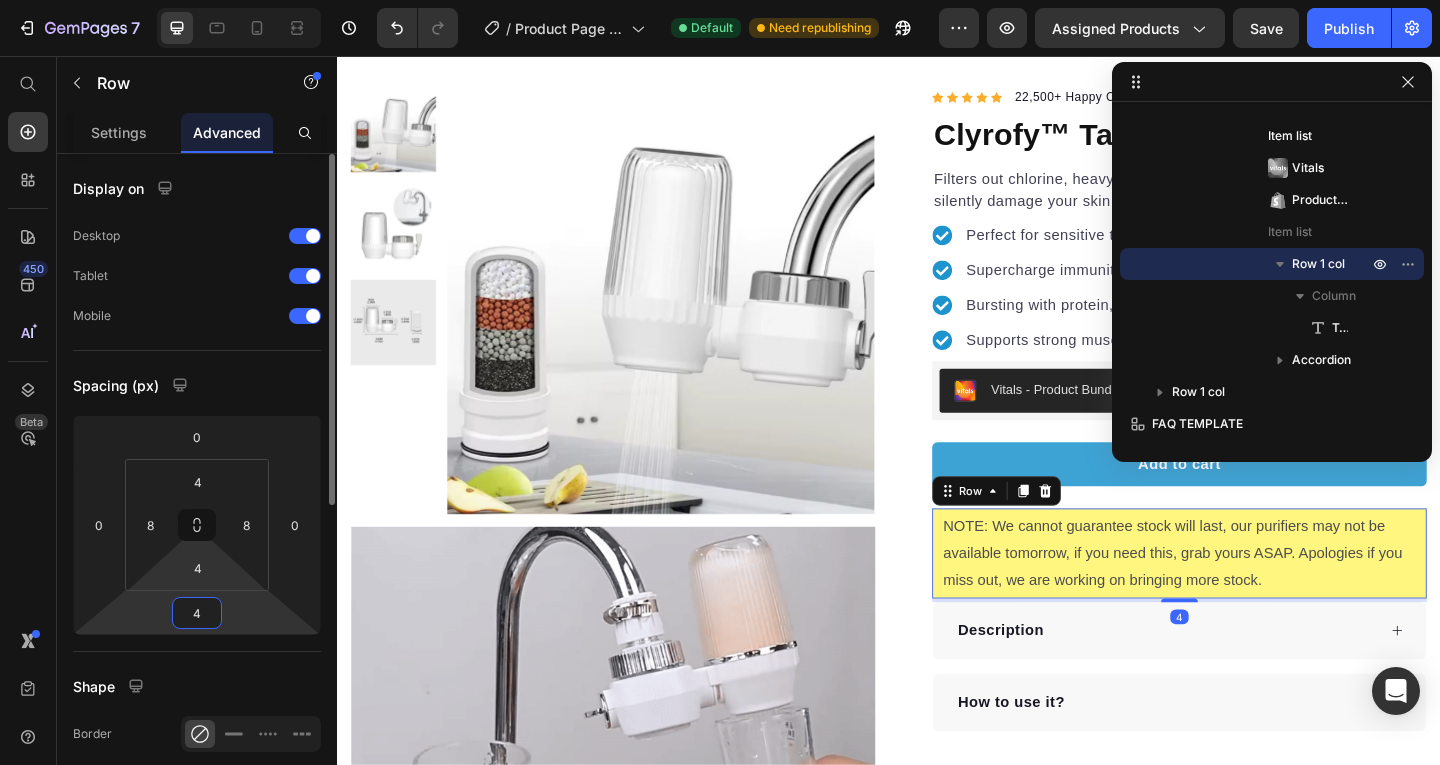 type on "4" 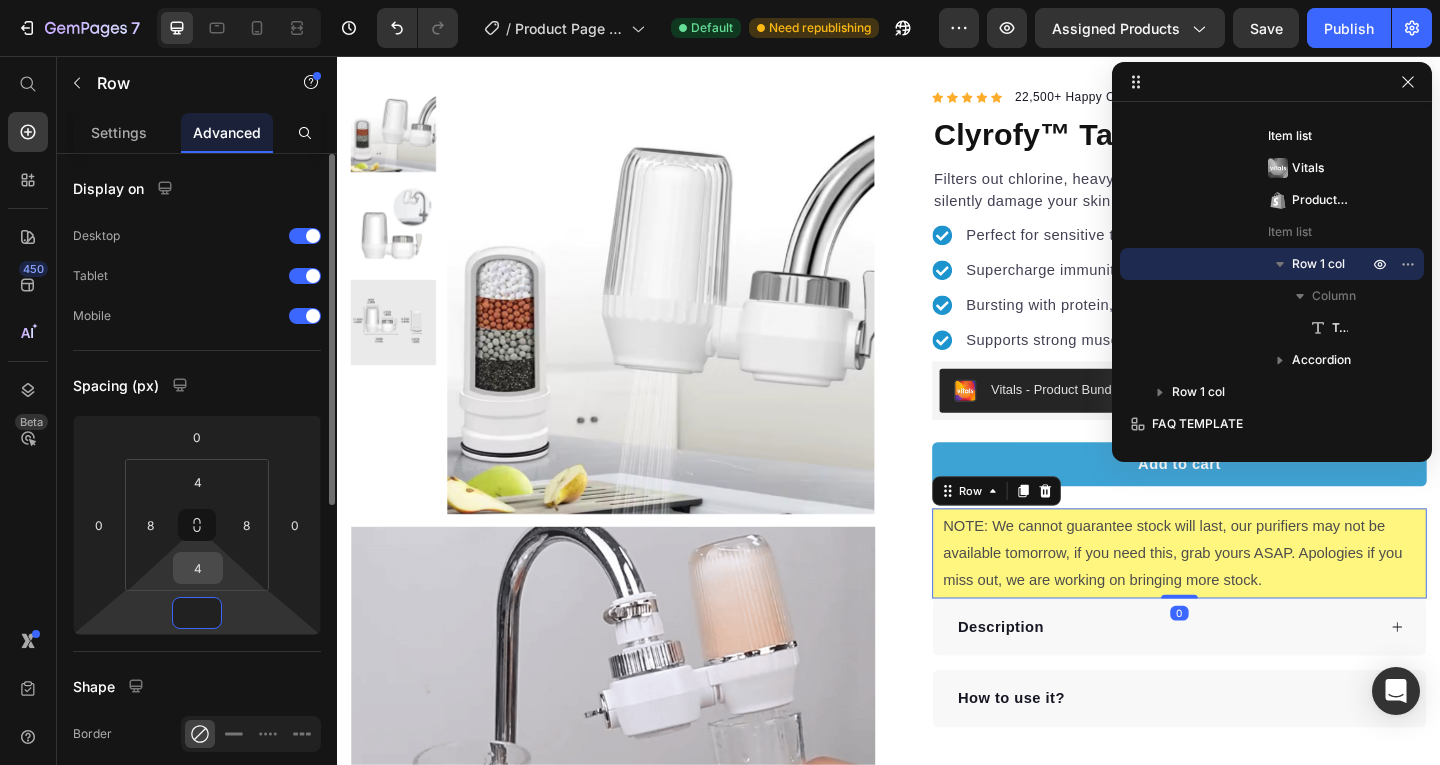 type on "8" 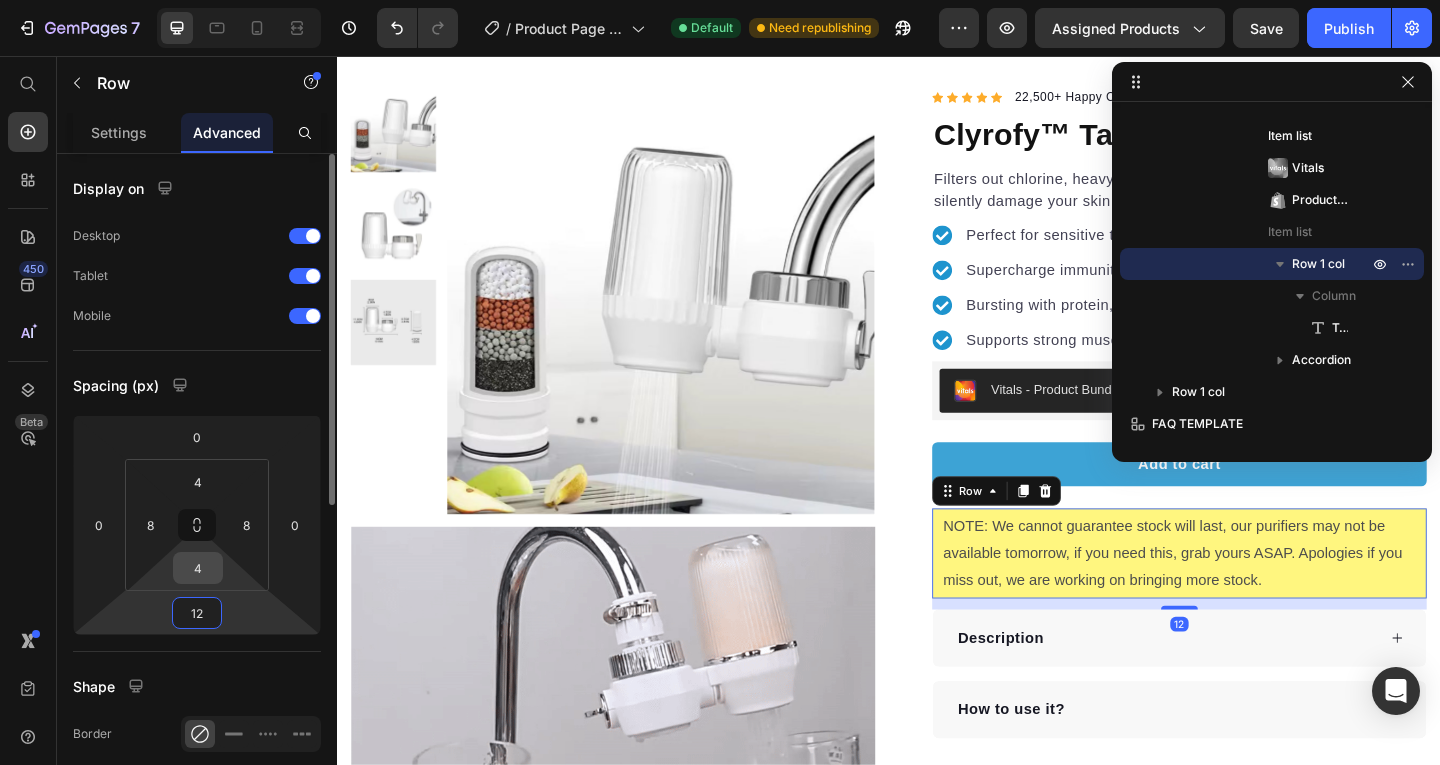 type on "12" 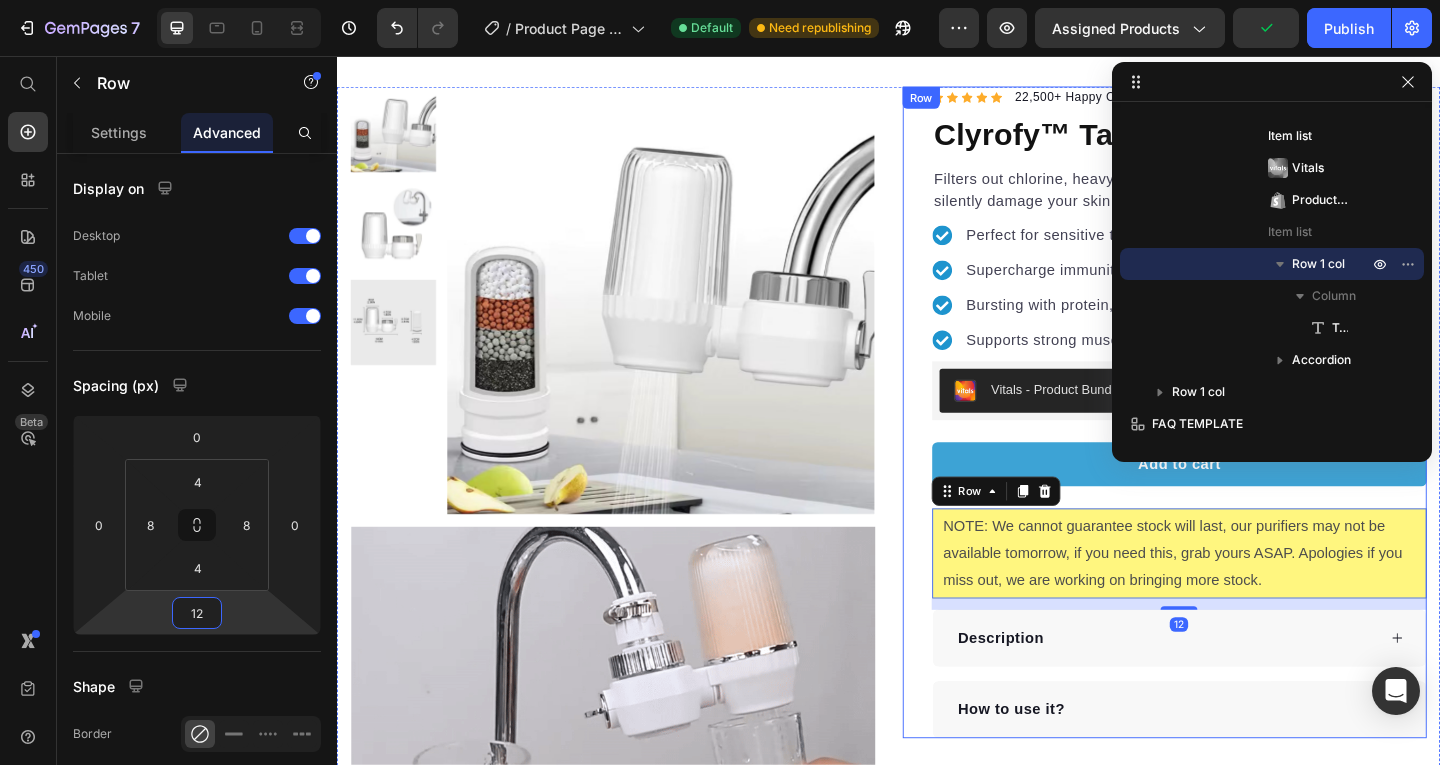 click on "Icon Icon Icon Icon Icon Icon List Hoz 22,500+ Happy Customers Text block Row Clyrofy™ Tap Water Purifier Product Title Filters out chlorine, heavy metals, and hard water minerals that silently damage your skin barrier. Text block Perfect for sensitive tummies Supercharge immunity System Bursting with protein, vitamins, and minerals Supports strong muscles, increases bone strength Item list Vitals - Product Bundles Vitals Add to cart Product Cart Button Safe for sensitive skin Filters chlorine, heavy metals & bacteria Helps restore skin barrier health Works with all standard bathroom taps Item list NOTE: We cannot guarantee stock will last, our purifiers may not be available tomorrow, if you need this, grab yours ASAP. Apologies if you miss out, we are working on bringing more stock. Text Block Row   12
Description
How to use it? Accordion Row" at bounding box center [1237, 443] 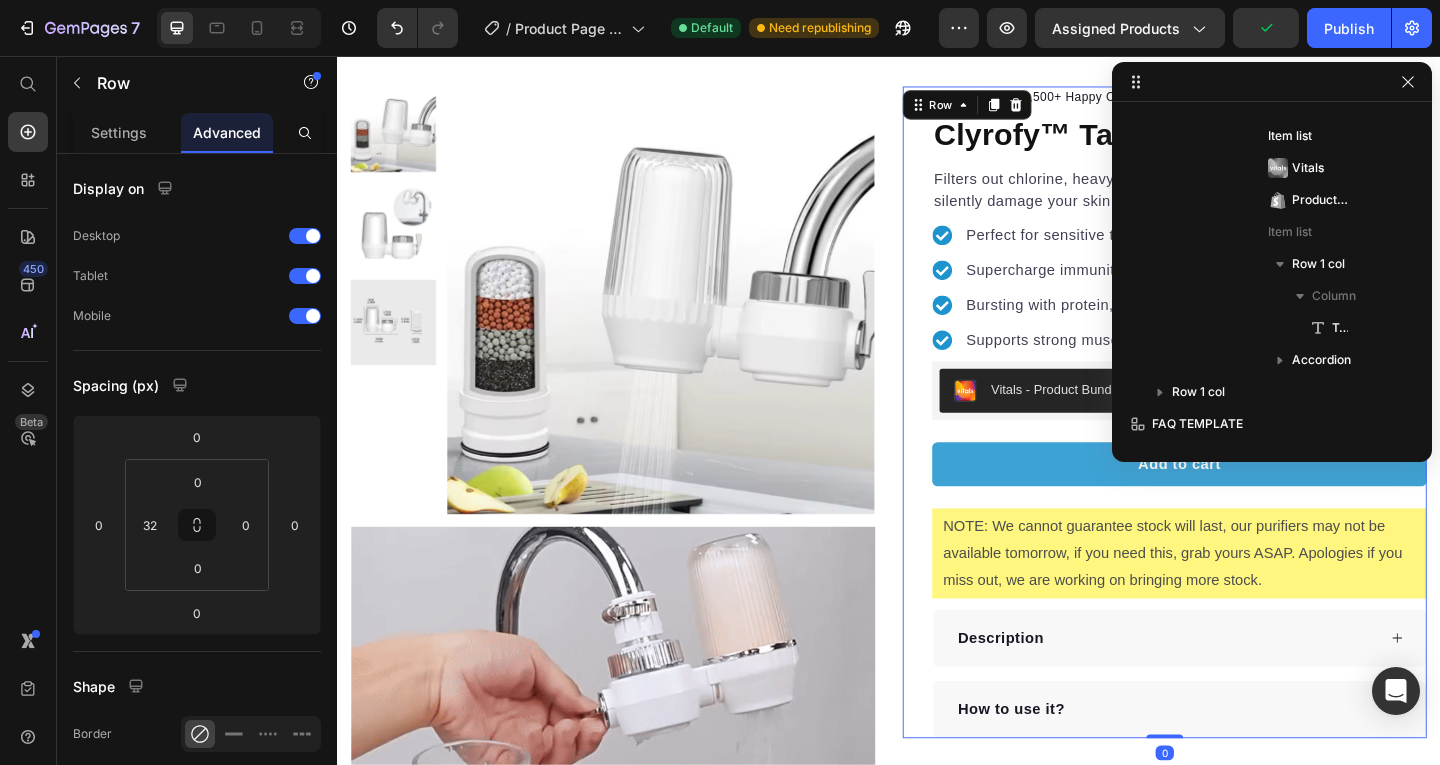 scroll, scrollTop: 90, scrollLeft: 0, axis: vertical 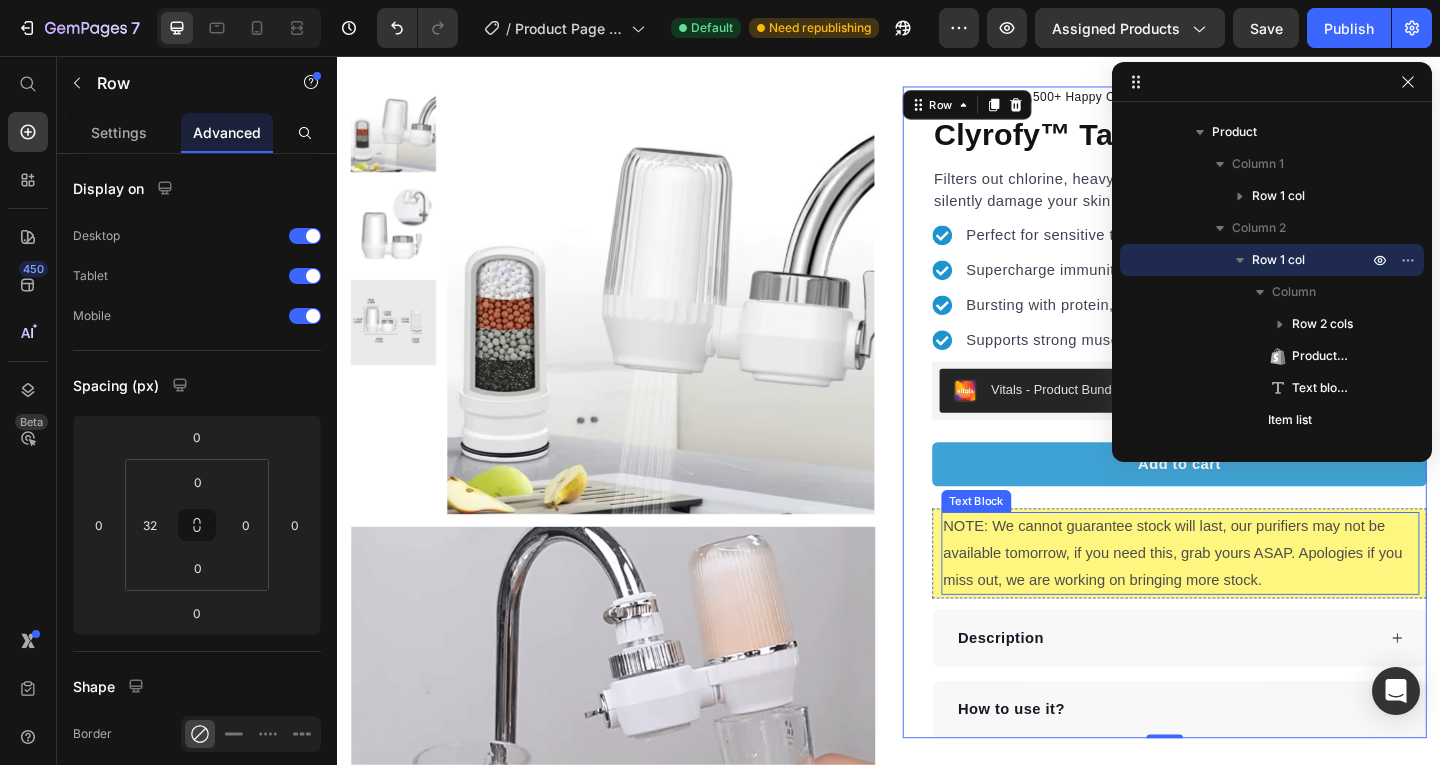 click on "NOTE: We cannot guarantee stock will last, our purifiers may not be available tomorrow, if you need this, grab yours ASAP. Apologies if you miss out, we are working on bringing more stock." at bounding box center [1254, 597] 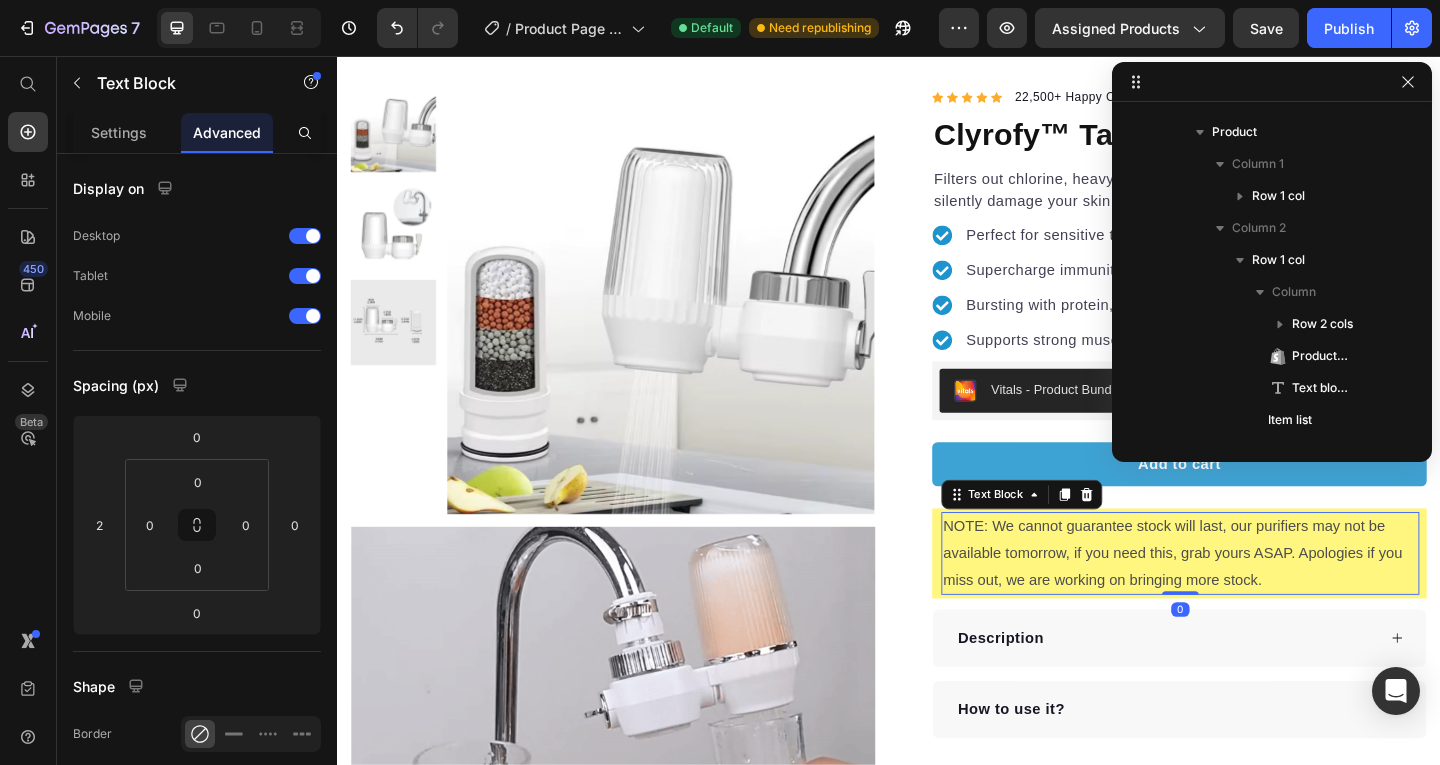 scroll, scrollTop: 374, scrollLeft: 0, axis: vertical 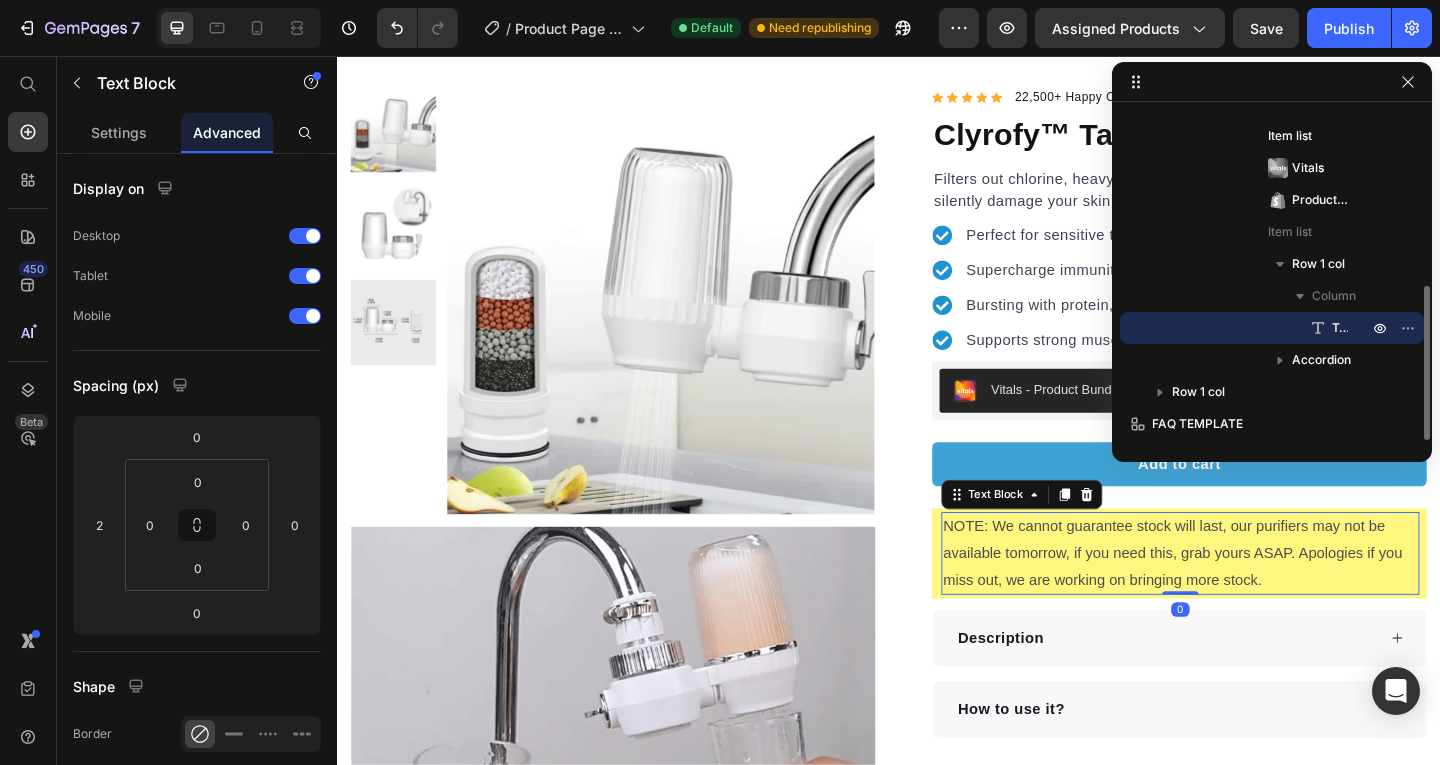 click on "NOTE: We cannot guarantee stock will last, our purifiers may not be available tomorrow, if you need this, grab yours ASAP. Apologies if you miss out, we are working on bringing more stock." at bounding box center (1254, 597) 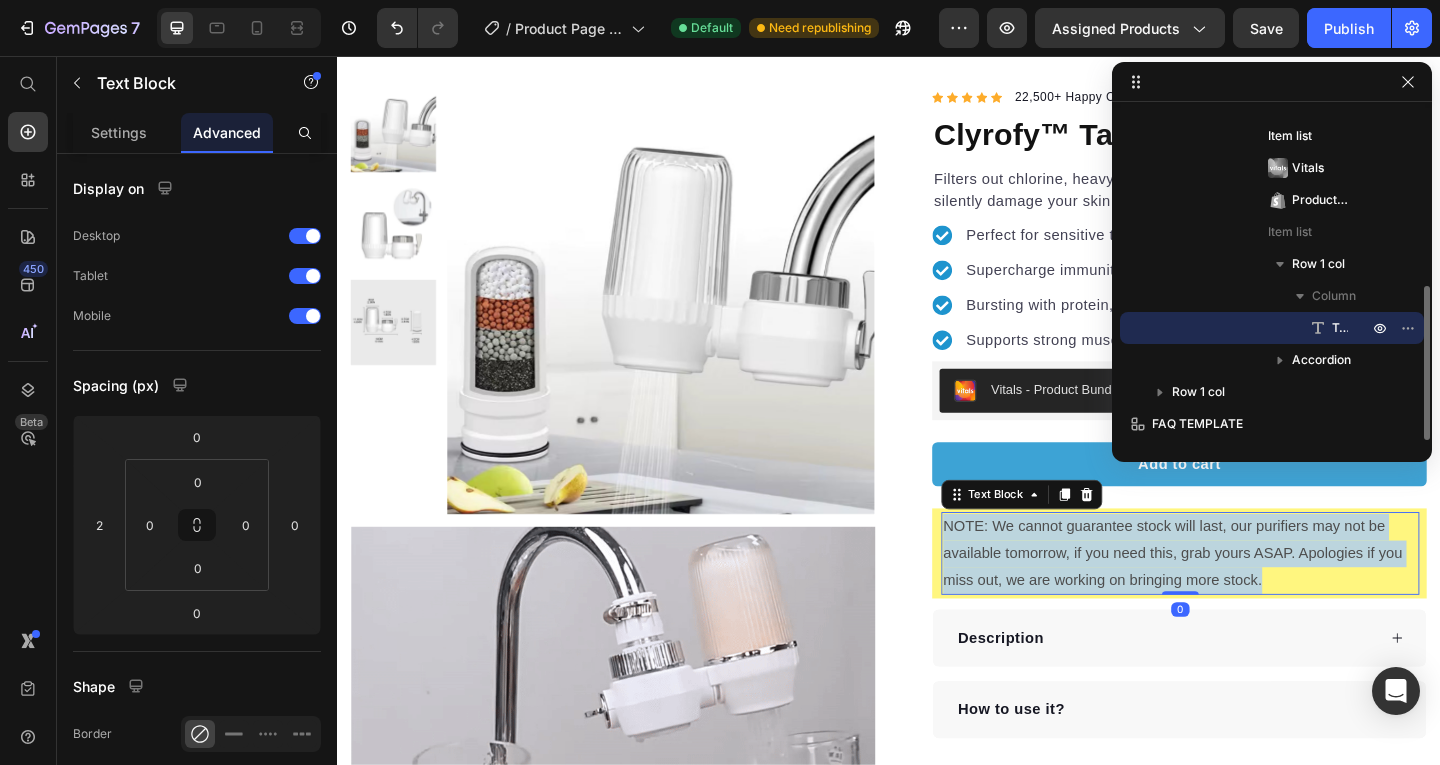 click on "NOTE: We cannot guarantee stock will last, our purifiers may not be available tomorrow, if you need this, grab yours ASAP. Apologies if you miss out, we are working on bringing more stock." at bounding box center [1254, 597] 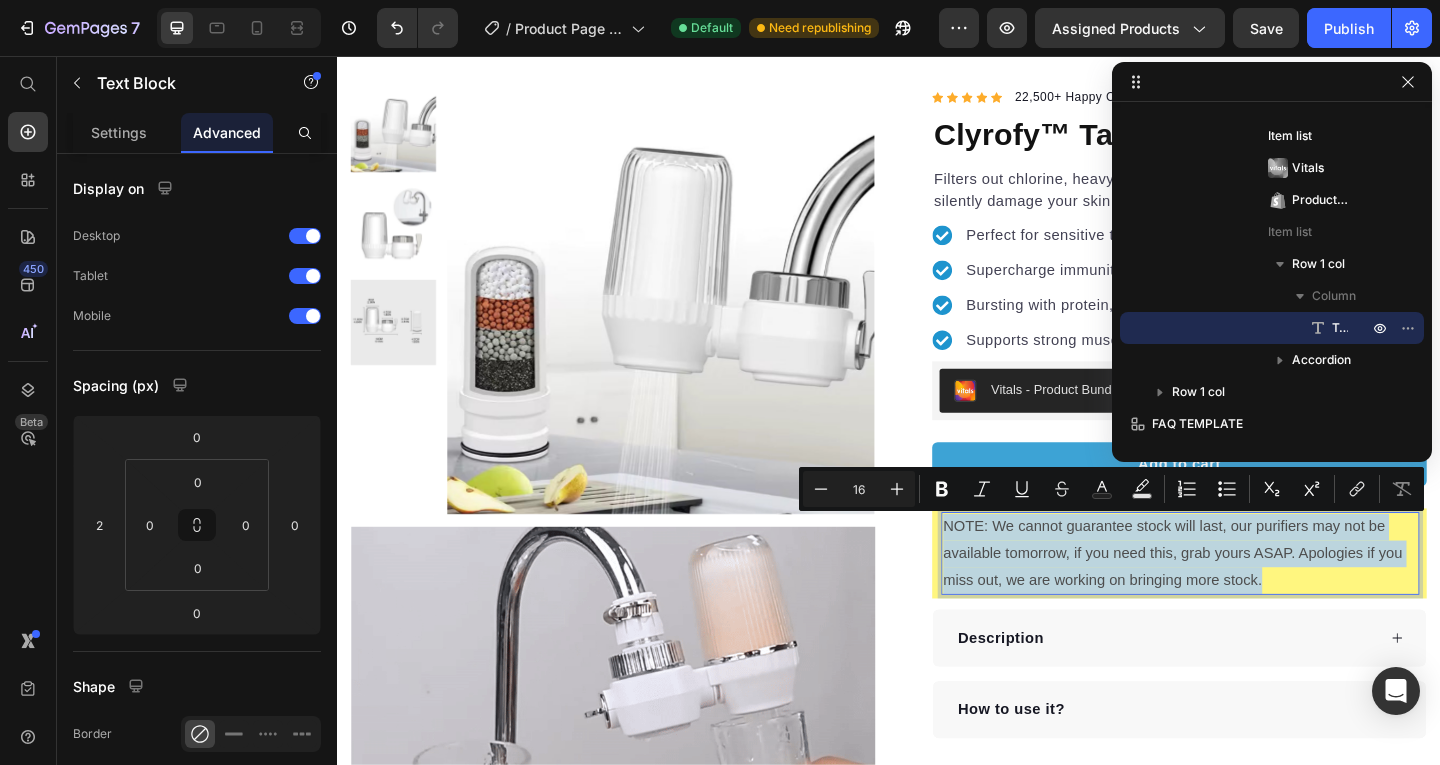 click on "NOTE: We cannot guarantee stock will last, our purifiers may not be available tomorrow, if you need this, grab yours ASAP. Apologies if you miss out, we are working on bringing more stock." at bounding box center [1254, 597] 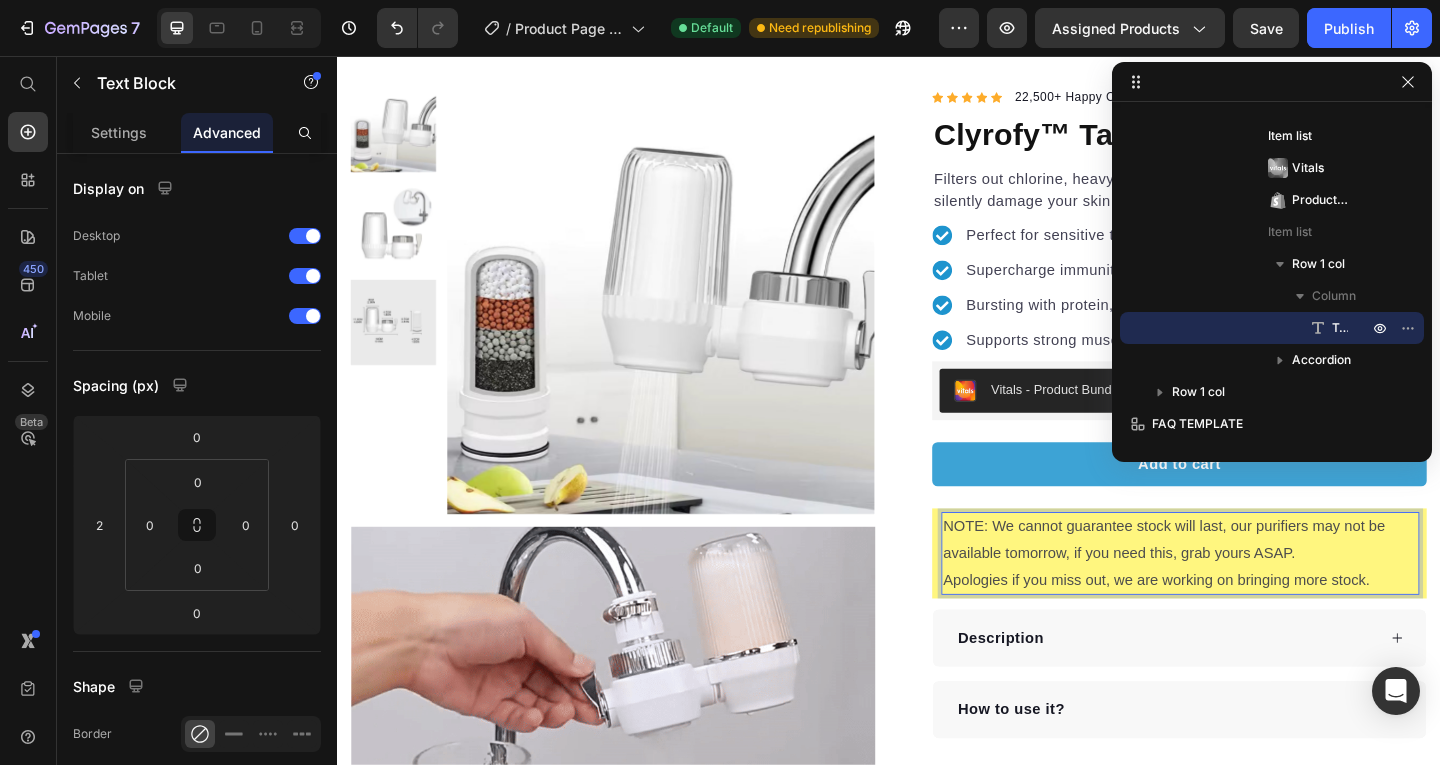 click on "NOTE: We cannot guarantee stock will last, our purifiers may not be available tomorrow, if you need this, grab yours ASAP." at bounding box center (1254, 583) 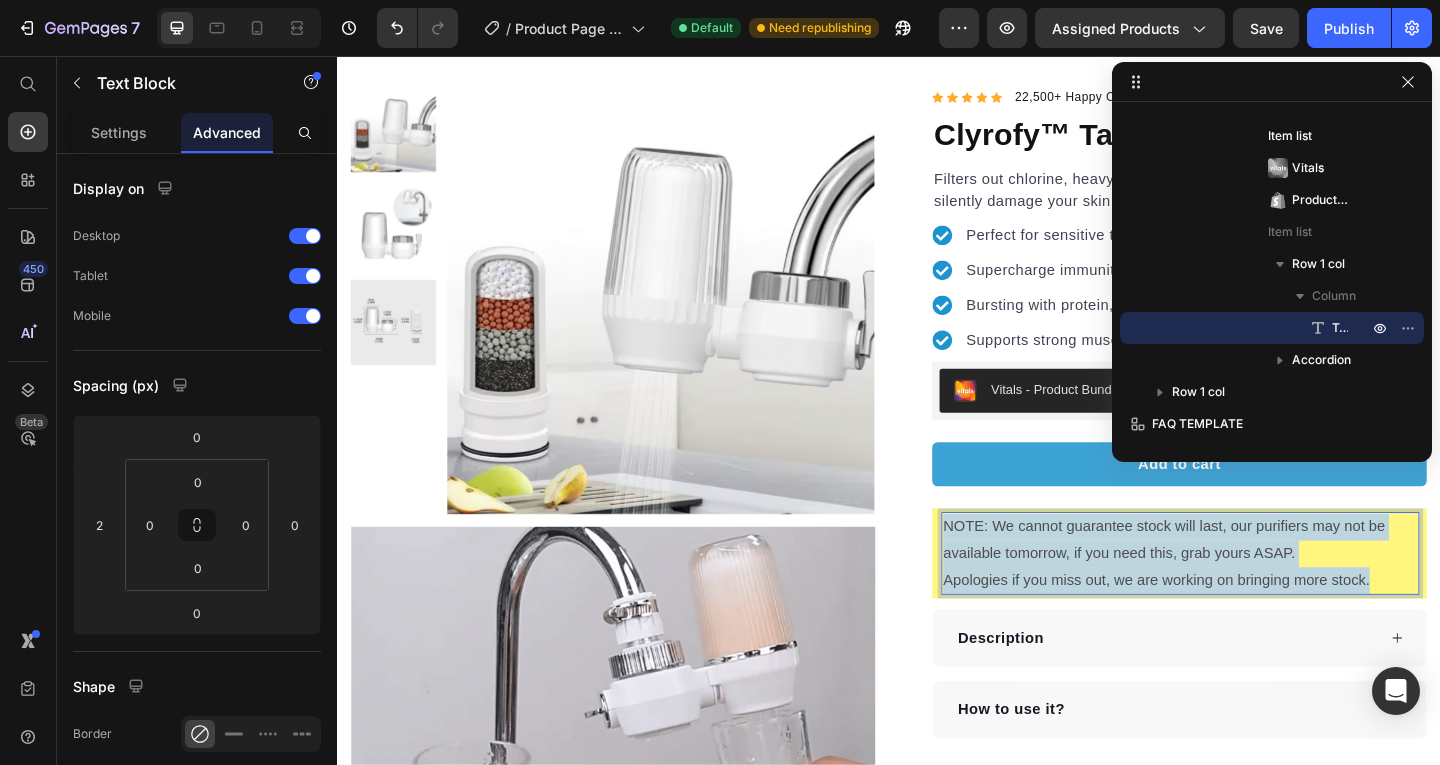 click on "Apologies if you miss out, we are working on bringing more stock." at bounding box center [1254, 626] 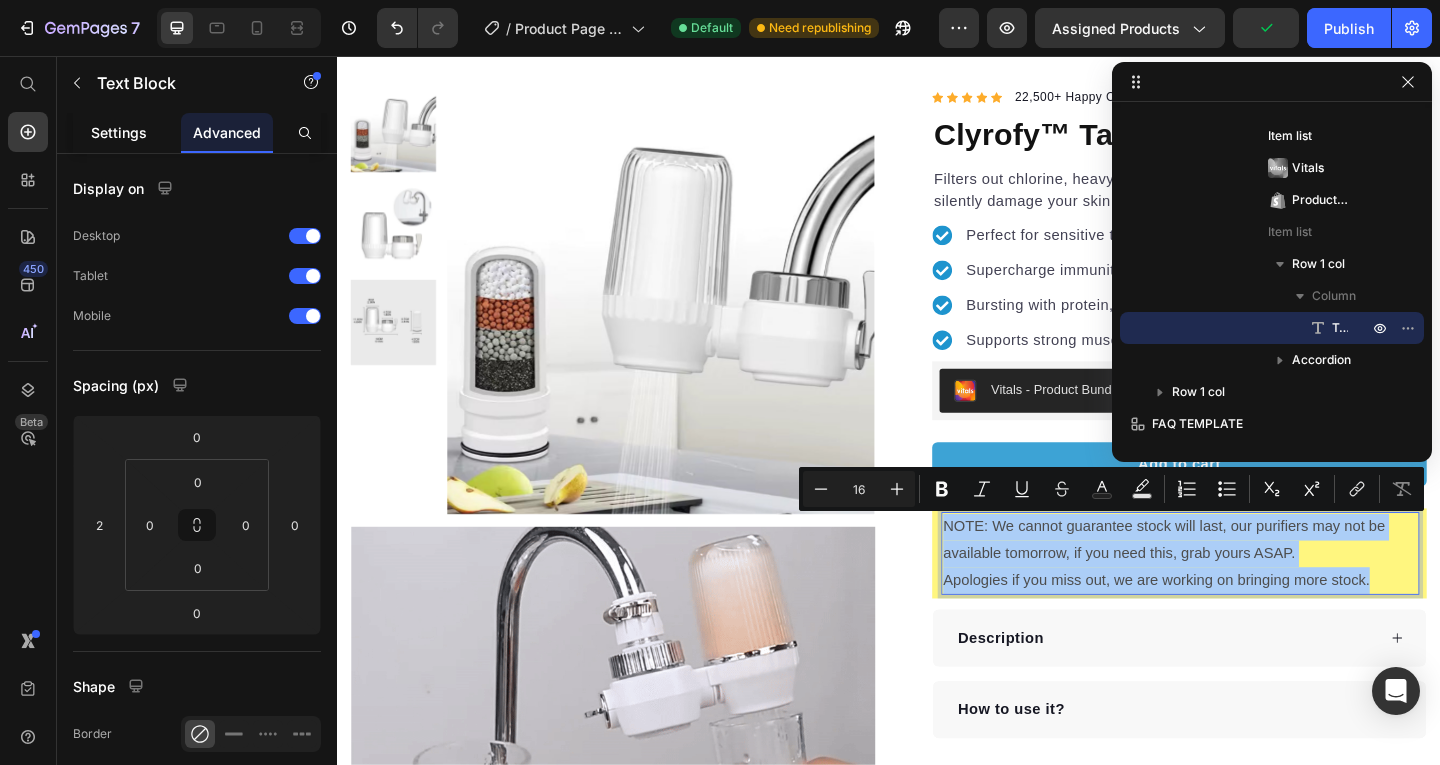 click on "Settings" 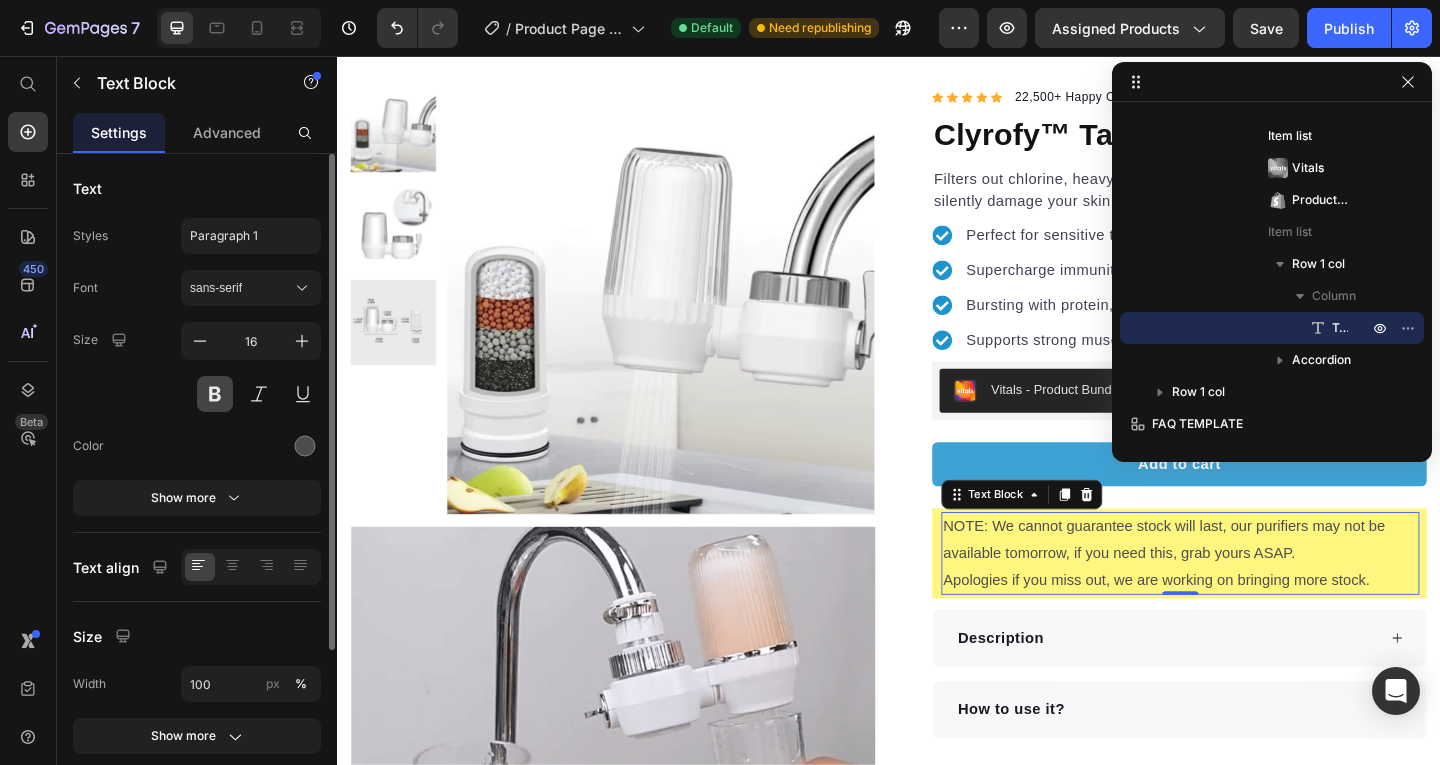 click at bounding box center (215, 394) 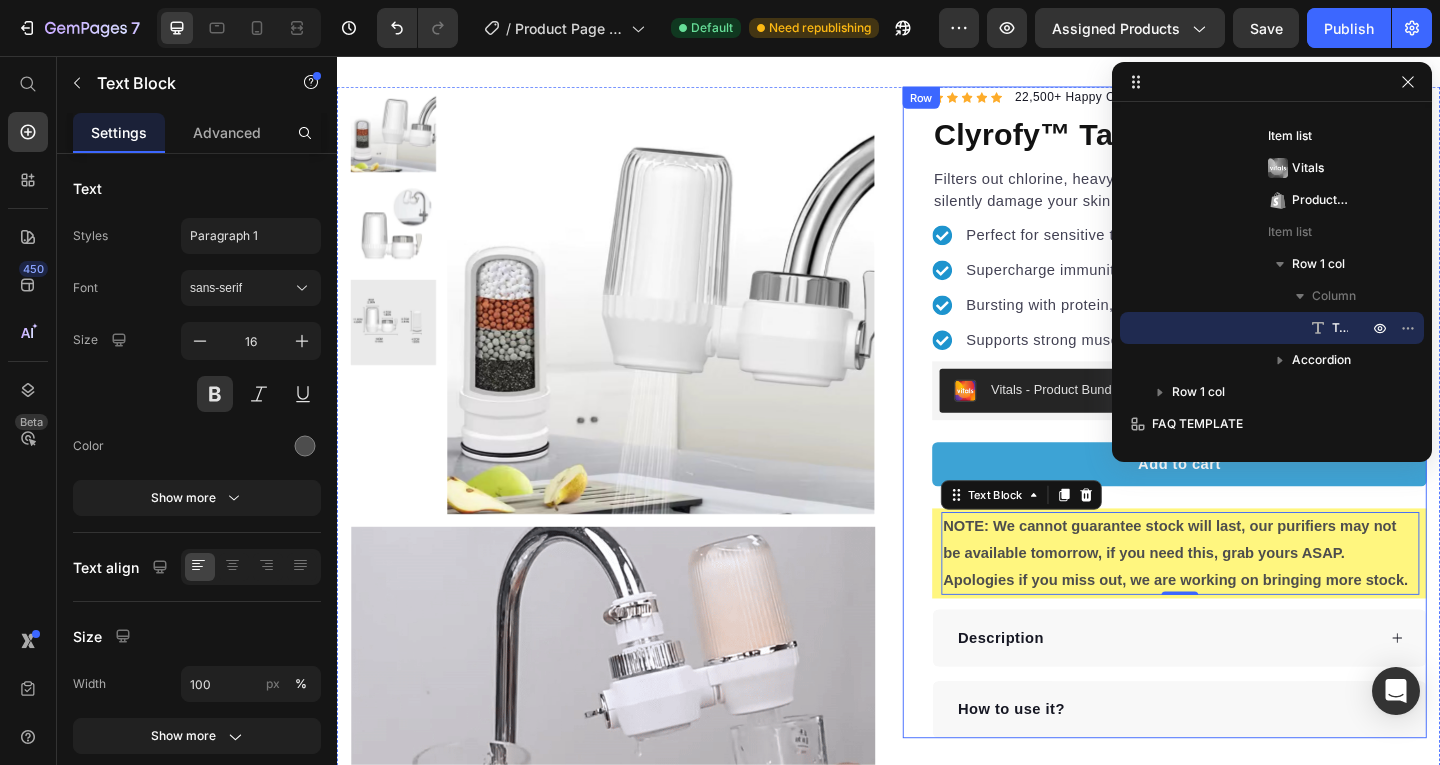 click on "NOTE: We cannot guarantee stock will last, our purifiers may not be available tomorrow, if you need this, grab yours ASAP.  Apologies if you miss out, we are working on bringing more stock. Text Block   0" at bounding box center (1253, 597) 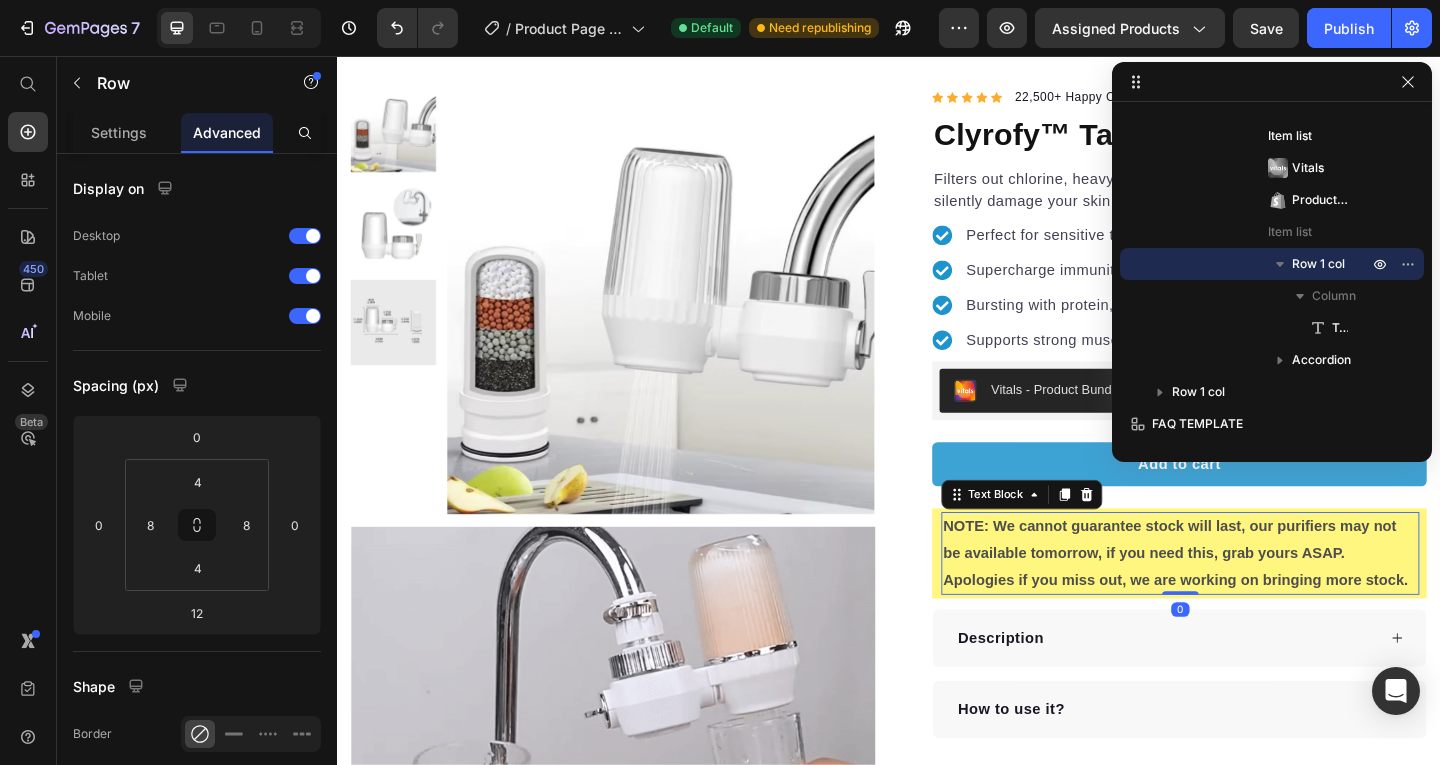 click on "NOTE: We cannot guarantee stock will last, our purifiers may not be available tomorrow, if you need this, grab yours ASAP." at bounding box center (1254, 583) 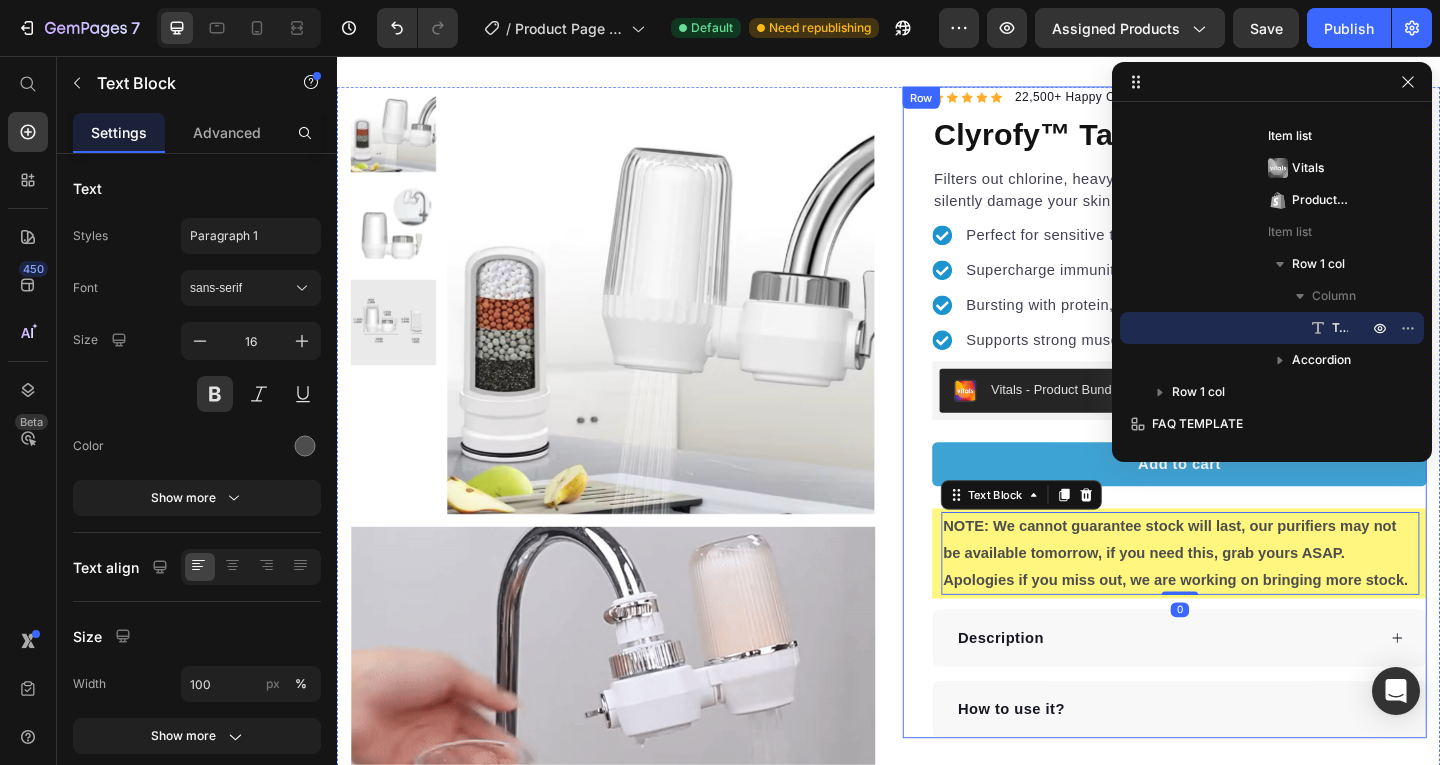 click on "Icon Icon Icon Icon Icon Icon List Hoz 22,500+ Happy Customers Text block Row Clyrofy™ Tap Water Purifier Product Title Filters out chlorine, heavy metals, and hard water minerals that silently damage your skin barrier. Text block Perfect for sensitive tummies Supercharge immunity System Bursting with protein, vitamins, and minerals Supports strong muscles, increases bone strength Item list Vitals - Product Bundles Vitals Add to cart Product Cart Button Safe for sensitive skin Filters chlorine, heavy metals & bacteria Helps restore skin barrier health Works with all standard bathroom taps Item list NOTE: We cannot guarantee stock will last, our purifiers may not be available tomorrow, if you need this, grab yours ASAP.  Apologies if you miss out, we are working on bringing more stock. Text Block   0 Row
Description
How to use it? Accordion Row" at bounding box center (1237, 443) 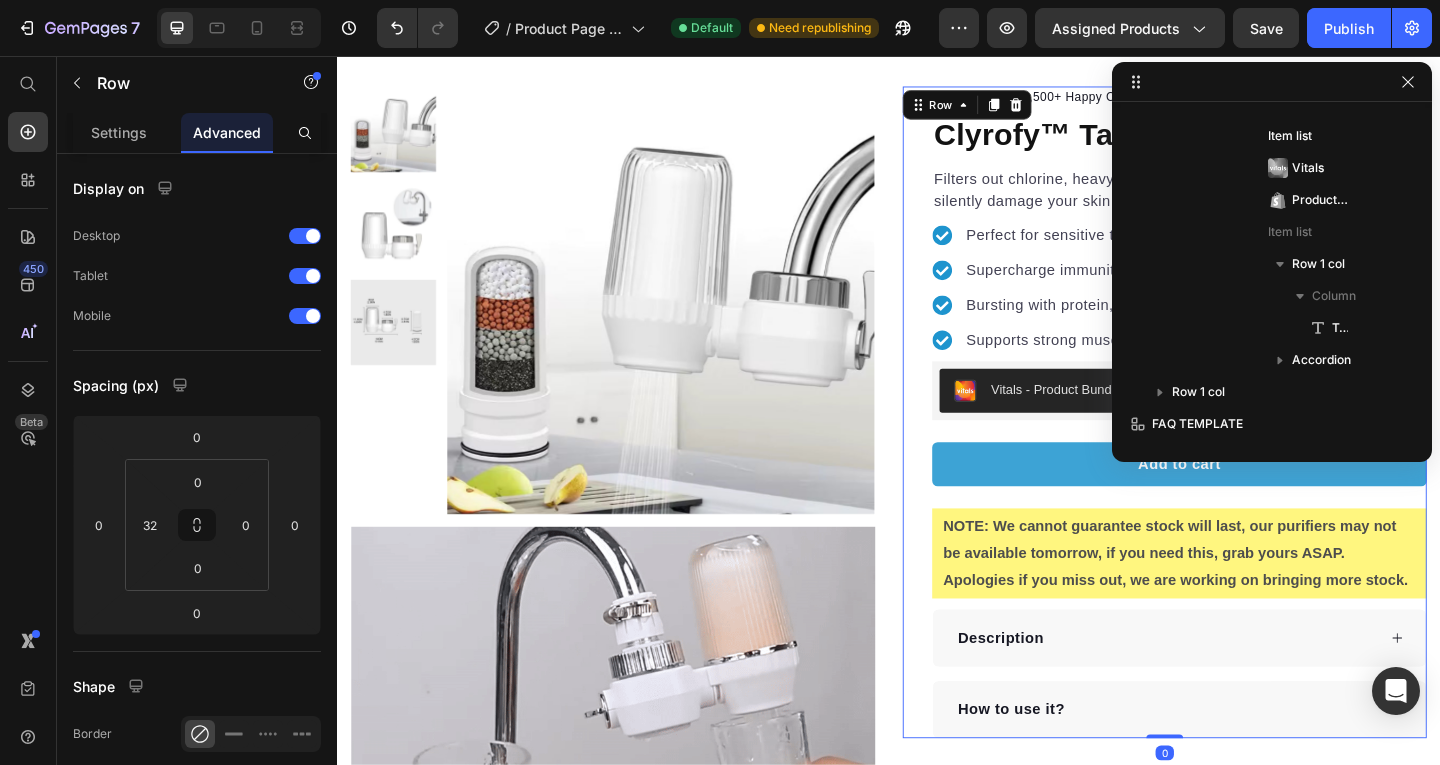 scroll, scrollTop: 90, scrollLeft: 0, axis: vertical 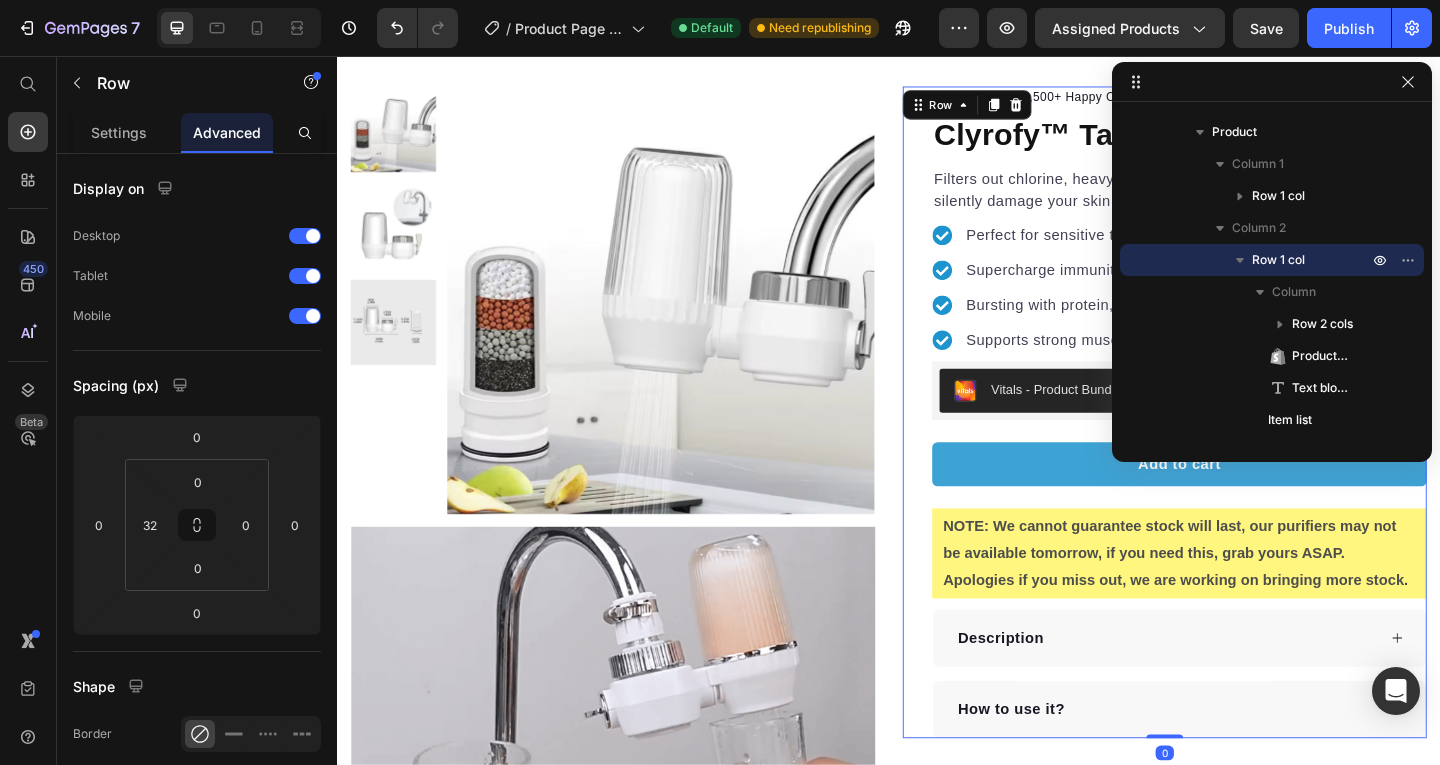 click 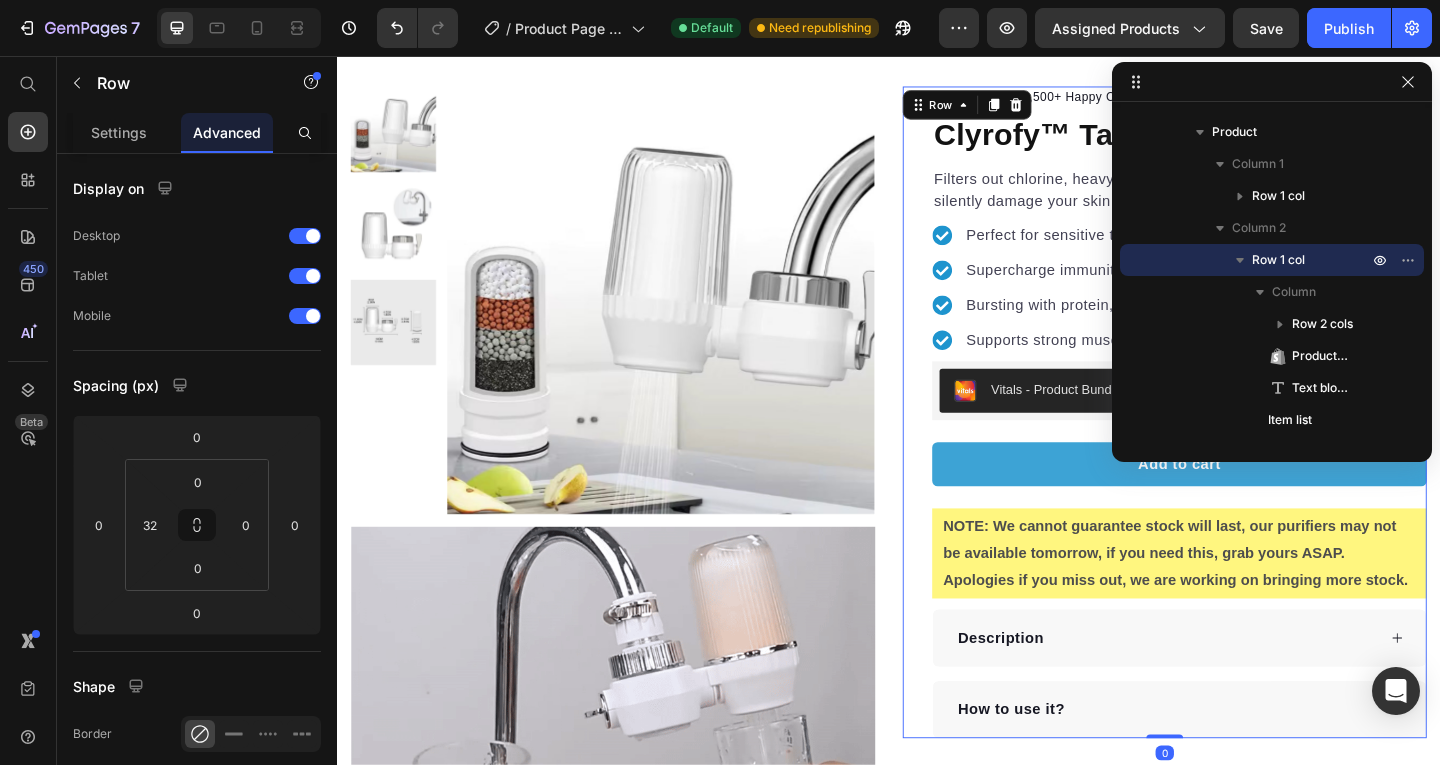 click 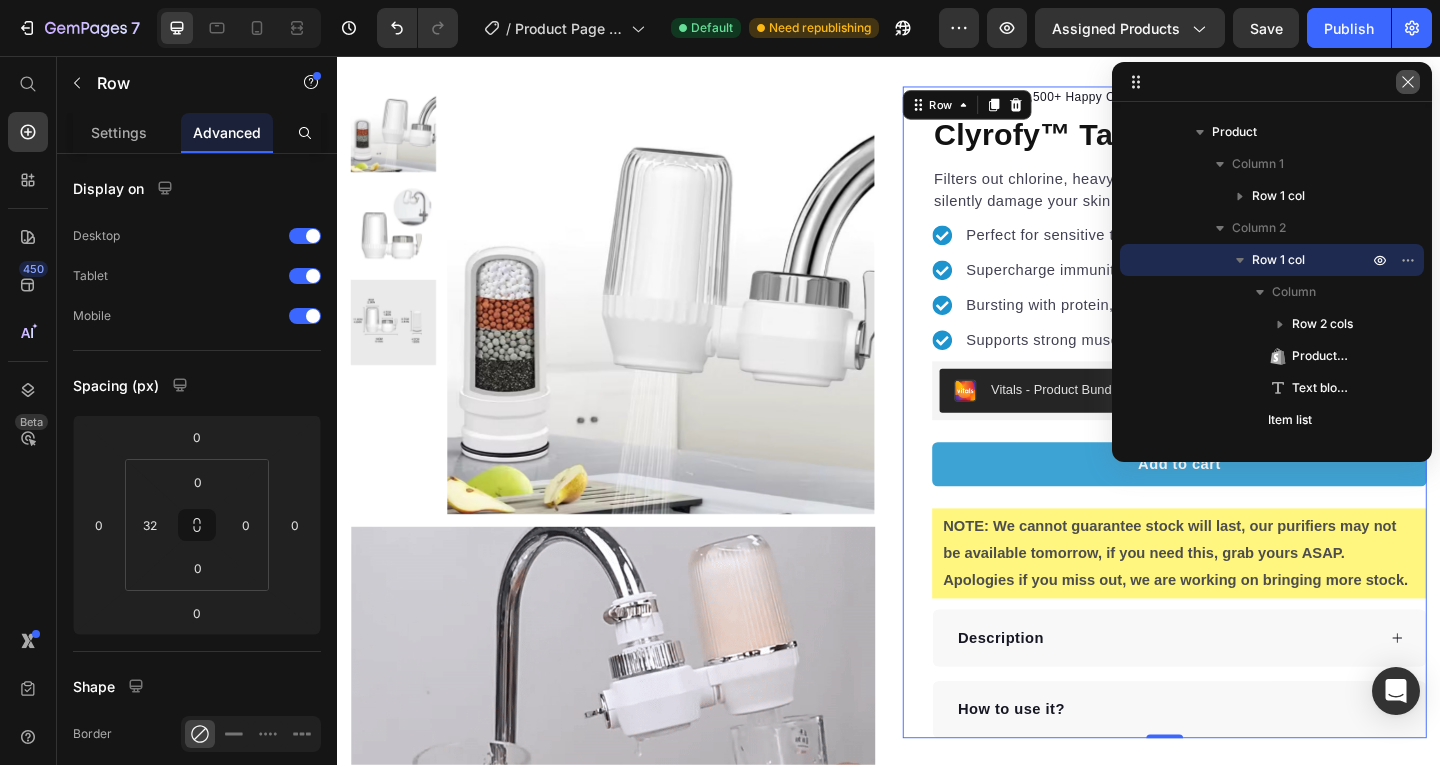click at bounding box center (1408, 82) 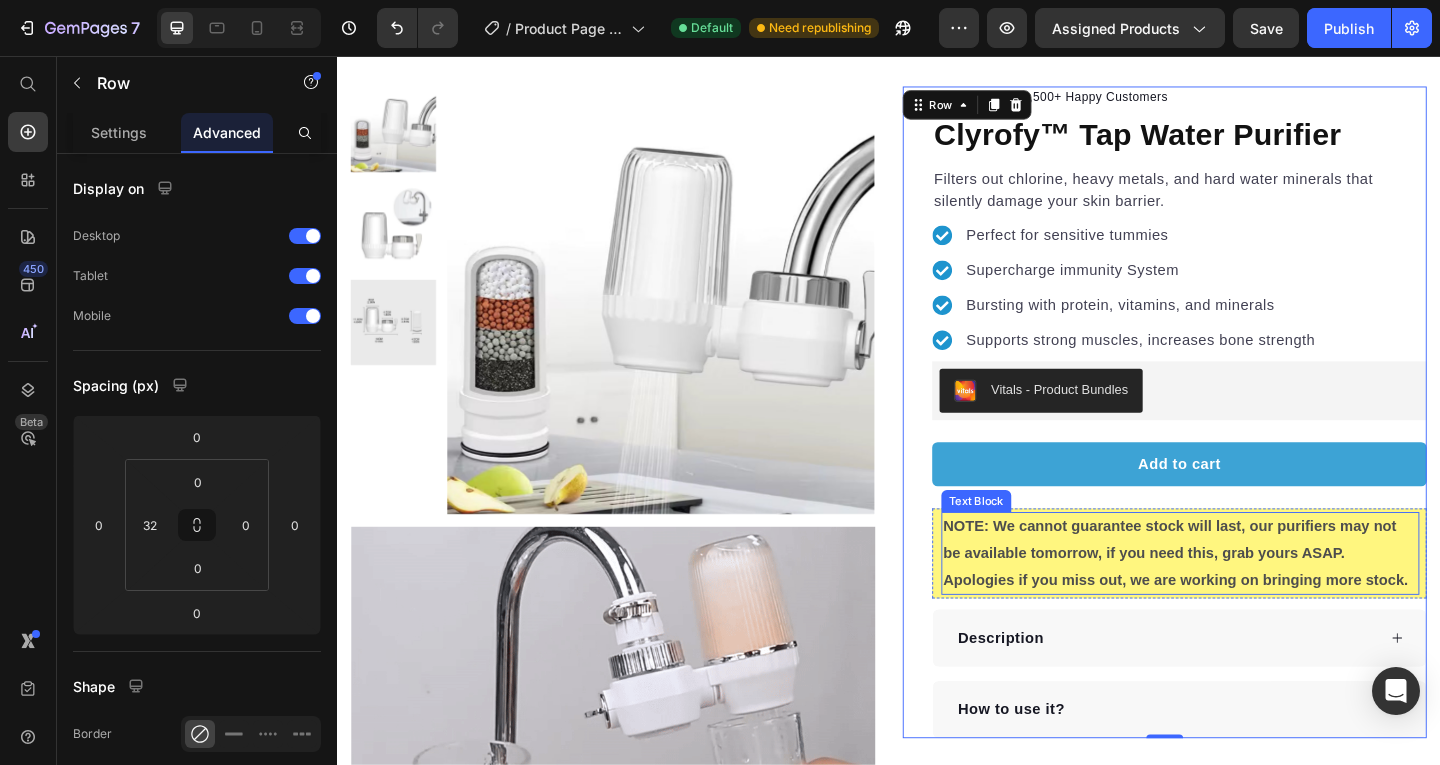 click on "NOTE: We cannot guarantee stock will last, our purifiers may not be available tomorrow, if you need this, grab yours ASAP." at bounding box center (1254, 583) 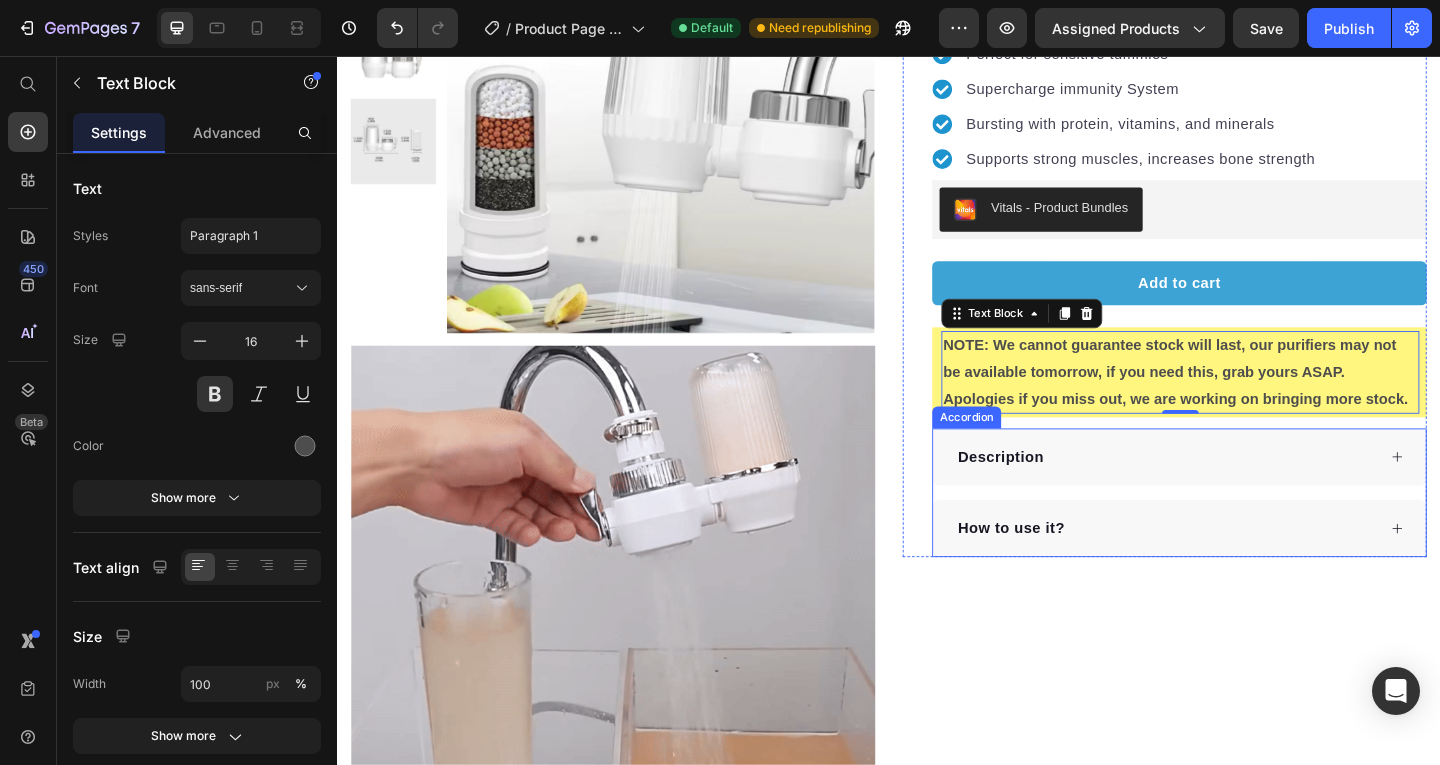 scroll, scrollTop: 254, scrollLeft: 0, axis: vertical 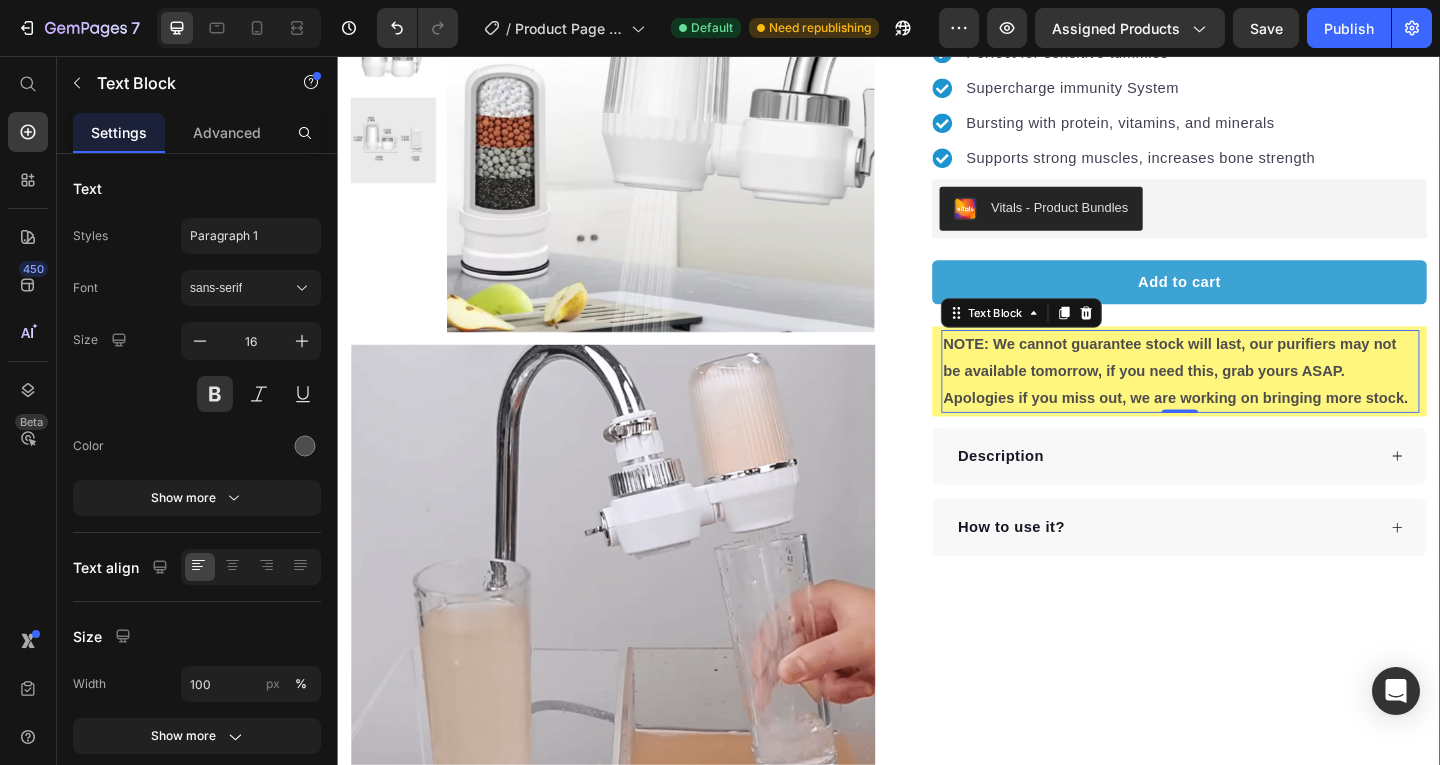 click on "Icon Icon Icon Icon Icon Icon List Hoz 22,500+ Happy Customers Text block Row Clyrofy™ Tap Water Purifier Product Title Filters out chlorine, heavy metals, and hard water minerals that silently damage your skin barrier. Text block Perfect for sensitive tummies Supercharge immunity System Bursting with protein, vitamins, and minerals Supports strong muscles, increases bone strength Item list Vitals - Product Bundles Vitals Add to cart Product Cart Button Safe for sensitive skin Filters chlorine, heavy metals & bacteria Helps restore skin barrier health Works with all standard bathroom taps Item list NOTE: We cannot guarantee stock will last, our purifiers may not be available tomorrow, if you need this, grab yours ASAP.  Apologies if you miss out, we are working on bringing more stock. Text Block   0 Row
Description
How to use it? Accordion Row" at bounding box center [1237, 415] 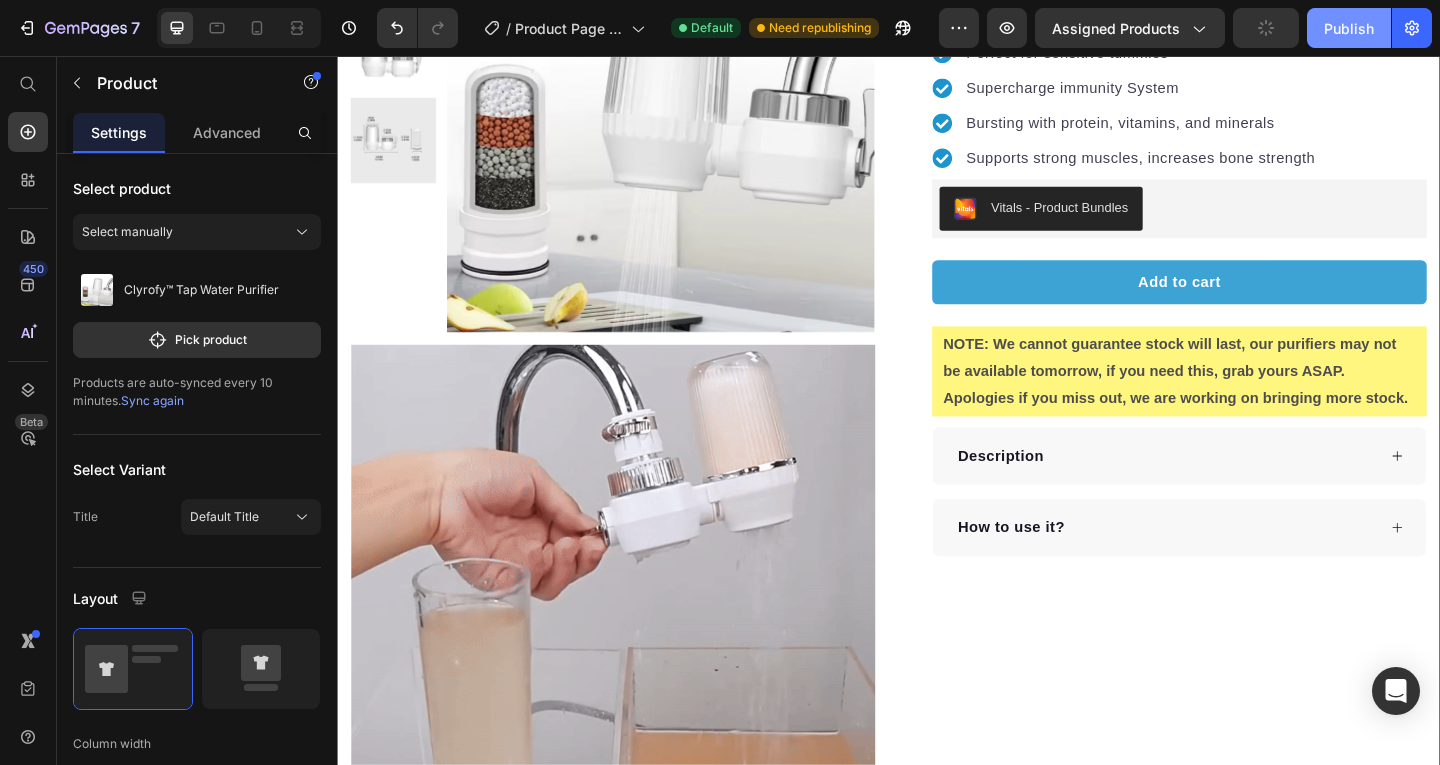 click on "Publish" at bounding box center [1349, 28] 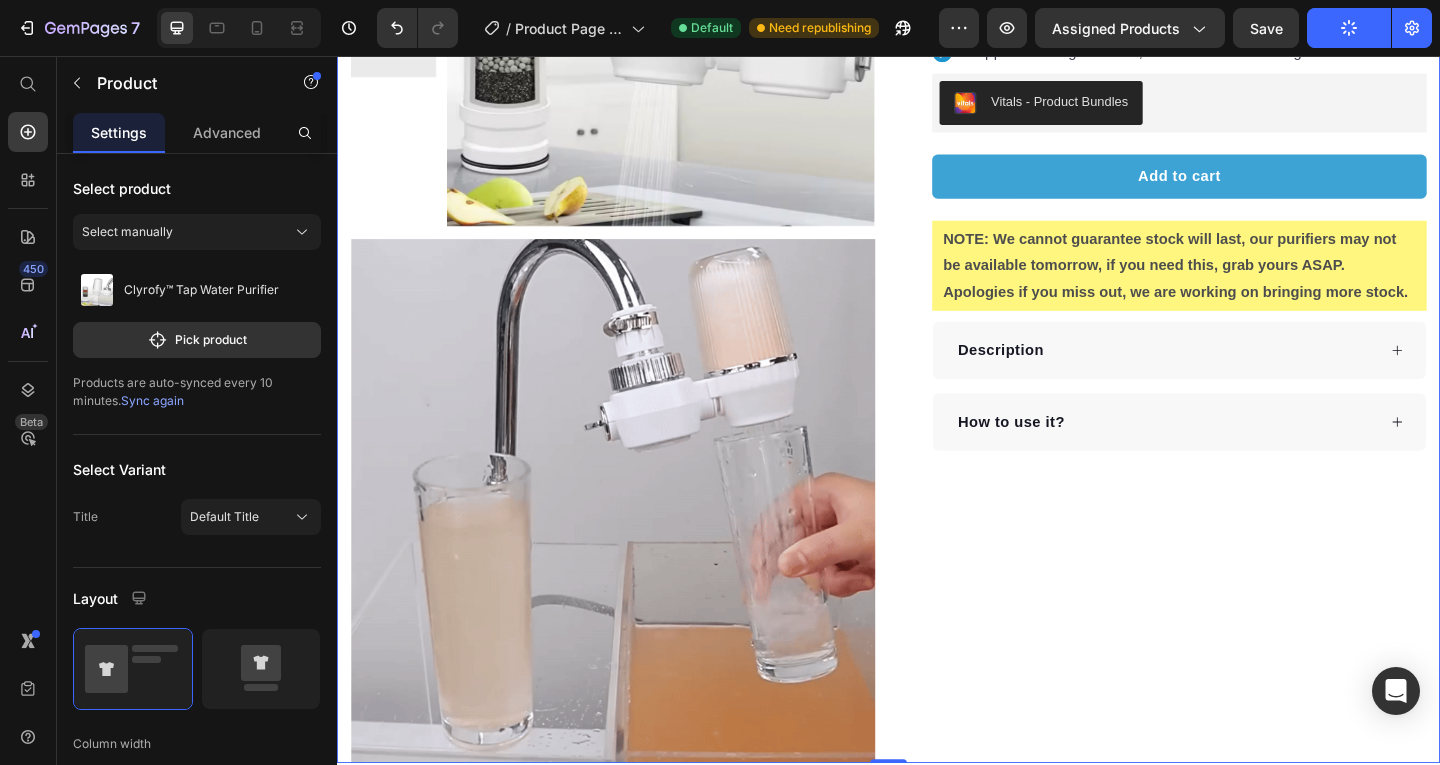 scroll, scrollTop: 0, scrollLeft: 0, axis: both 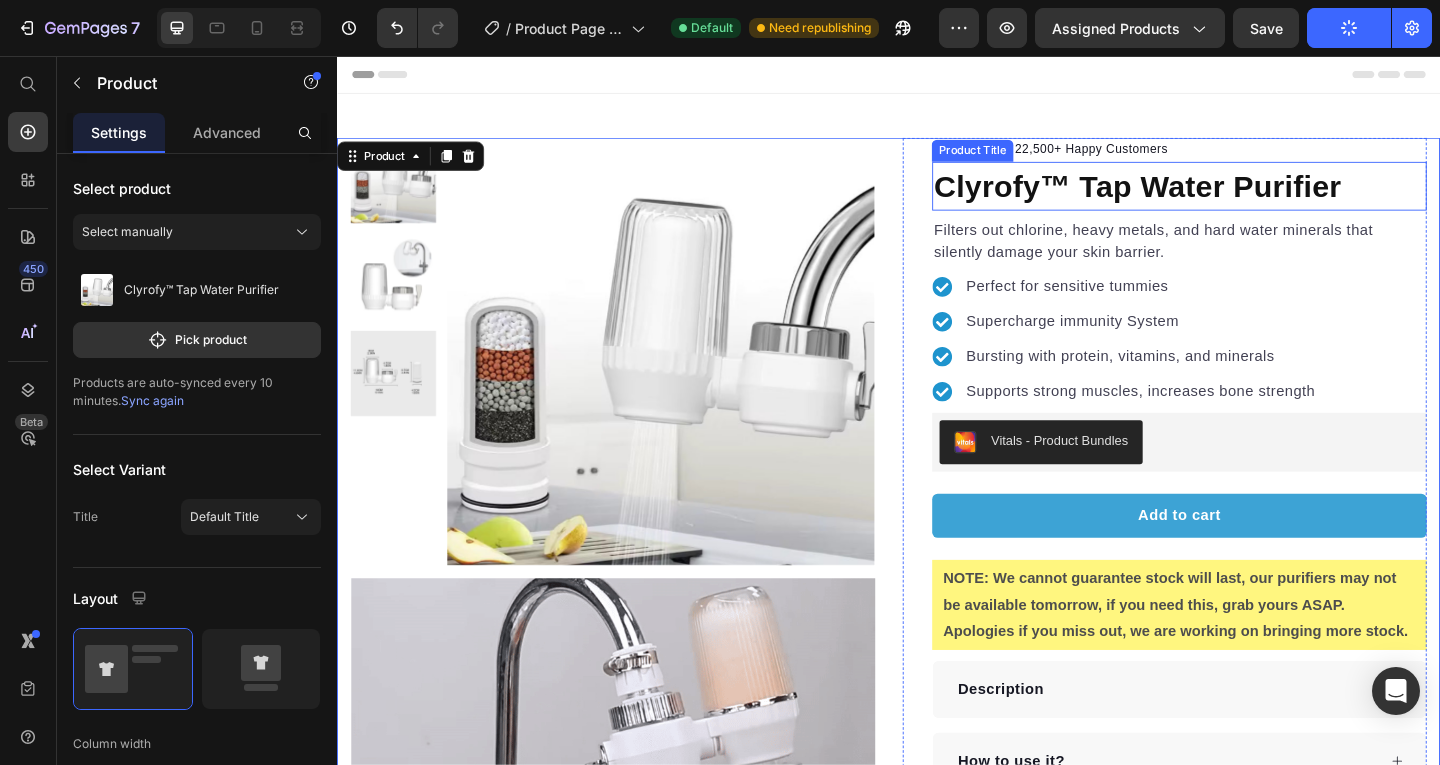 type 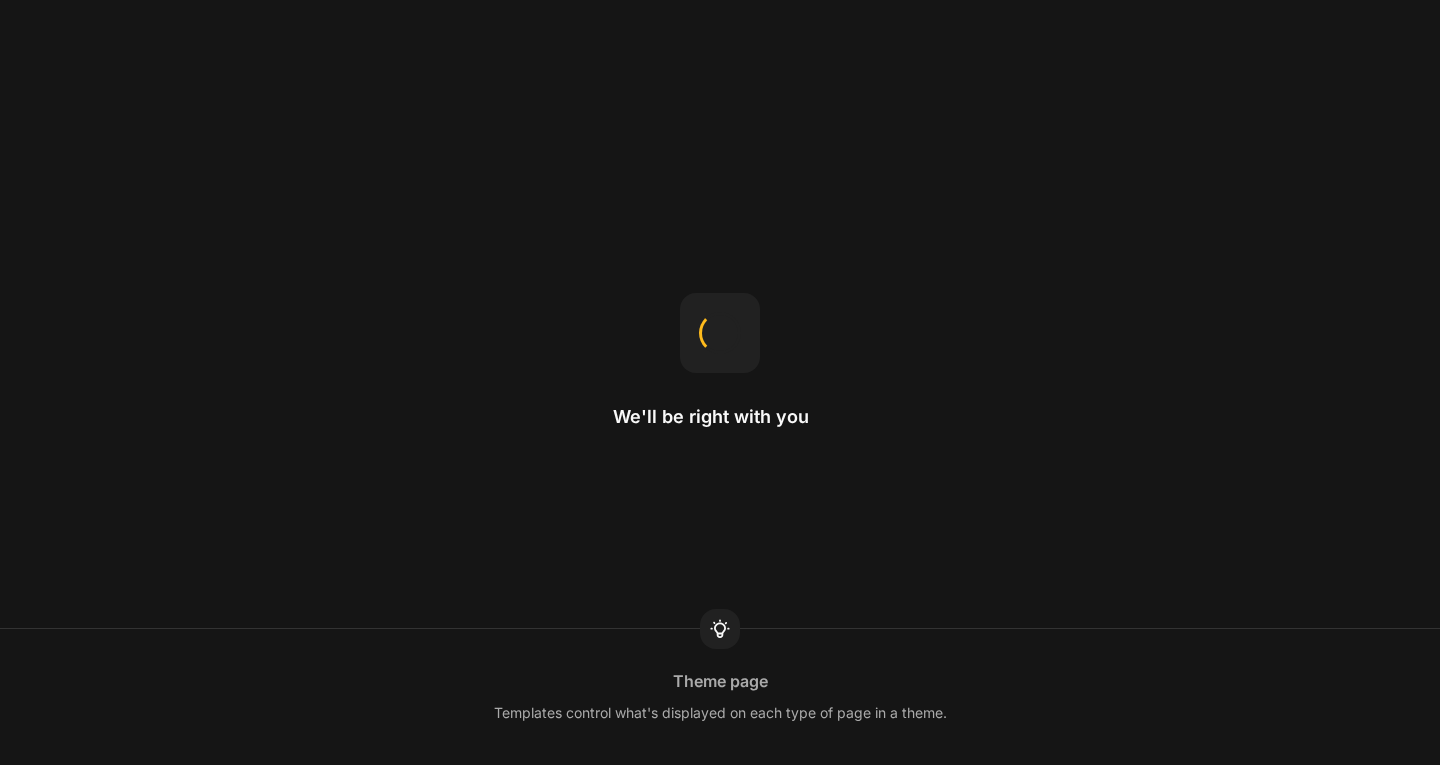 scroll, scrollTop: 0, scrollLeft: 0, axis: both 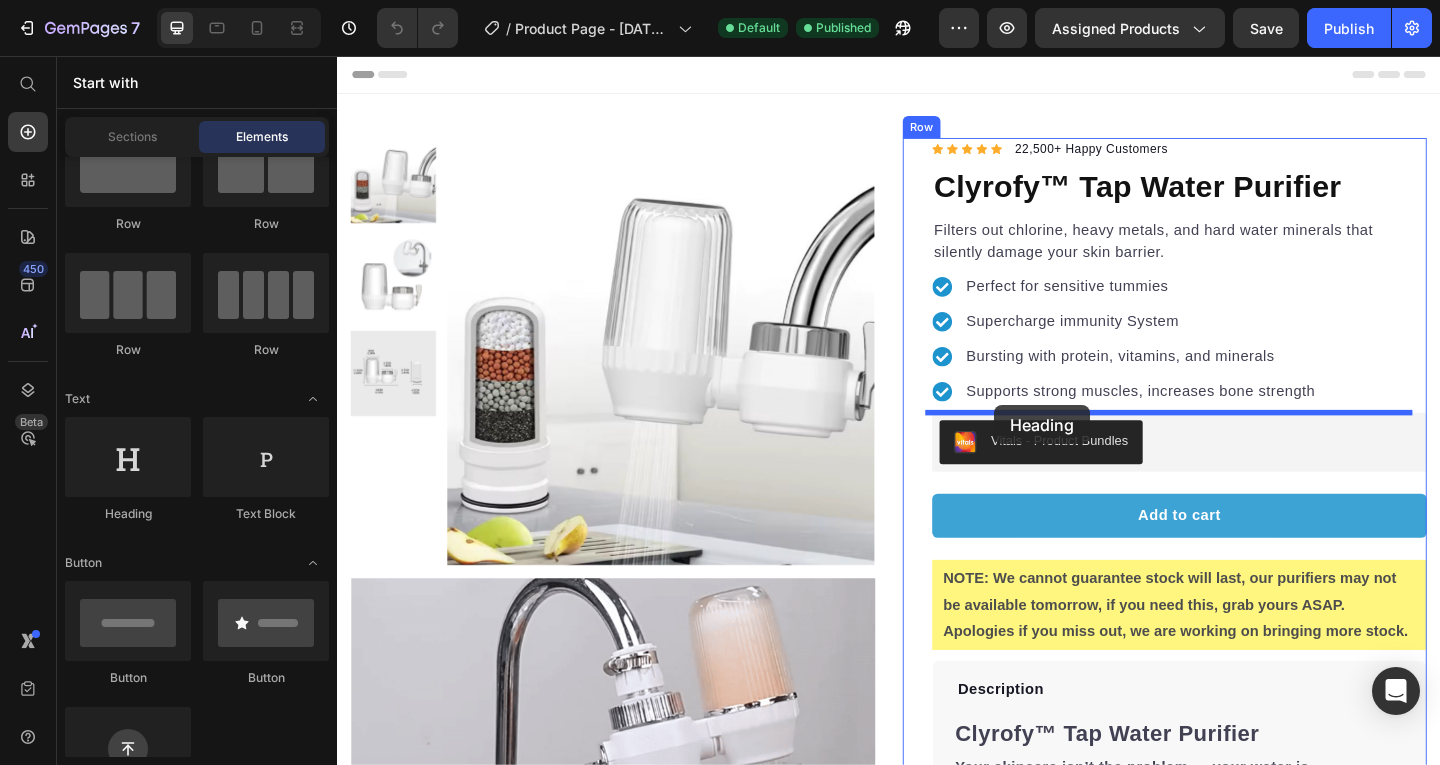drag, startPoint x: 457, startPoint y: 518, endPoint x: 1052, endPoint y: 436, distance: 600.62384 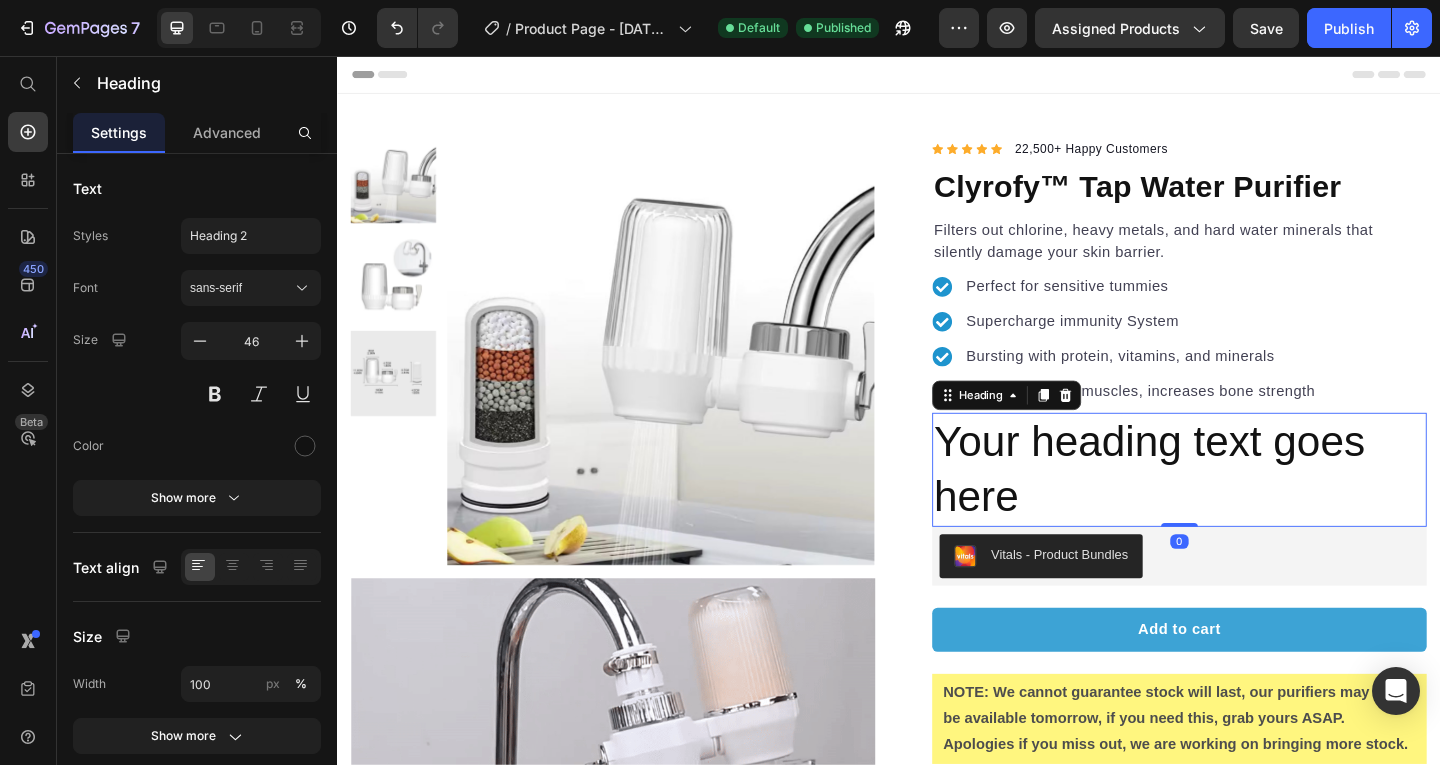 click on "Your heading text goes here" at bounding box center [1253, 506] 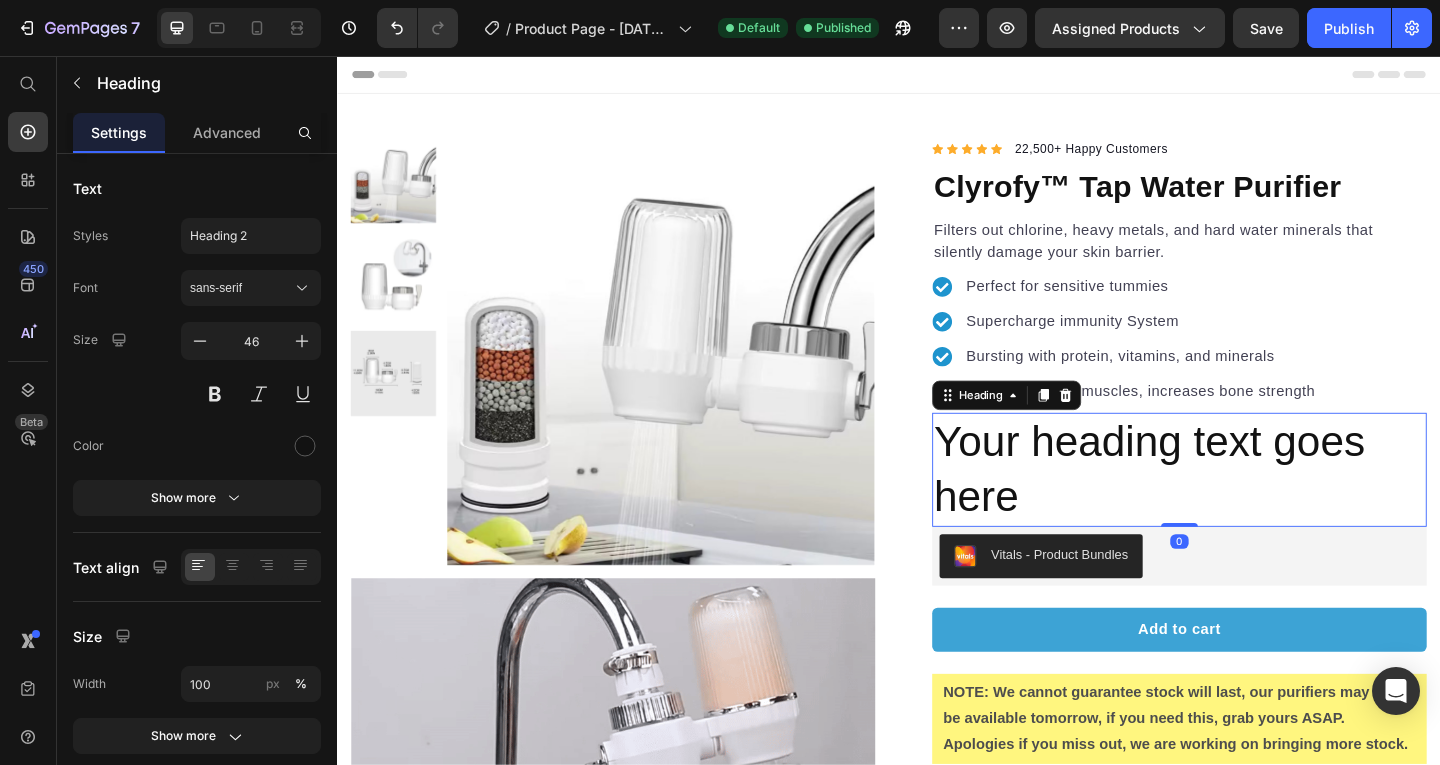 click on "Your heading text goes here" at bounding box center (1253, 506) 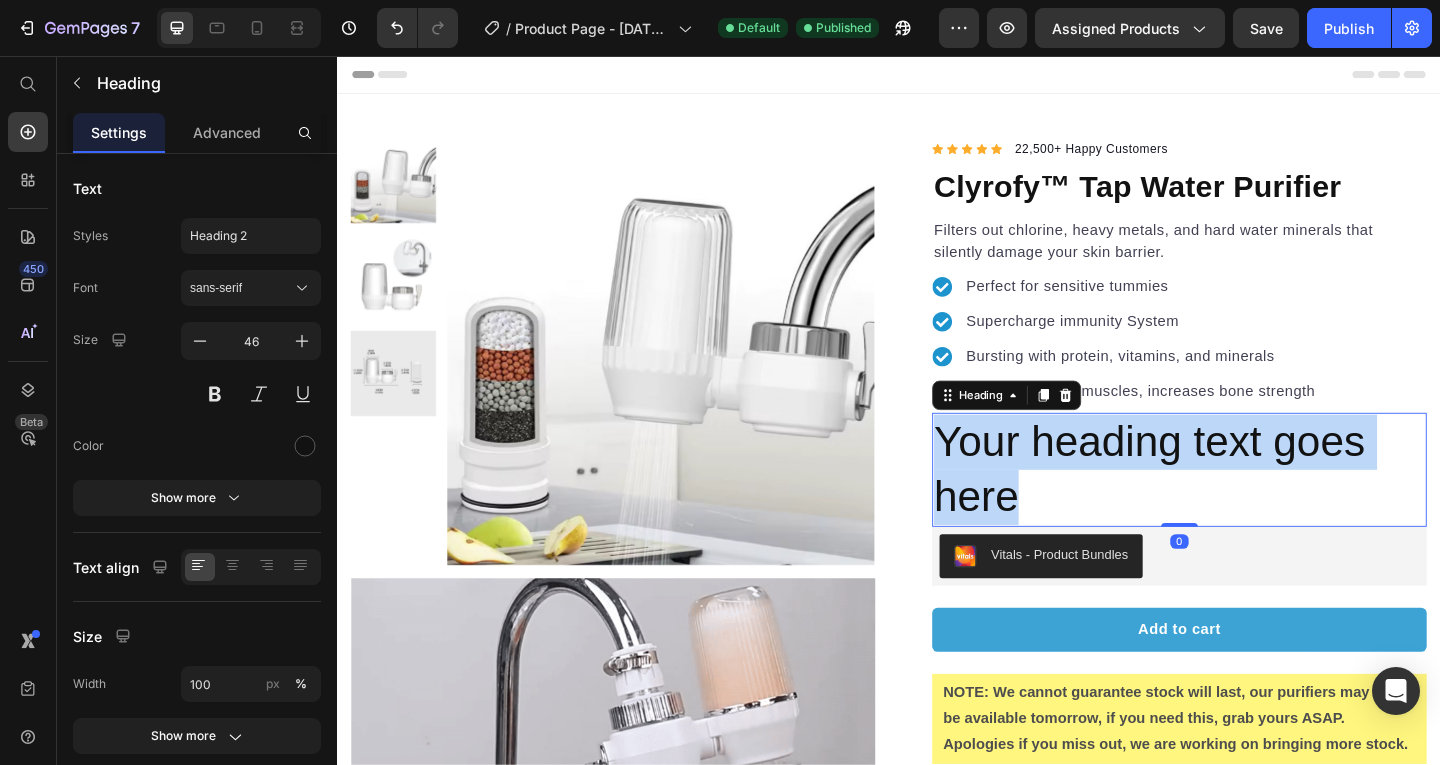 click on "Your heading text goes here" at bounding box center (1253, 506) 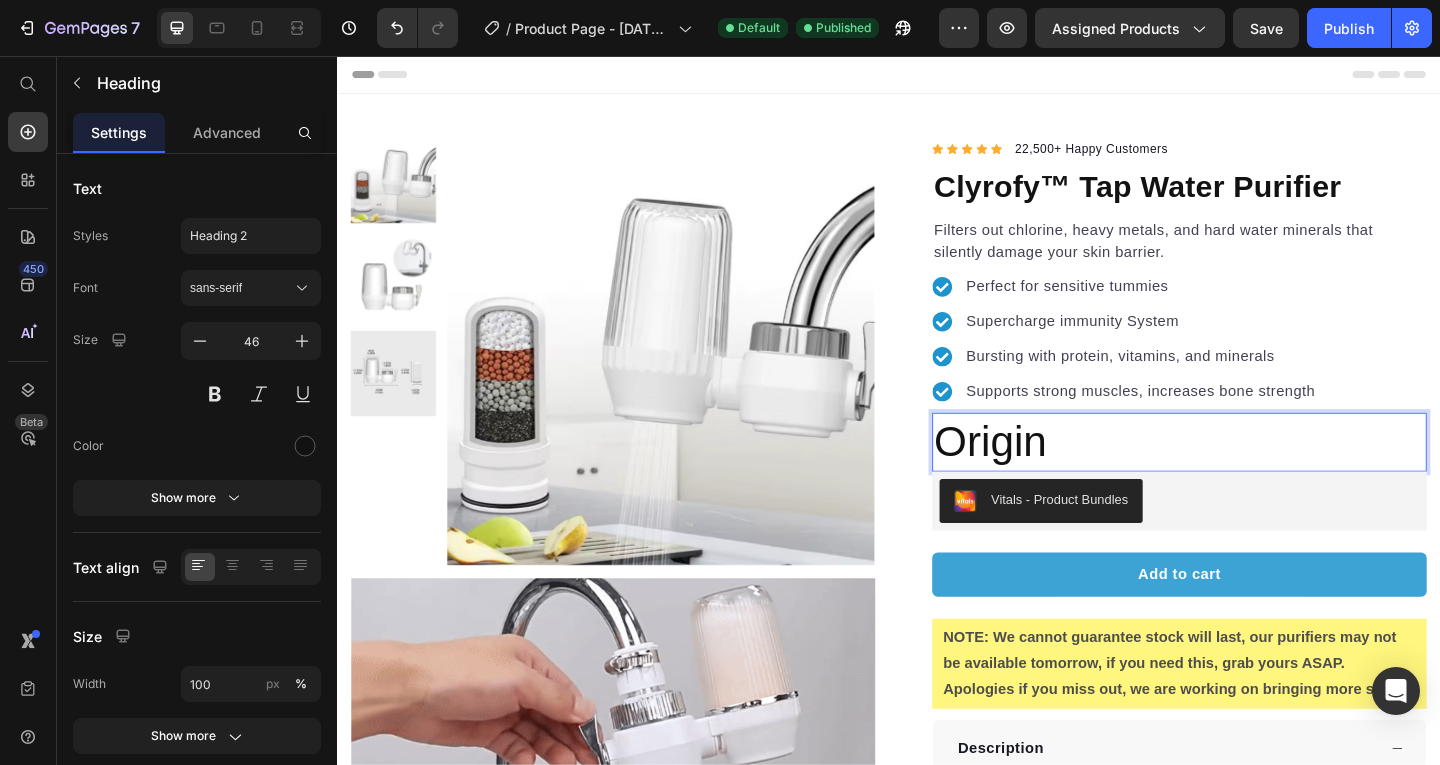 click on "Origin" at bounding box center [1253, 476] 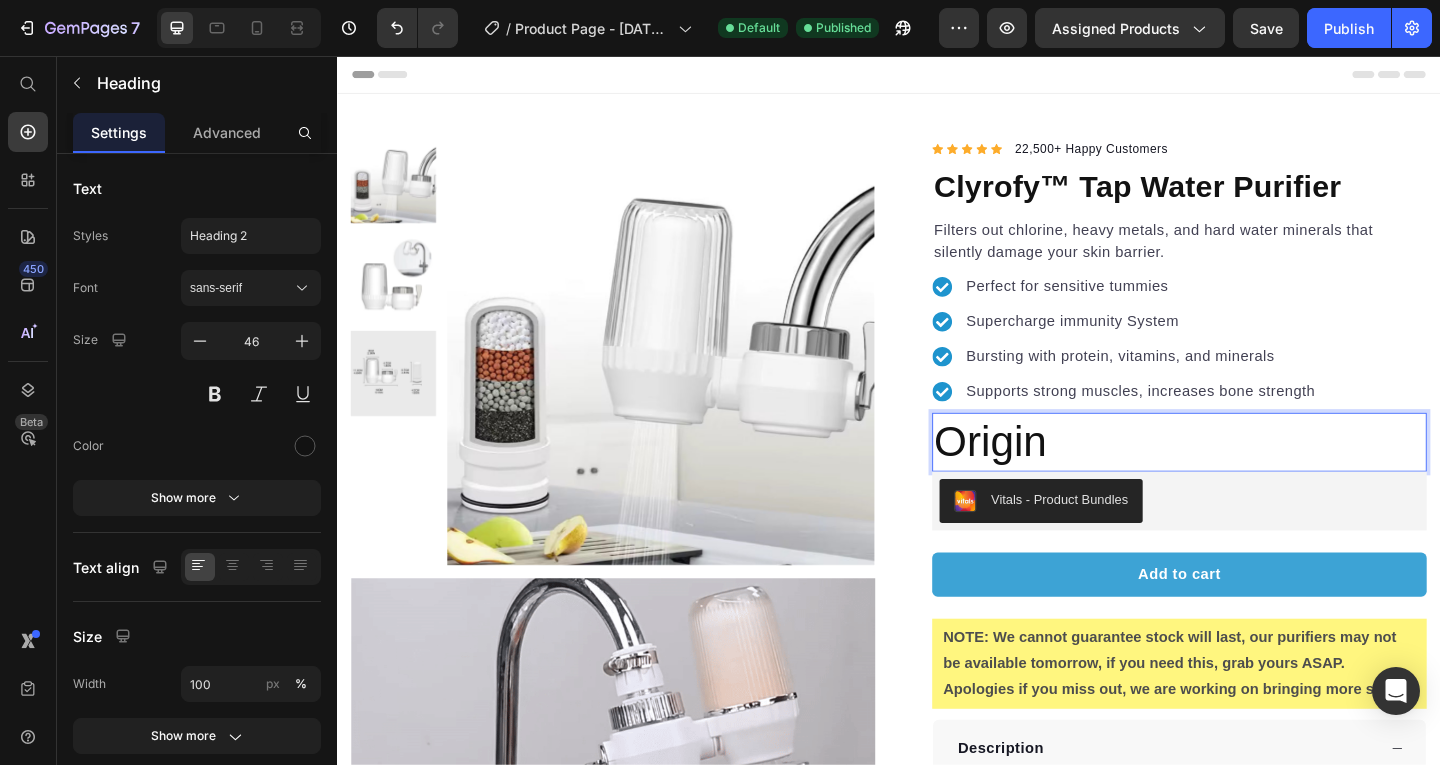 click on "Perfect for sensitive tummies Supercharge immunity System Bursting with protein, vitamins, and minerals Supports strong muscles, increases bone strength" at bounding box center (1253, 364) 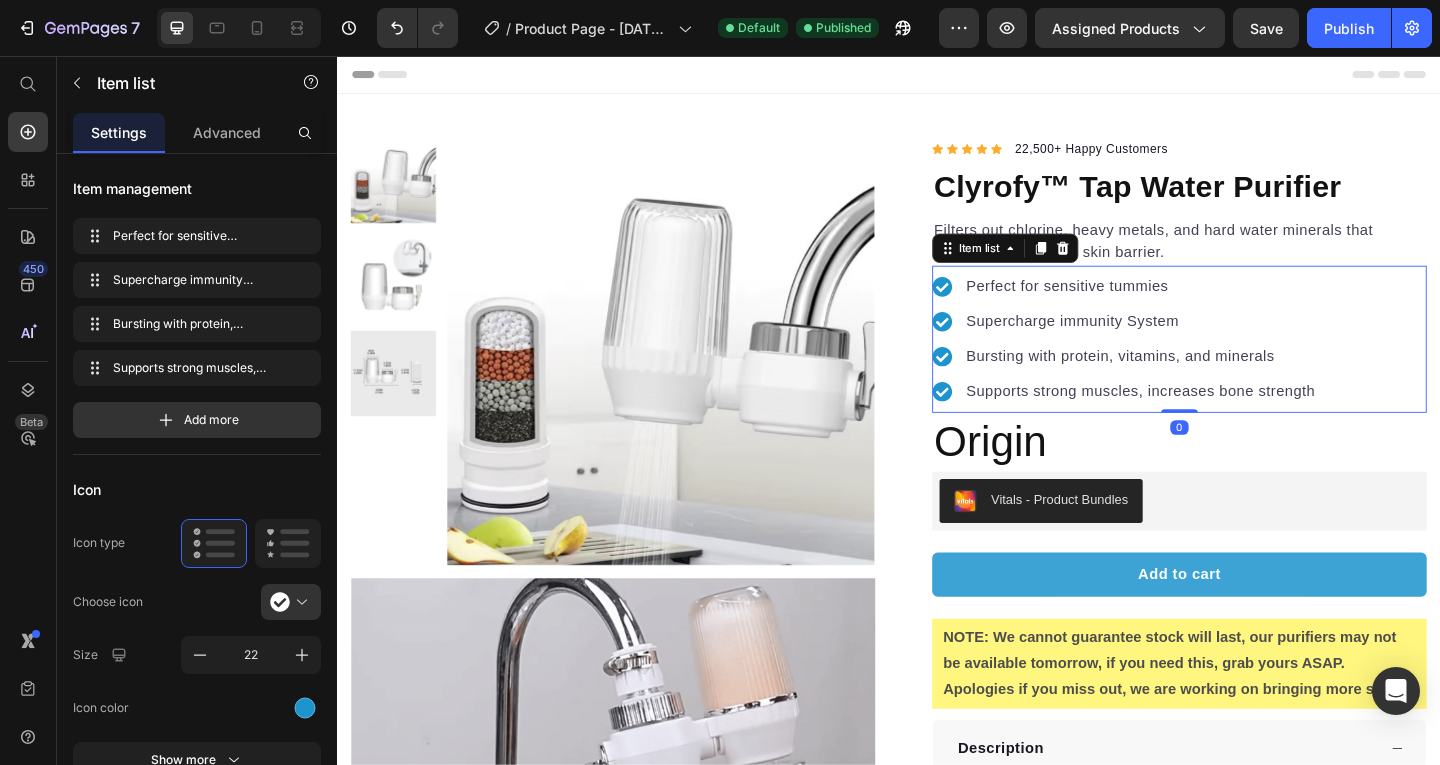 click on "Origin" at bounding box center [1253, 476] 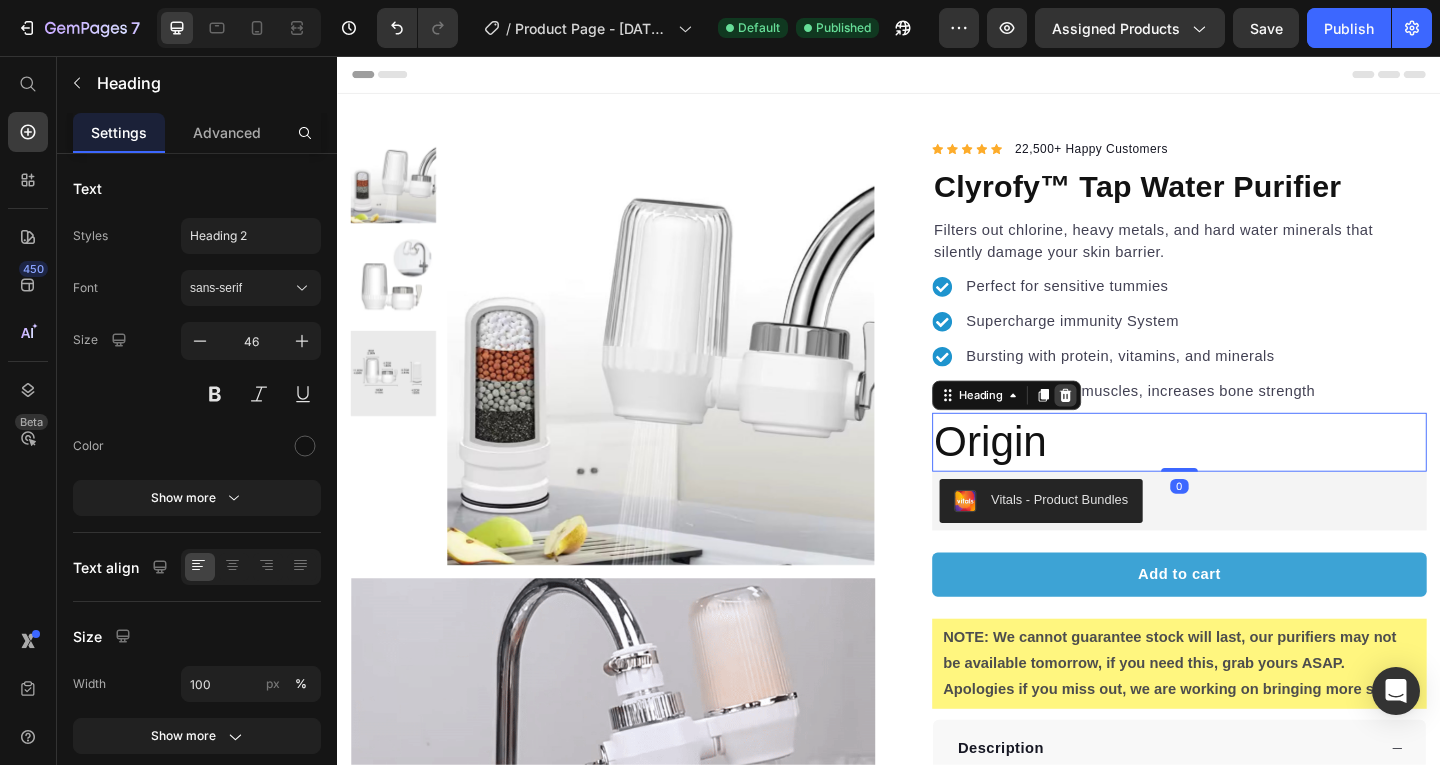 click 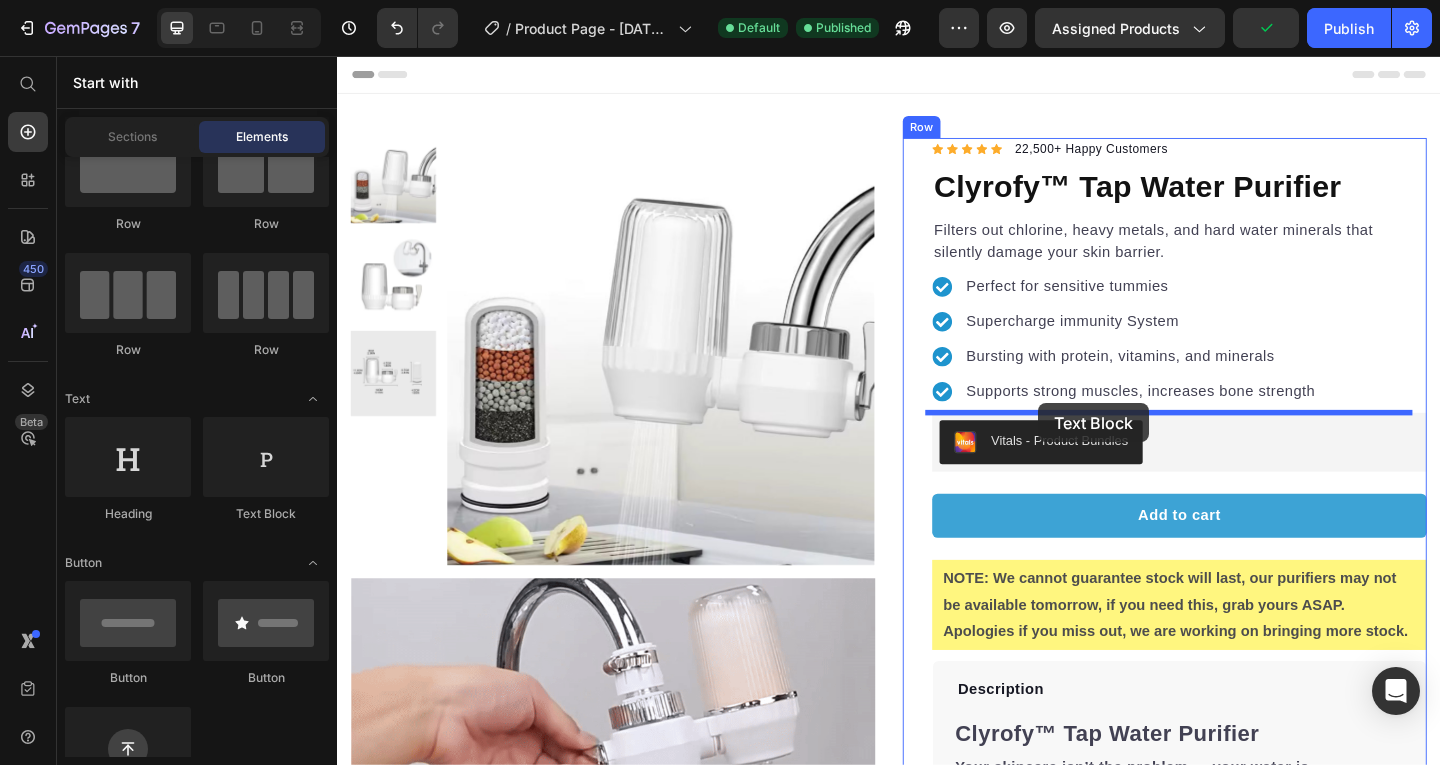 drag, startPoint x: 601, startPoint y: 518, endPoint x: 1099, endPoint y: 435, distance: 504.8693 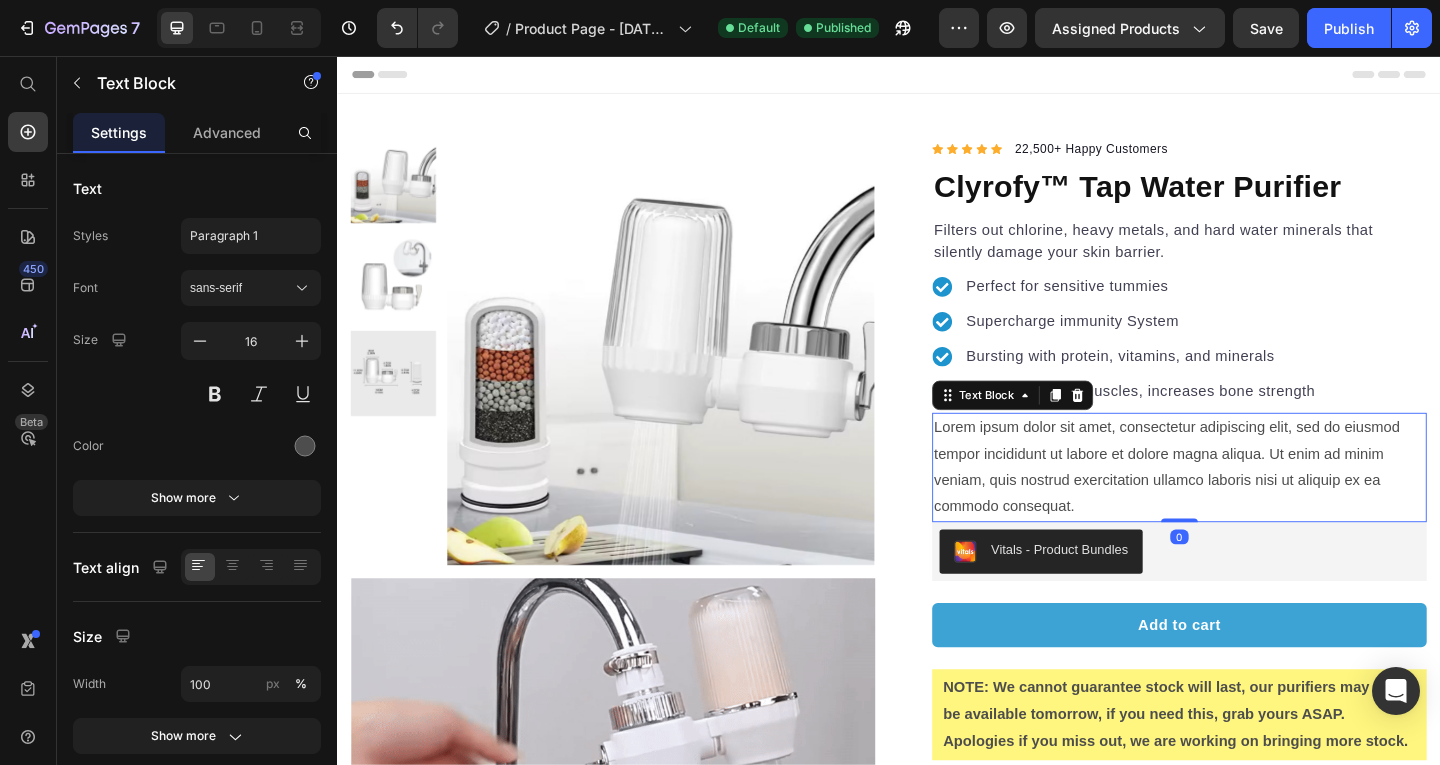 click on "Lorem ipsum dolor sit amet, consectetur adipiscing elit, sed do eiusmod tempor incididunt ut labore et dolore magna aliqua. Ut enim ad minim veniam, quis nostrud exercitation ullamco laboris nisi ut aliquip ex ea commodo consequat." at bounding box center [1253, 503] 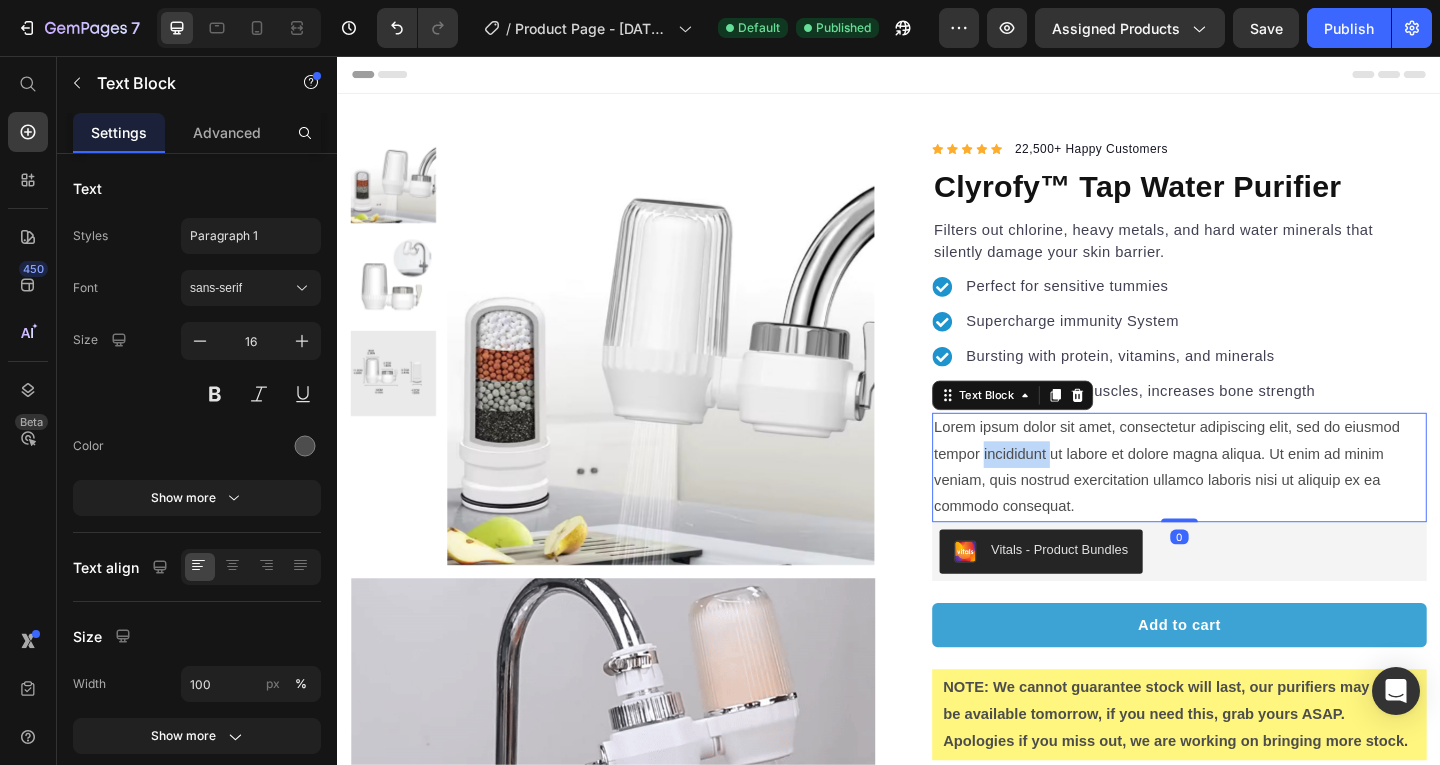 click on "Lorem ipsum dolor sit amet, consectetur adipiscing elit, sed do eiusmod tempor incididunt ut labore et dolore magna aliqua. Ut enim ad minim veniam, quis nostrud exercitation ullamco laboris nisi ut aliquip ex ea commodo consequat." at bounding box center (1253, 503) 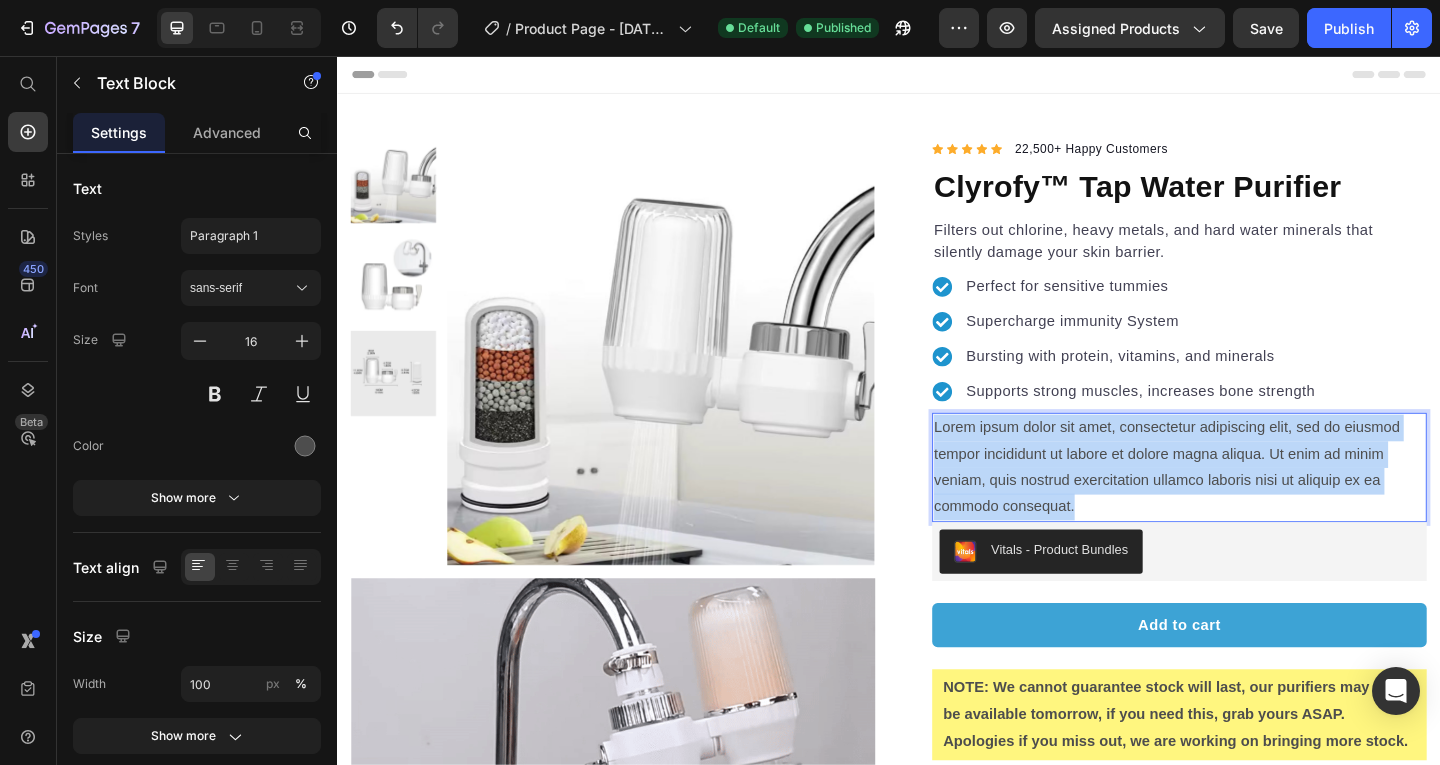 click on "Lorem ipsum dolor sit amet, consectetur adipiscing elit, sed do eiusmod tempor incididunt ut labore et dolore magna aliqua. Ut enim ad minim veniam, quis nostrud exercitation ullamco laboris nisi ut aliquip ex ea commodo consequat." at bounding box center (1253, 503) 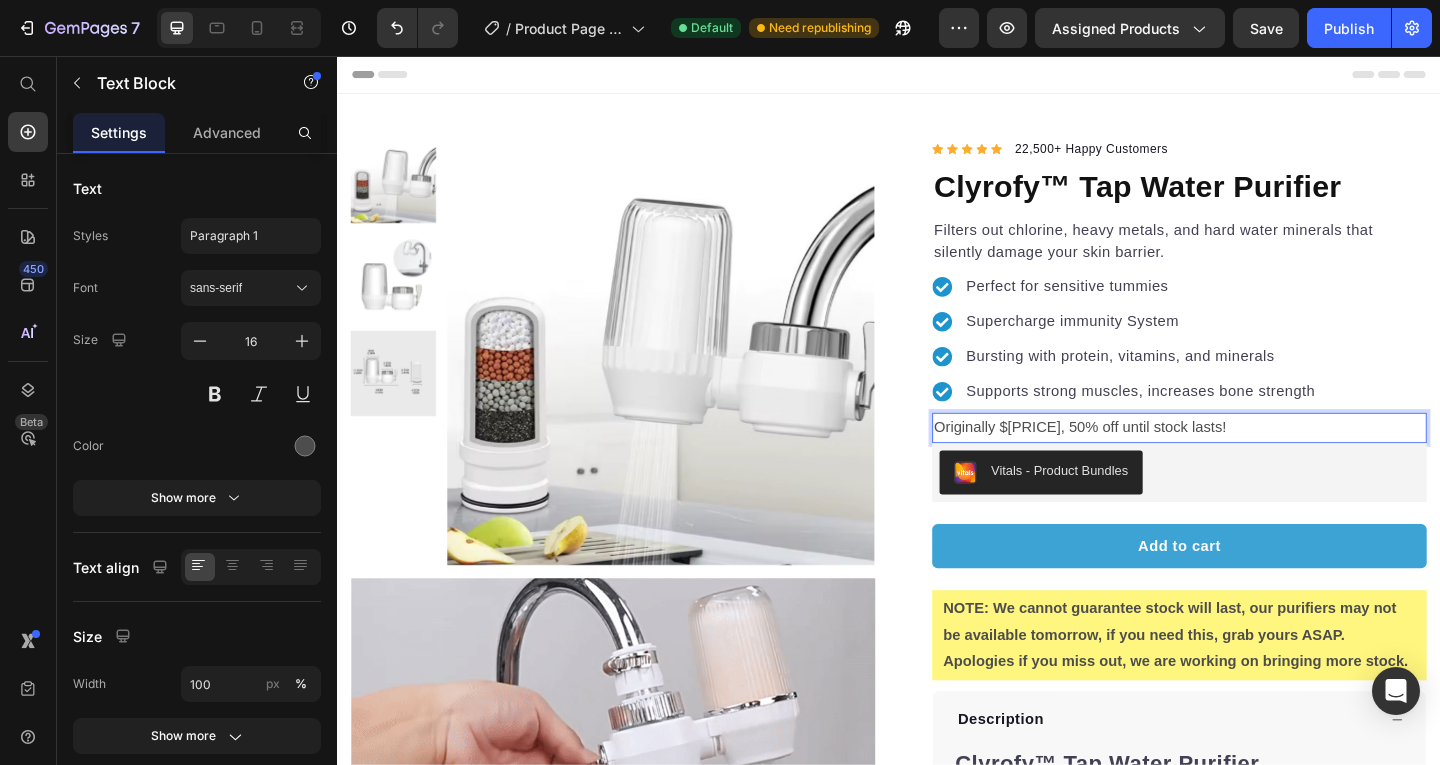 click on "Originally $85.90, 50% off until stock lasts!" at bounding box center (1253, 460) 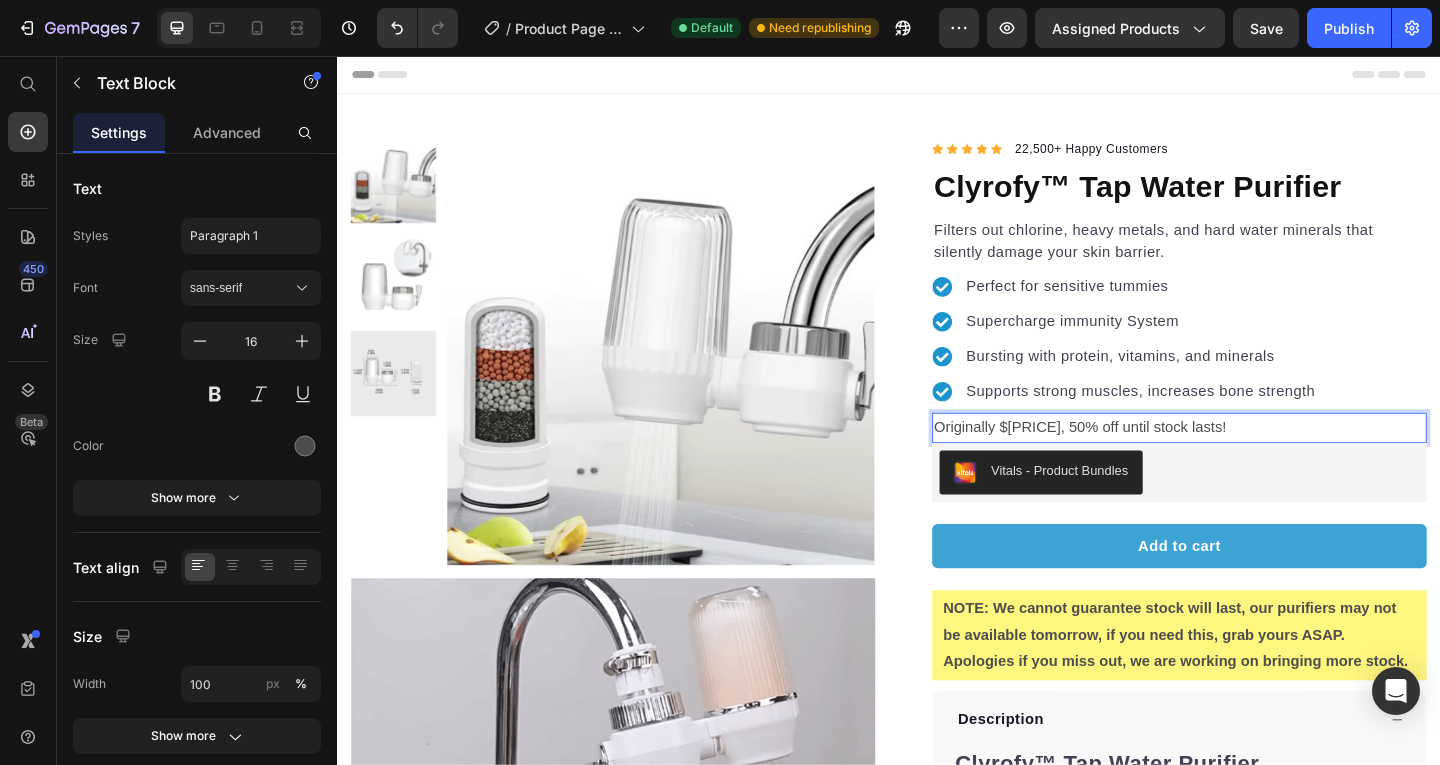 click on "Originally $85.90, 50% off until stock lasts!" at bounding box center [1253, 460] 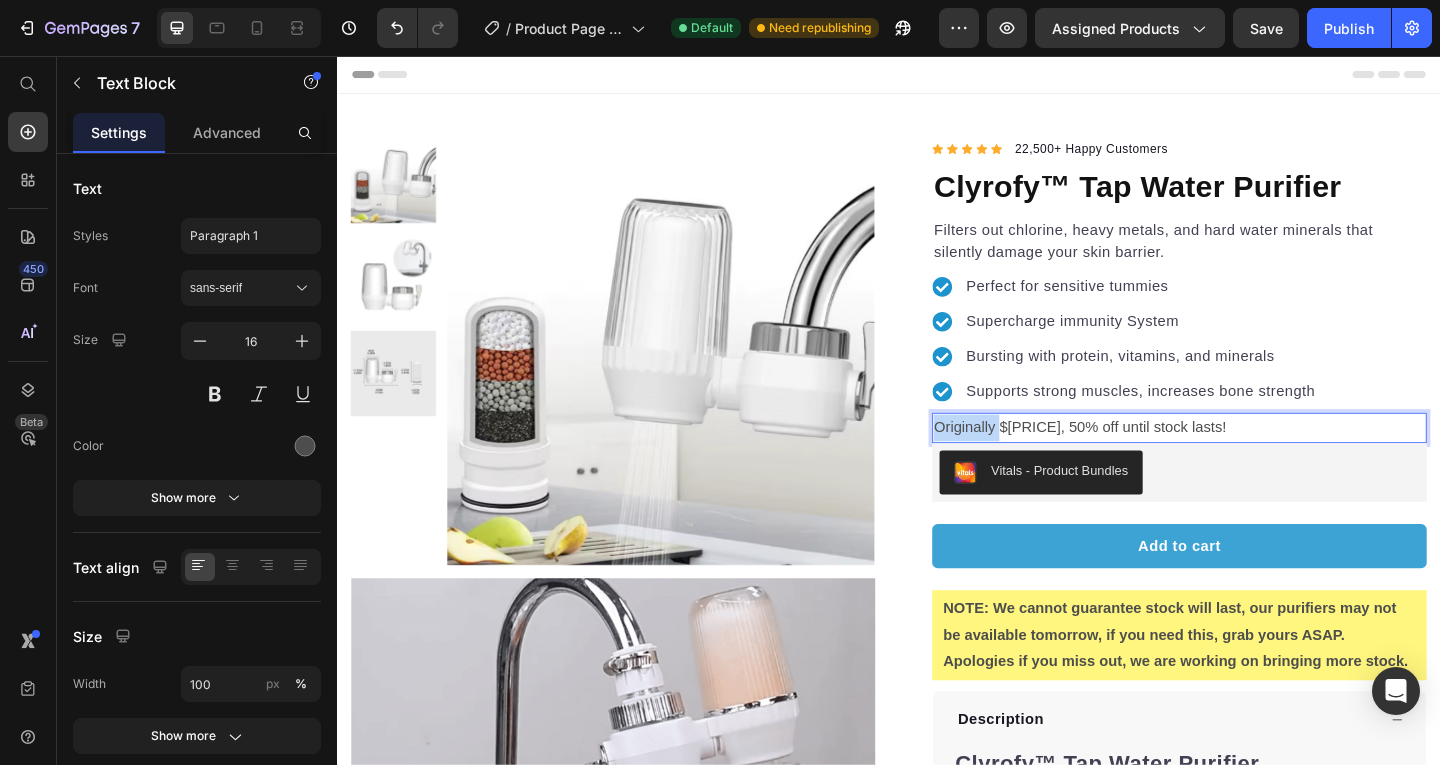 click on "Originally $85.90, 50% off until stock lasts!" at bounding box center (1253, 460) 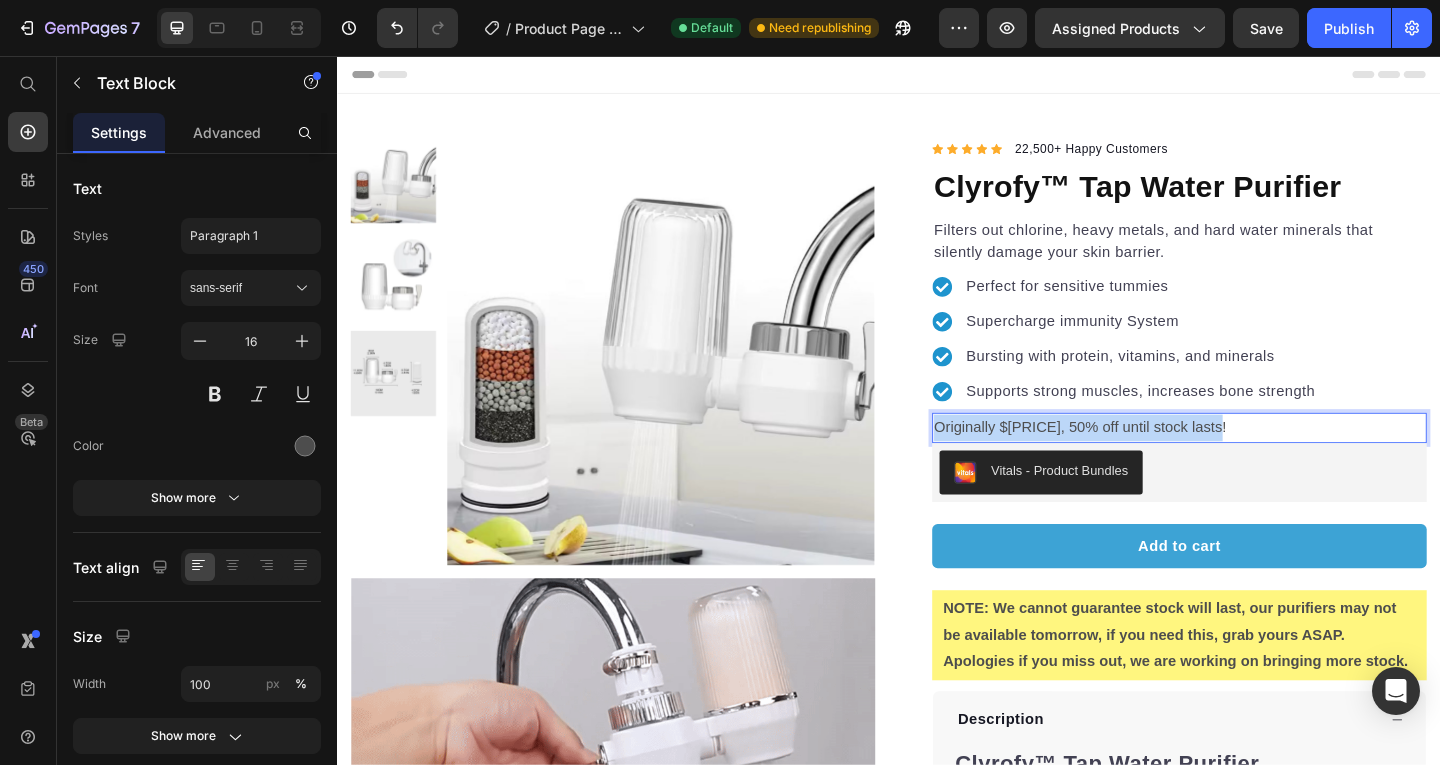 click on "Originally $85.90, 50% off until stock lasts!" at bounding box center (1253, 460) 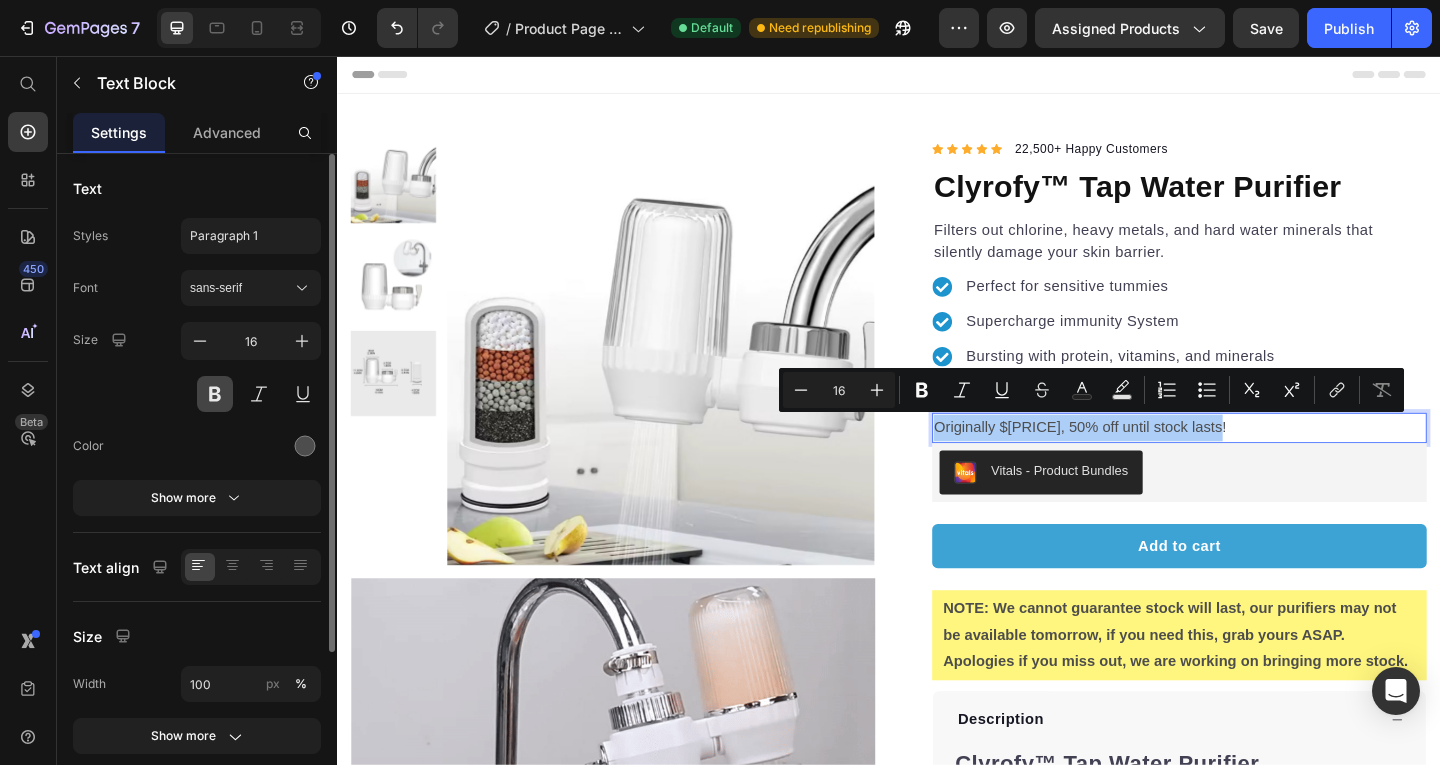 click at bounding box center (215, 394) 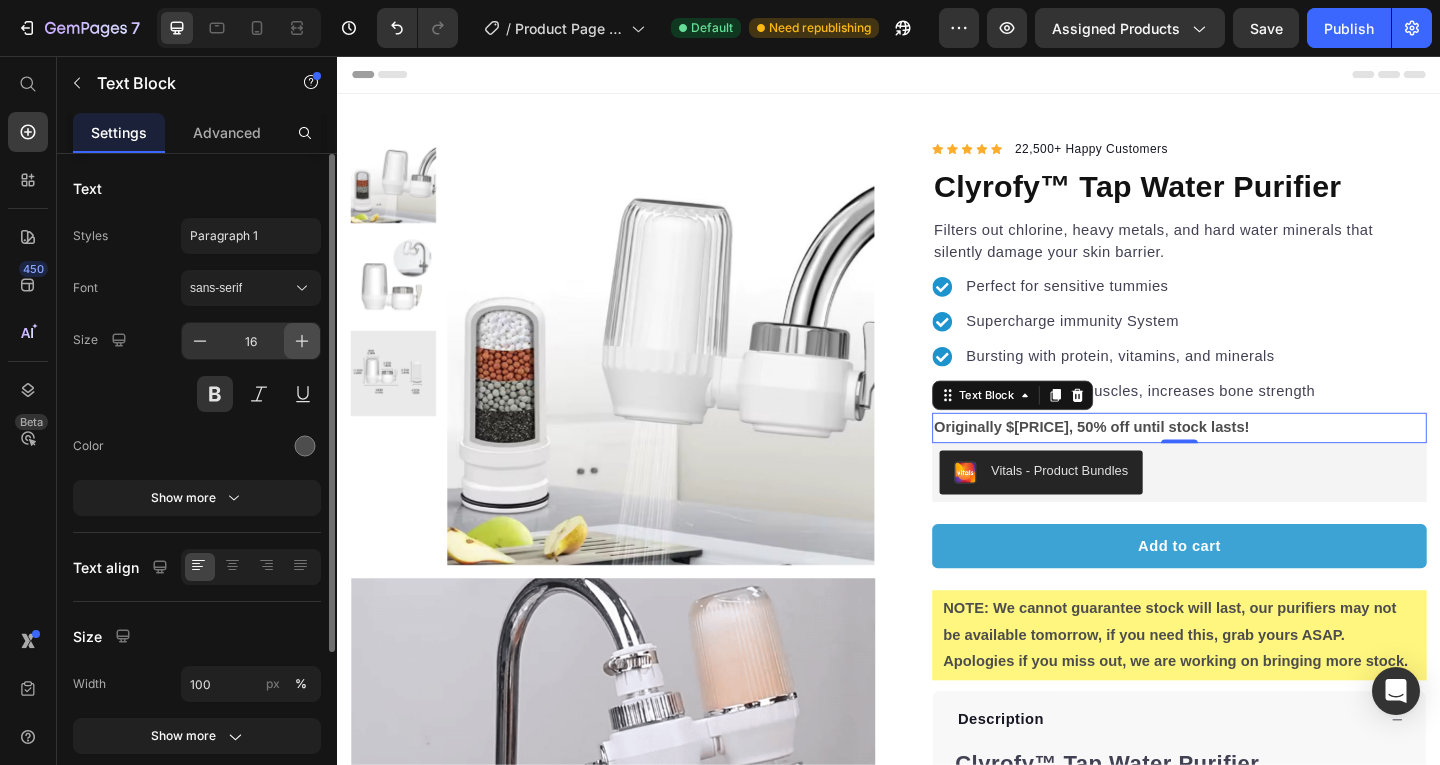 click 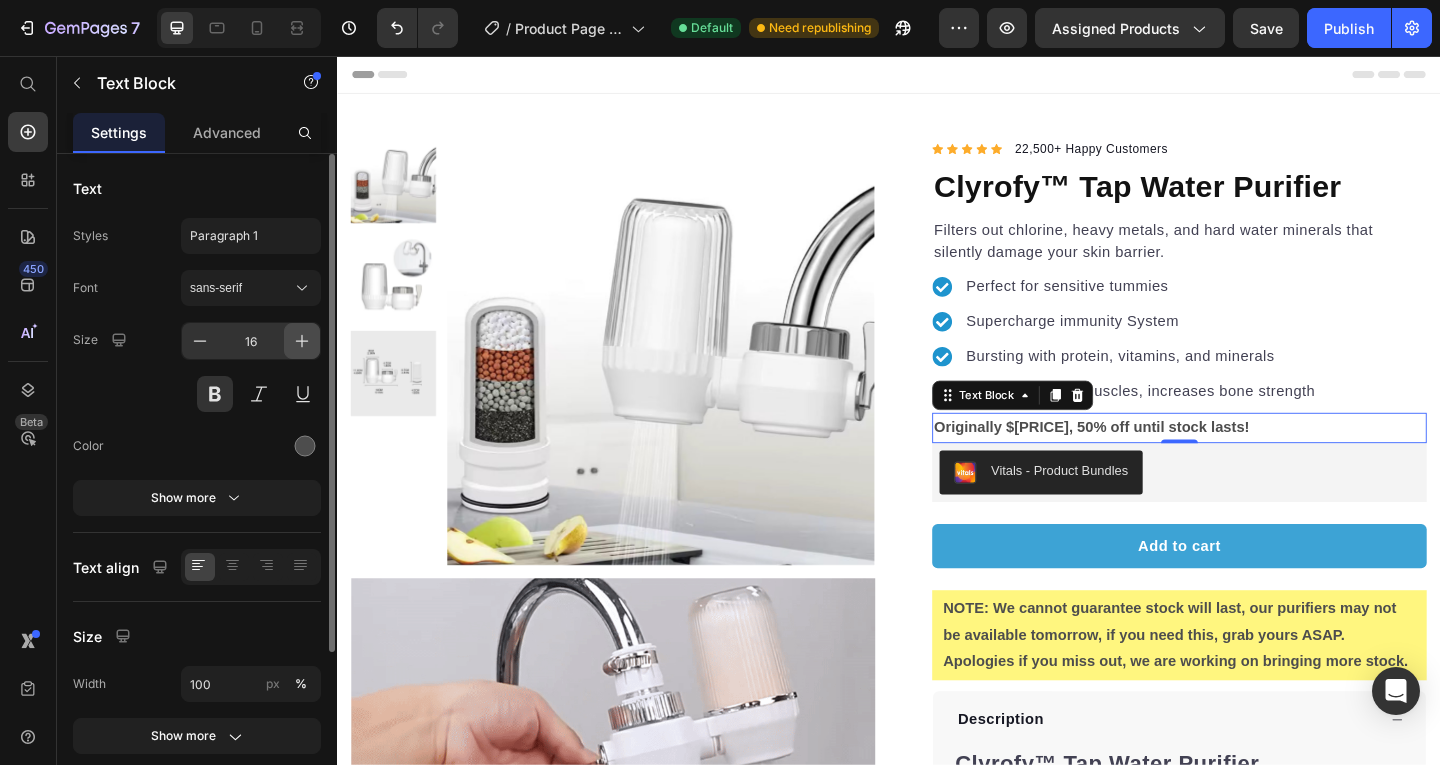 type on "17" 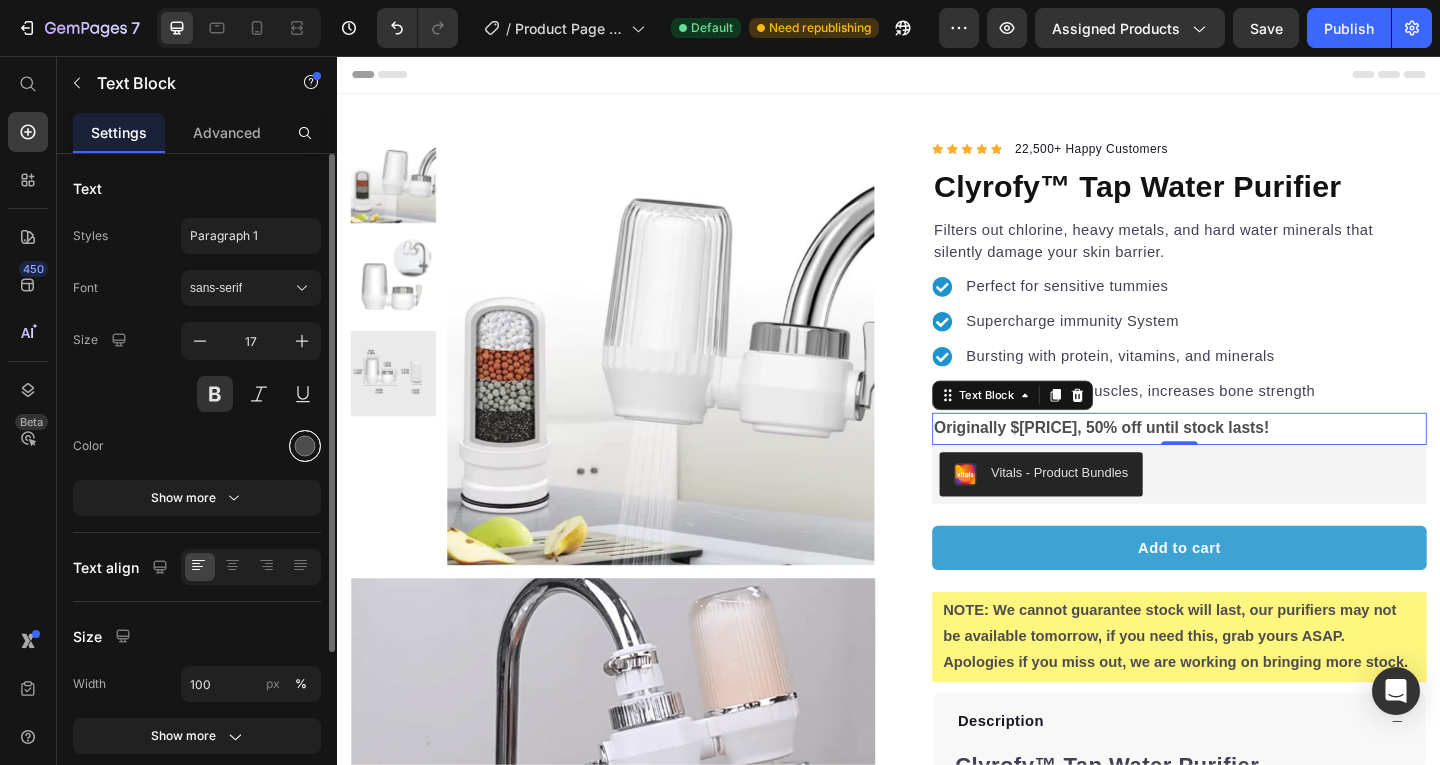 click at bounding box center (305, 446) 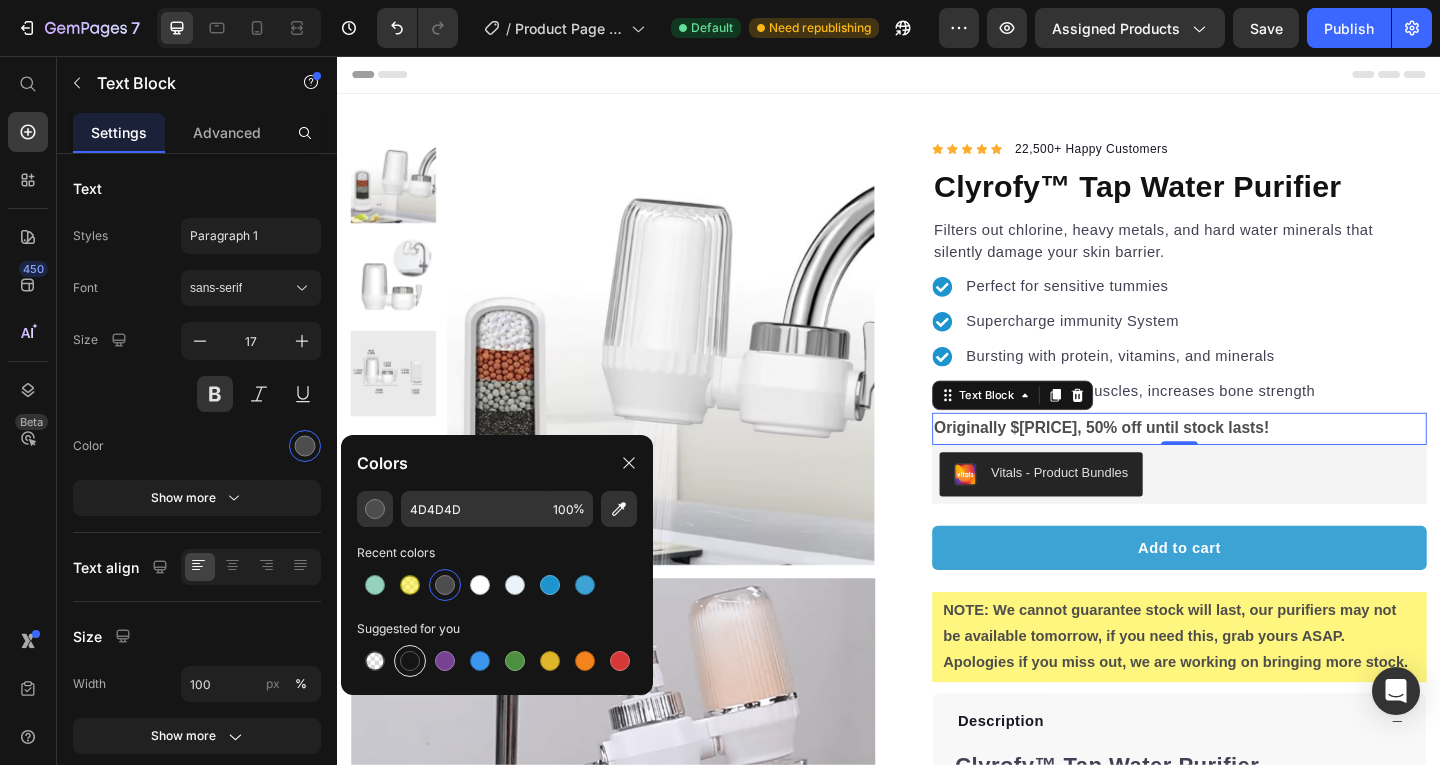 click at bounding box center [410, 661] 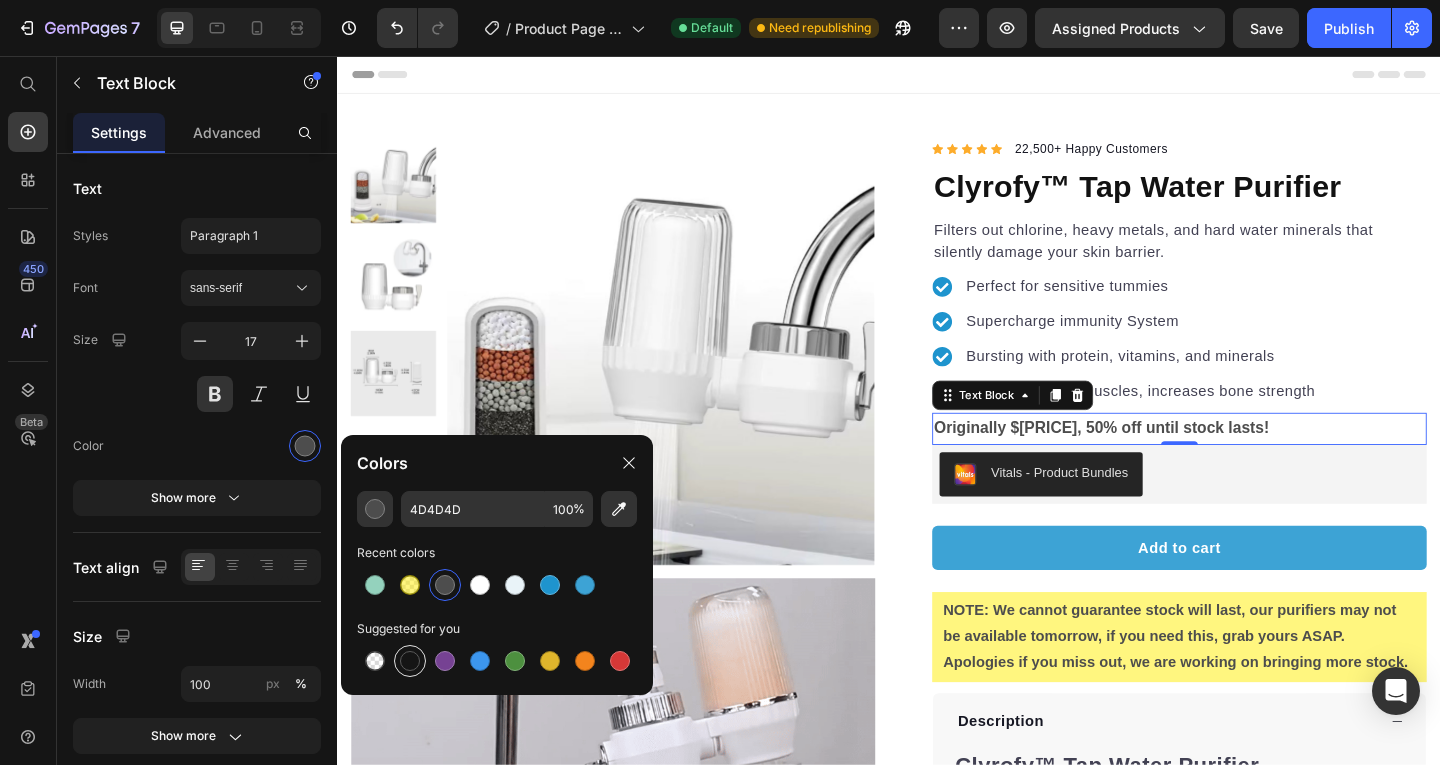 type on "151515" 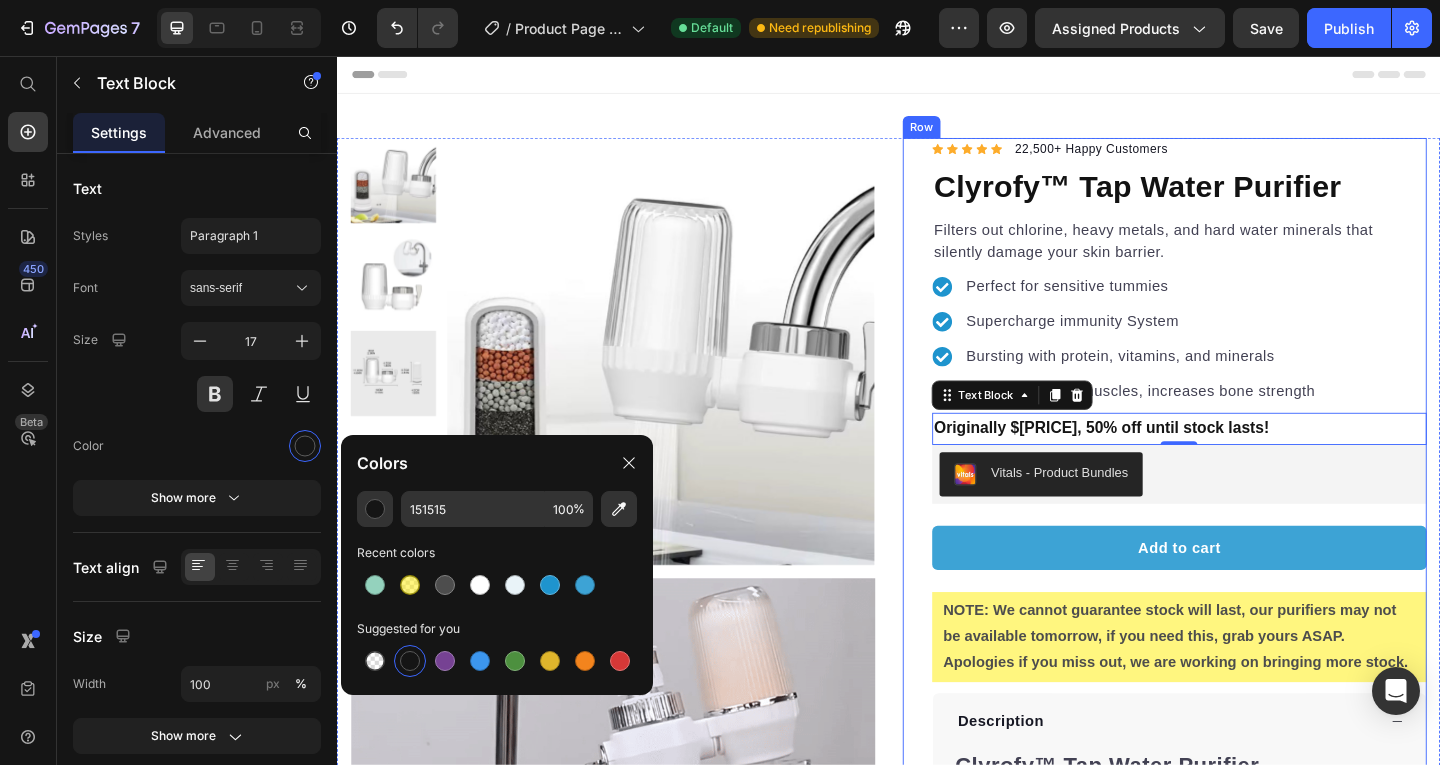 click on "Icon Icon Icon Icon Icon Icon List Hoz 22,500+ Happy Customers Text block Row Clyrofy™ Tap Water Purifier Product Title Filters out chlorine, heavy metals, and hard water minerals that silently damage your skin barrier. Text block Perfect for sensitive tummies Supercharge immunity System Bursting with protein, vitamins, and minerals Supports strong muscles, increases bone strength Item list Originally $85.90, 50% off until stock lasts!  Text Block   0 Vitals - Product Bundles Vitals Add to cart Product Cart Button Safe for sensitive skin Filters chlorine, heavy metals & bacteria Helps restore skin barrier health Works with all standard bathroom taps Item list NOTE: We cannot guarantee stock will last, our purifiers may not be available tomorrow, if you need this, grab yours ASAP.  Apologies if you miss out, we are working on bringing more stock. Text Block Row
Description Clyrofy™ Tap Water Purifier
Your skincare isn’t the problem — your water is.
We’re talking" at bounding box center (1237, 689) 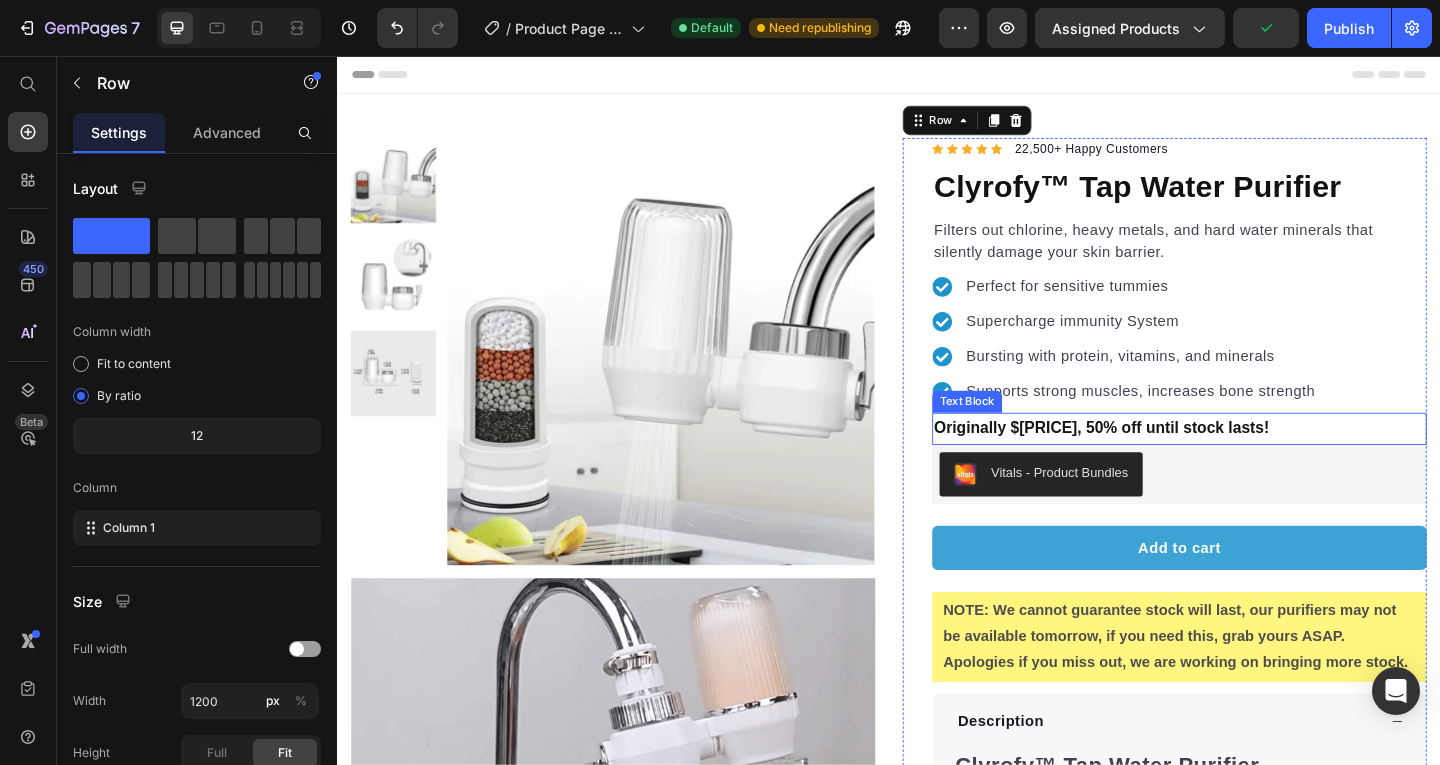 click on "Originally $85.90, 50% off until stock lasts!" at bounding box center [1253, 461] 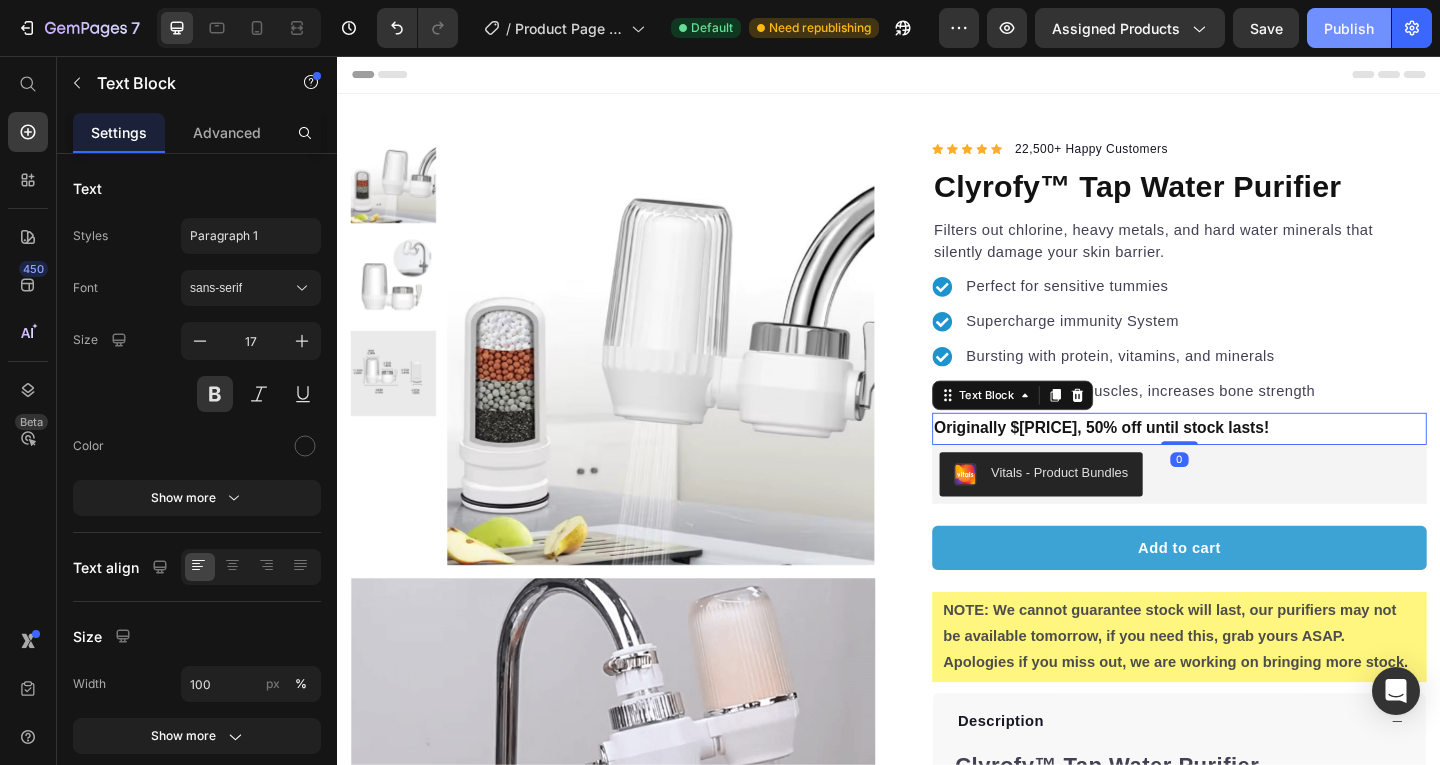 click on "Publish" at bounding box center (1349, 28) 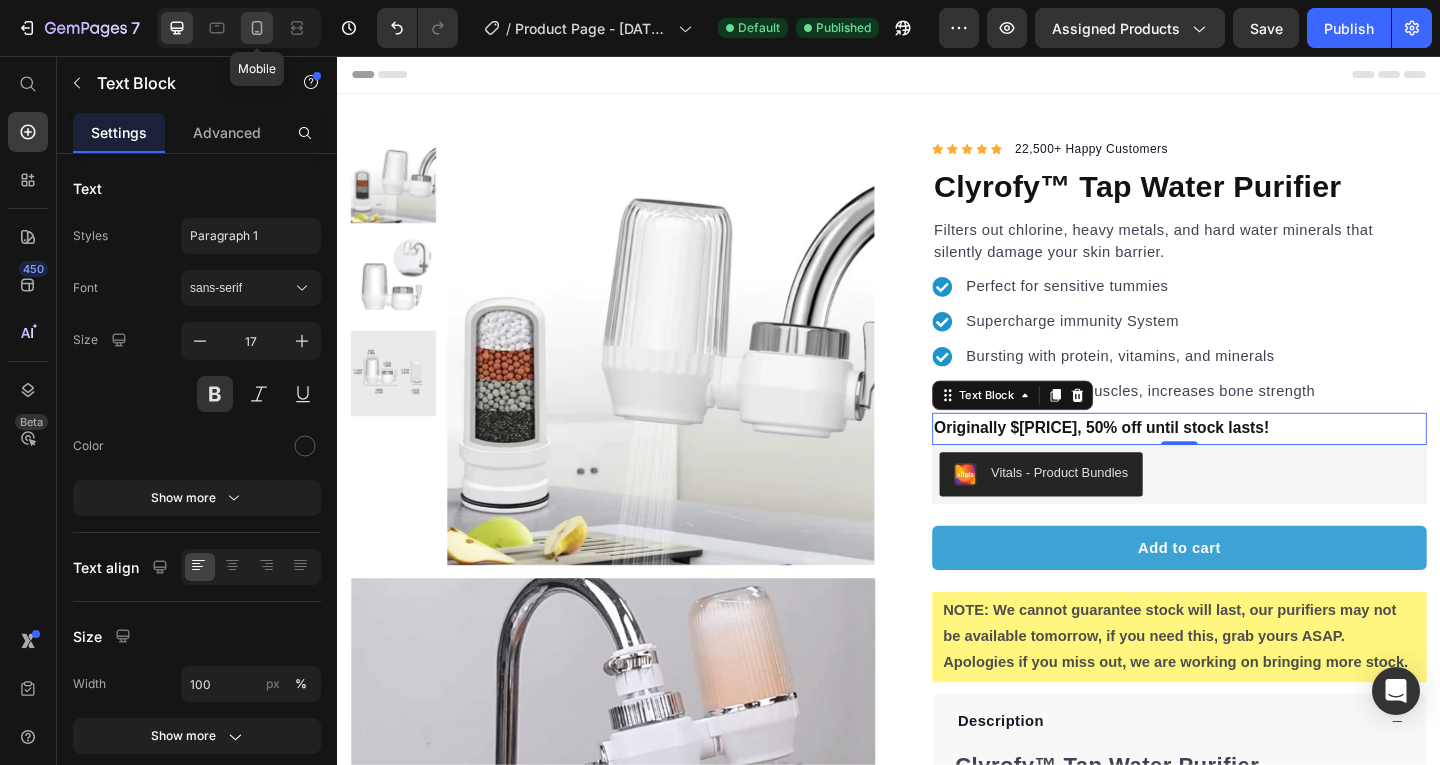 click 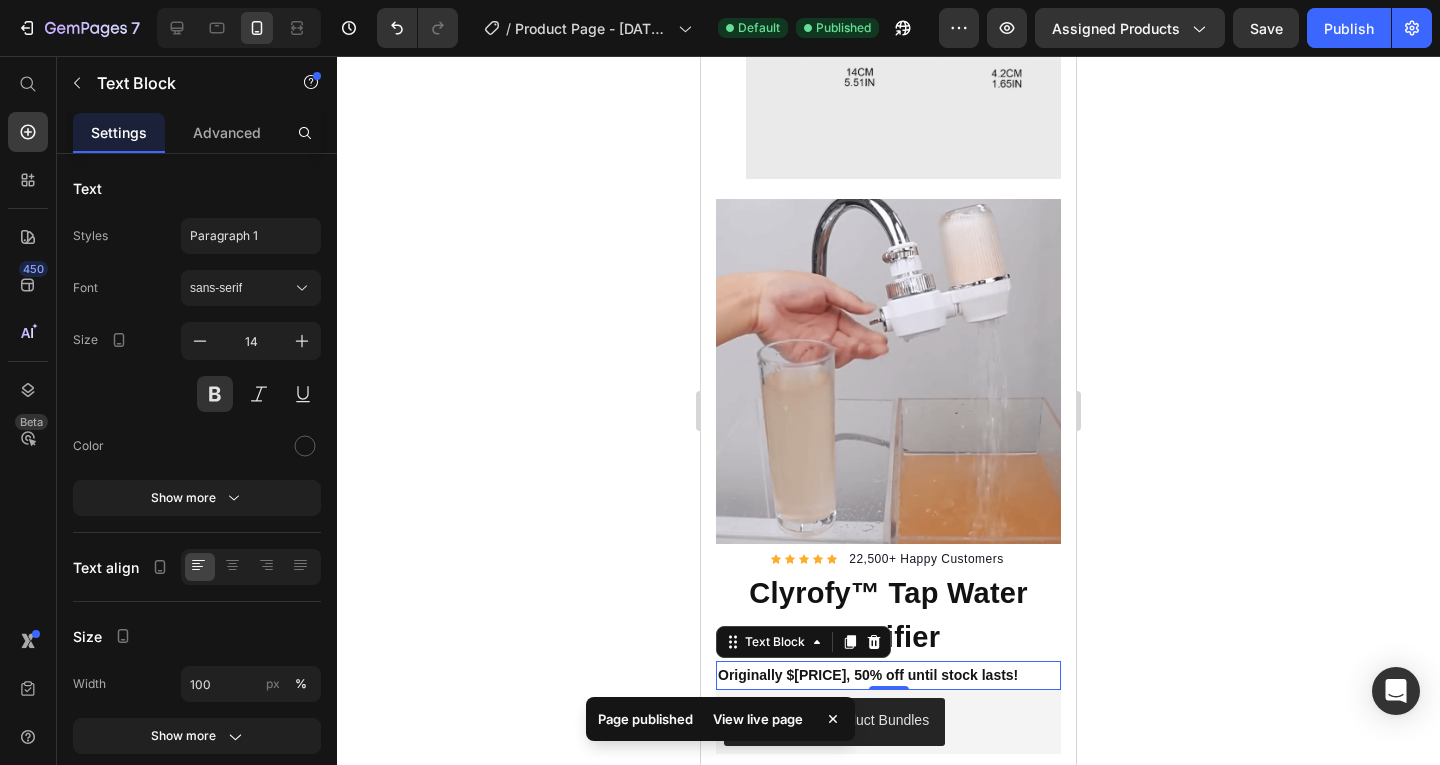 scroll, scrollTop: 269, scrollLeft: 0, axis: vertical 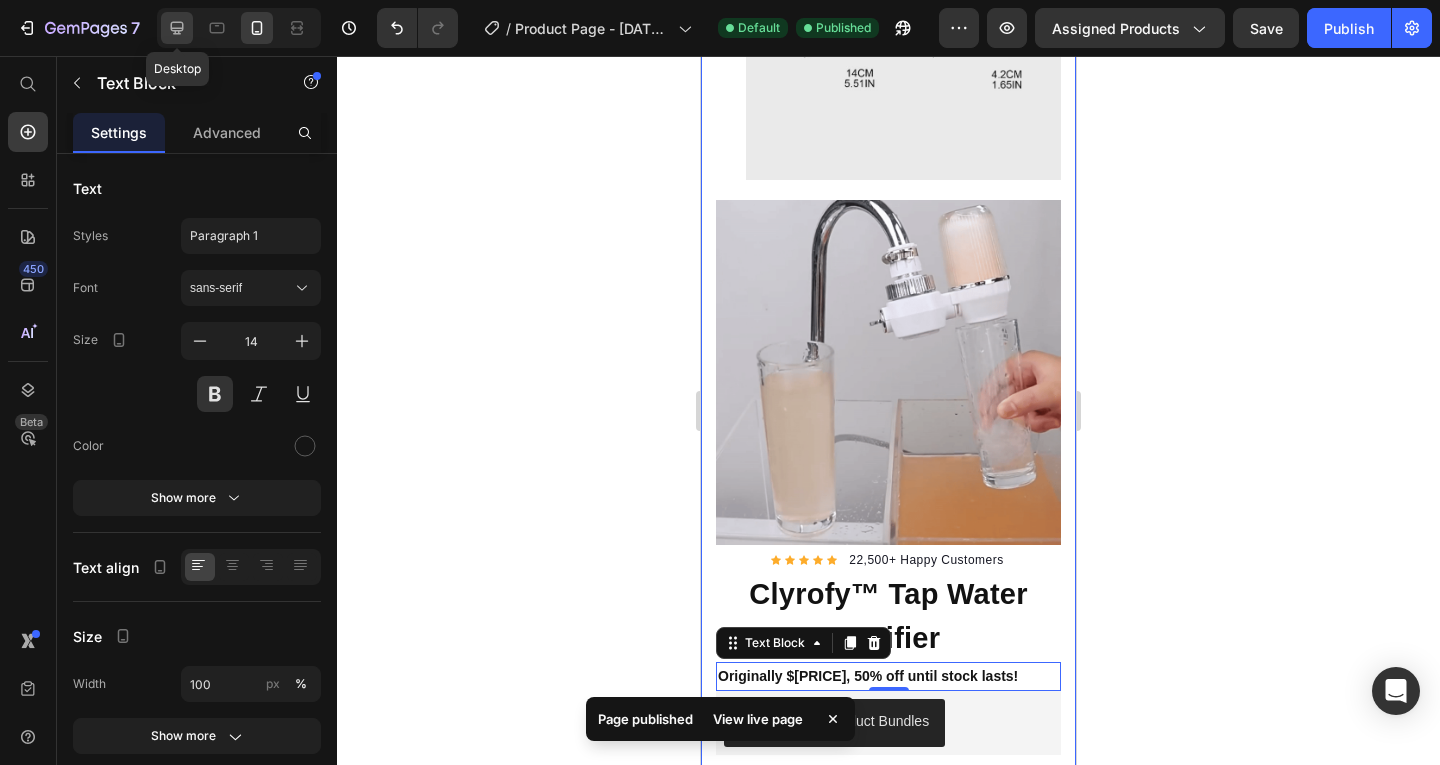 click 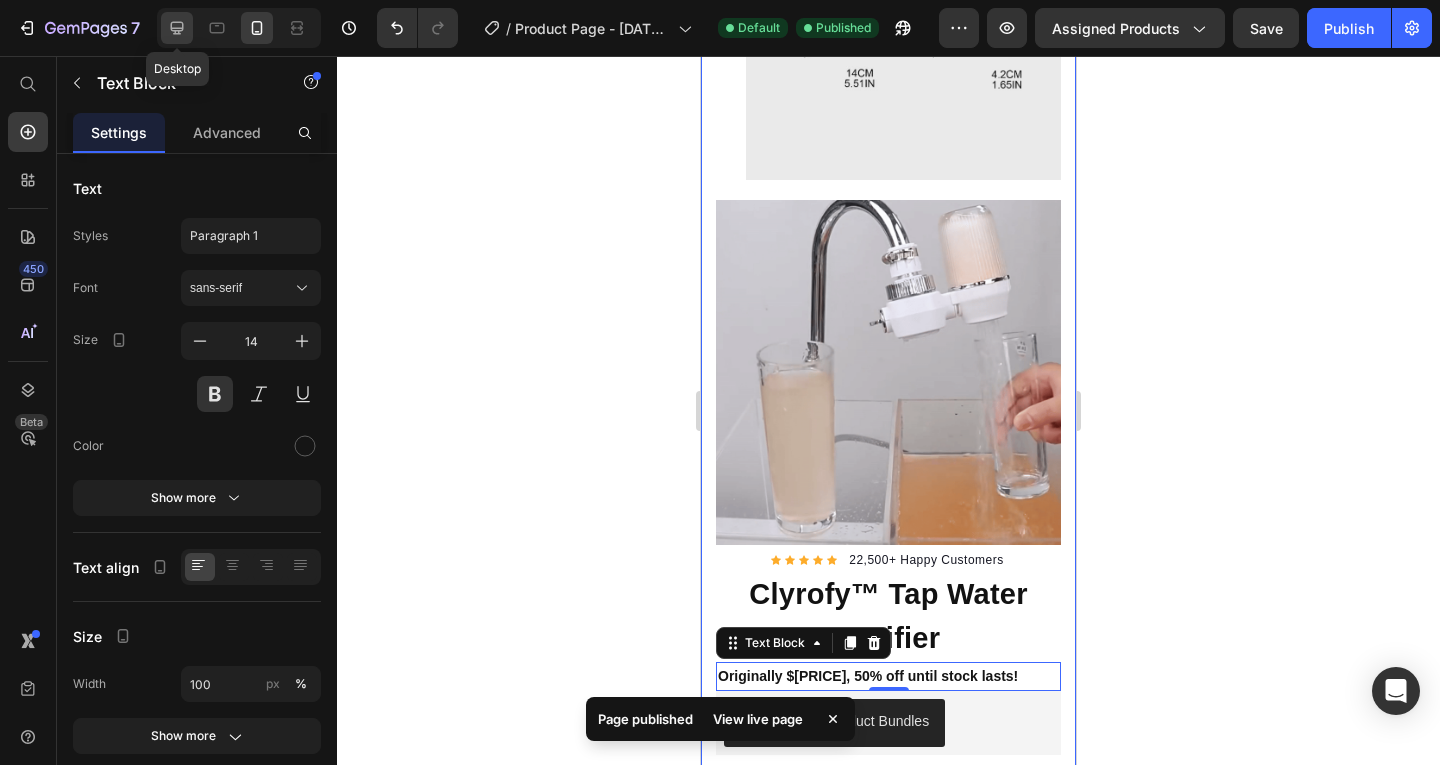 type on "17" 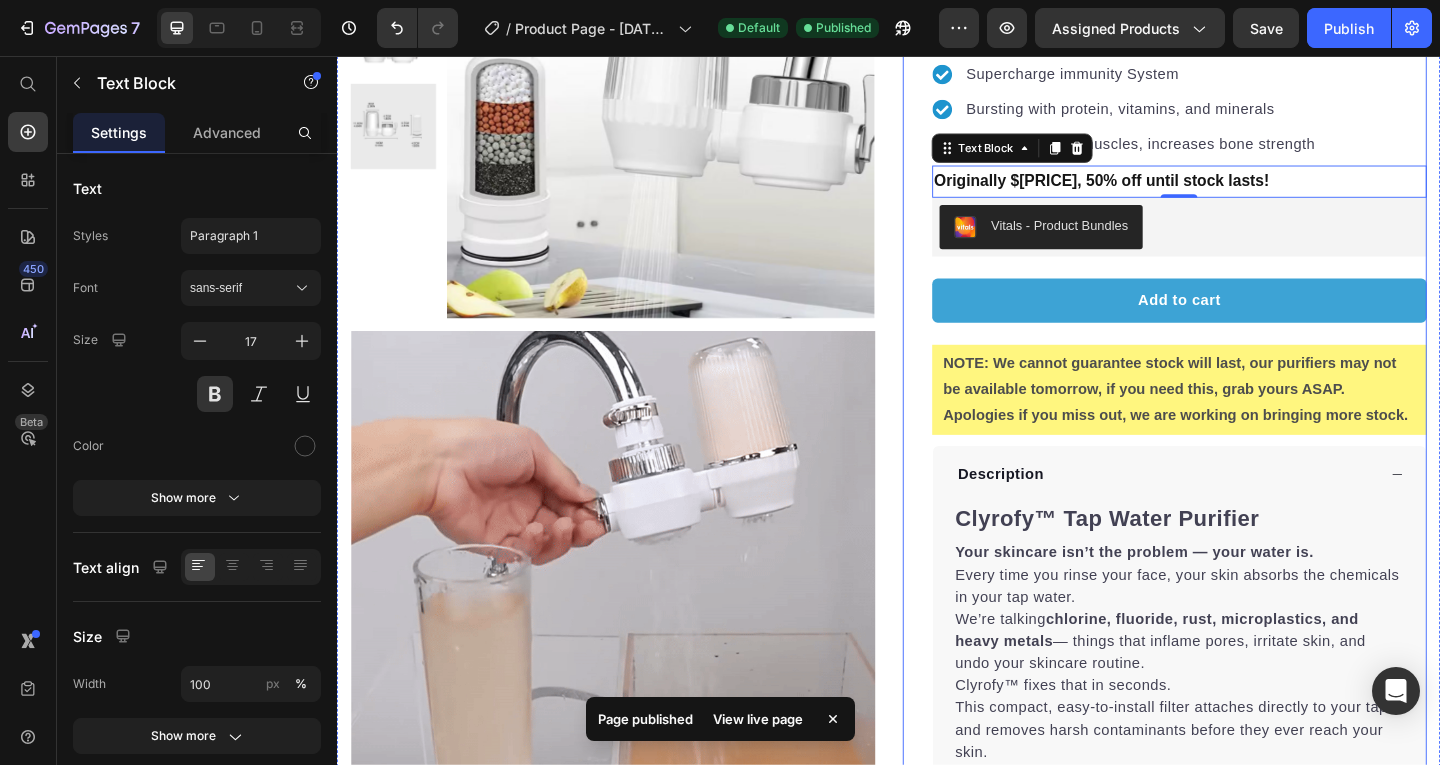 scroll, scrollTop: 318, scrollLeft: 0, axis: vertical 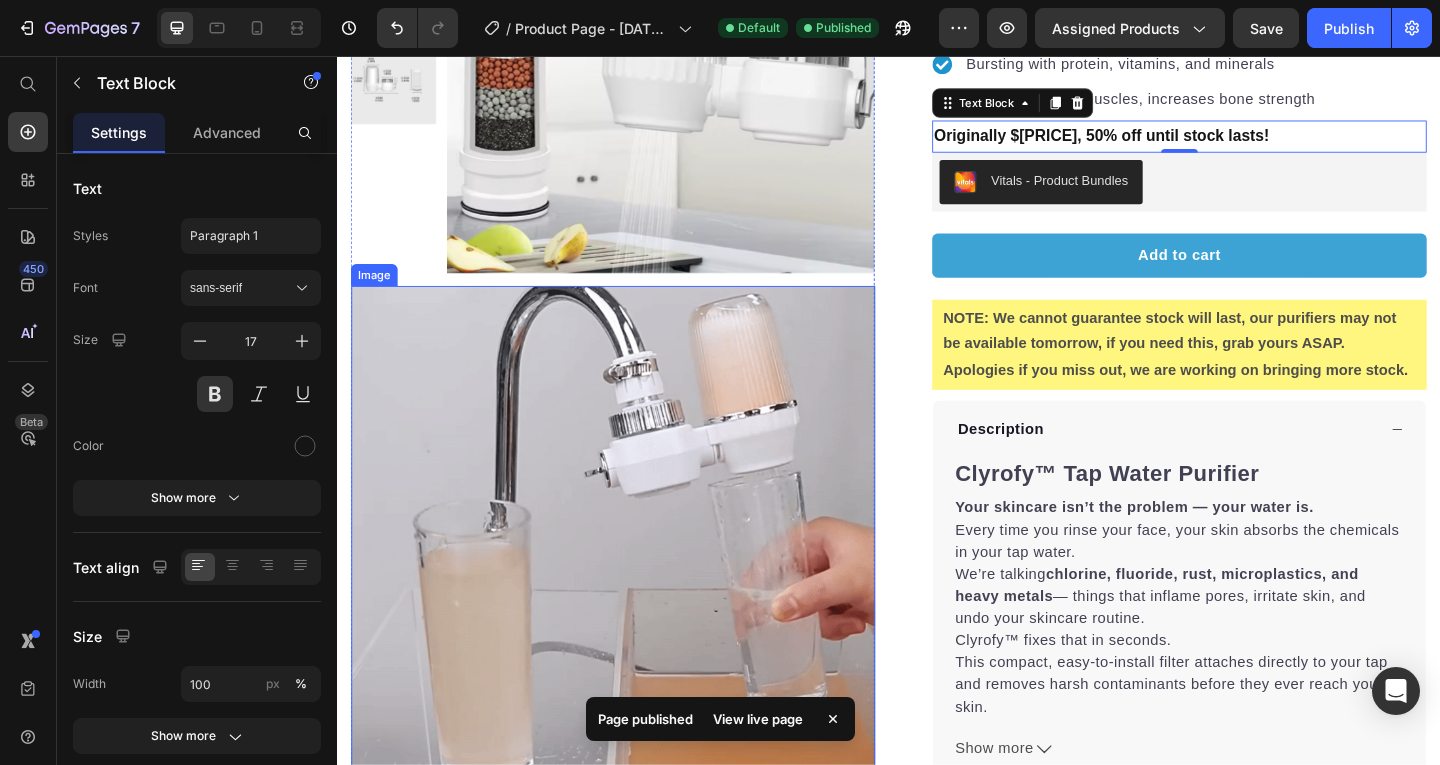 click at bounding box center (637, 591) 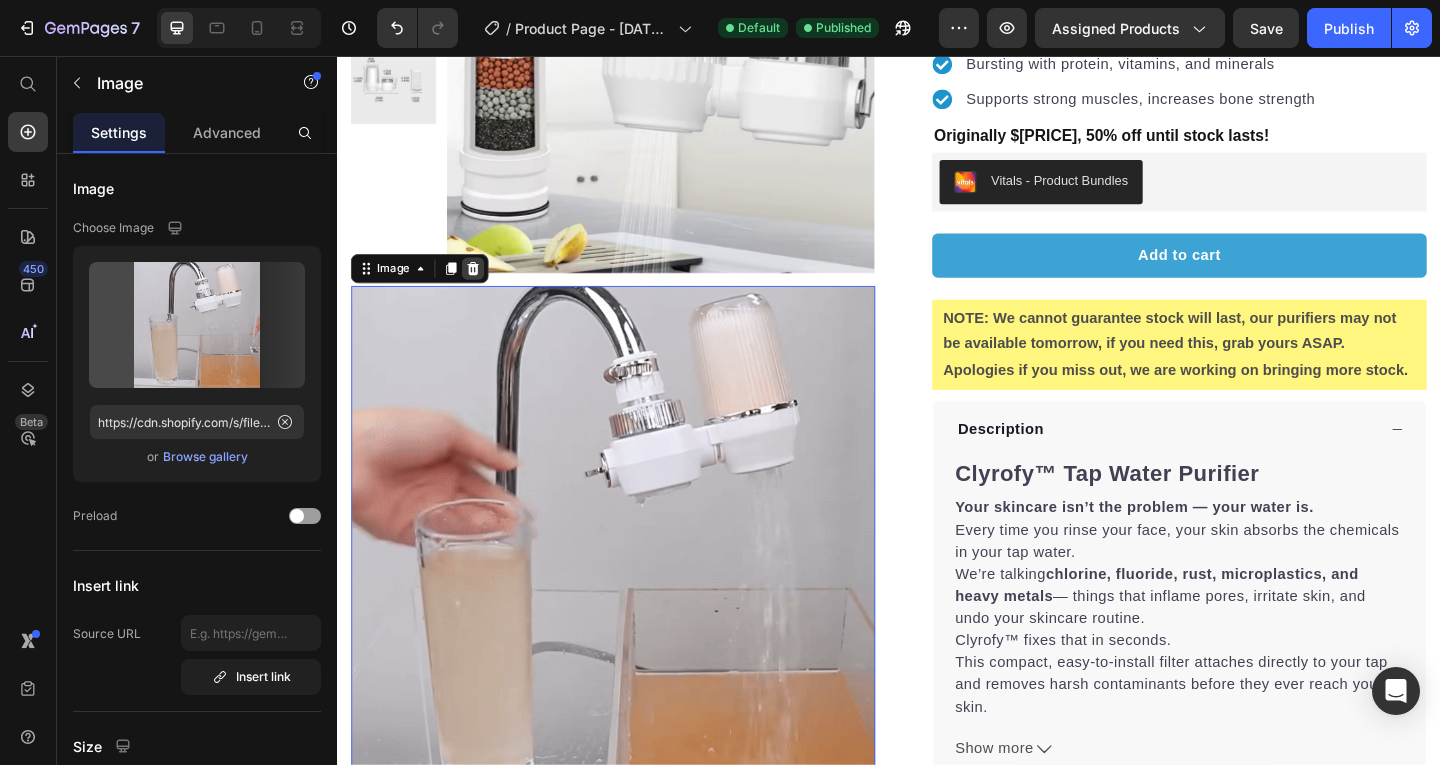 click 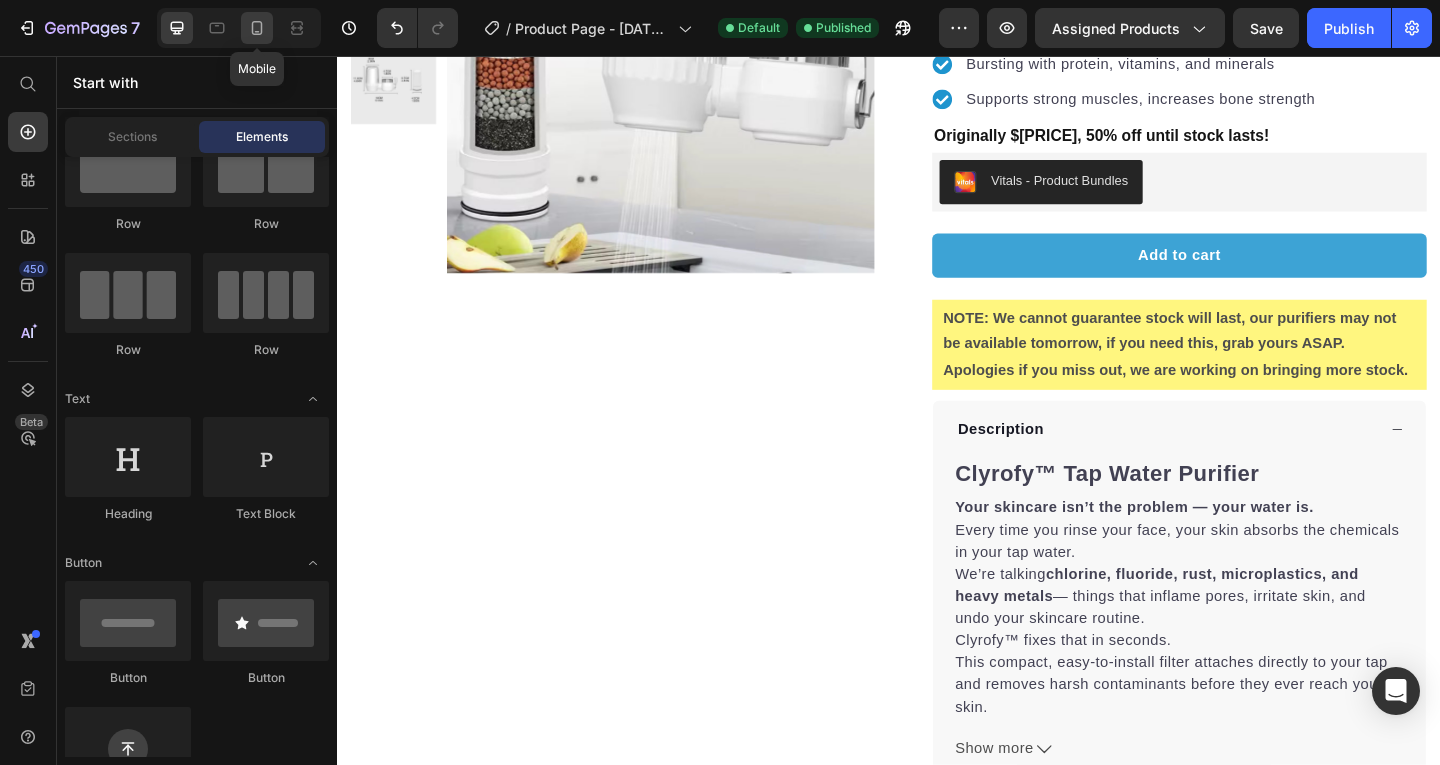 click 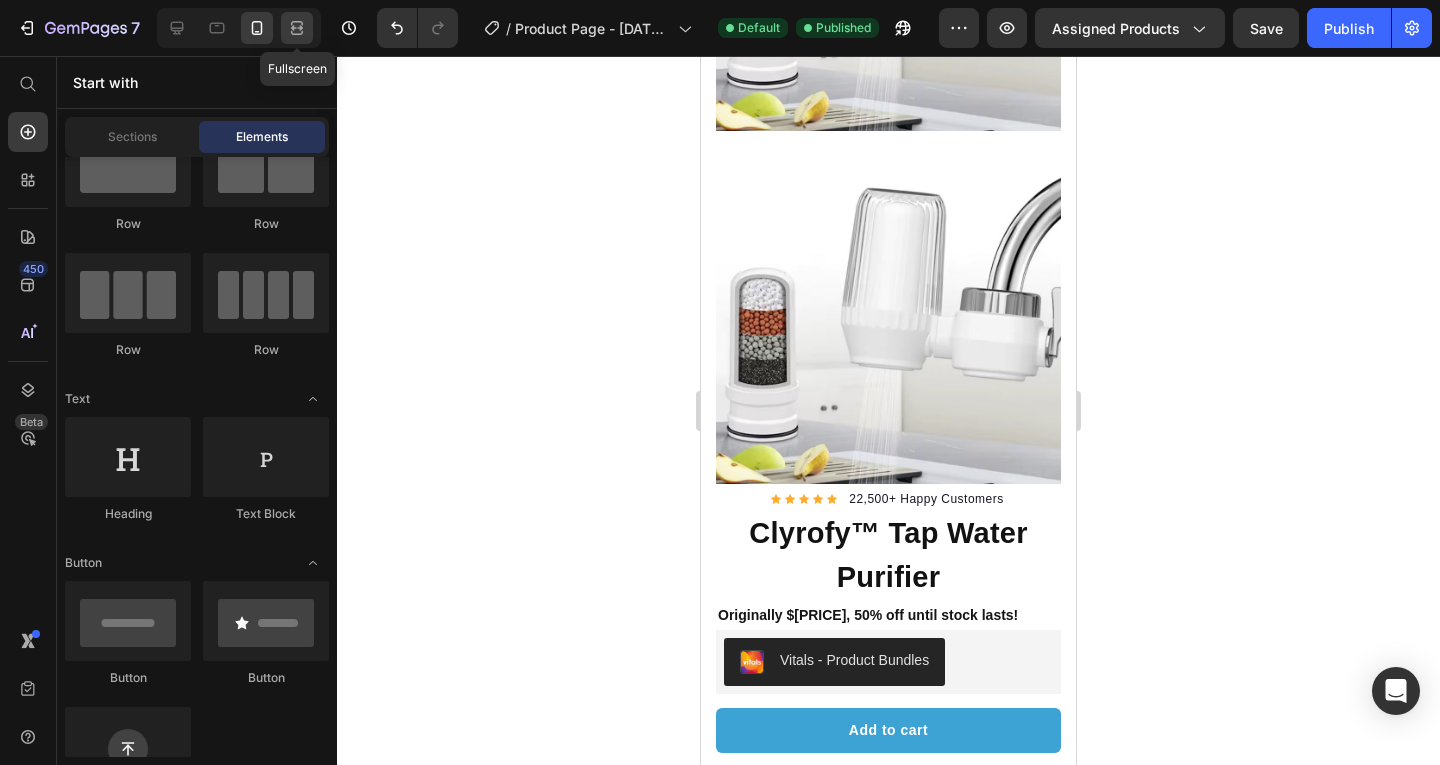 click 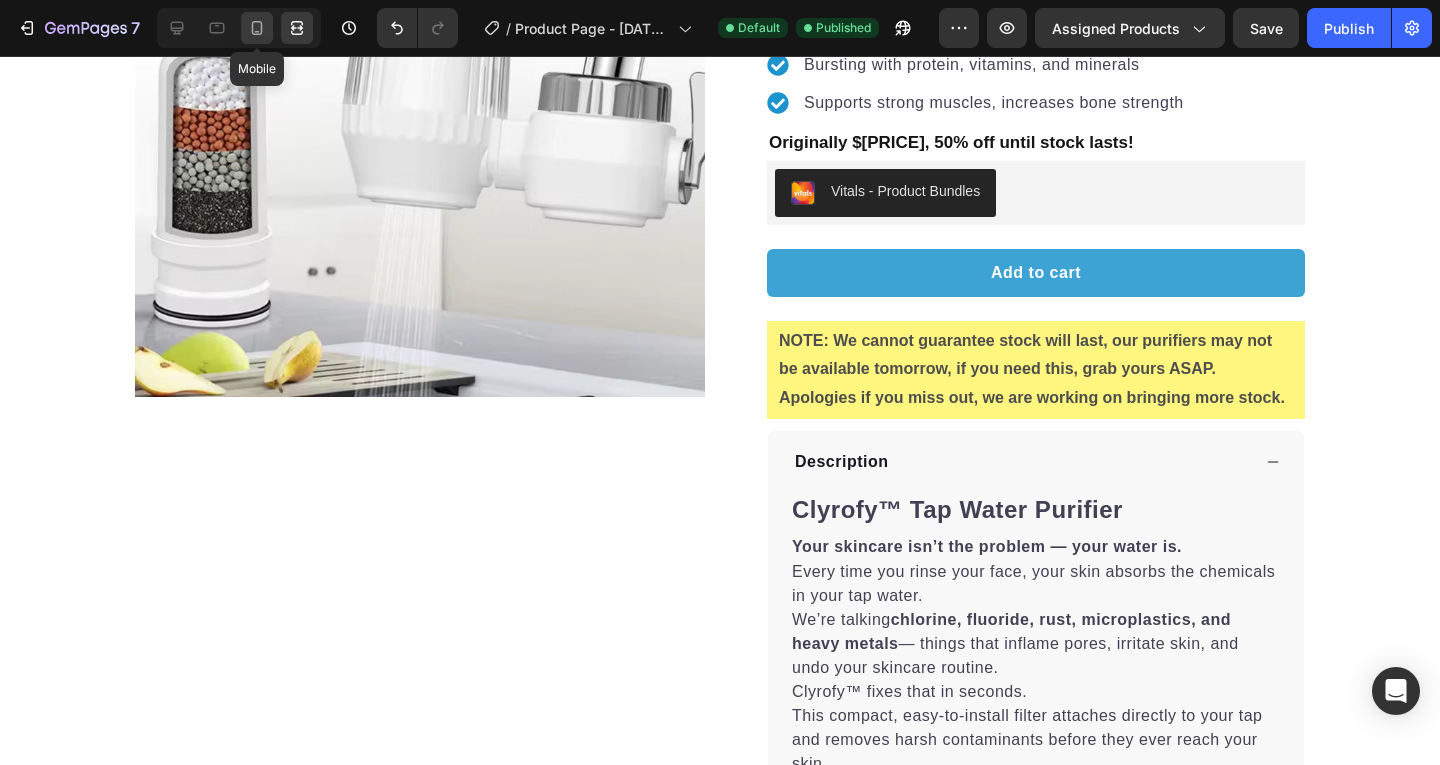 click 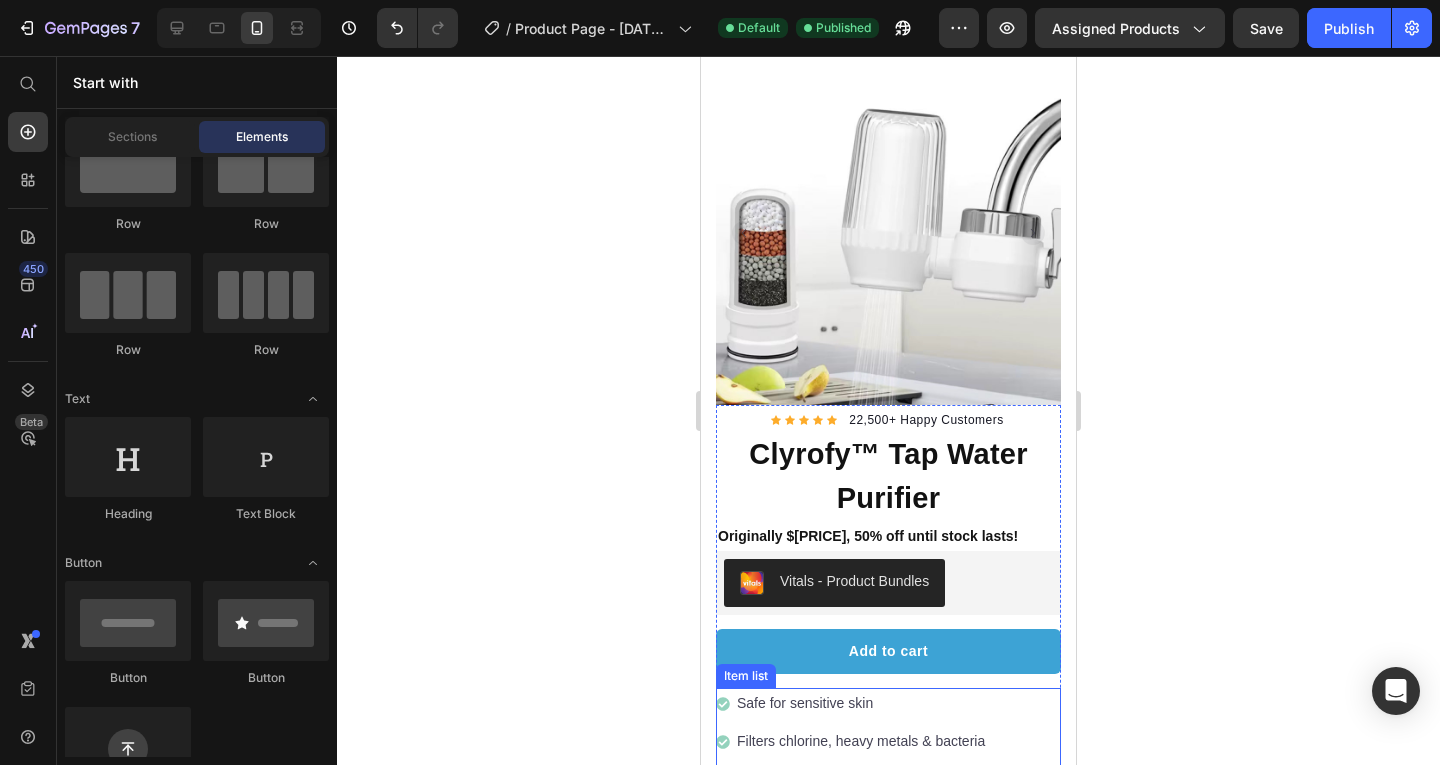 scroll, scrollTop: 0, scrollLeft: 0, axis: both 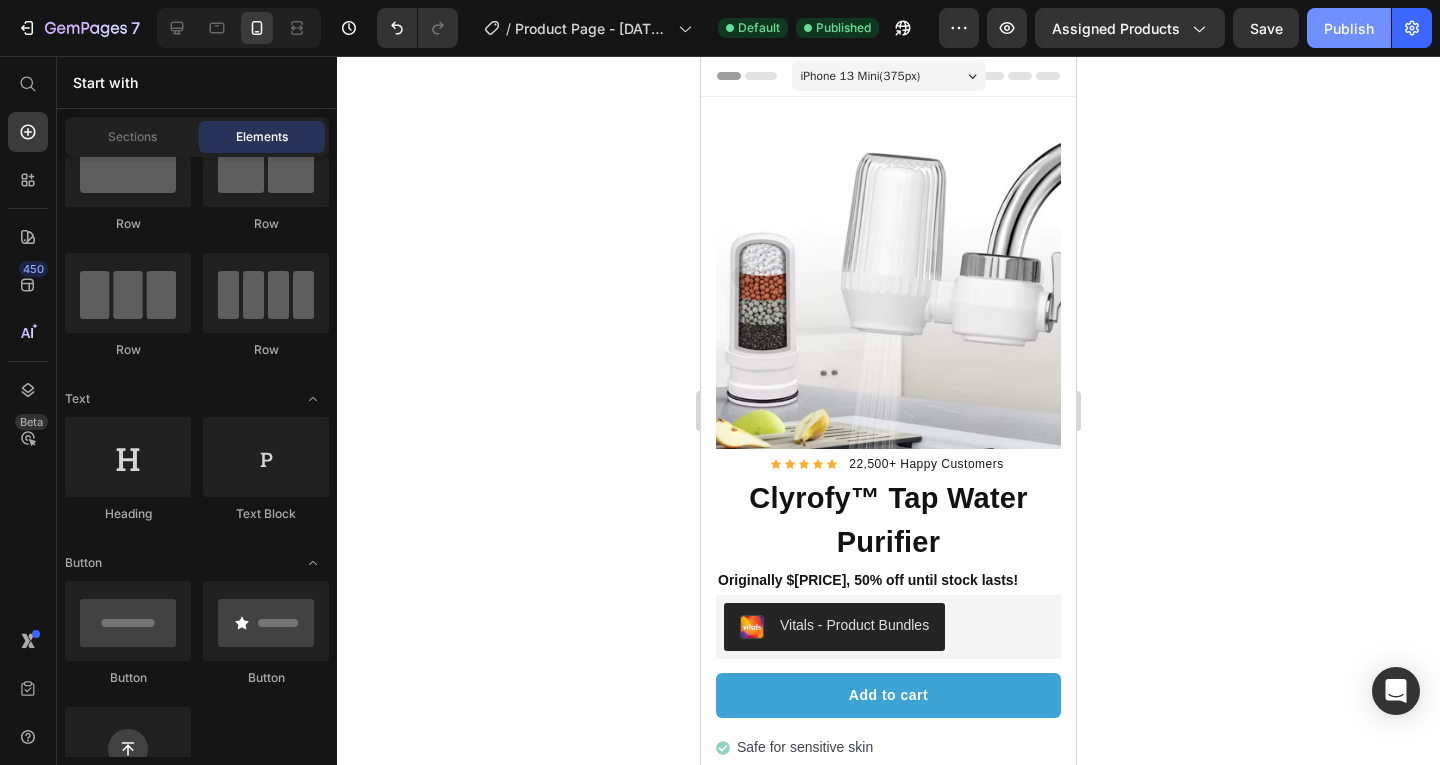 click on "Publish" at bounding box center (1349, 28) 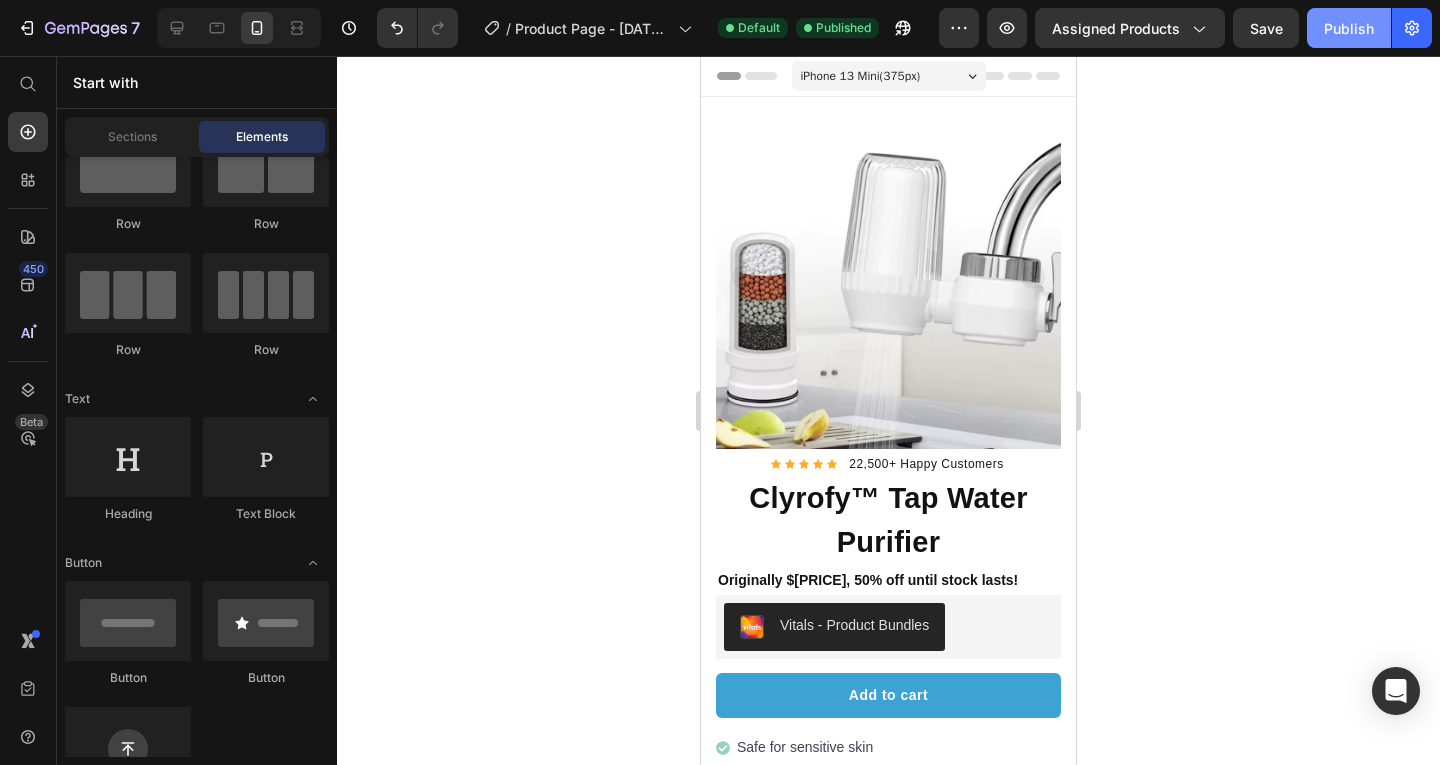 click on "Publish" at bounding box center [1349, 28] 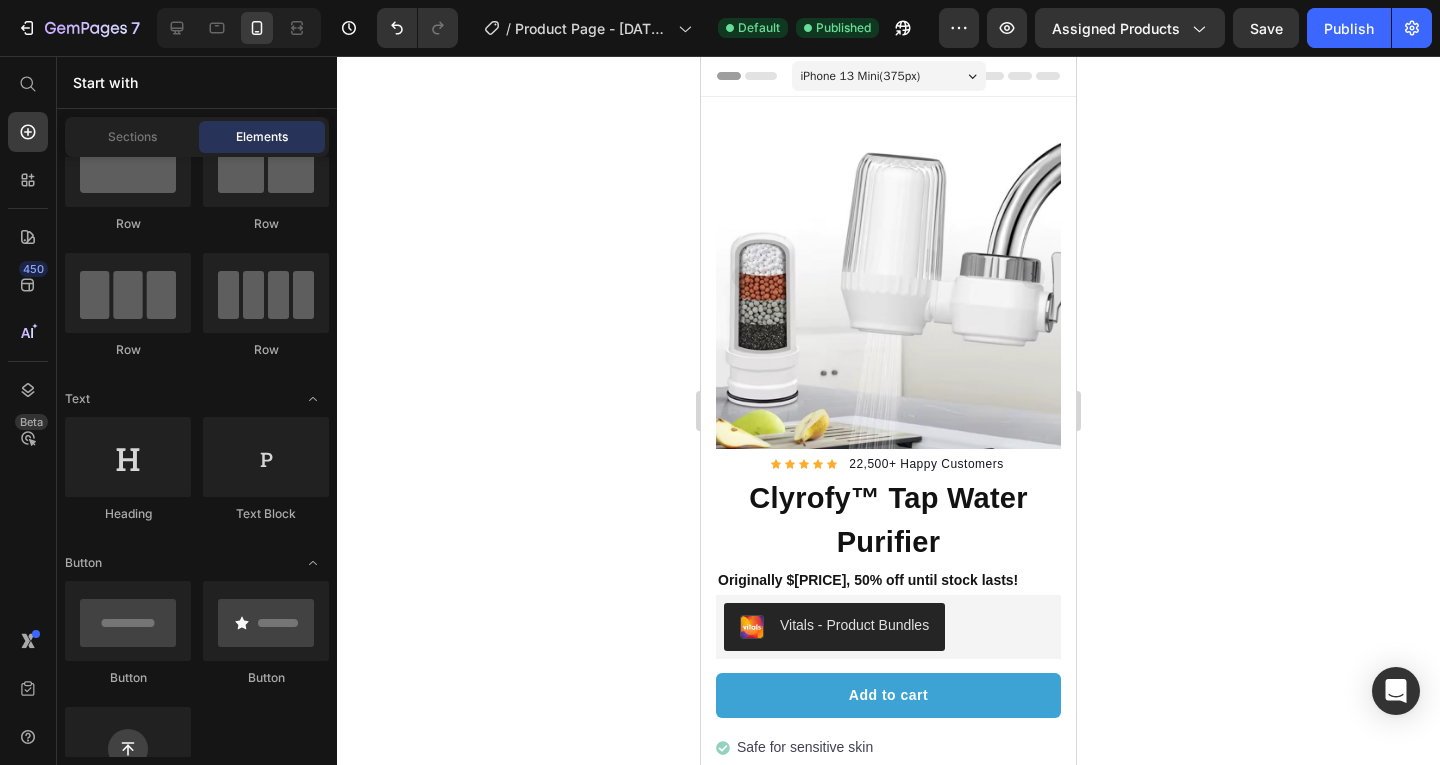 click on "7  Version history  /  Product Page - Jul 10, 22:58:35 Default Published Preview Assigned Products  Save   Publish" 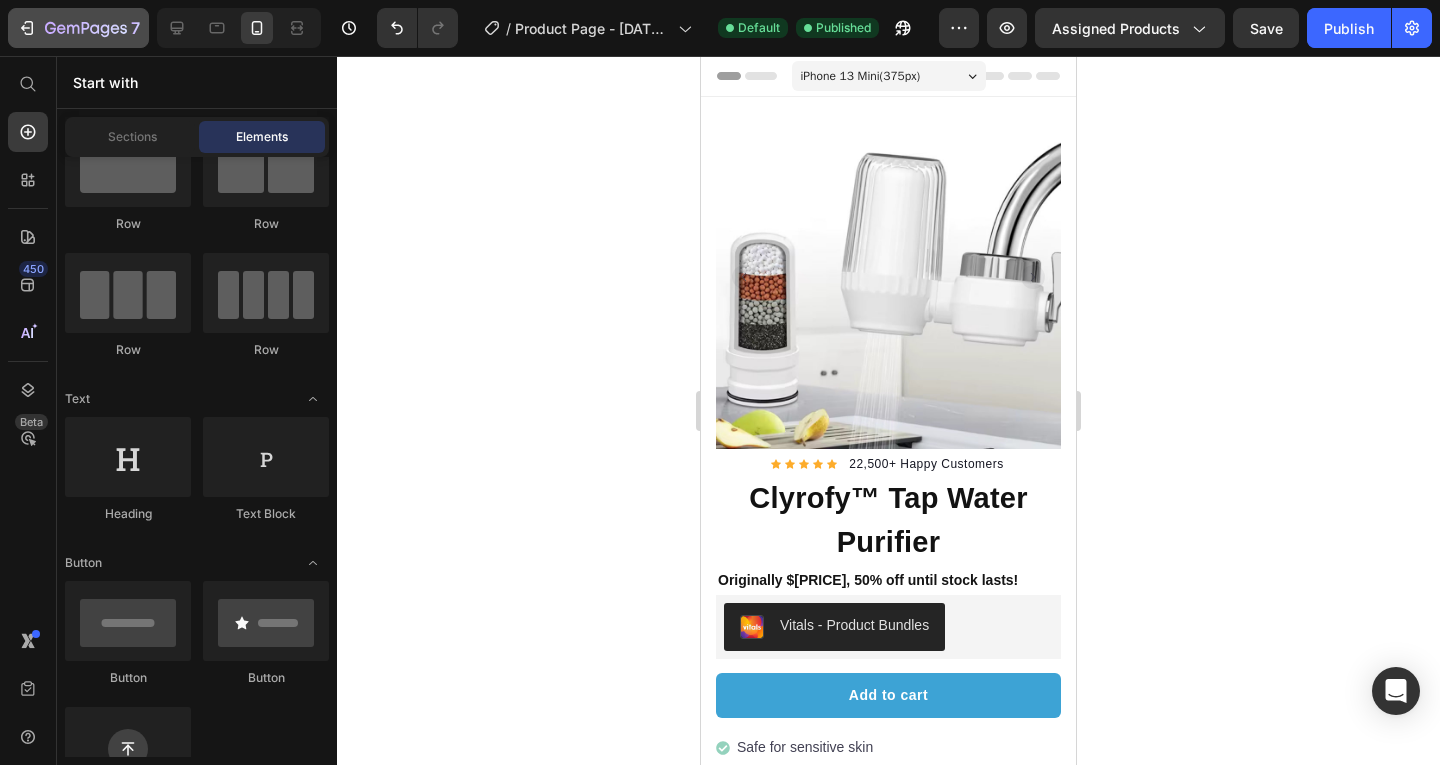 click on "7" 